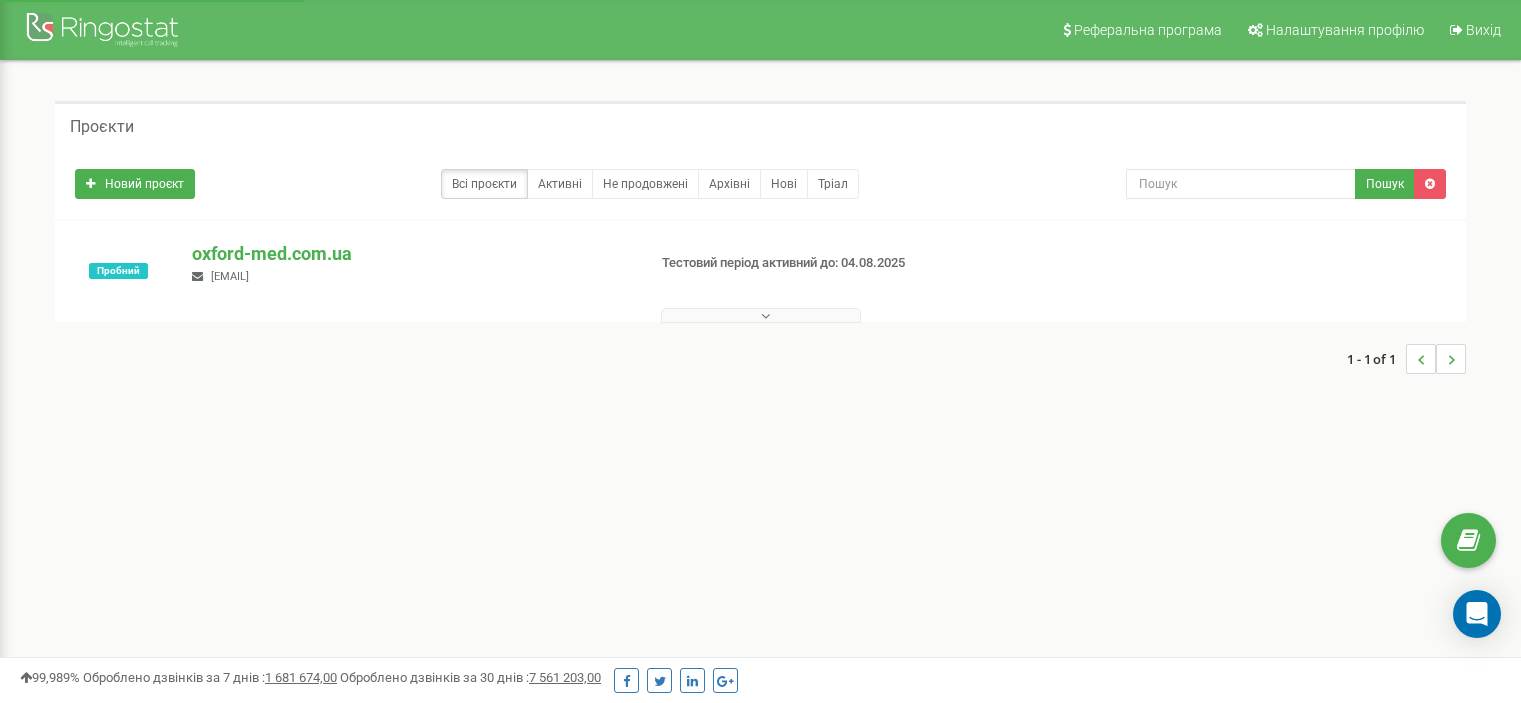 scroll, scrollTop: 0, scrollLeft: 0, axis: both 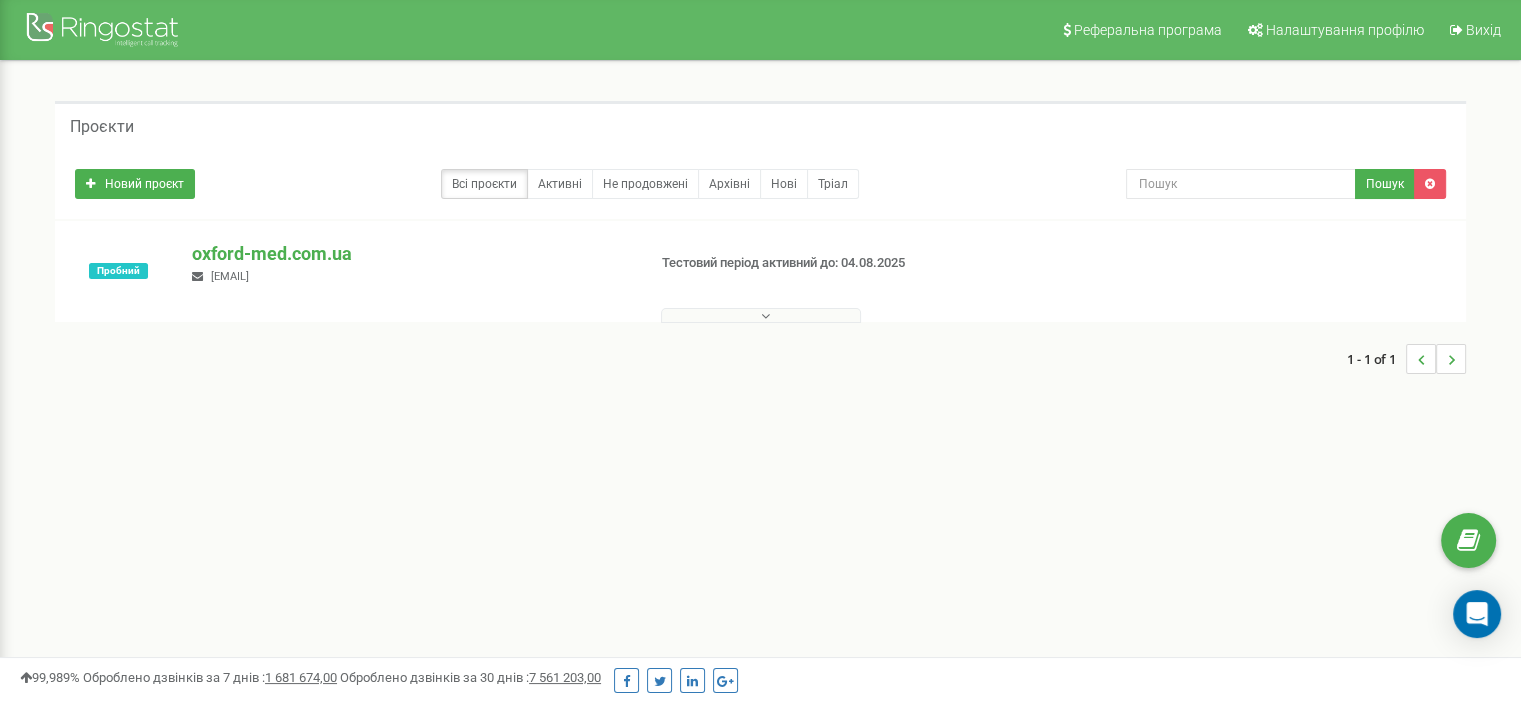 click at bounding box center (765, 316) 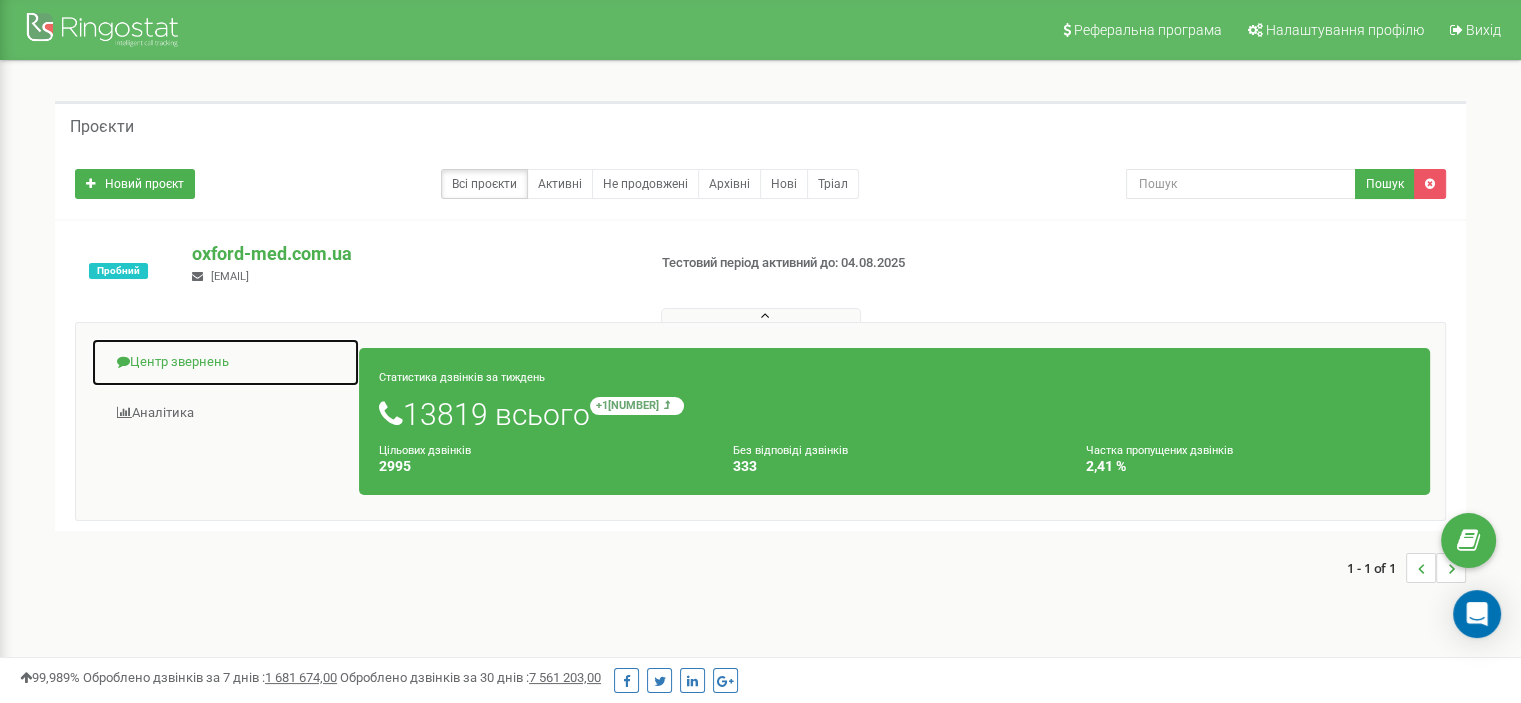 click on "Центр звернень" at bounding box center [225, 362] 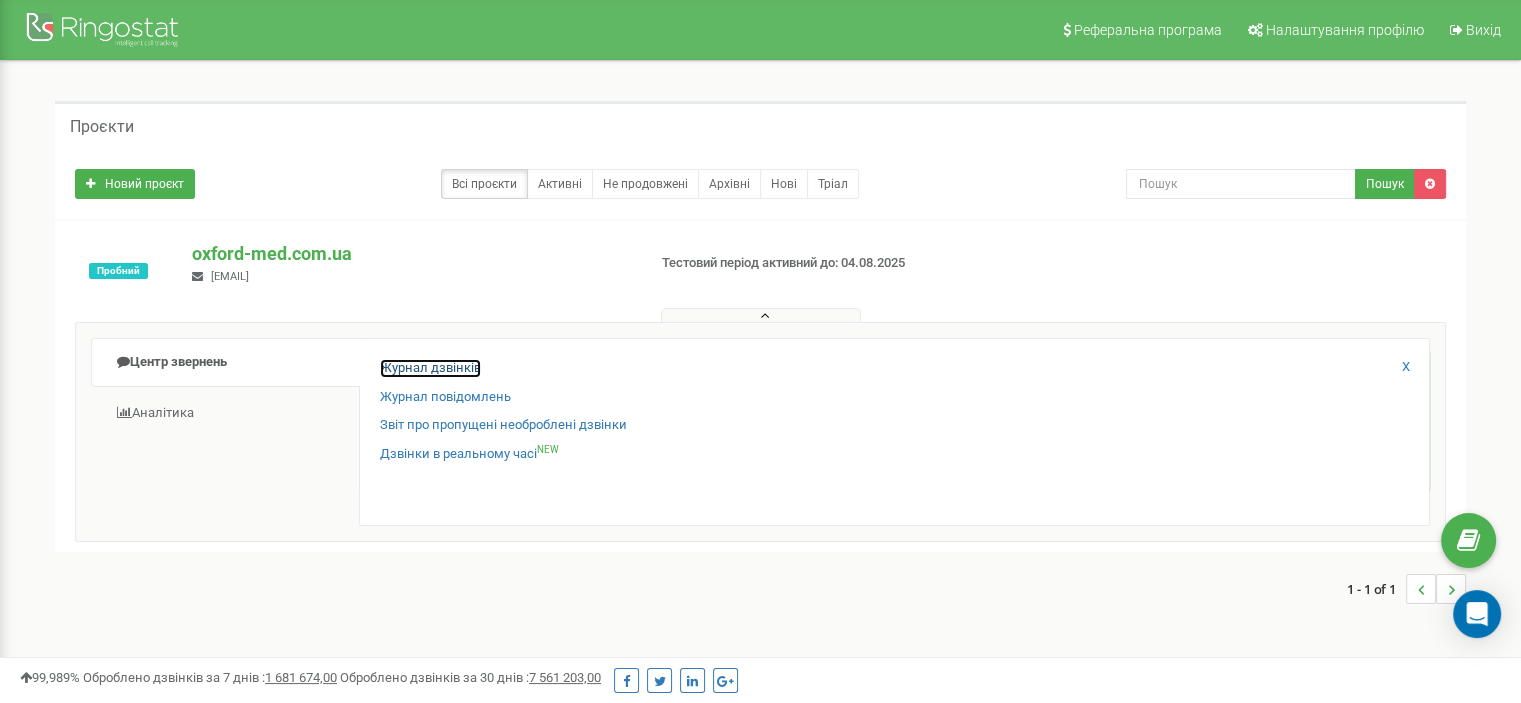 click on "Журнал дзвінків" at bounding box center [430, 368] 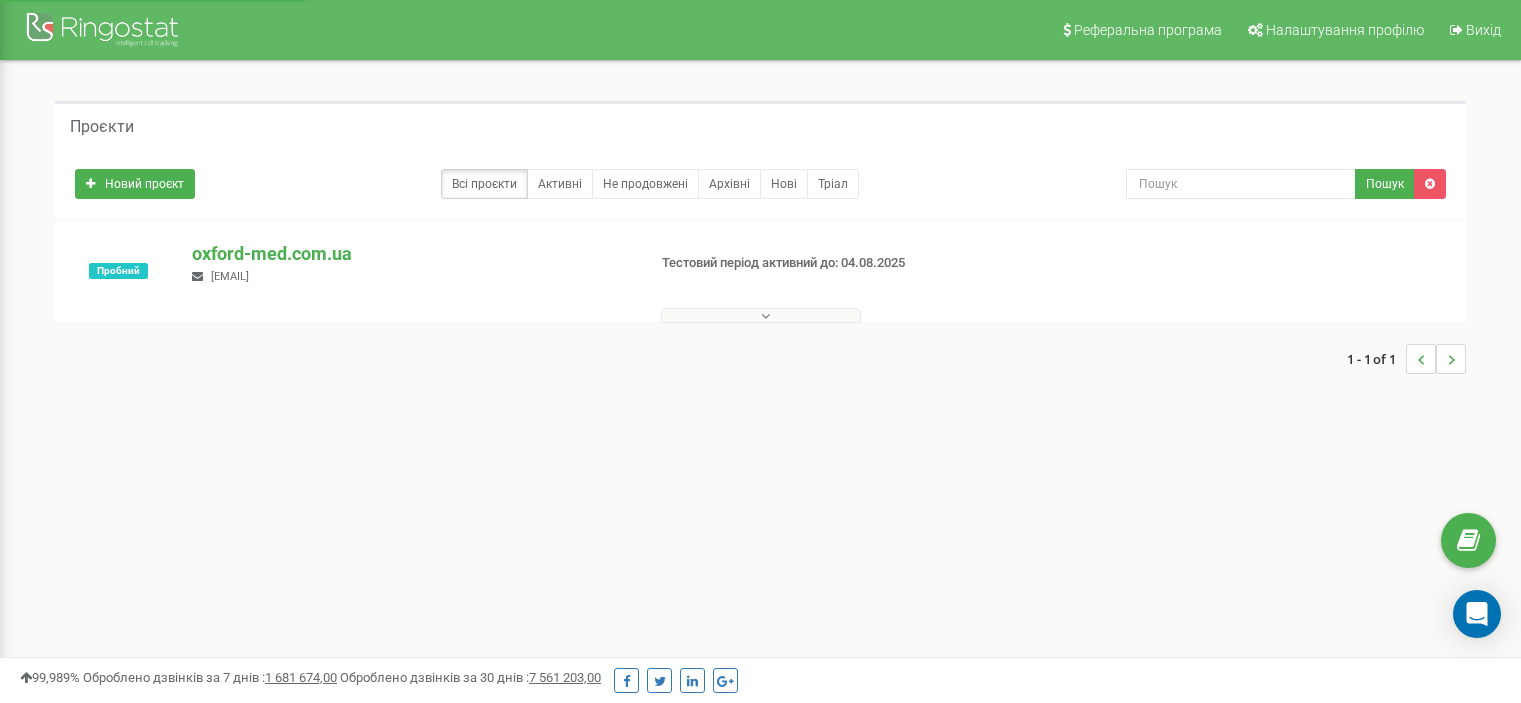 scroll, scrollTop: 0, scrollLeft: 0, axis: both 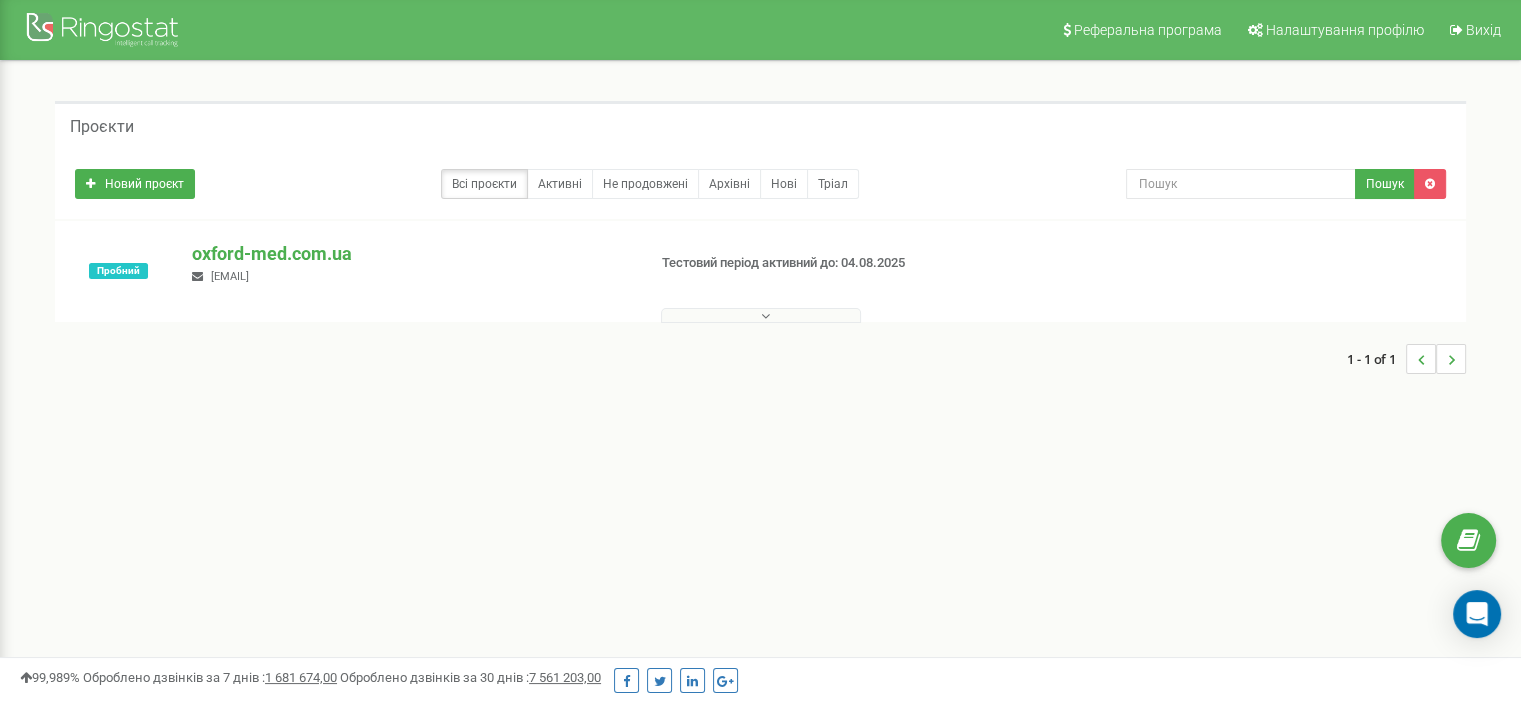 click at bounding box center [761, 315] 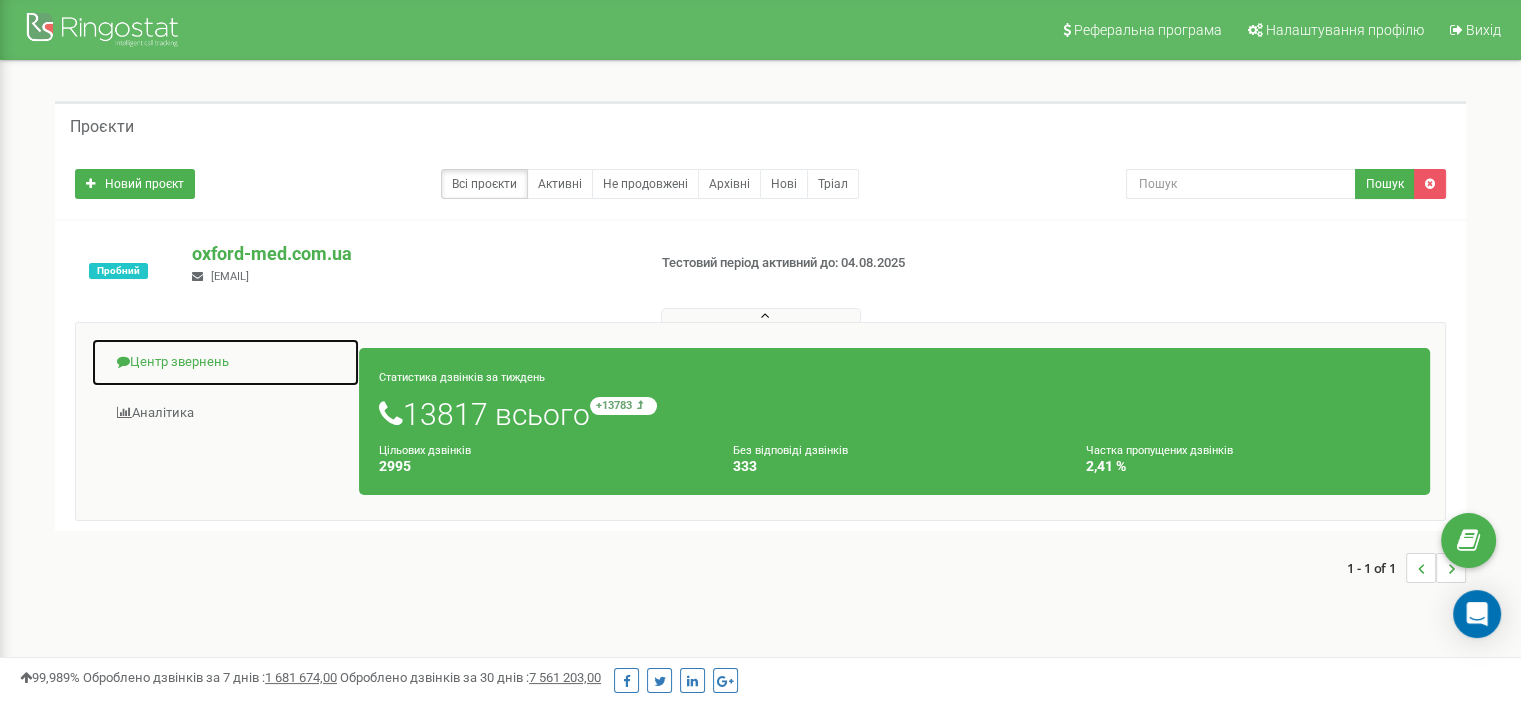 click on "Центр звернень" at bounding box center (225, 362) 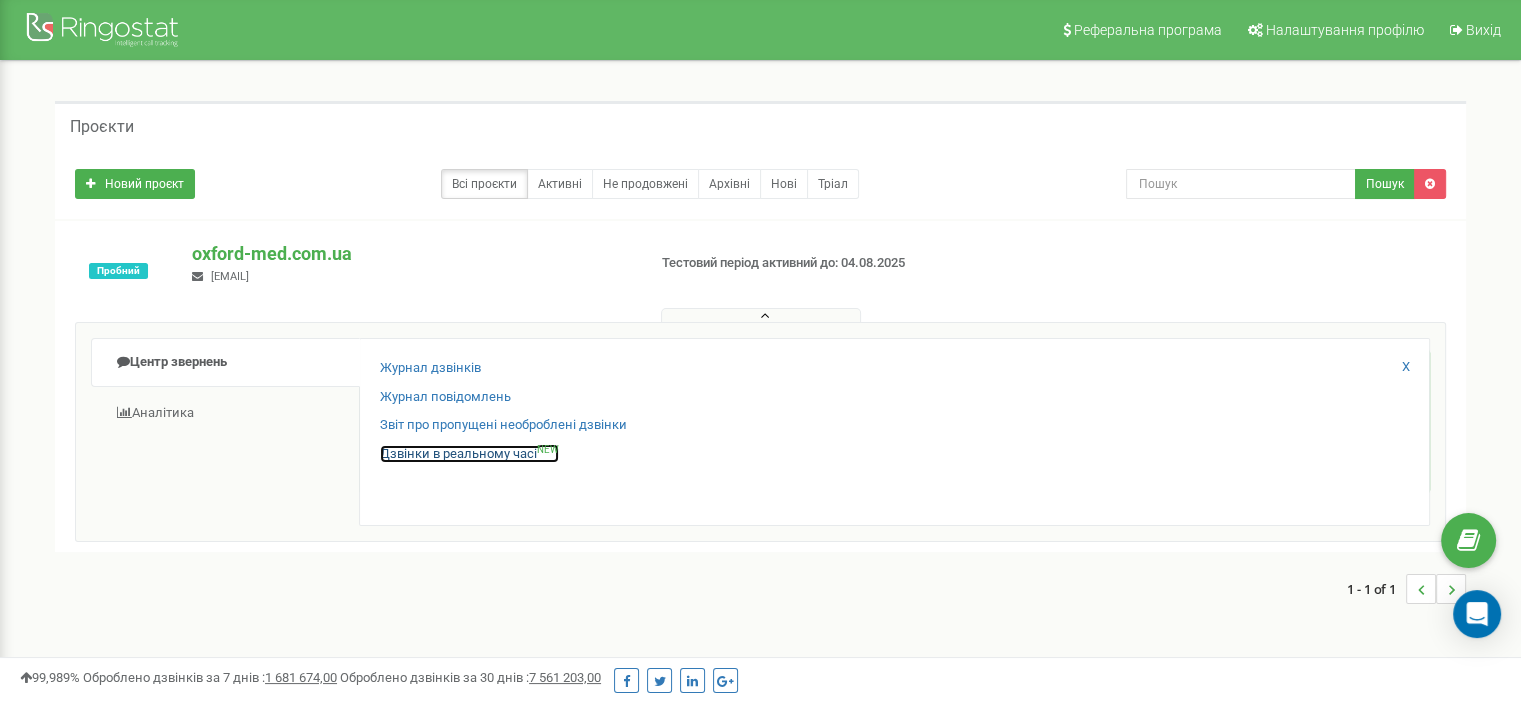 click on "Дзвінки в реальному часі  NEW" at bounding box center [469, 454] 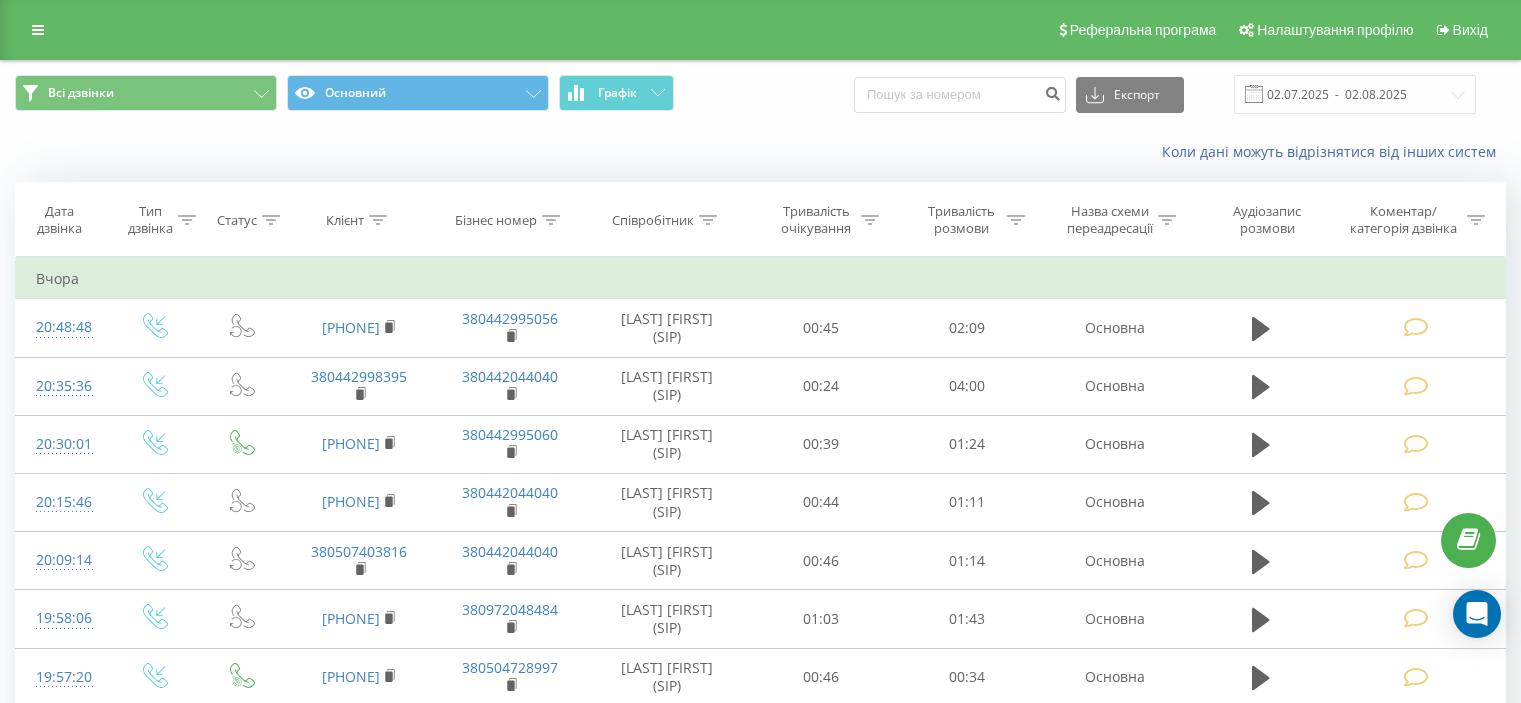 scroll, scrollTop: 0, scrollLeft: 0, axis: both 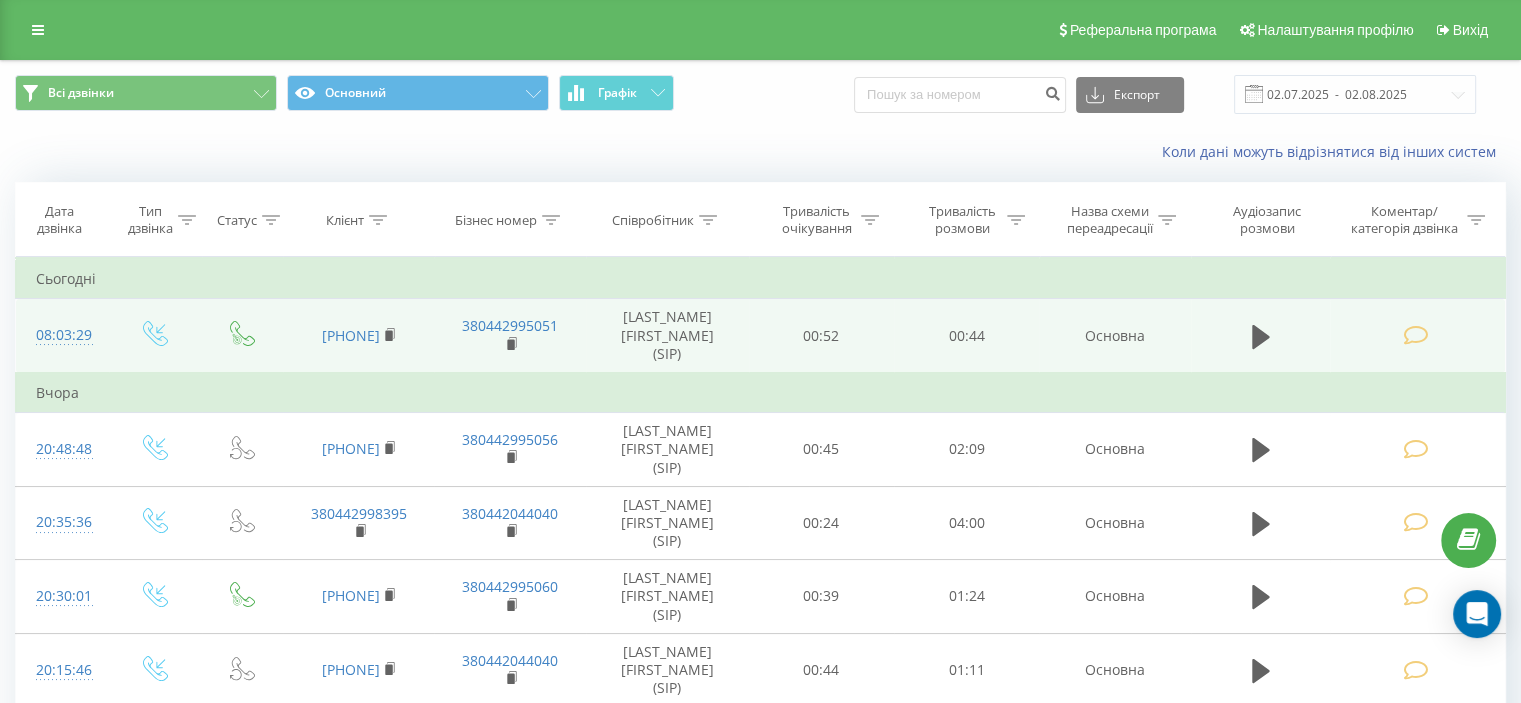 click at bounding box center [1415, 335] 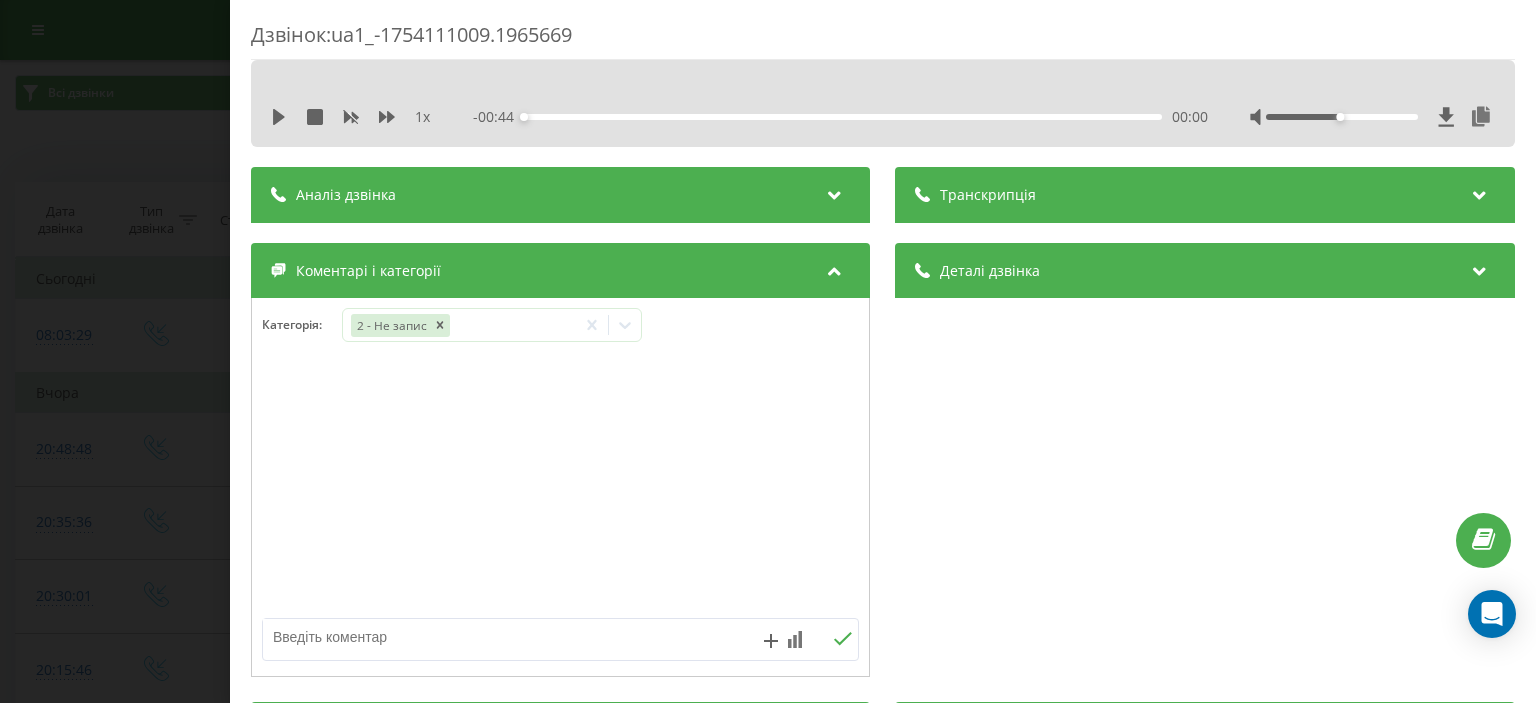 click at bounding box center (501, 637) 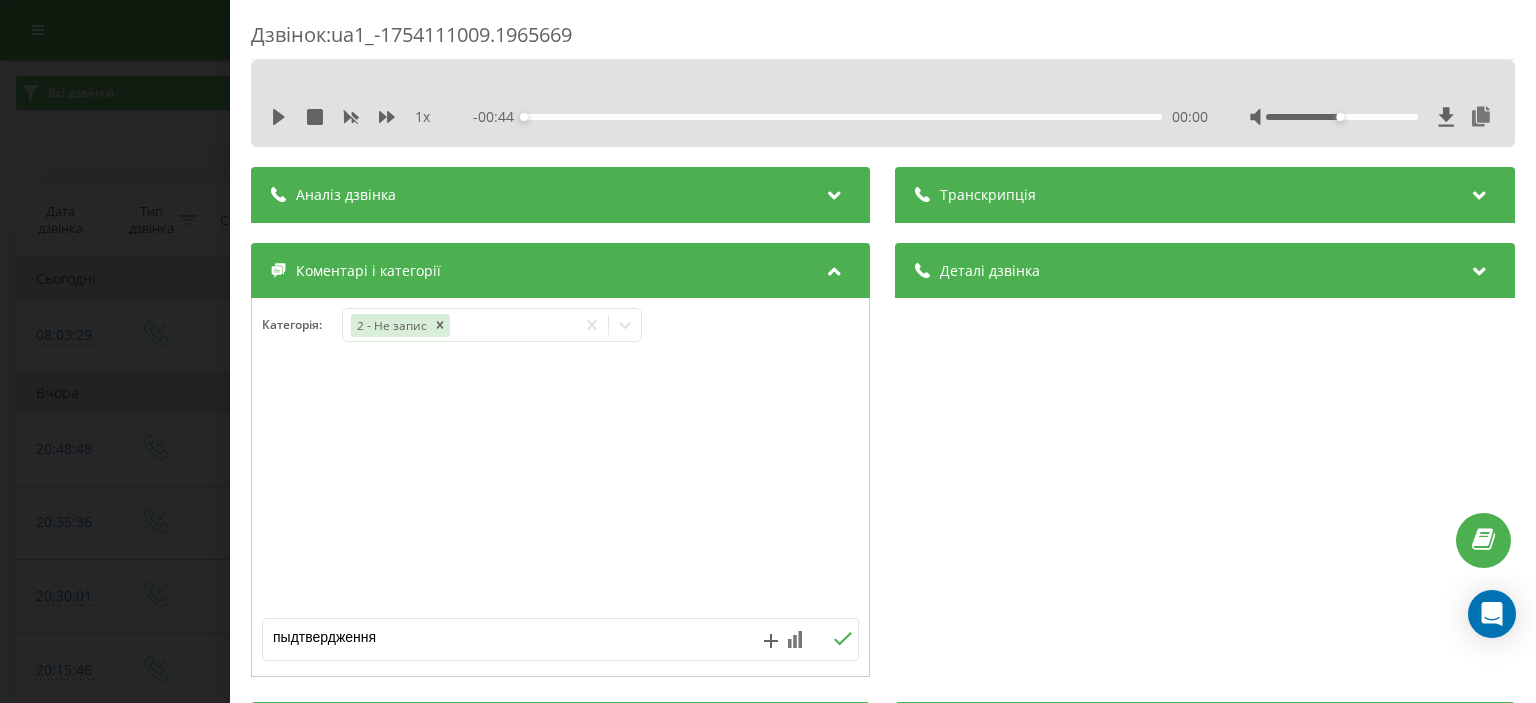 type on "пыдтвердження" 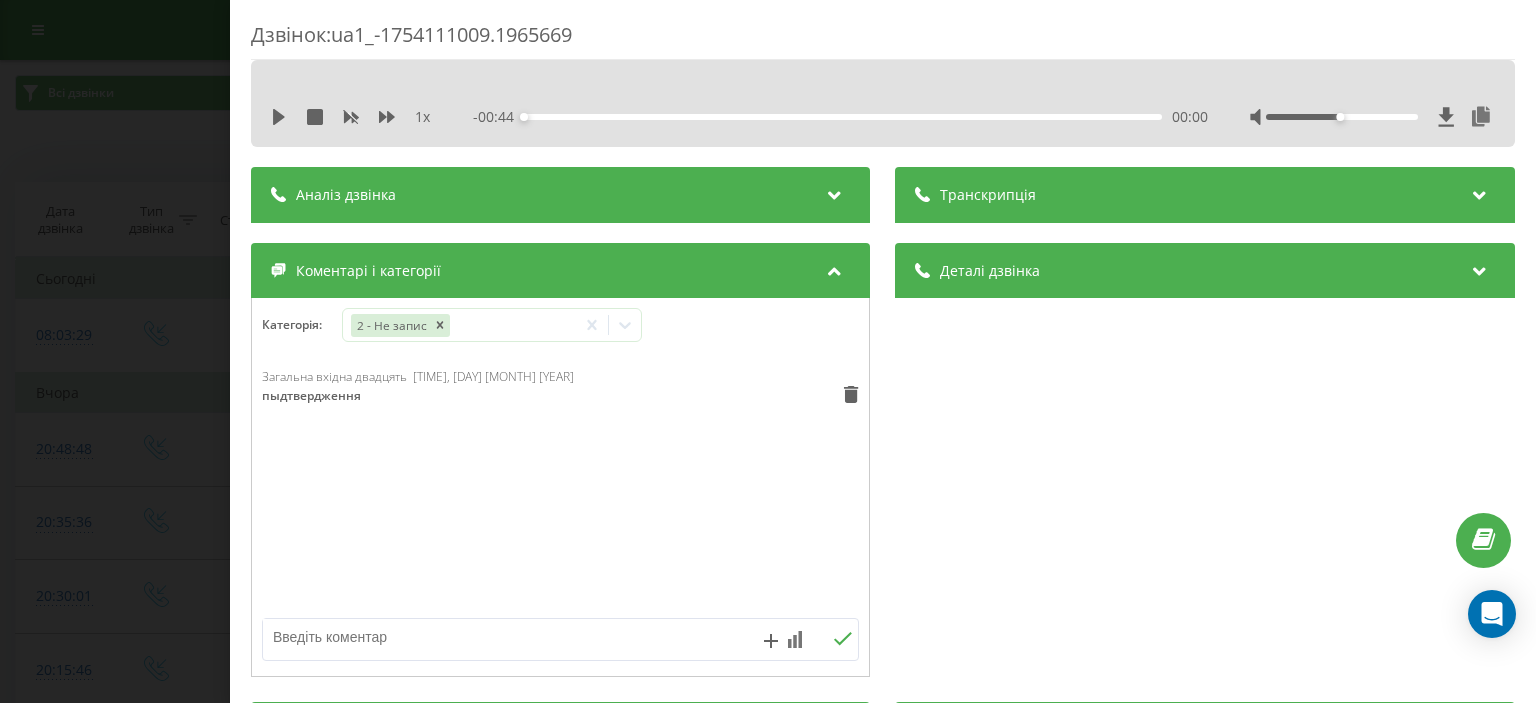 click on "Дзвінок :  ua1_-1754111009.1965669   1 x  - 00:44 00:00   00:00   Транскрипція Для AI-аналізу майбутніх дзвінків  налаштуйте та активуйте профіль на сторінці . Якщо профіль вже є і дзвінок відповідає його умовам, оновіть сторінку через 10 хвилин - AI аналізує поточний дзвінок. Аналіз дзвінка Для AI-аналізу майбутніх дзвінків  налаштуйте та активуйте профіль на сторінці . Якщо профіль вже є і дзвінок відповідає його умовам, оновіть сторінку через 10 хвилин - AI аналізує поточний дзвінок. Деталі дзвінка Загальне Дата дзвінка 2025-08-02 08:03:29 Тип дзвінка Вхідний Статус дзвінка Цільовий 380508272350 :" at bounding box center (768, 351) 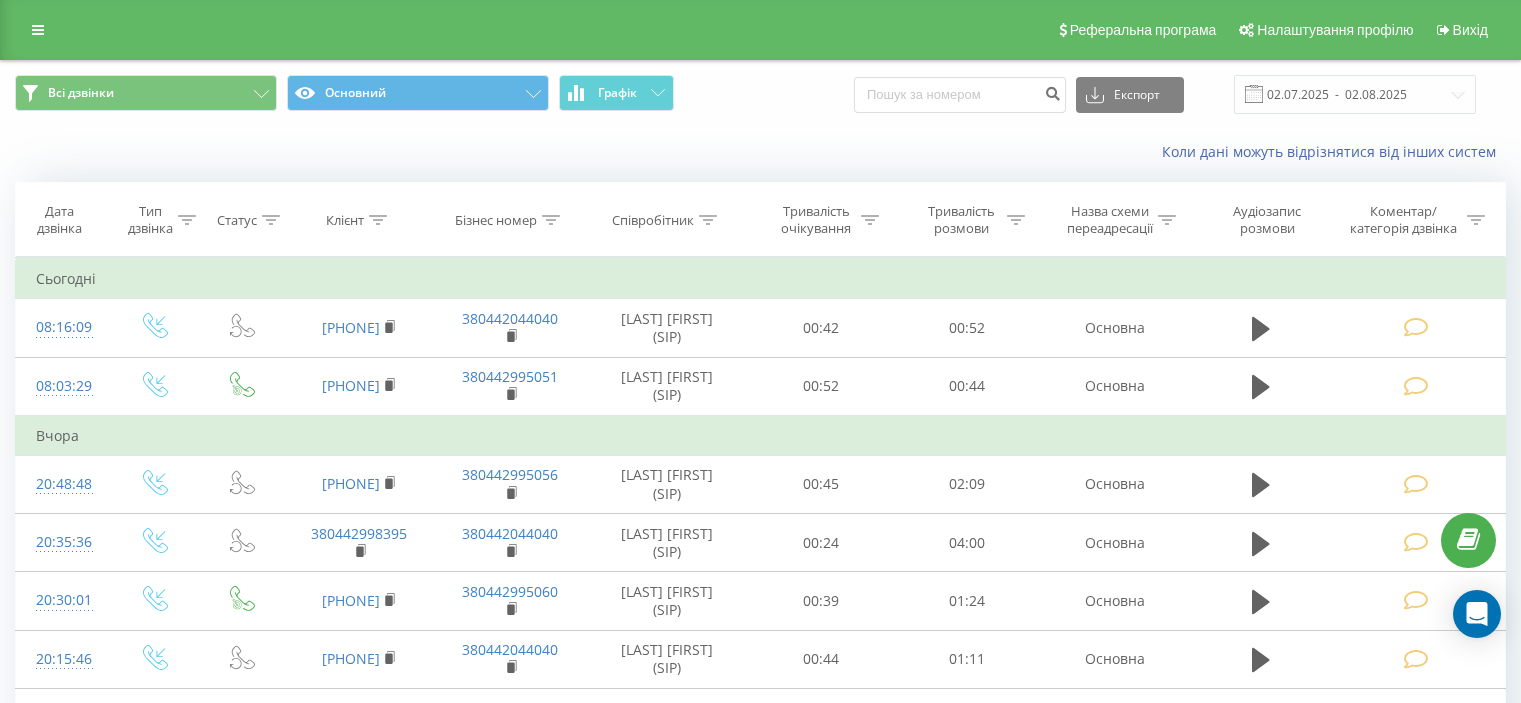 scroll, scrollTop: 0, scrollLeft: 0, axis: both 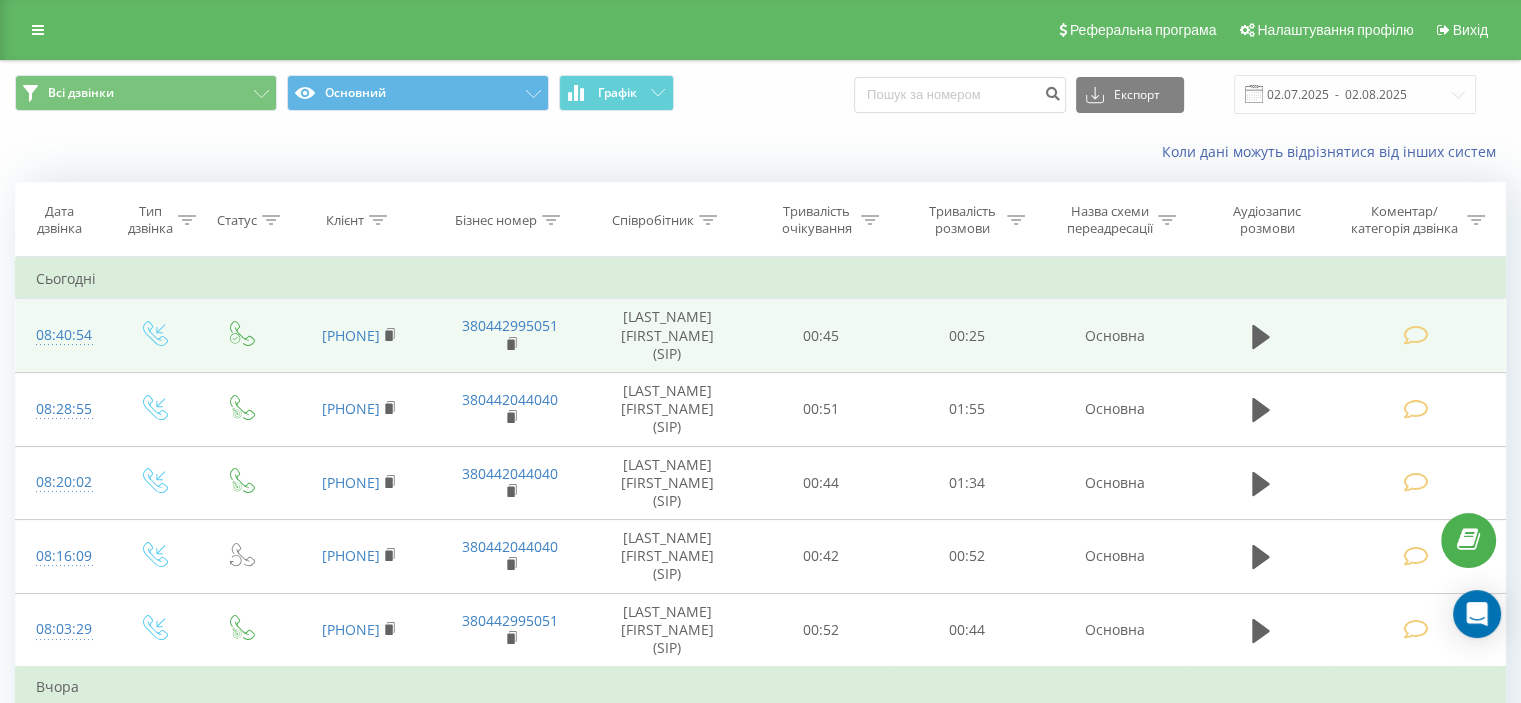 click at bounding box center [1415, 335] 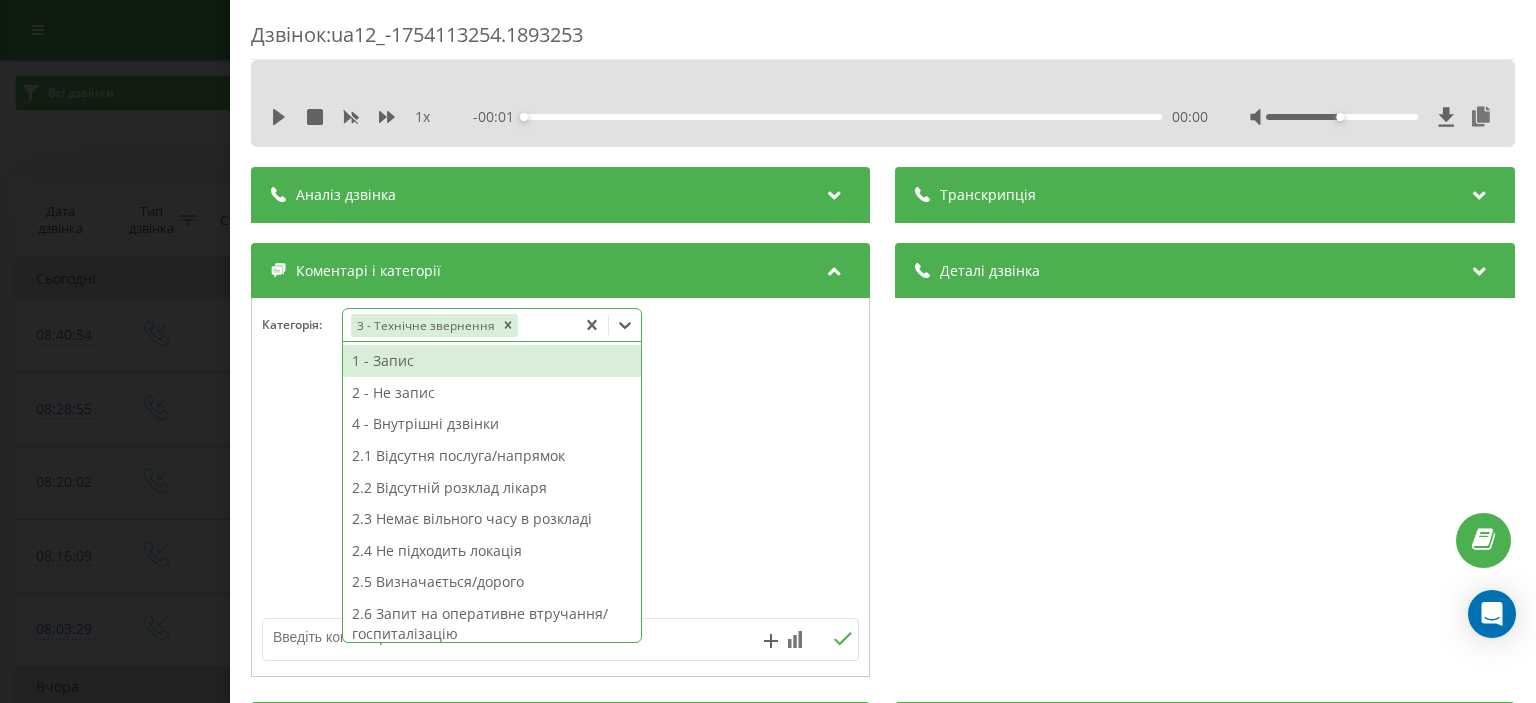 click 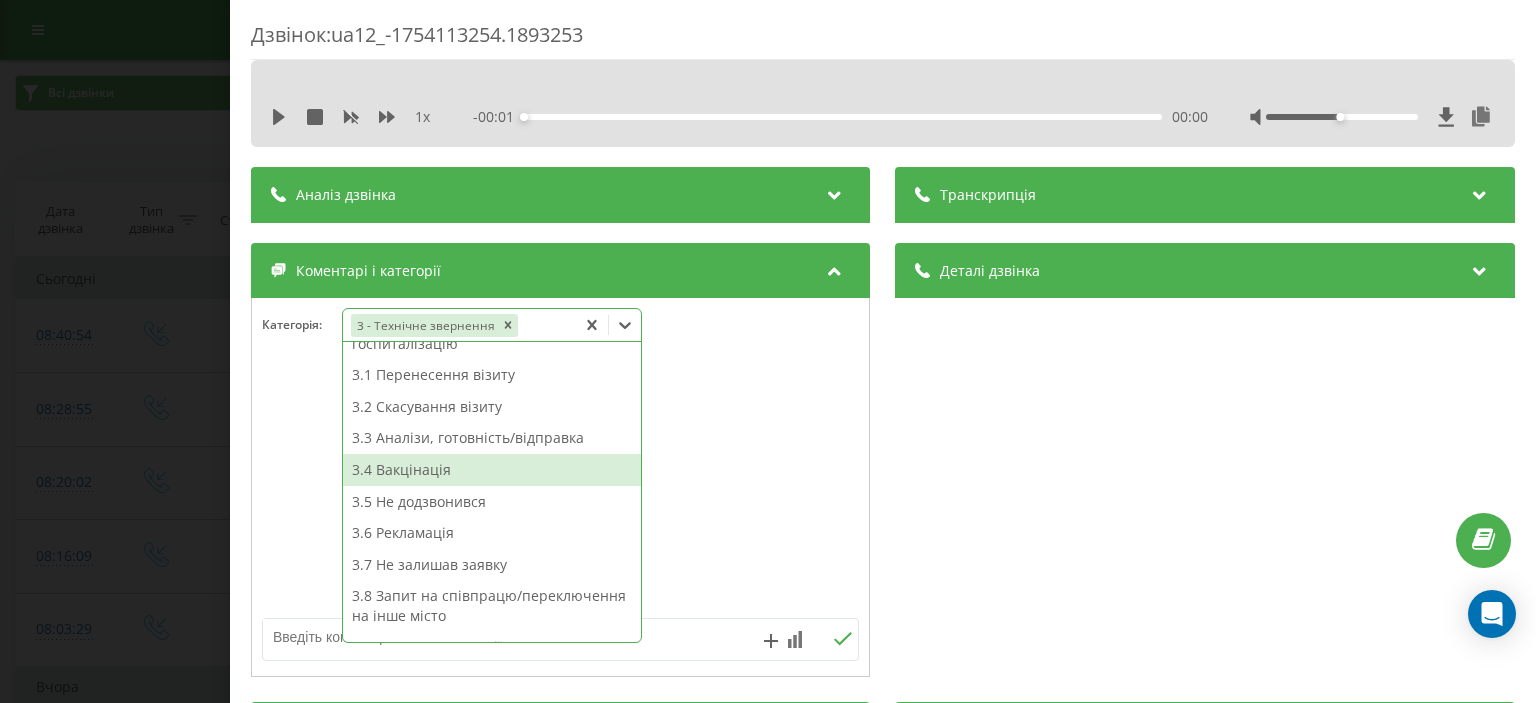 scroll, scrollTop: 314, scrollLeft: 0, axis: vertical 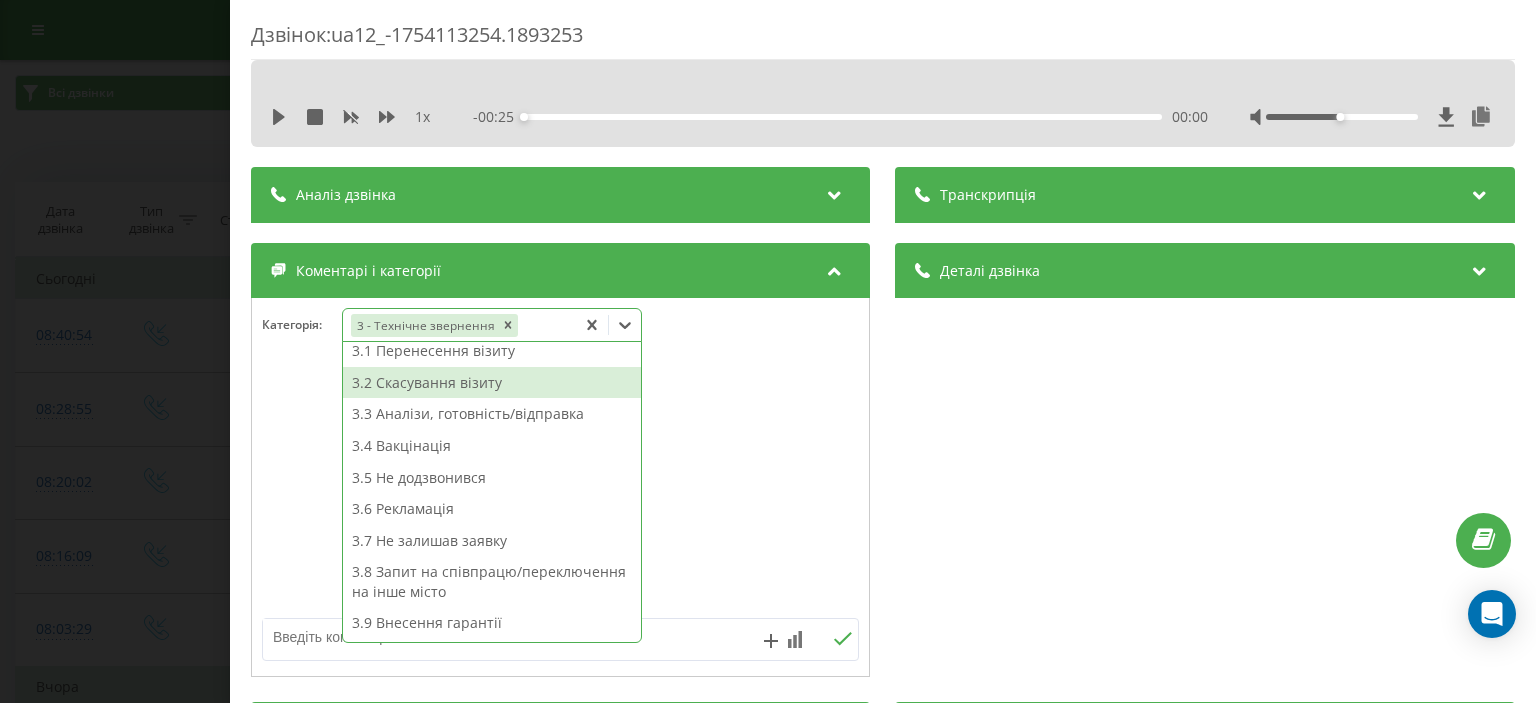 click on "3.2 Скасування візиту" at bounding box center [492, 383] 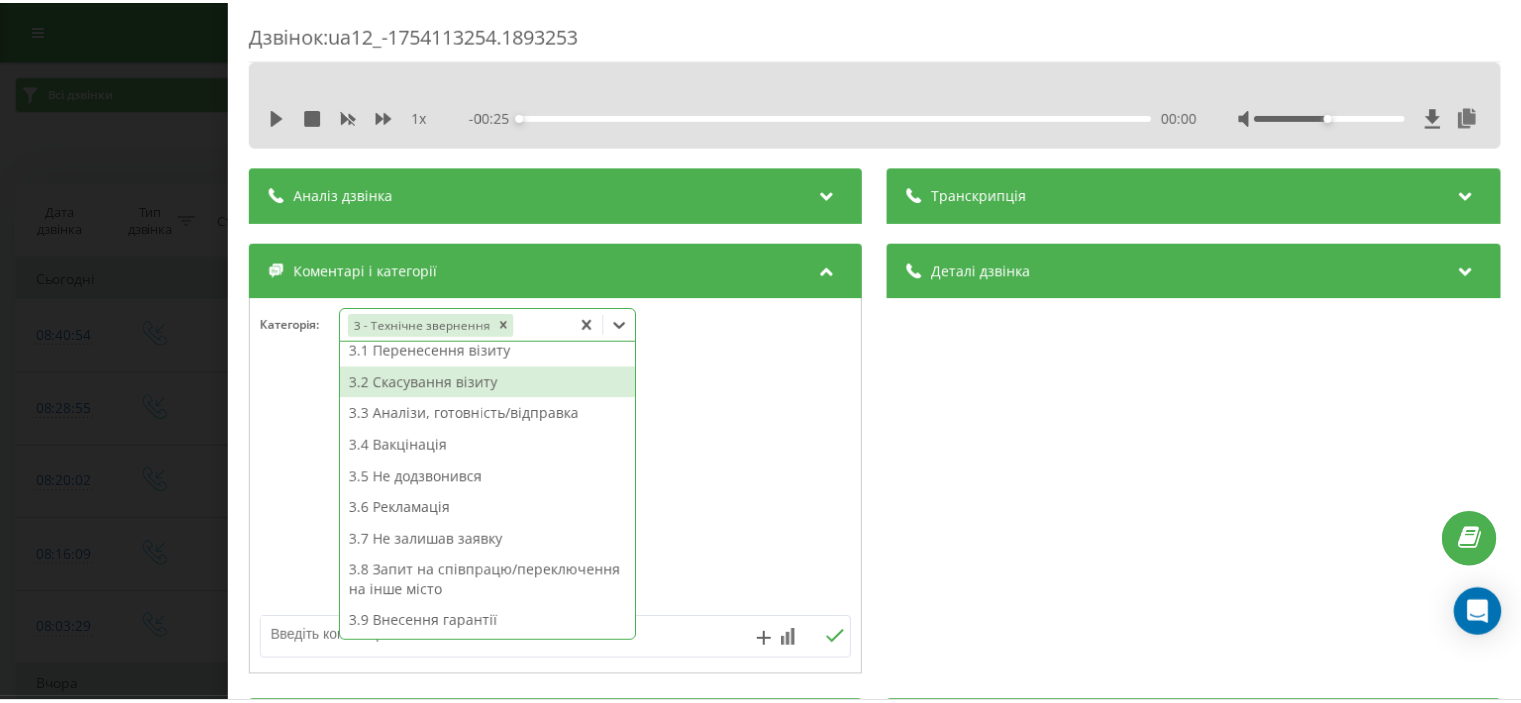 scroll, scrollTop: 243, scrollLeft: 0, axis: vertical 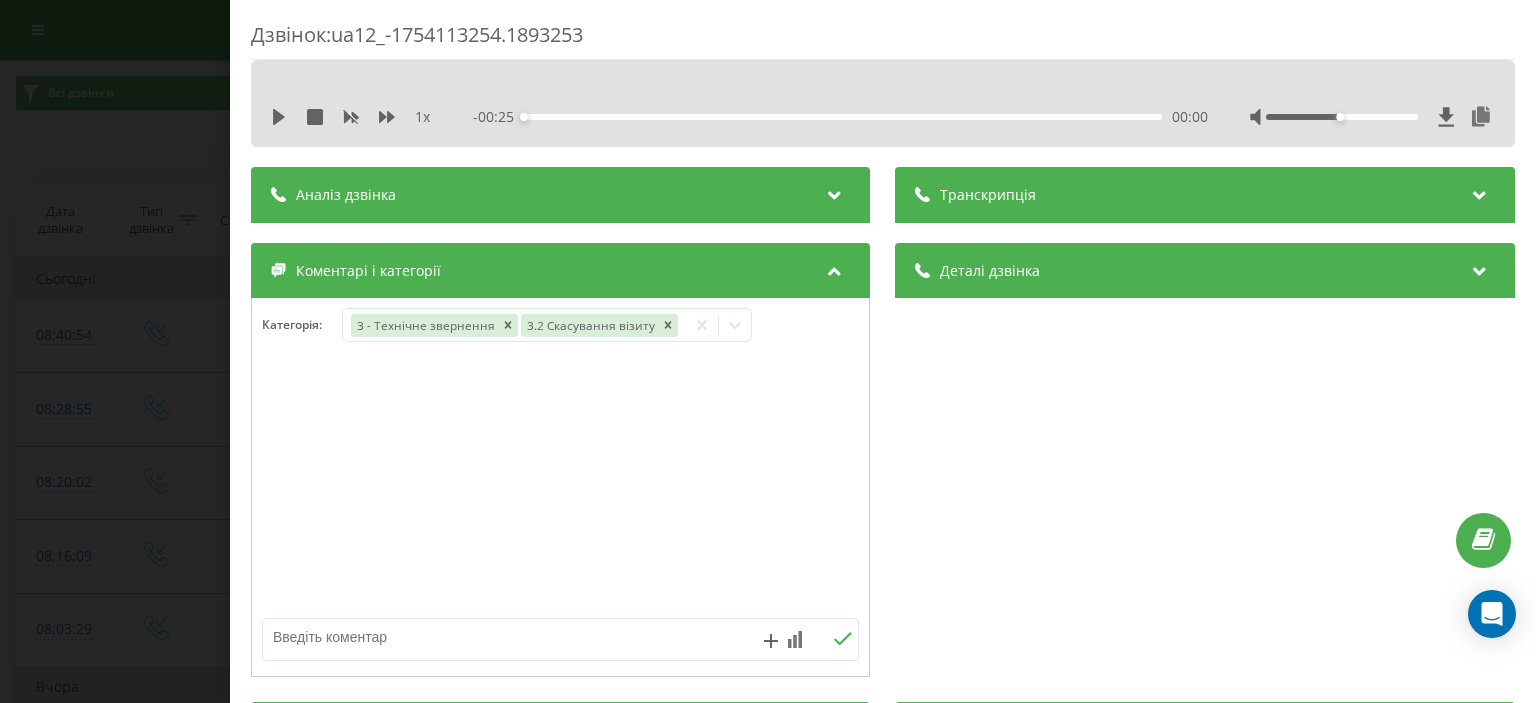 click on "Дзвінок :  ua12_-1754113254.1893253   1 x  - 00:25 00:00   00:00   Транскрипція Для AI-аналізу майбутніх дзвінків  налаштуйте та активуйте профіль на сторінці . Якщо профіль вже є і дзвінок відповідає його умовам, оновіть сторінку через 10 хвилин - AI аналізує поточний дзвінок. Аналіз дзвінка Для AI-аналізу майбутніх дзвінків  налаштуйте та активуйте профіль на сторінці . Якщо профіль вже є і дзвінок відповідає його умовам, оновіть сторінку через 10 хвилин - AI аналізує поточний дзвінок. Деталі дзвінка Загальне Дата дзвінка 2025-08-02 08:40:54 Тип дзвінка Вхідний Статус дзвінка Успішний 380660129902 :" at bounding box center (768, 351) 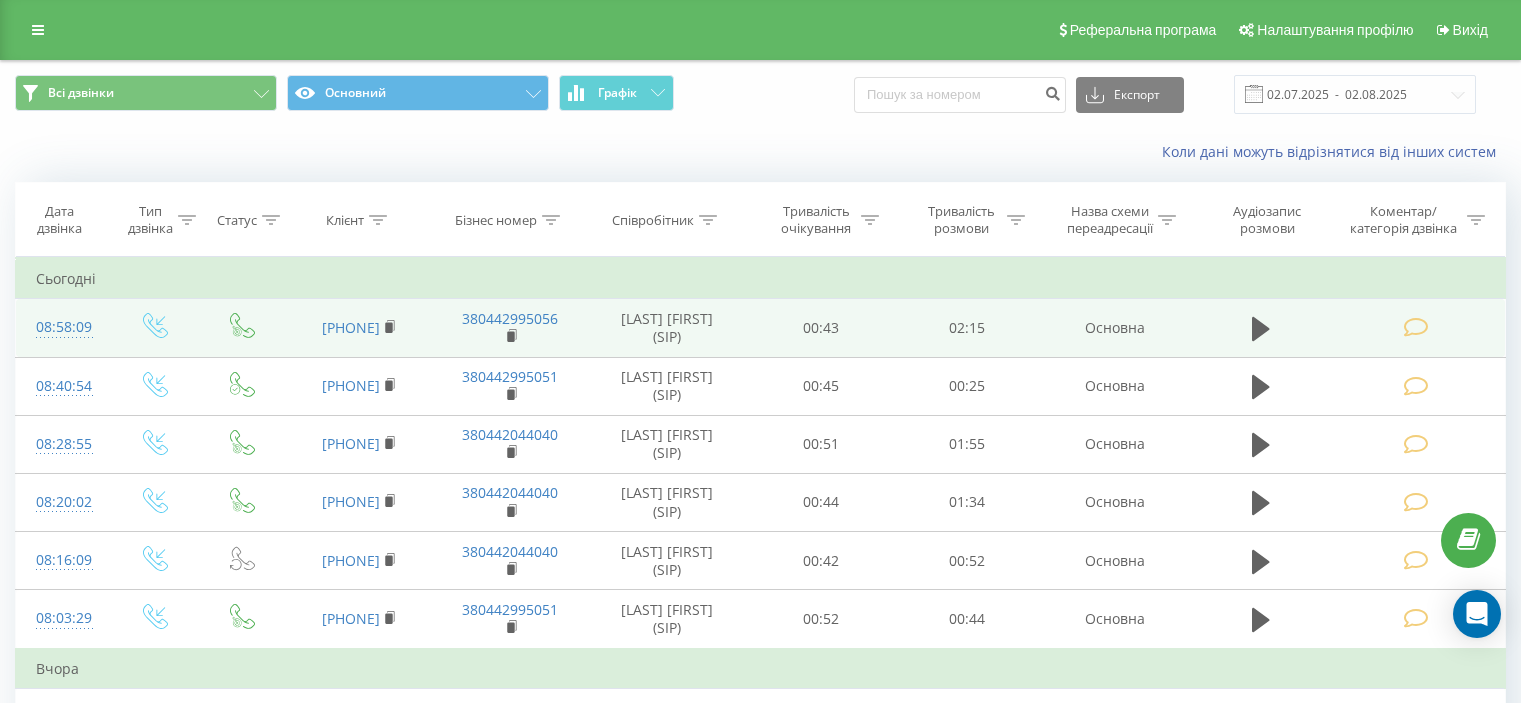 scroll, scrollTop: 0, scrollLeft: 0, axis: both 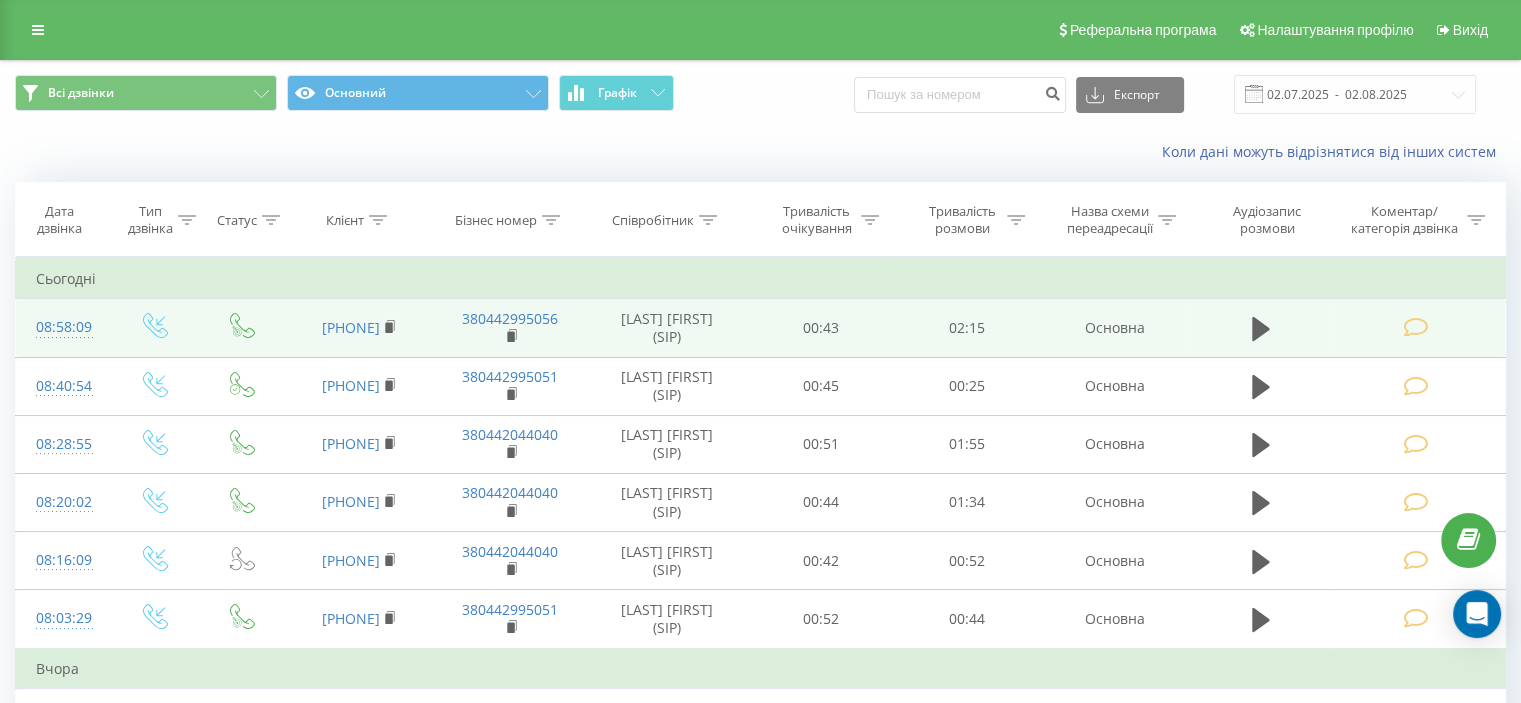 click at bounding box center [1415, 327] 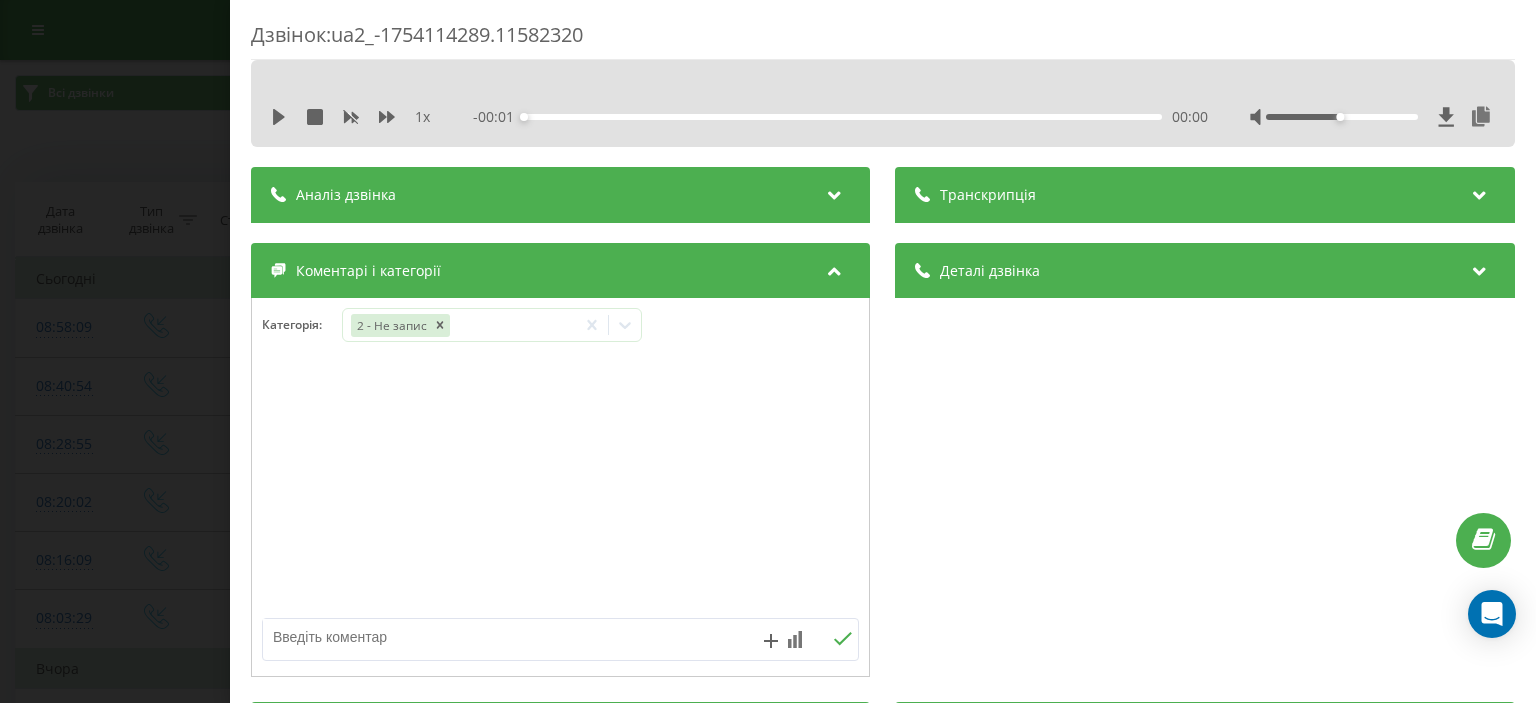 click at bounding box center [501, 637] 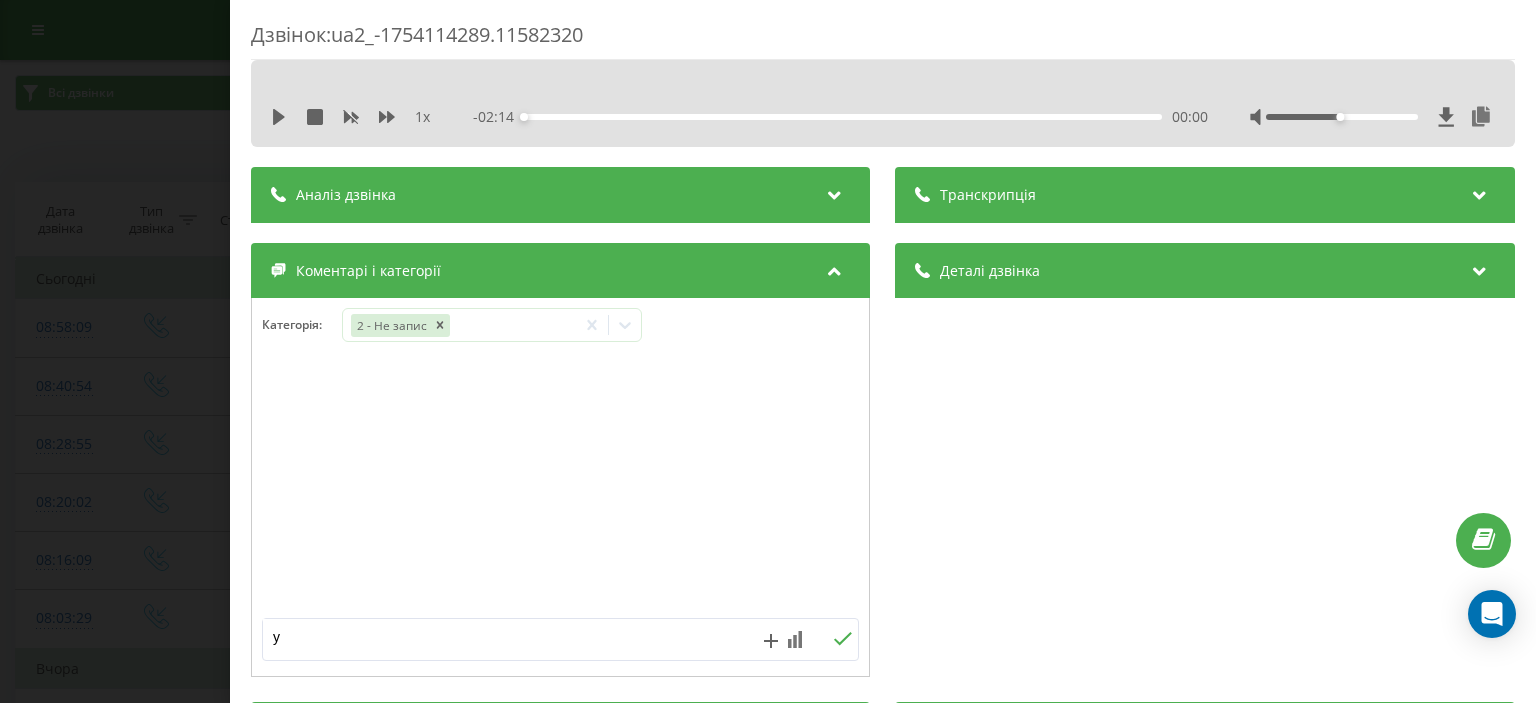 type 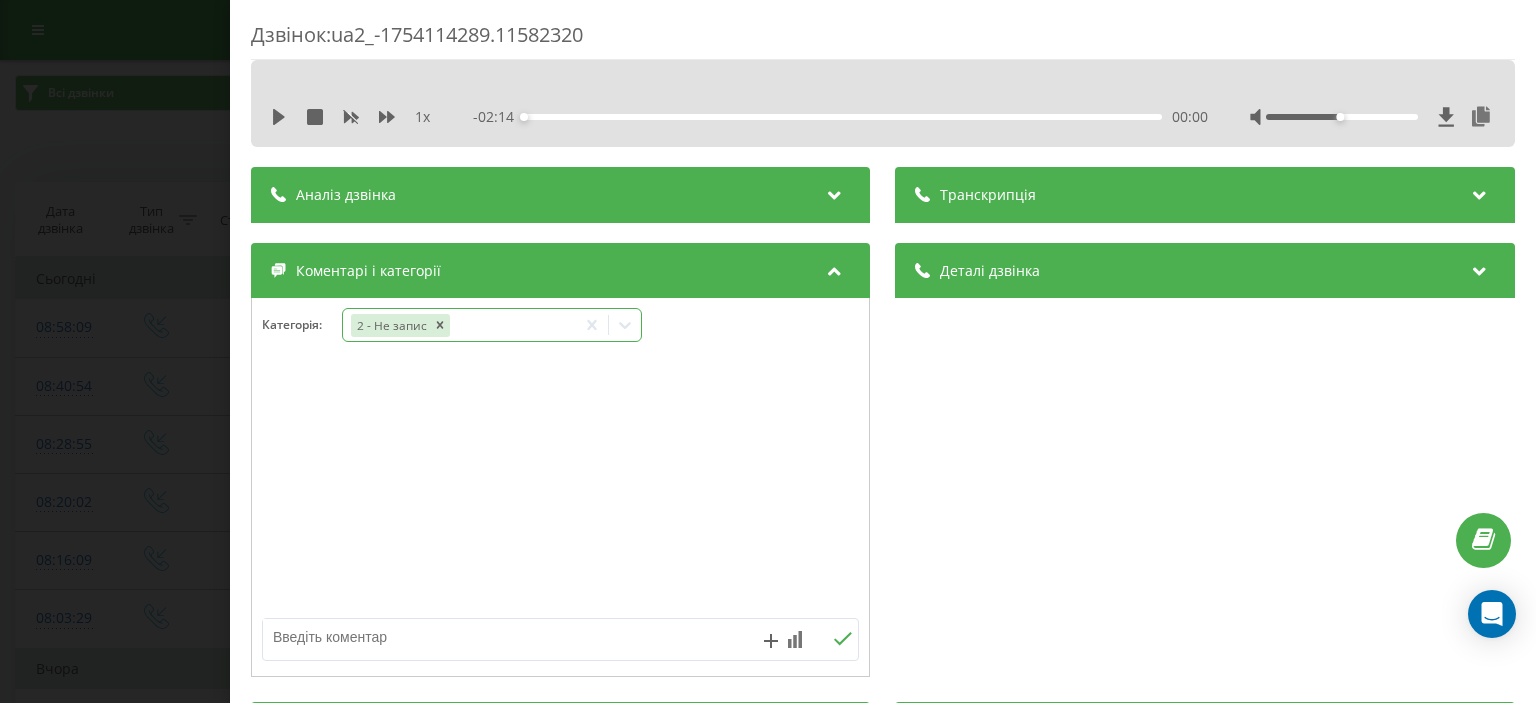 click at bounding box center (625, 325) 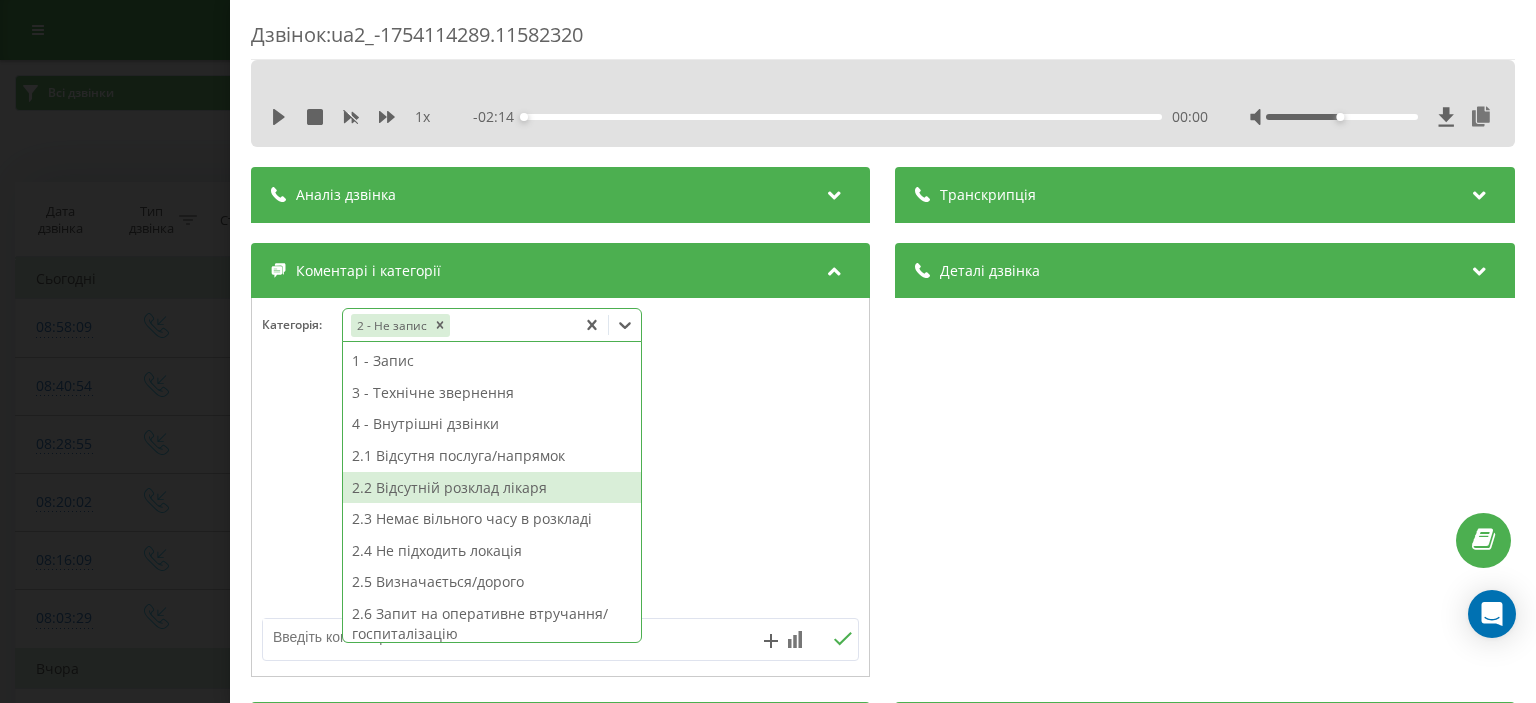 click on "2.2 Відсутній розклад лікаря" at bounding box center [492, 488] 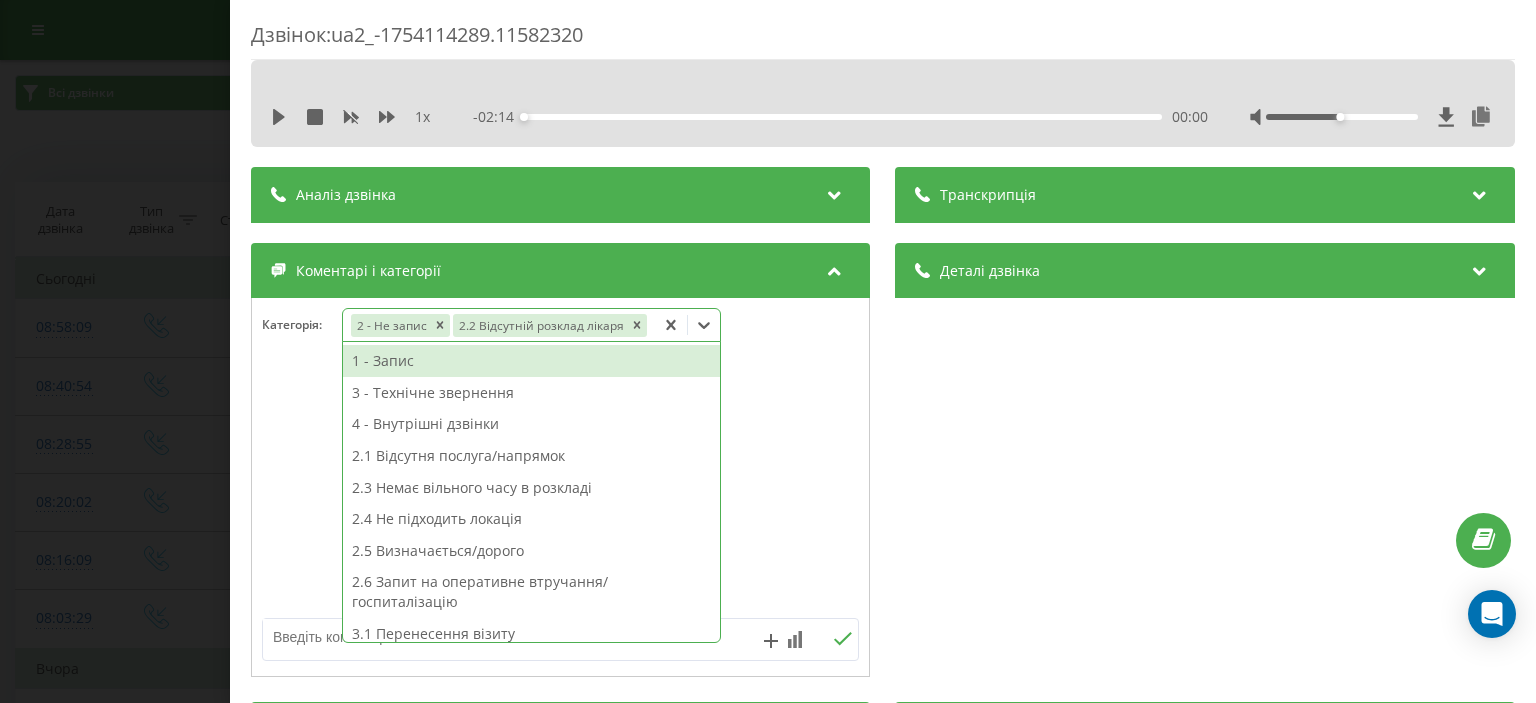 click on "Дзвінок : ua2_-1754114289.11582320 1 x - 02:14 00:00 00:00 Транскрипція Для AI-аналізу майбутніх дзвінків налаштуйте та активуйте профіль на сторінці . Якщо профіль вже є і дзвінок відповідає його умовам, оновіть сторінку через 10 хвилин - AI аналізує поточний дзвінок. Аналіз дзвінка Для AI-аналізу майбутніх дзвінків налаштуйте та активуйте профіль на сторінці . Якщо профіль вже є і дзвінок відповідає його умовам, оновіть сторінку через 10 хвилин - AI аналізує поточний дзвінок. Деталі дзвінка Загальне Дата дзвінка 2025-08-02 08:58:09 Тип дзвінка Вхідний Статус дзвінка Цільовий [PHONE] :" at bounding box center (768, 351) 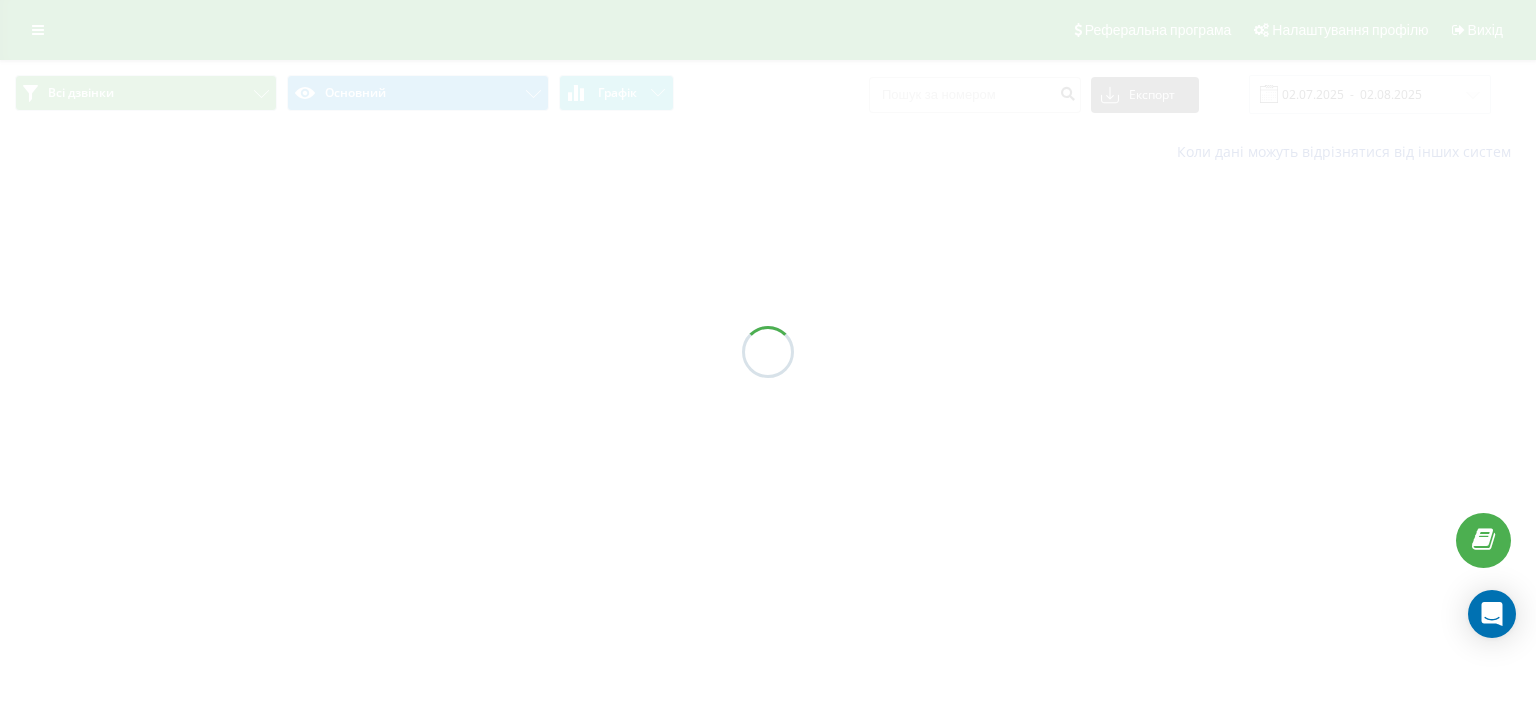 scroll, scrollTop: 0, scrollLeft: 0, axis: both 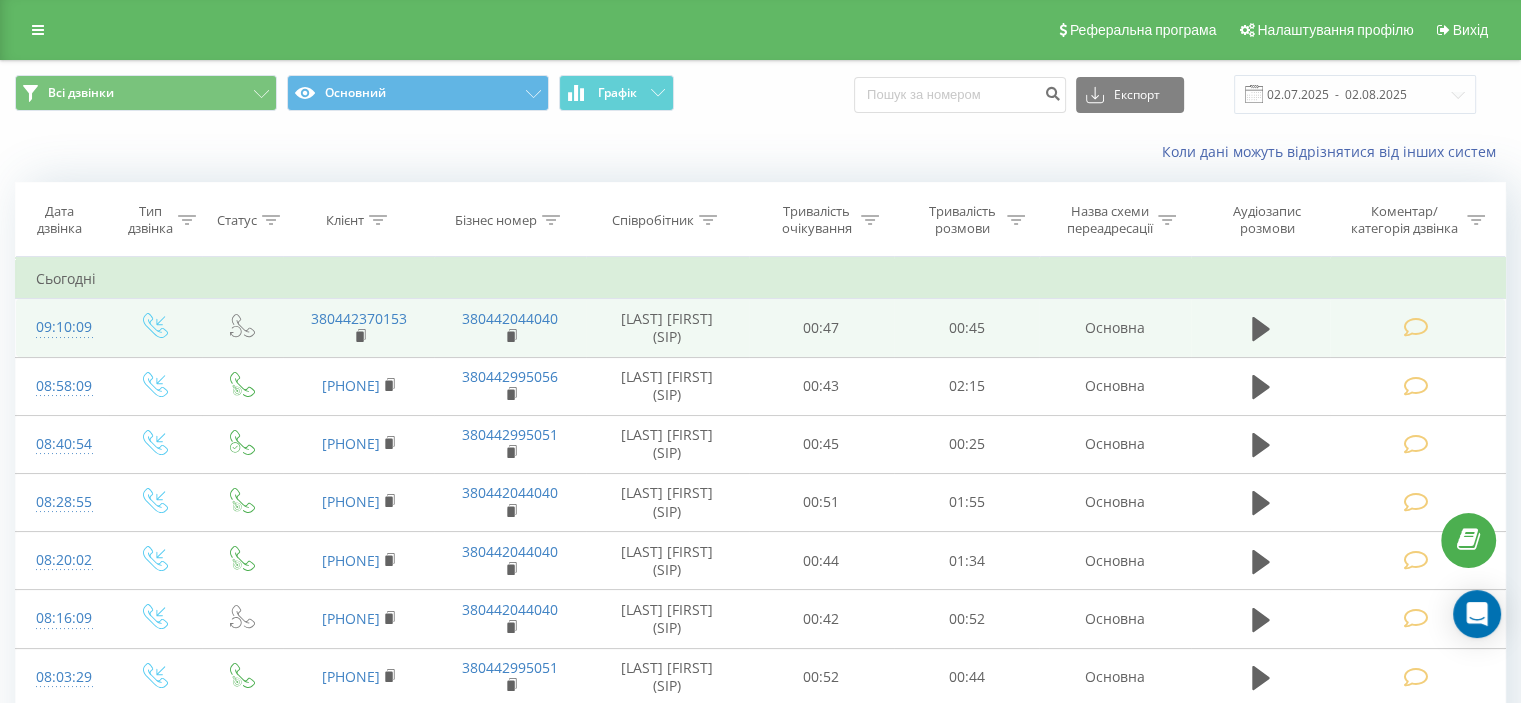 click at bounding box center (1415, 327) 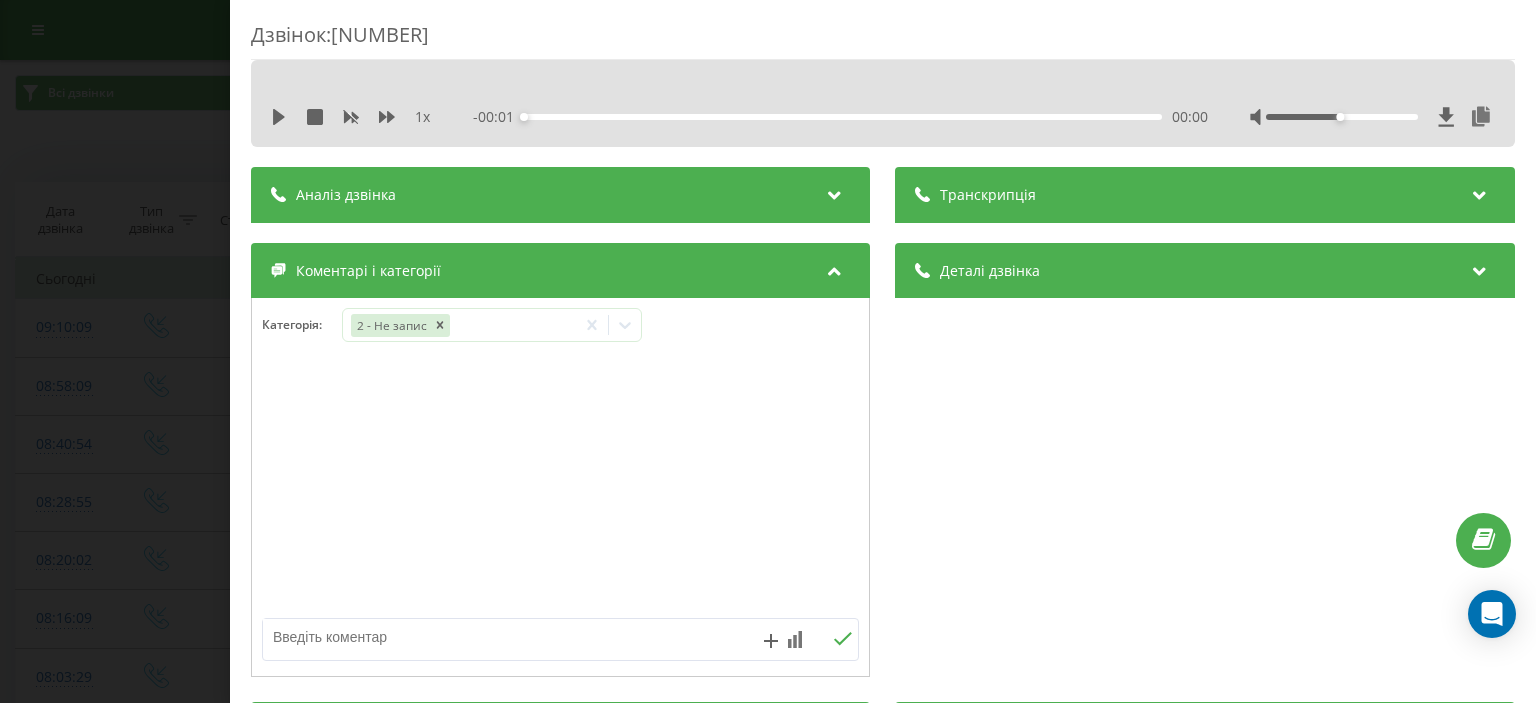 click at bounding box center (501, 637) 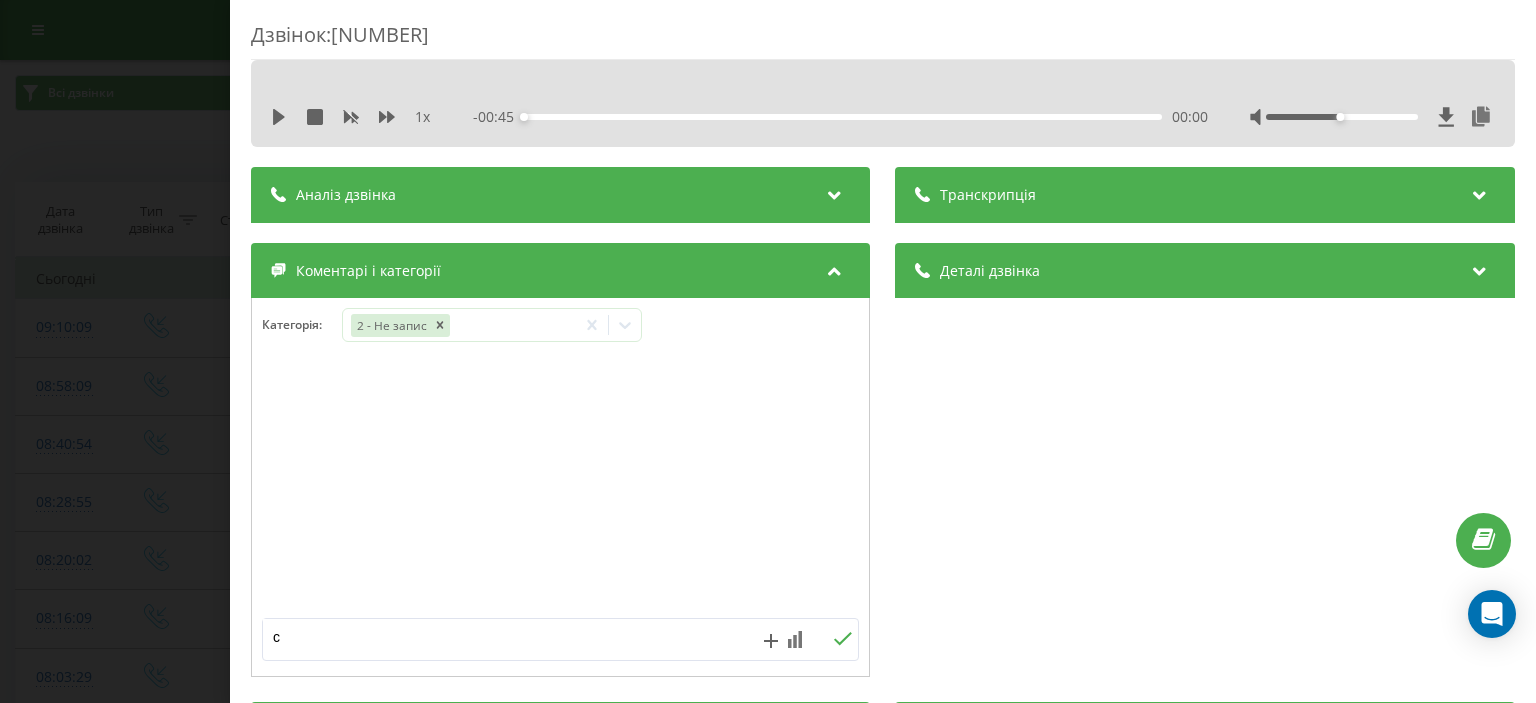 type on "ск" 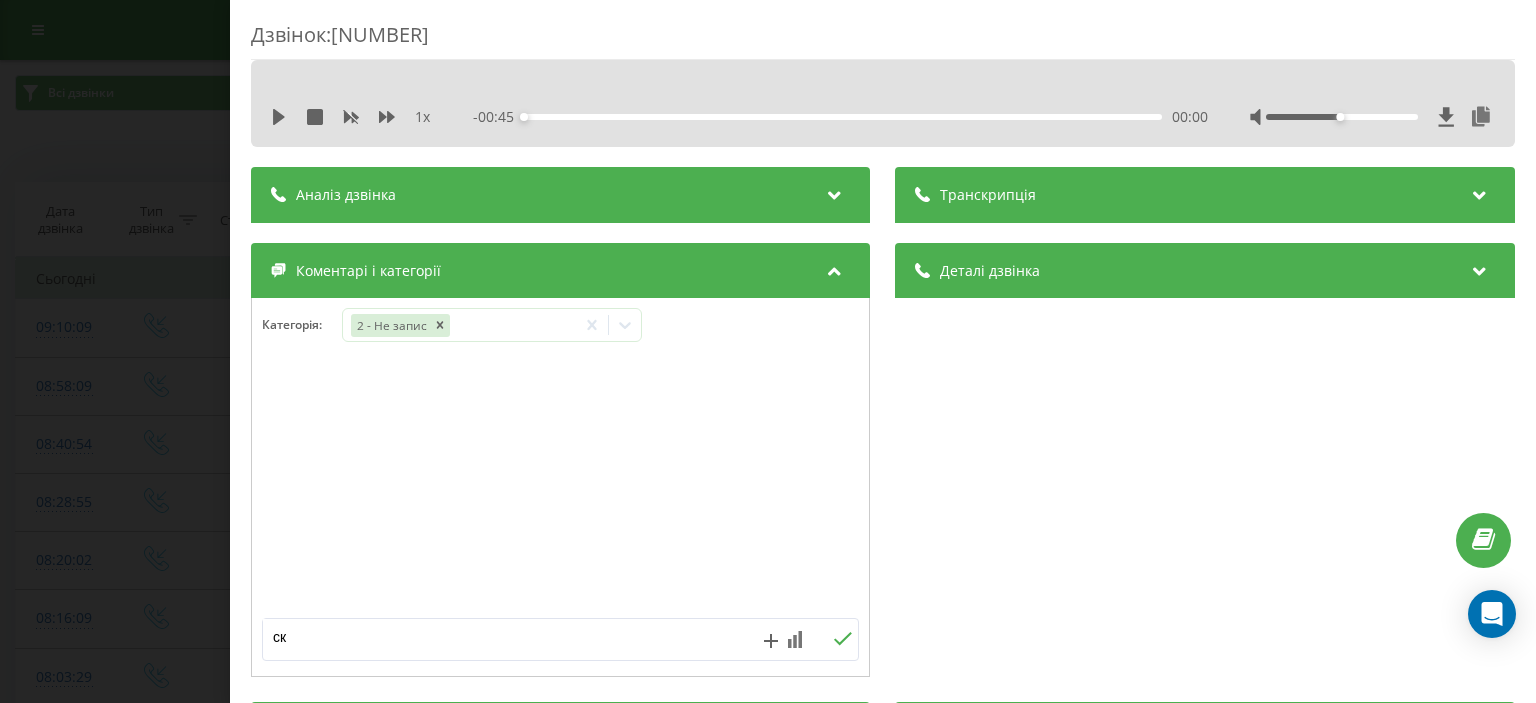 click 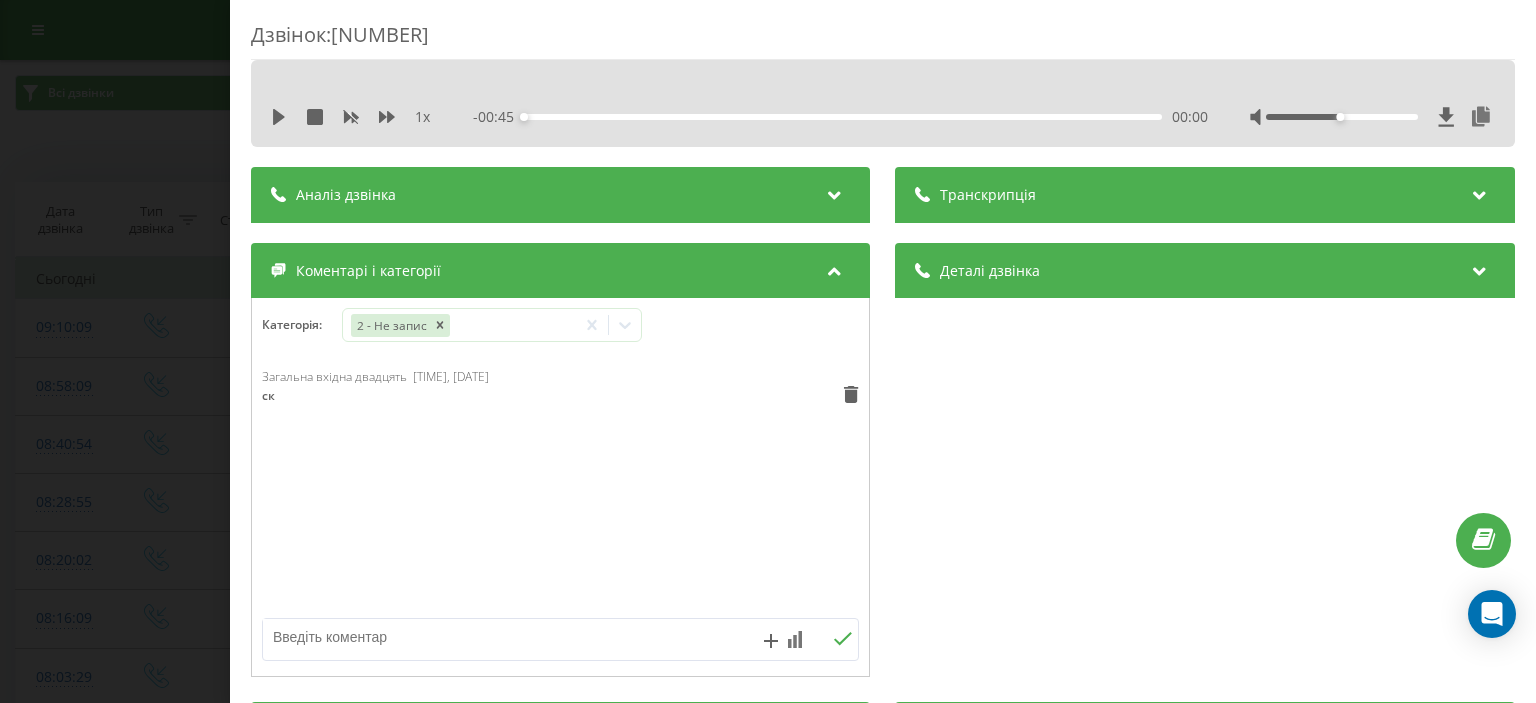 click on "Дзвінок :  ua12_-1754115009.1895996   1 x  - 00:45 00:00   00:00   Транскрипція Для AI-аналізу майбутніх дзвінків  налаштуйте та активуйте профіль на сторінці . Якщо профіль вже є і дзвінок відповідає його умовам, оновіть сторінку через 10 хвилин - AI аналізує поточний дзвінок. Аналіз дзвінка Для AI-аналізу майбутніх дзвінків  налаштуйте та активуйте профіль на сторінці . Якщо профіль вже є і дзвінок відповідає його умовам, оновіть сторінку через 10 хвилин - AI аналізує поточний дзвінок. Деталі дзвінка Загальне Дата дзвінка 2025-08-02 09:10:09 Тип дзвінка Вхідний Статус дзвінка Повторний 380442370153" at bounding box center [768, 351] 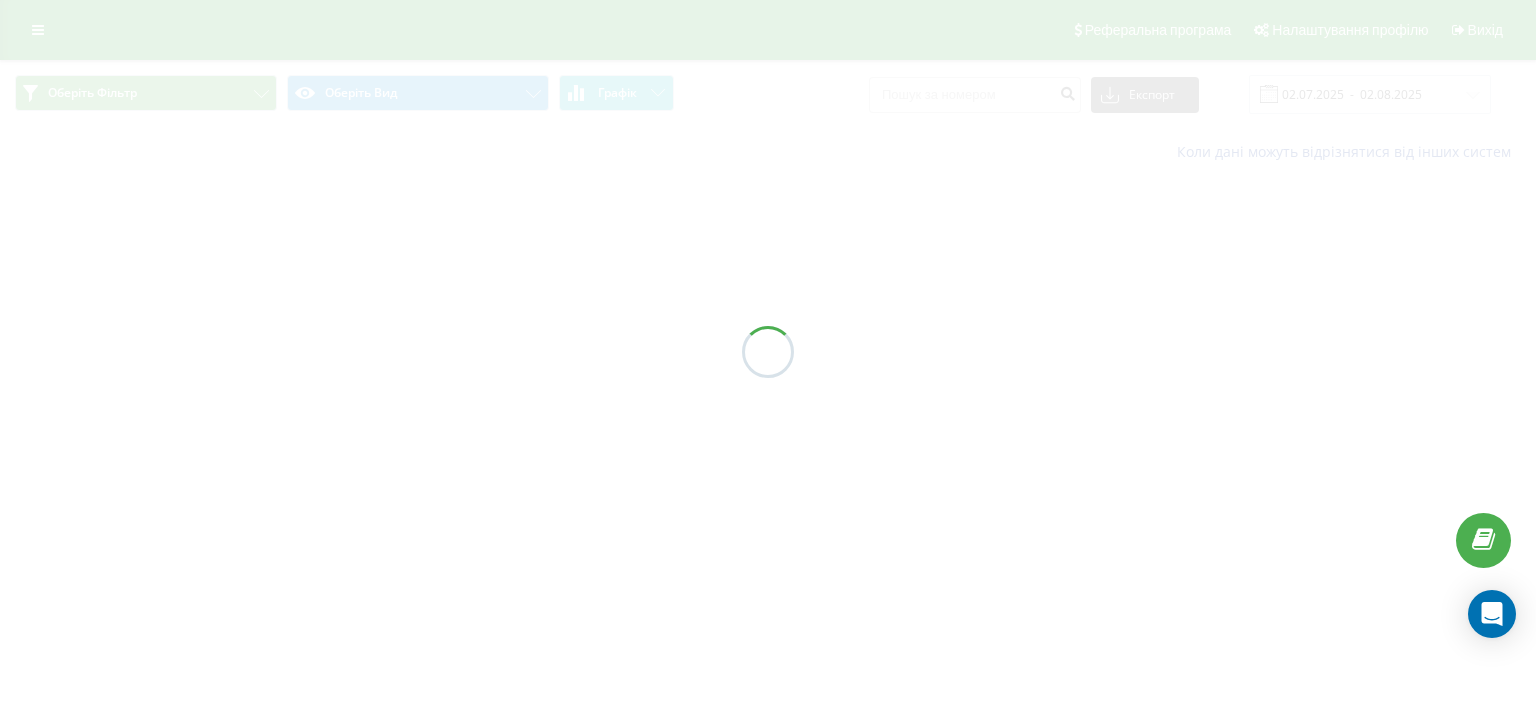 scroll, scrollTop: 0, scrollLeft: 0, axis: both 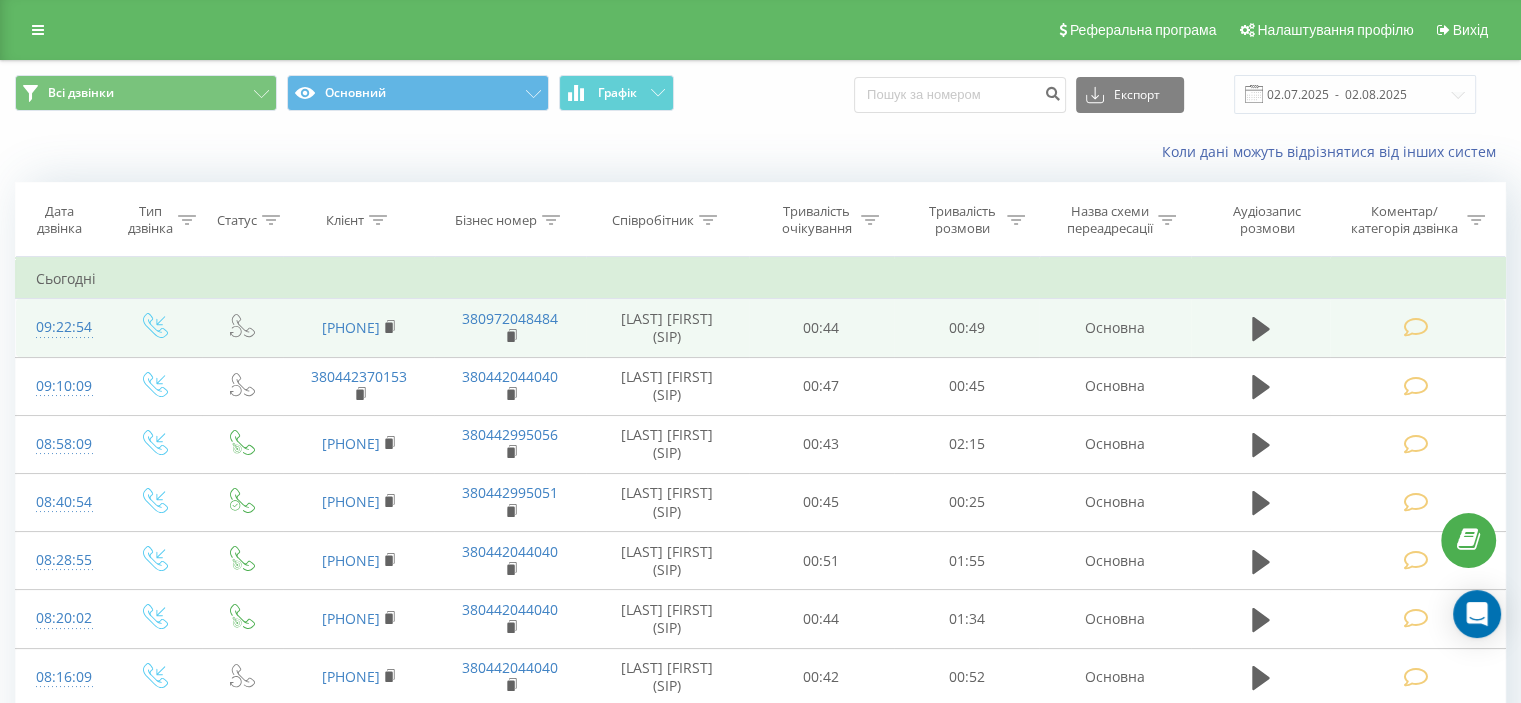 click at bounding box center [1415, 327] 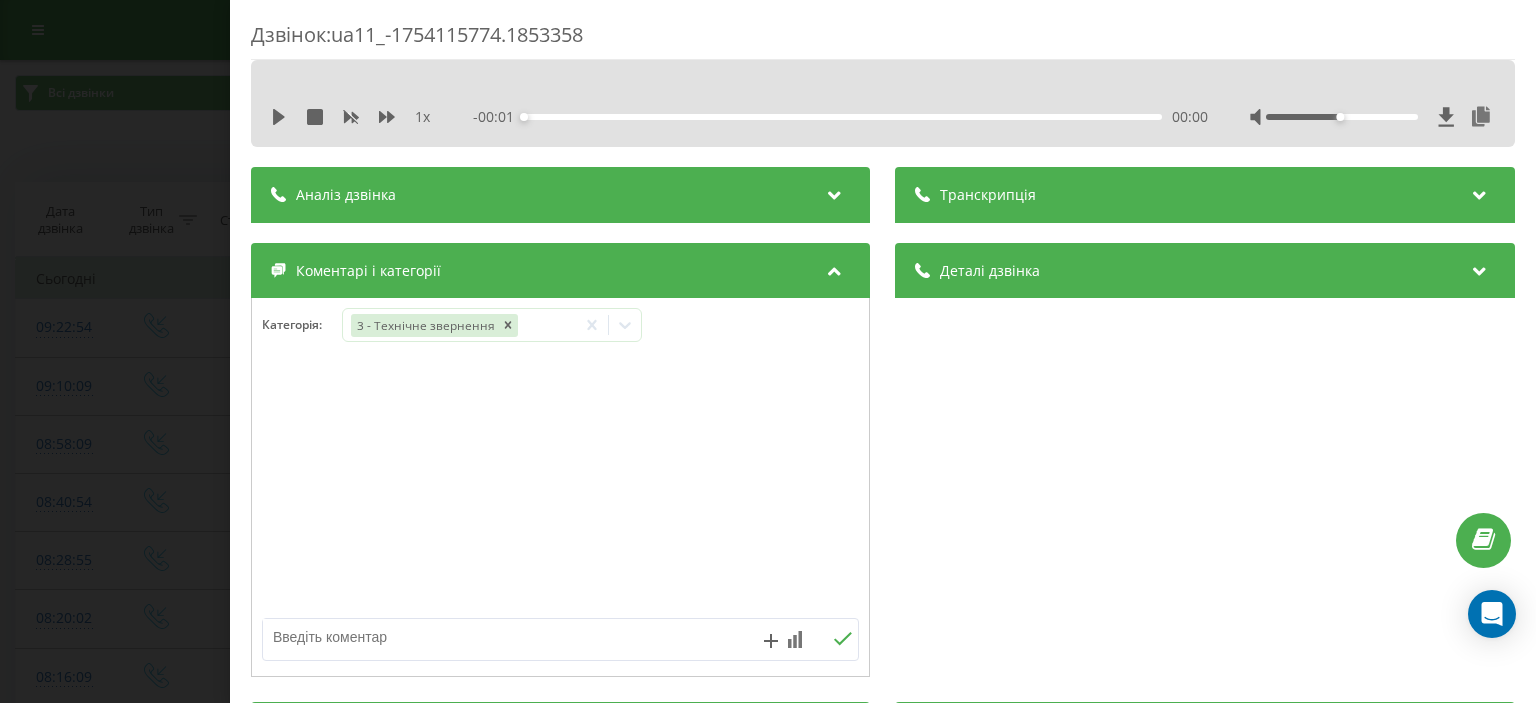 click at bounding box center [501, 637] 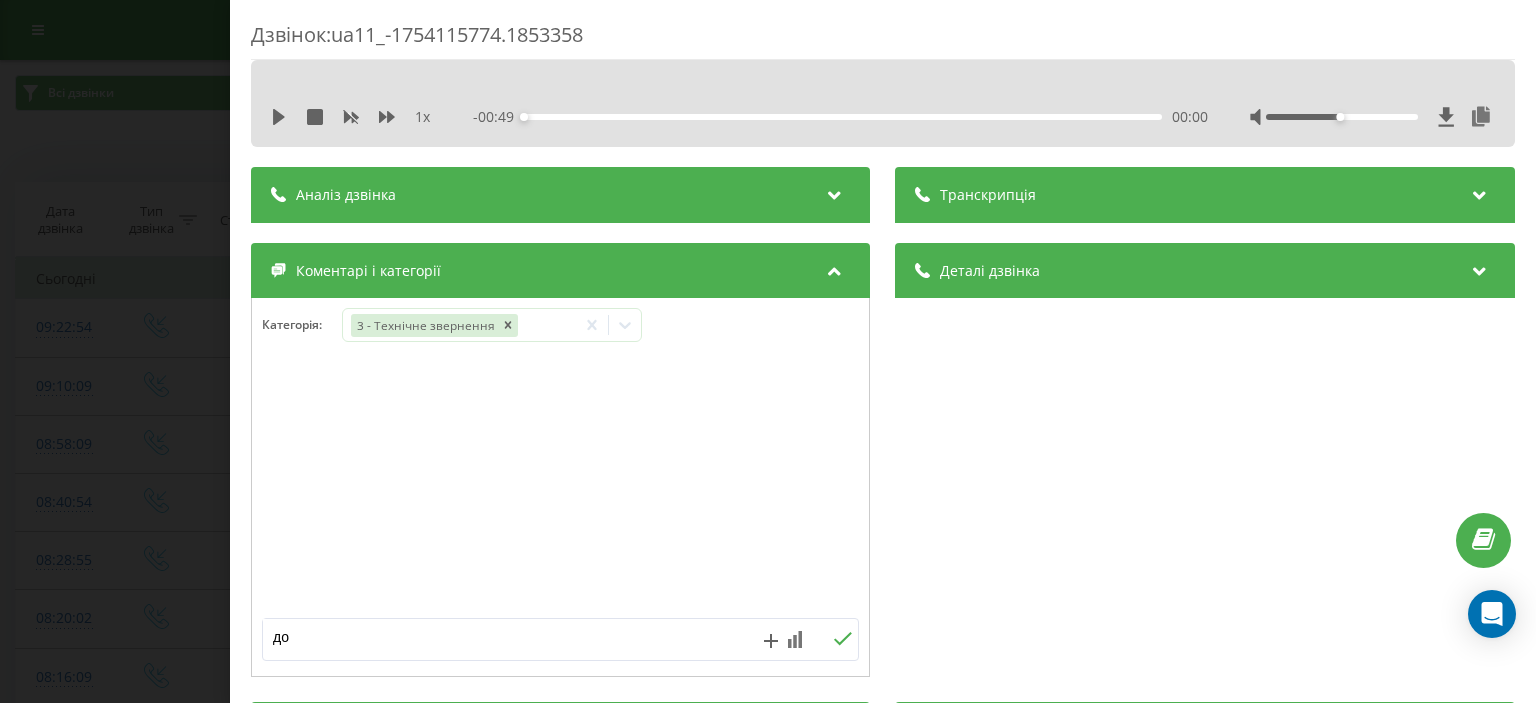 type on "д" 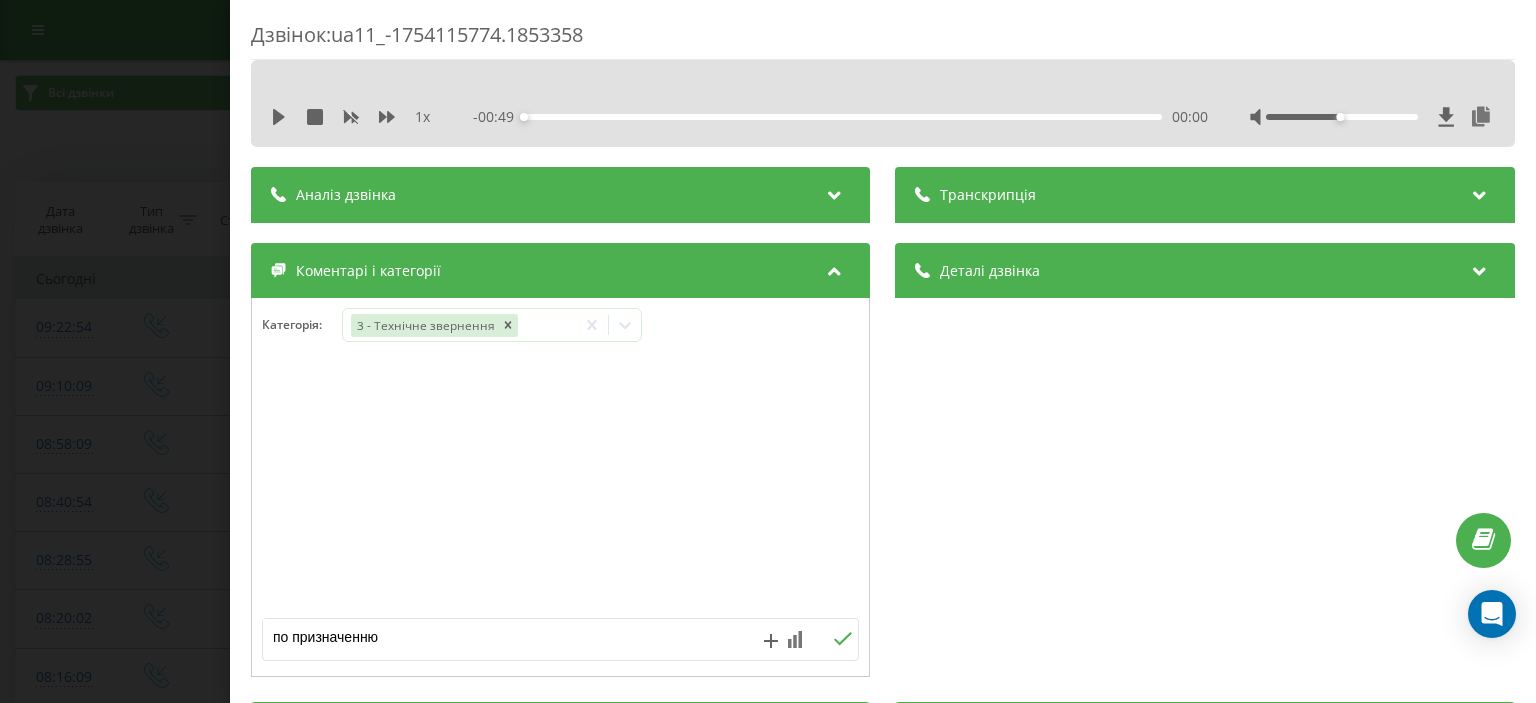 type on "по призначенню" 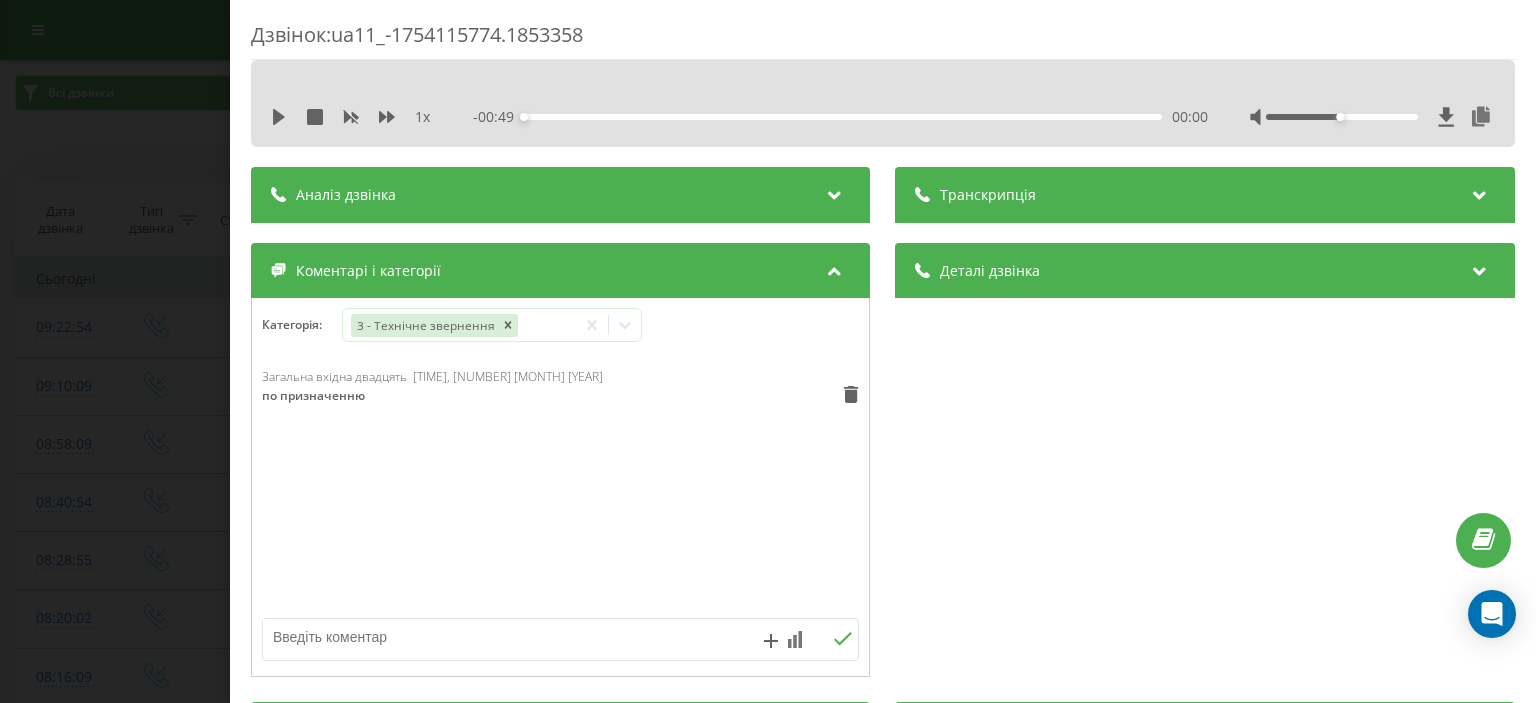 click on "Дзвінок : ua11_-1754115774.1853358 1 x - 00:49 00:00 00:00 Транскрипція Для AI-аналізу майбутніх дзвінків налаштуйте та активуйте профіль на сторінці . Якщо профіль вже є і дзвінок відповідає його умовам, оновіть сторінку через 10 хвилин - AI аналізує поточний дзвінок. Аналіз дзвінка Для AI-аналізу майбутніх дзвінків налаштуйте та активуйте профіль на сторінці . Якщо профіль вже є і дзвінок відповідає його умовам, оновіть сторінку через 10 хвилин - AI аналізує поточний дзвінок. Деталі дзвінка Загальне Дата дзвінка [DATE] [TIME] Тип дзвінка Вхідний Статус дзвінка Повторний [PHONE]" at bounding box center [768, 351] 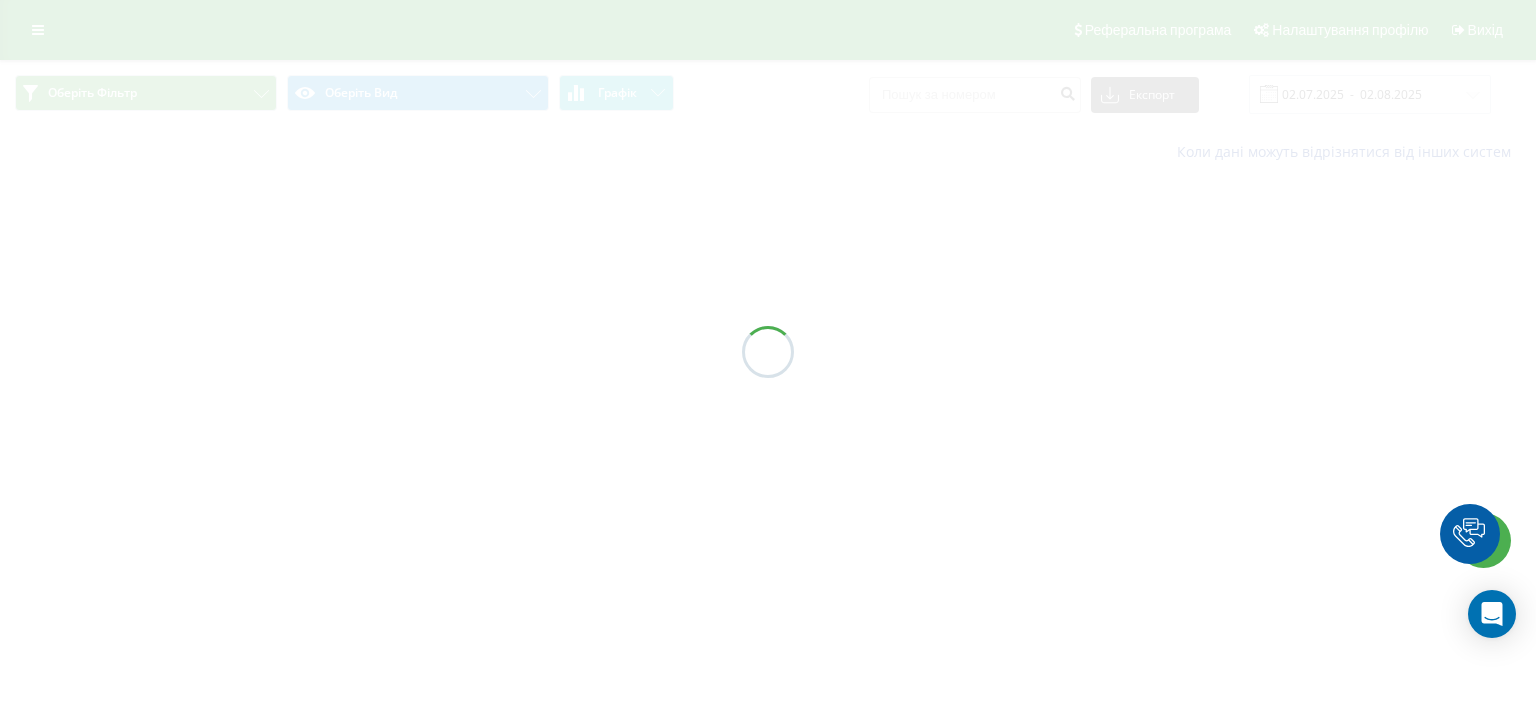 scroll, scrollTop: 0, scrollLeft: 0, axis: both 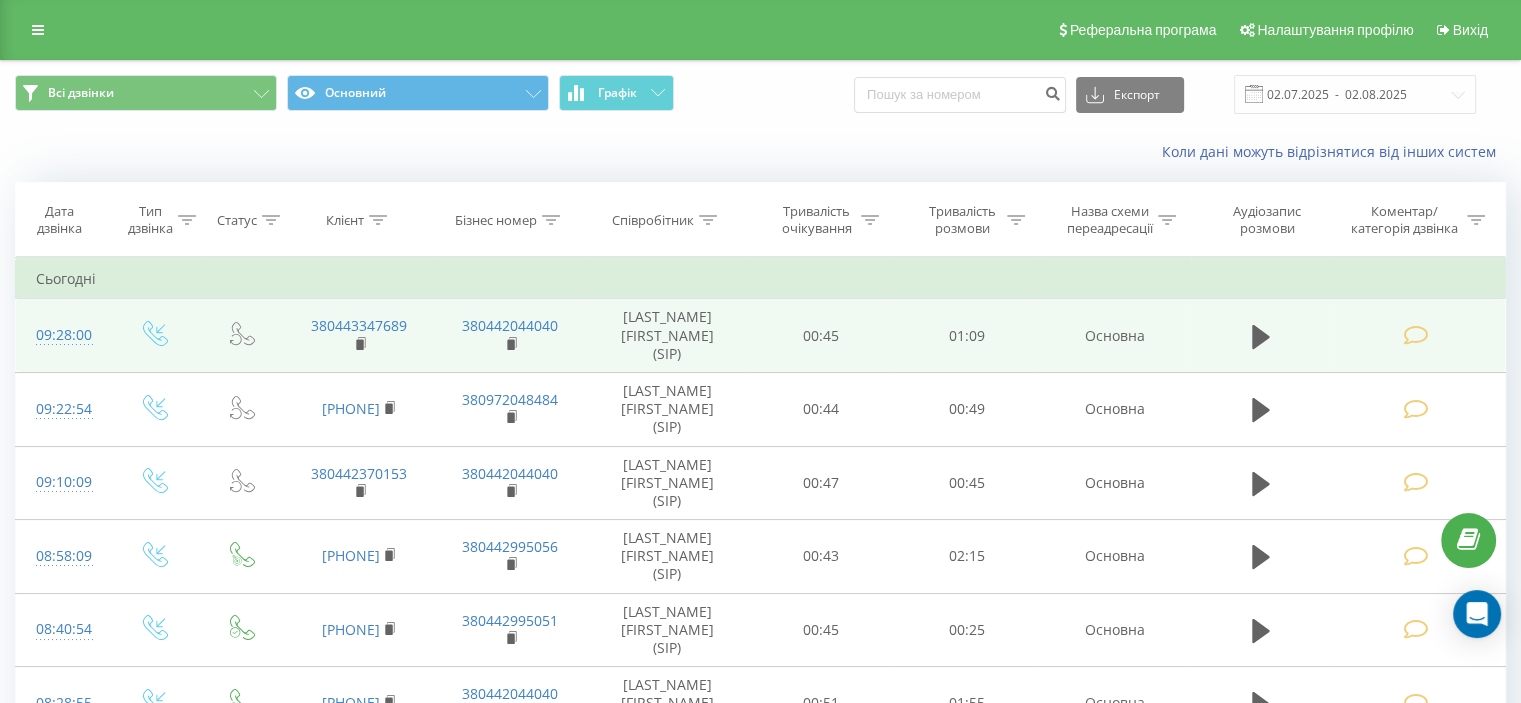 click at bounding box center (1415, 335) 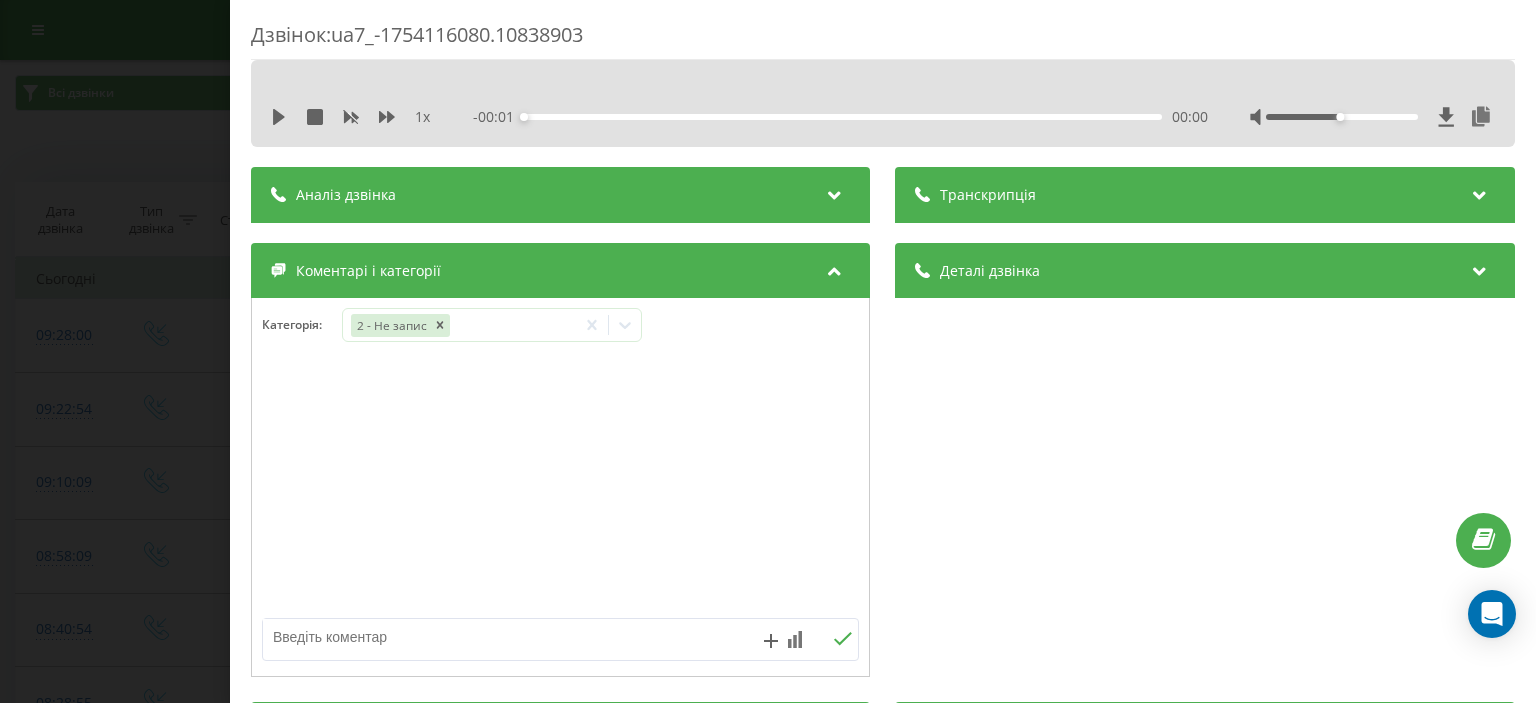 click at bounding box center [501, 637] 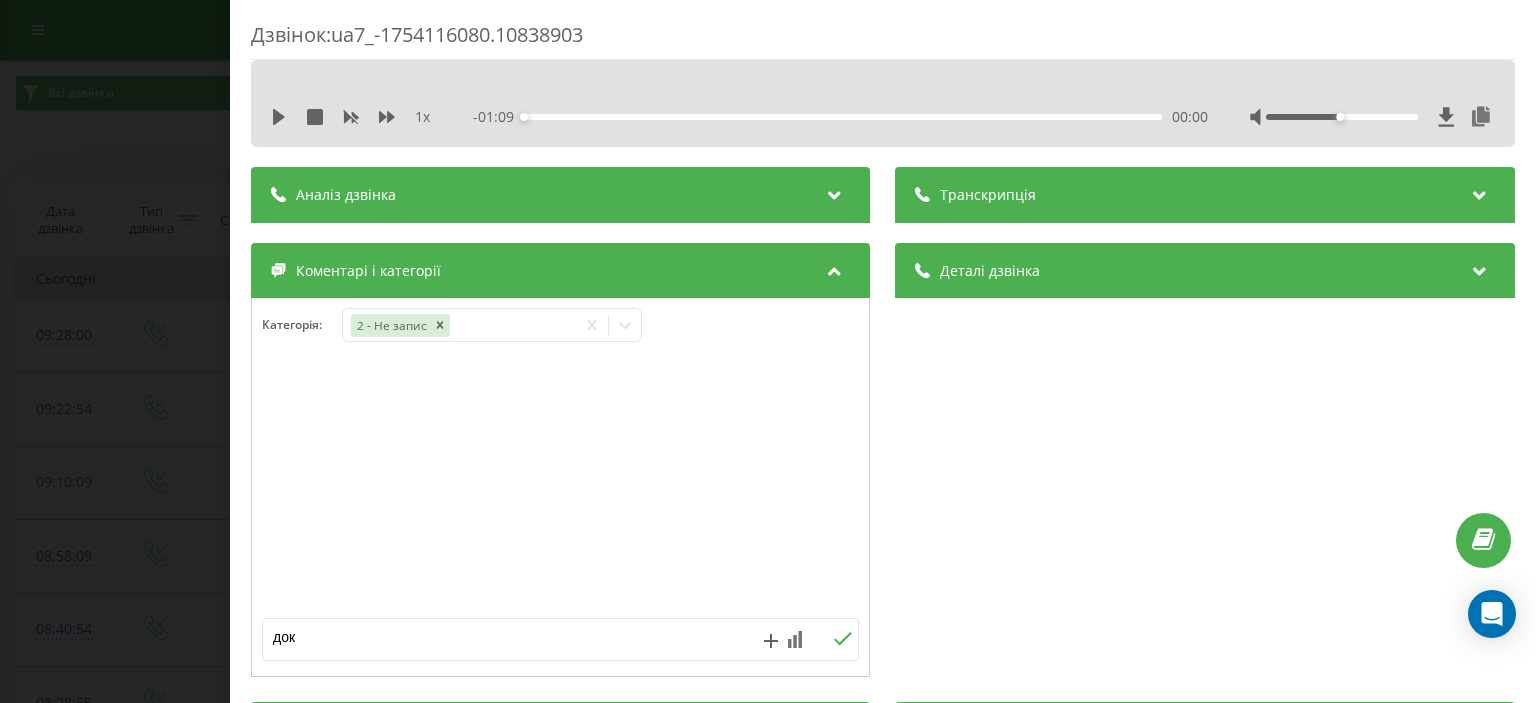 type on "доки" 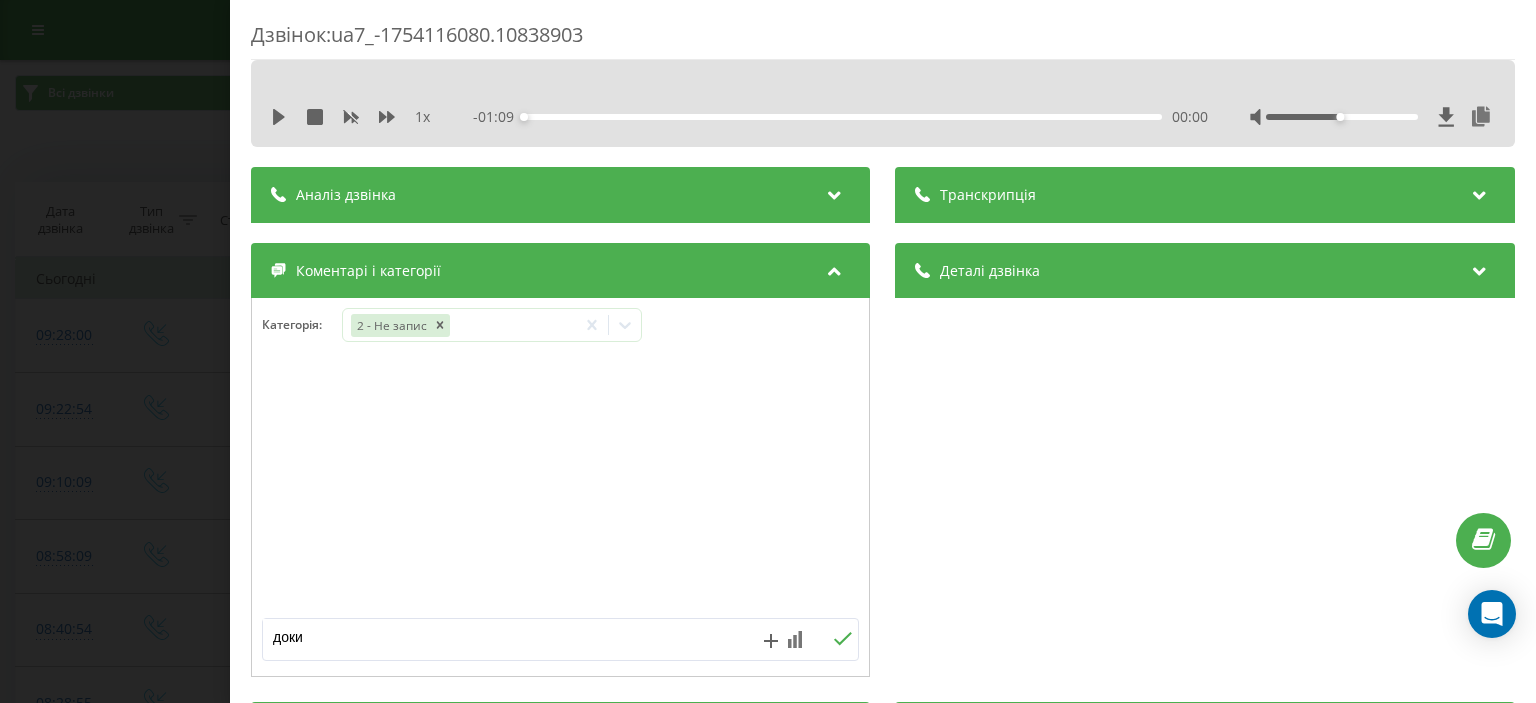 click 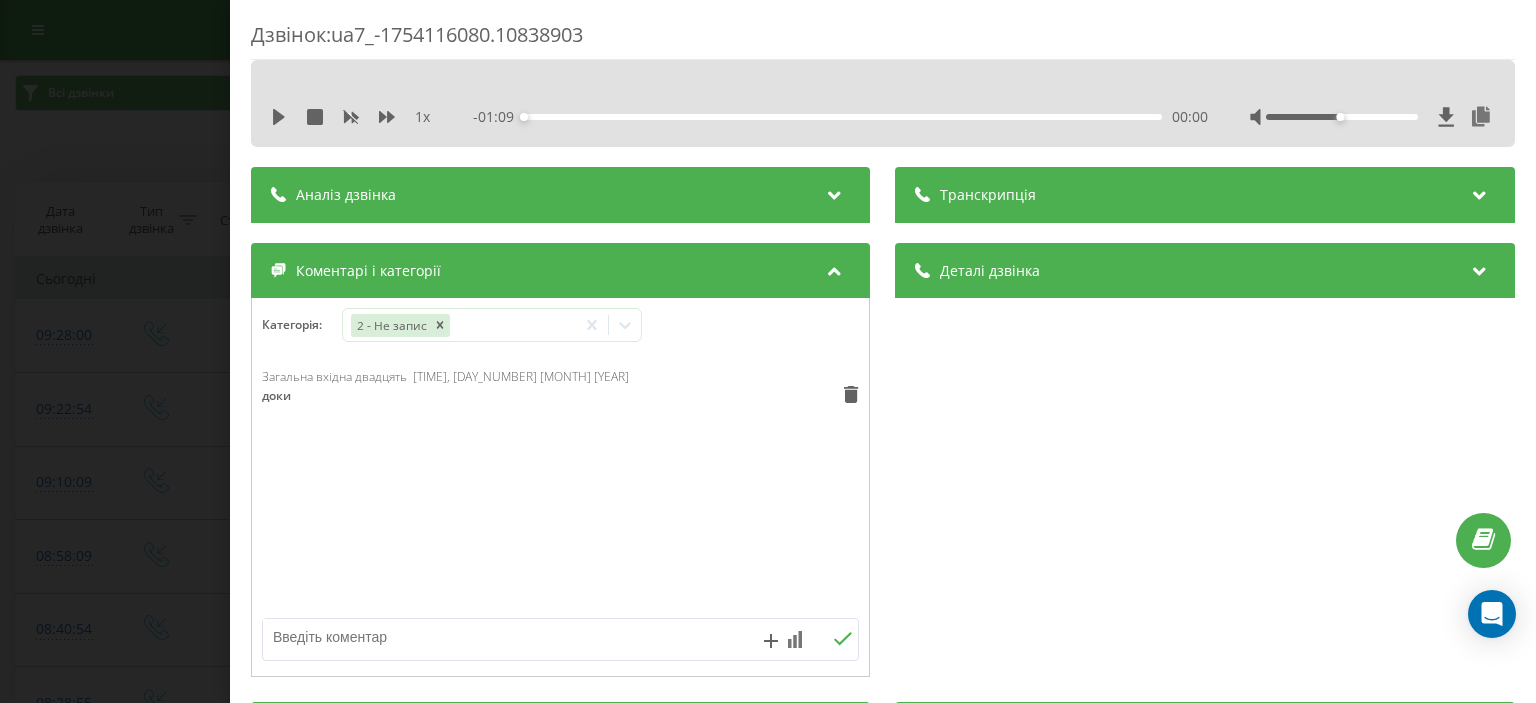 click on "Дзвінок :  ua7_-1754116080.10838903   1 x  - 01:09 00:00   00:00   Транскрипція Для AI-аналізу майбутніх дзвінків  налаштуйте та активуйте профіль на сторінці . Якщо профіль вже є і дзвінок відповідає його умовам, оновіть сторінку через 10 хвилин - AI аналізує поточний дзвінок. Аналіз дзвінка Для AI-аналізу майбутніх дзвінків  налаштуйте та активуйте профіль на сторінці . Якщо профіль вже є і дзвінок відповідає його умовам, оновіть сторінку через 10 хвилин - AI аналізує поточний дзвінок. Деталі дзвінка Загальне Дата дзвінка 2025-08-02 09:28:00 Тип дзвінка Вхідний Статус дзвінка Повторний 380443347689" at bounding box center [768, 351] 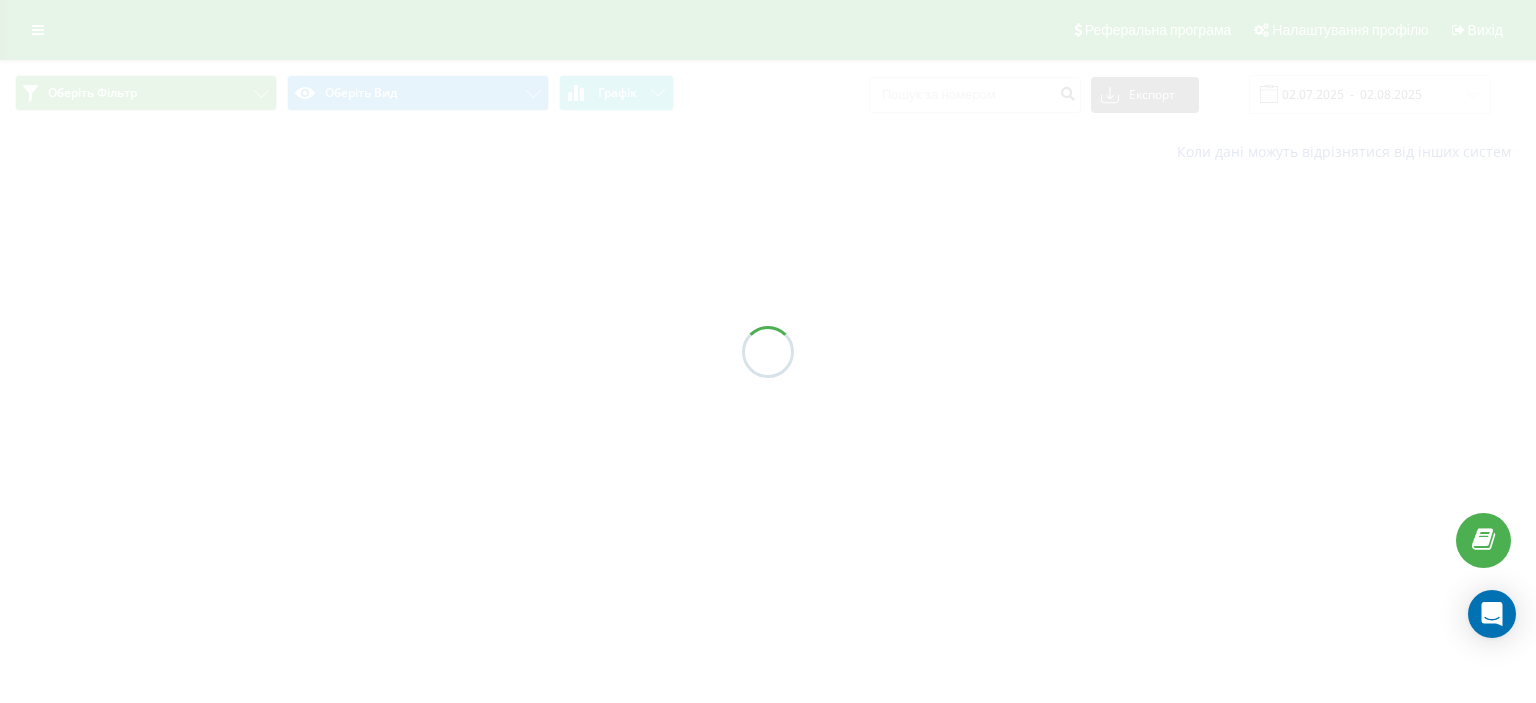 scroll, scrollTop: 0, scrollLeft: 0, axis: both 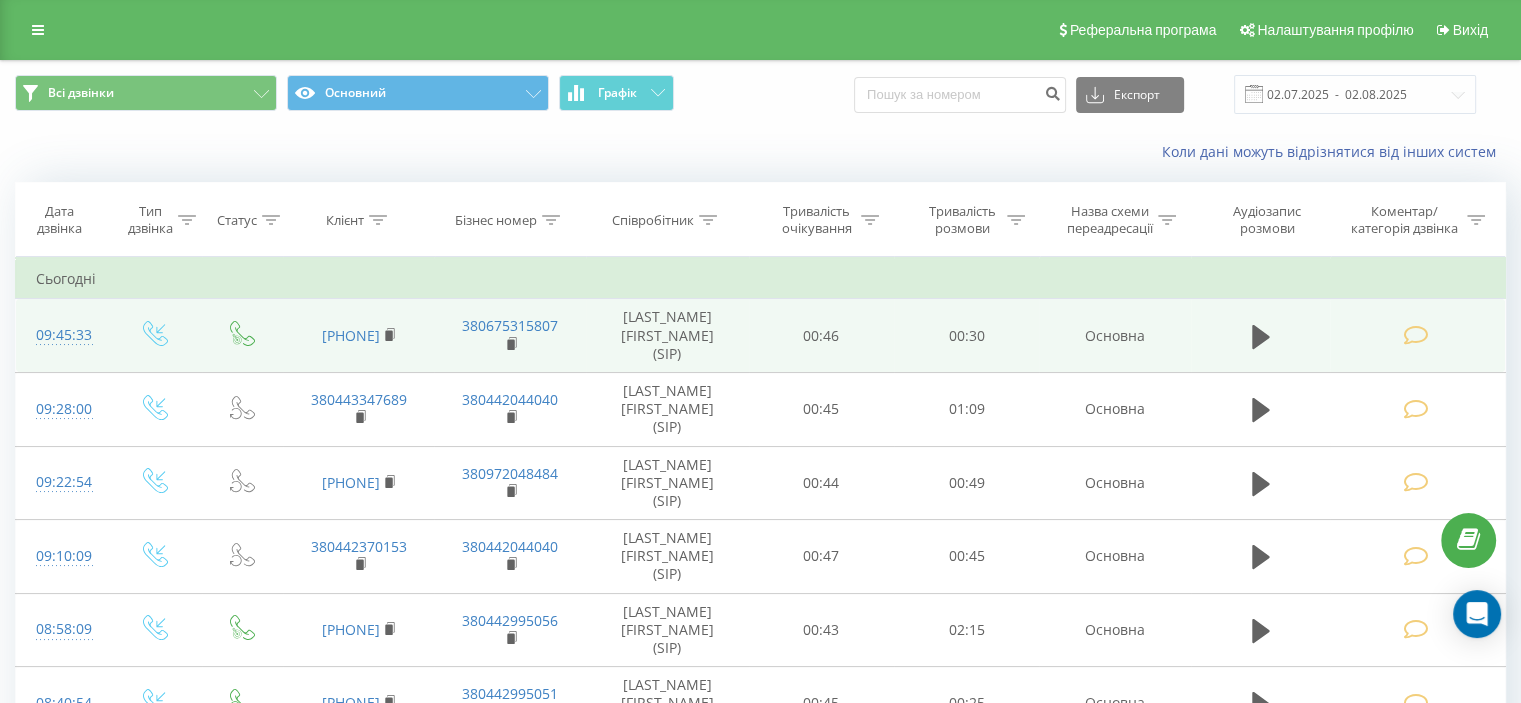 click at bounding box center (1415, 335) 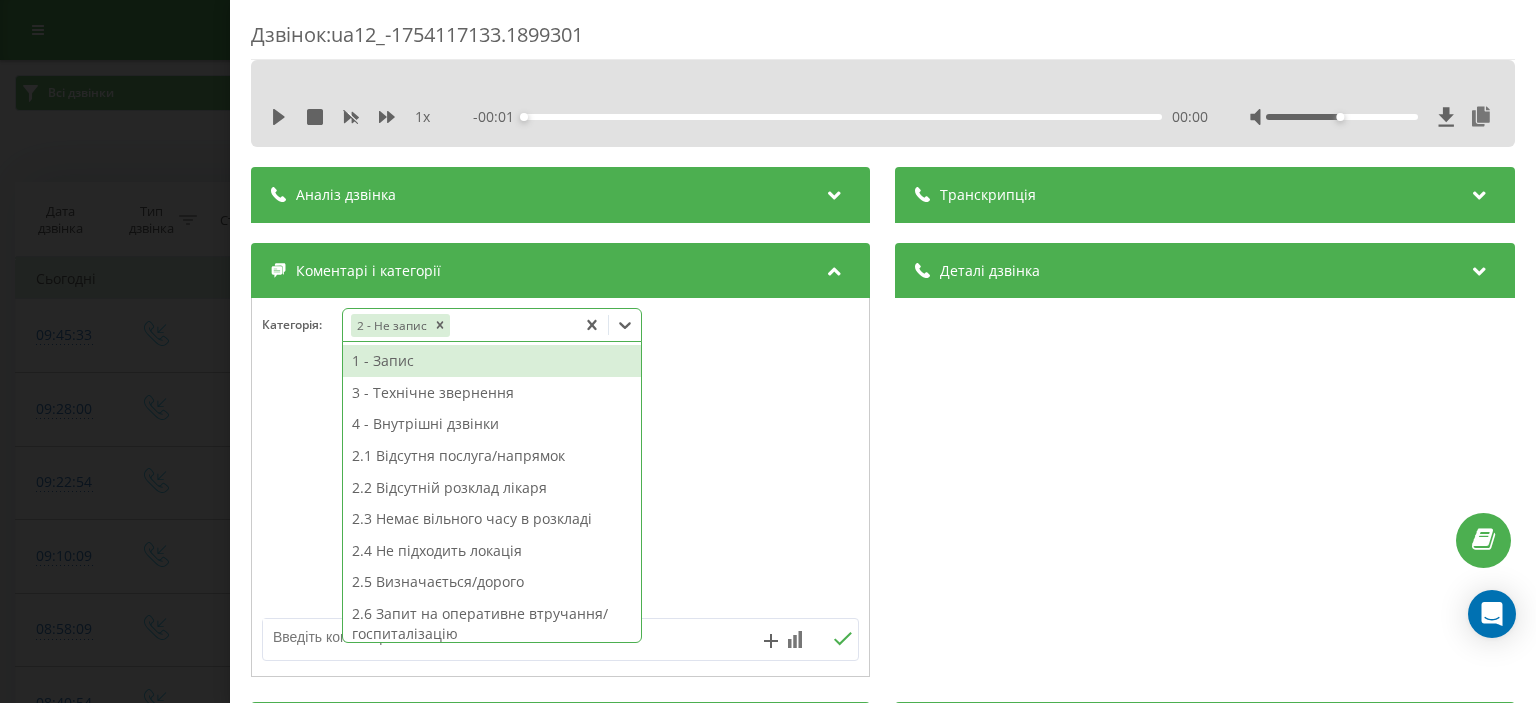 click on "2 - Не запис" at bounding box center (459, 325) 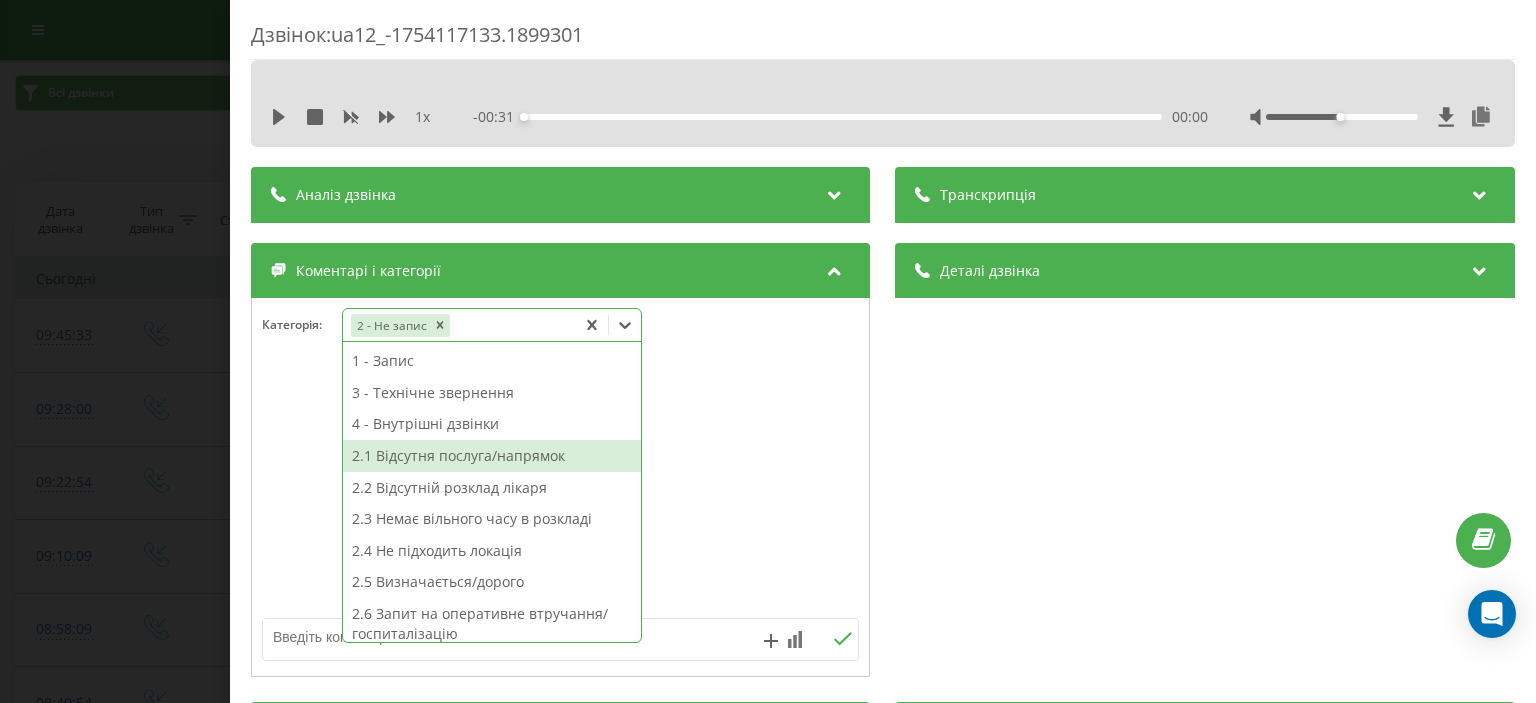 click on "2.1 Відсутня послуга/напрямок" at bounding box center (492, 456) 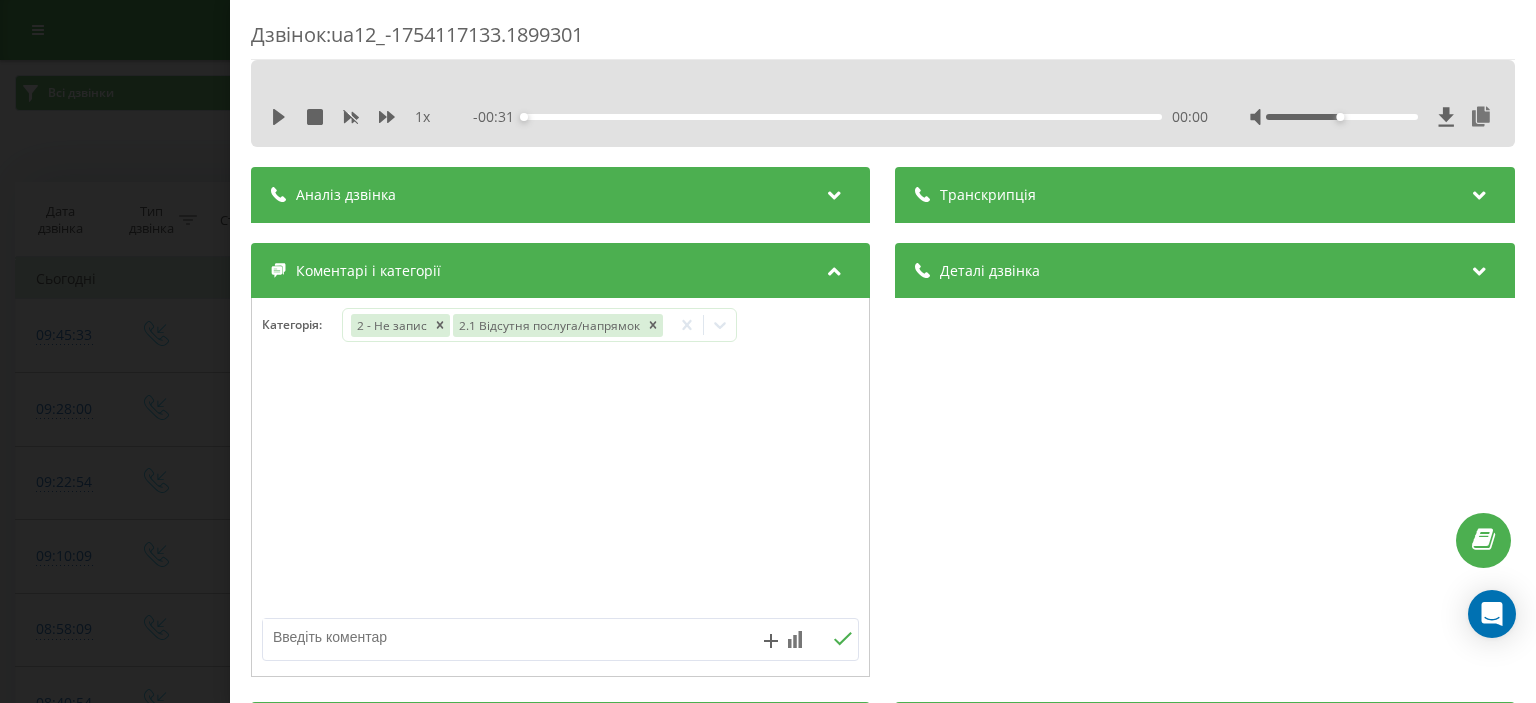 click on "Дзвінок :  ua12_-1754117133.1899301   1 x  - 00:31 00:00   00:00   Транскрипція Для AI-аналізу майбутніх дзвінків  налаштуйте та активуйте профіль на сторінці . Якщо профіль вже є і дзвінок відповідає його умовам, оновіть сторінку через 10 хвилин - AI аналізує поточний дзвінок. Аналіз дзвінка Для AI-аналізу майбутніх дзвінків  налаштуйте та активуйте профіль на сторінці . Якщо профіль вже є і дзвінок відповідає його умовам, оновіть сторінку через 10 хвилин - AI аналізує поточний дзвінок. Деталі дзвінка Загальне Дата дзвінка 2025-08-02 09:45:33 Тип дзвінка Вхідний Статус дзвінка Цільовий 380680241312 :" at bounding box center (768, 351) 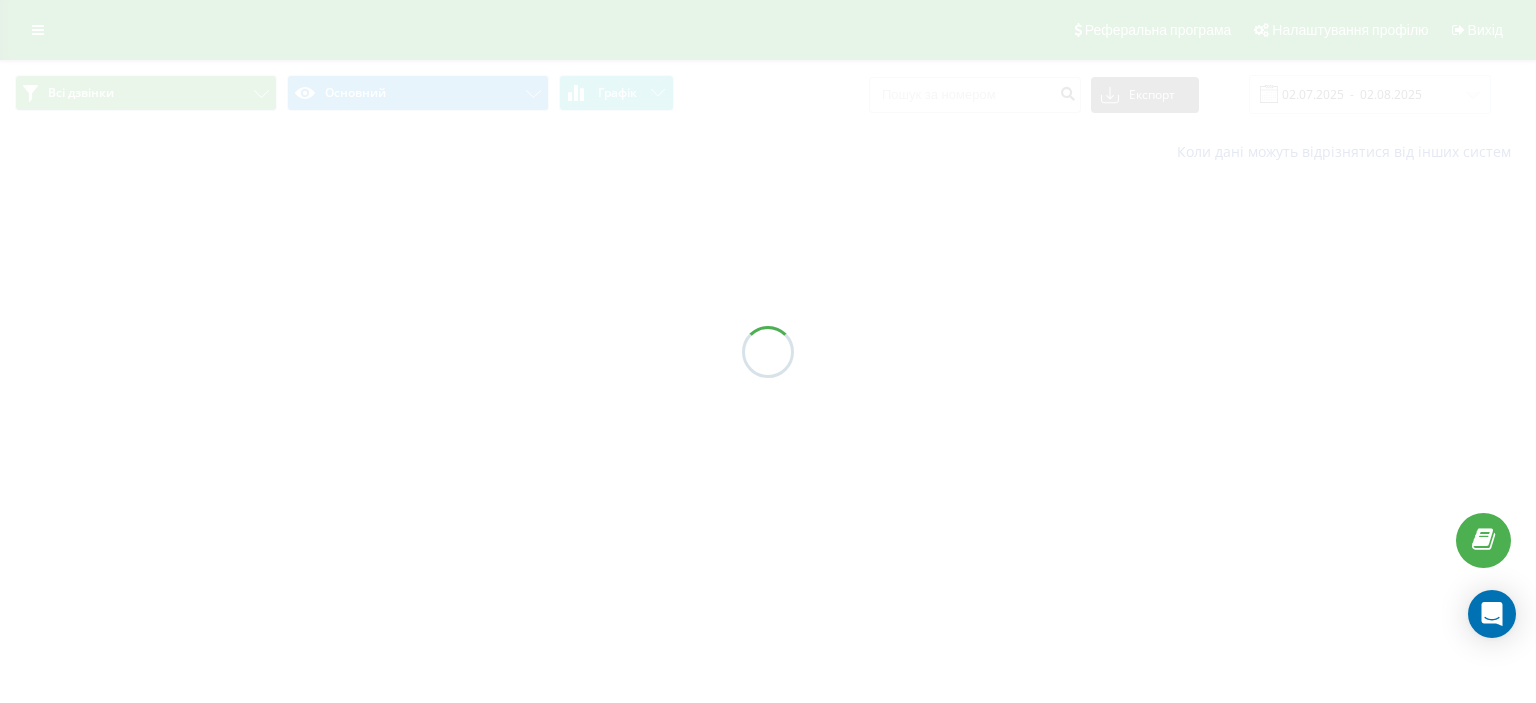 scroll, scrollTop: 0, scrollLeft: 0, axis: both 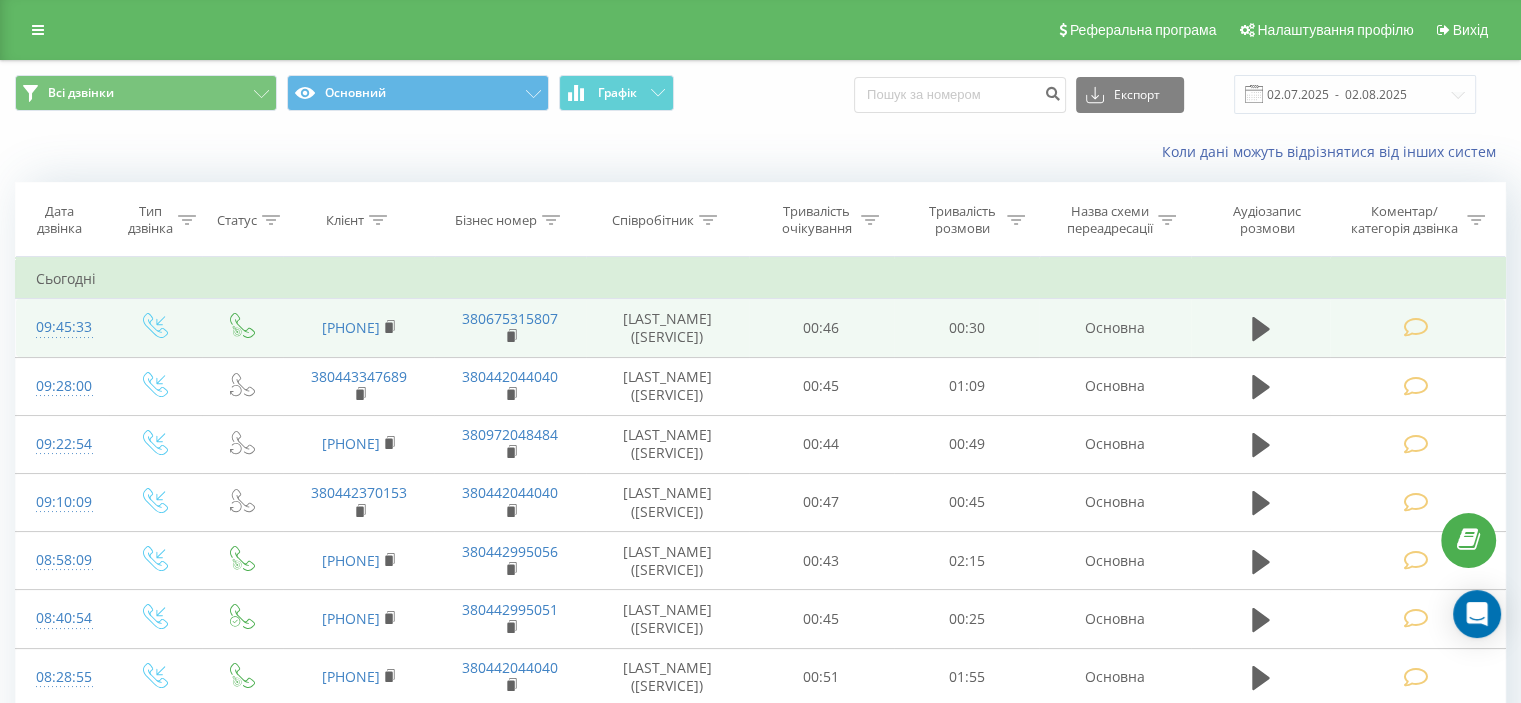 click at bounding box center [1415, 327] 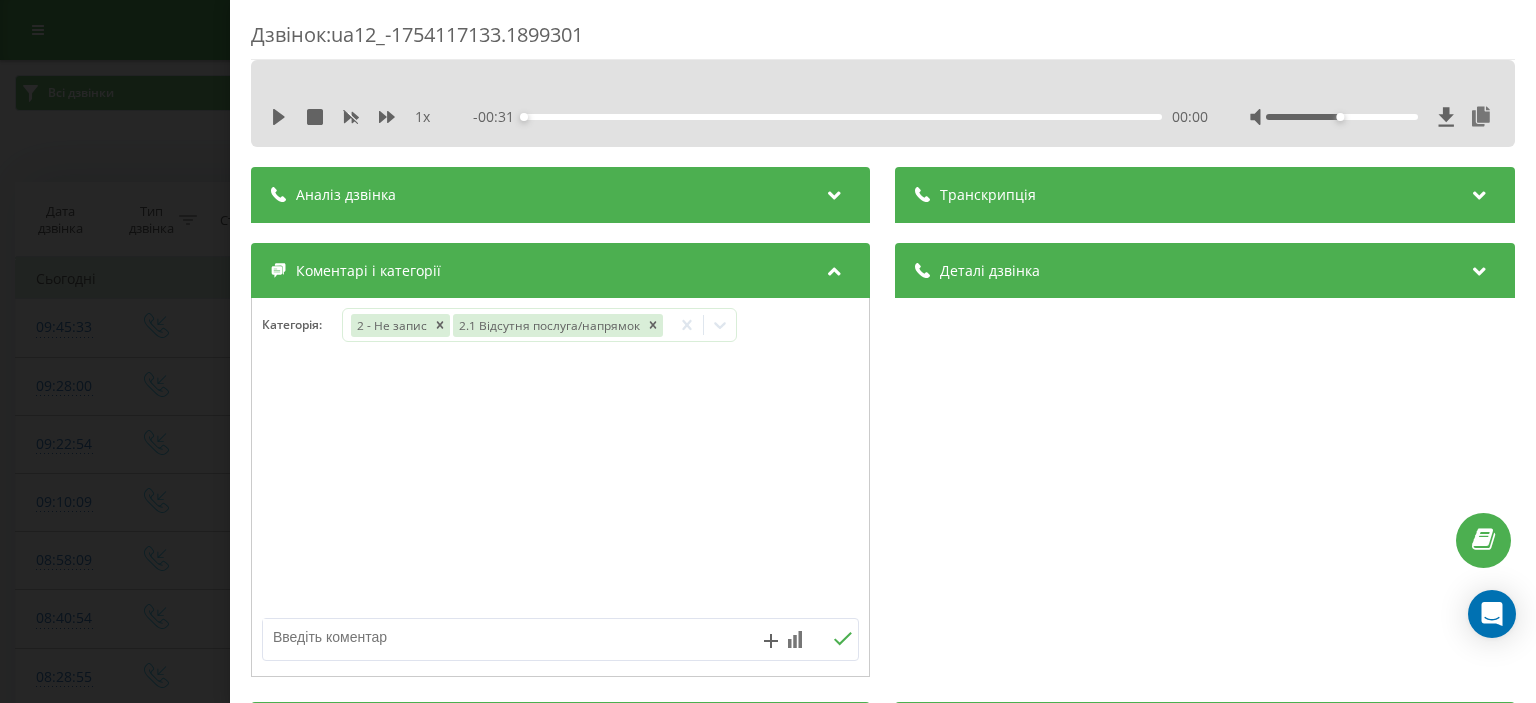 click on "Дзвінок :  ua12_-1754117133.1899301   1 x  - 00:31 00:00   00:00   Транскрипція Для AI-аналізу майбутніх дзвінків  налаштуйте та активуйте профіль на сторінці . Якщо профіль вже є і дзвінок відповідає його умовам, оновіть сторінку через 10 хвилин - AI аналізує поточний дзвінок. Аналіз дзвінка Для AI-аналізу майбутніх дзвінків  налаштуйте та активуйте профіль на сторінці . Якщо профіль вже є і дзвінок відповідає його умовам, оновіть сторінку через 10 хвилин - AI аналізує поточний дзвінок. Деталі дзвінка Загальне Дата дзвінка 2025-08-02 09:45:33 Тип дзвінка Вхідний Статус дзвінка Цільовий 380680241312 :" at bounding box center (768, 351) 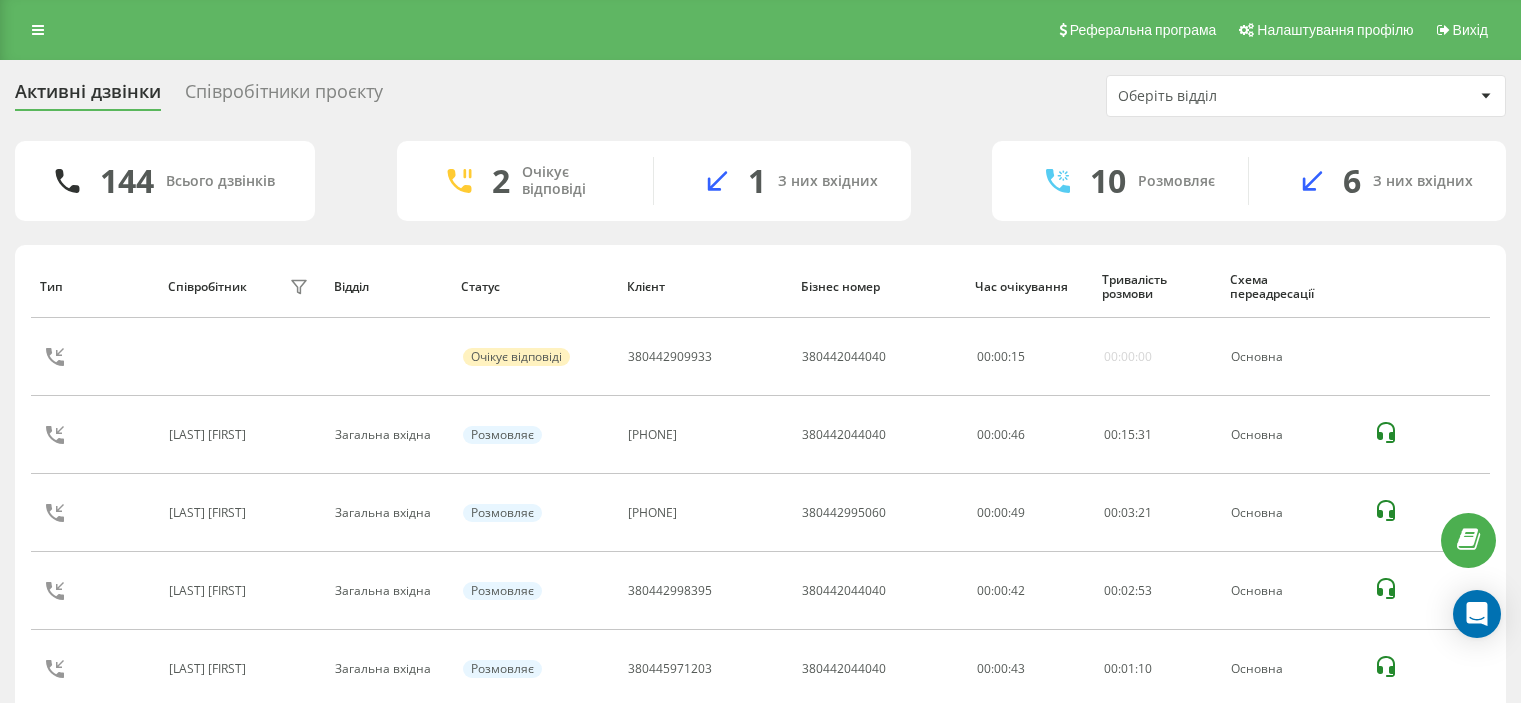 scroll, scrollTop: 0, scrollLeft: 0, axis: both 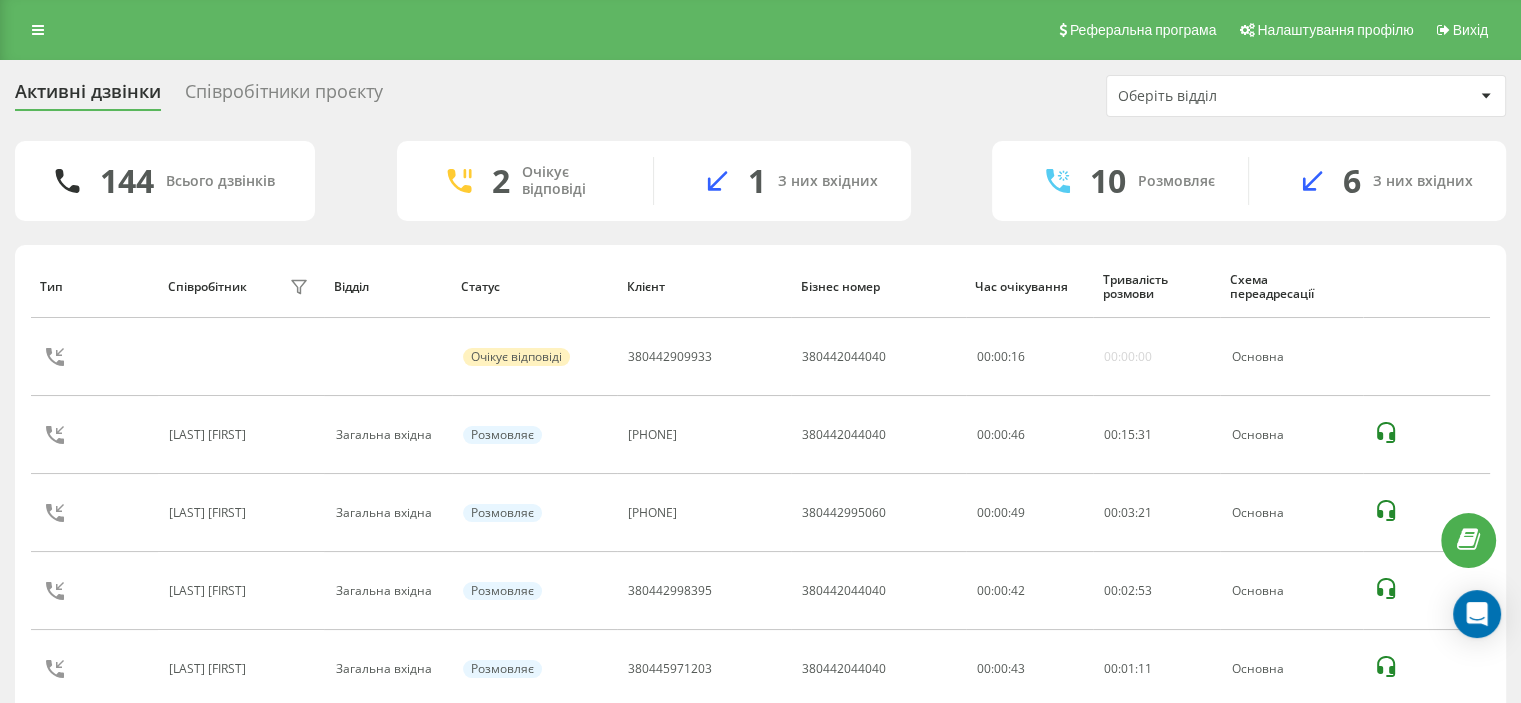 click on "Співробітники проєкту" at bounding box center (284, 96) 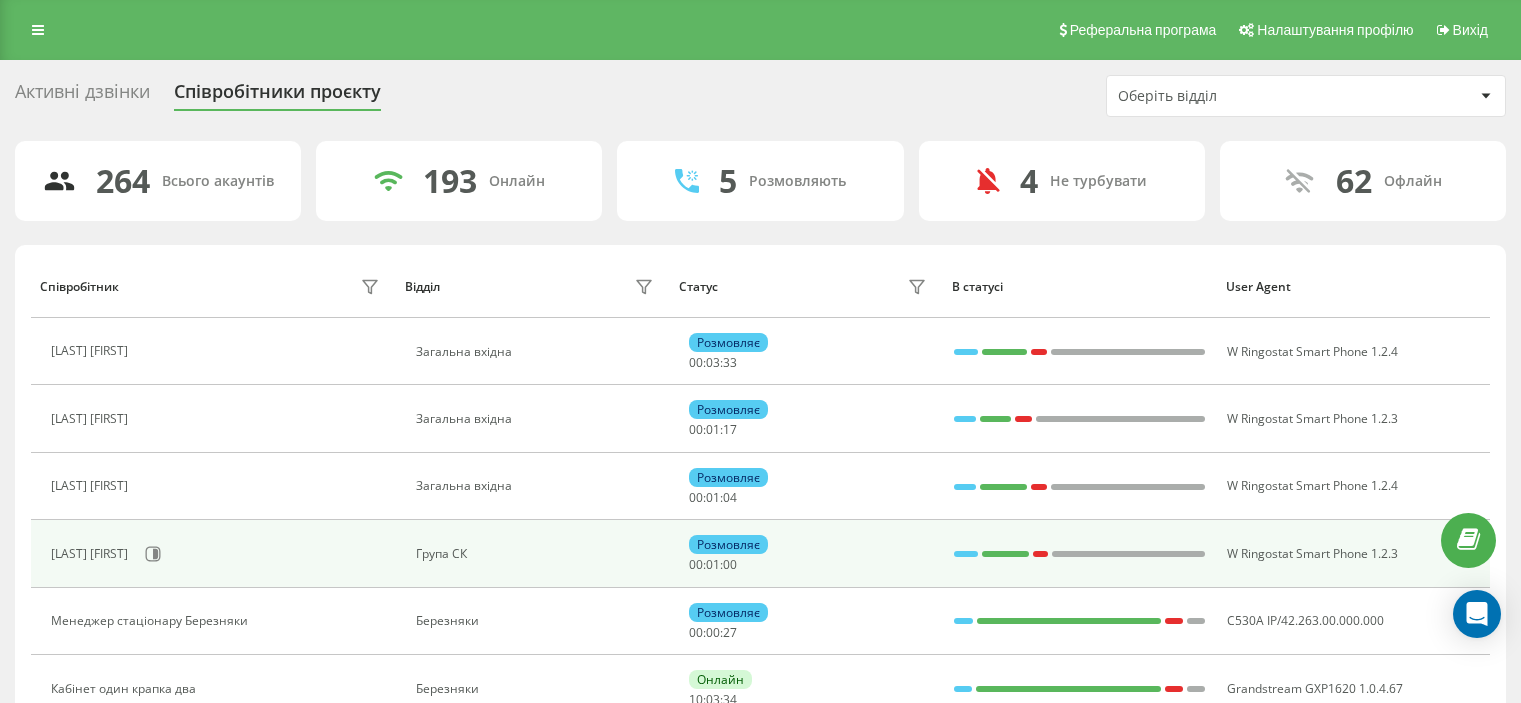 scroll, scrollTop: 0, scrollLeft: 0, axis: both 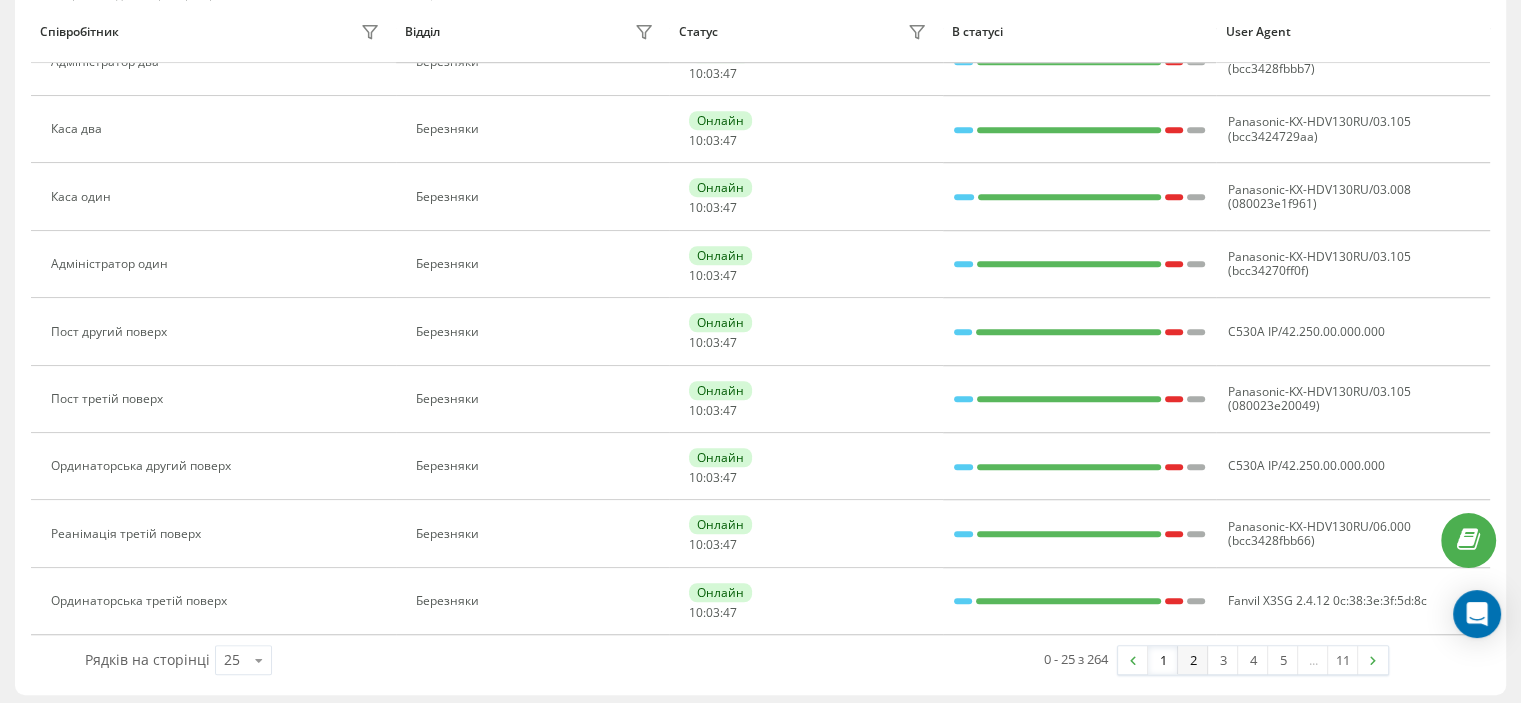 click on "2" at bounding box center [1193, 660] 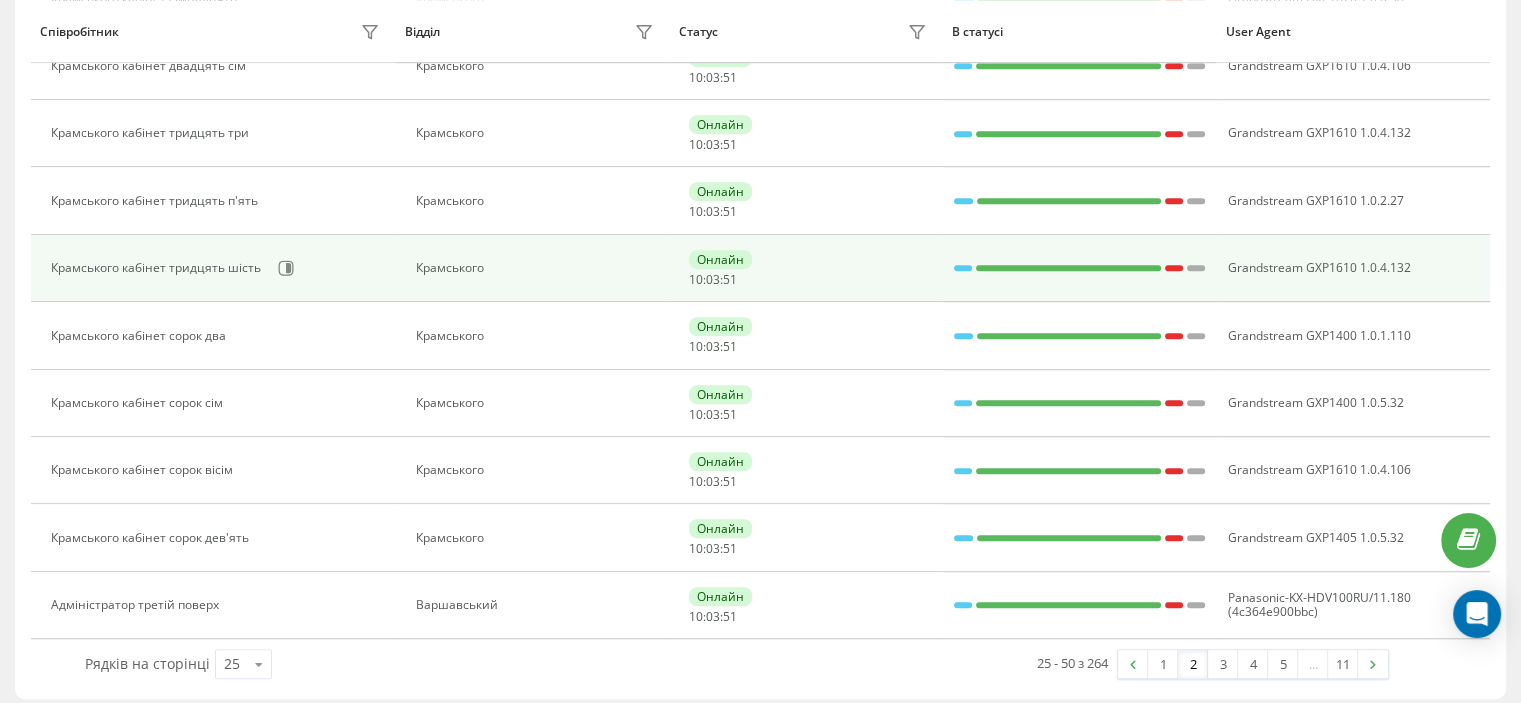 scroll, scrollTop: 1368, scrollLeft: 0, axis: vertical 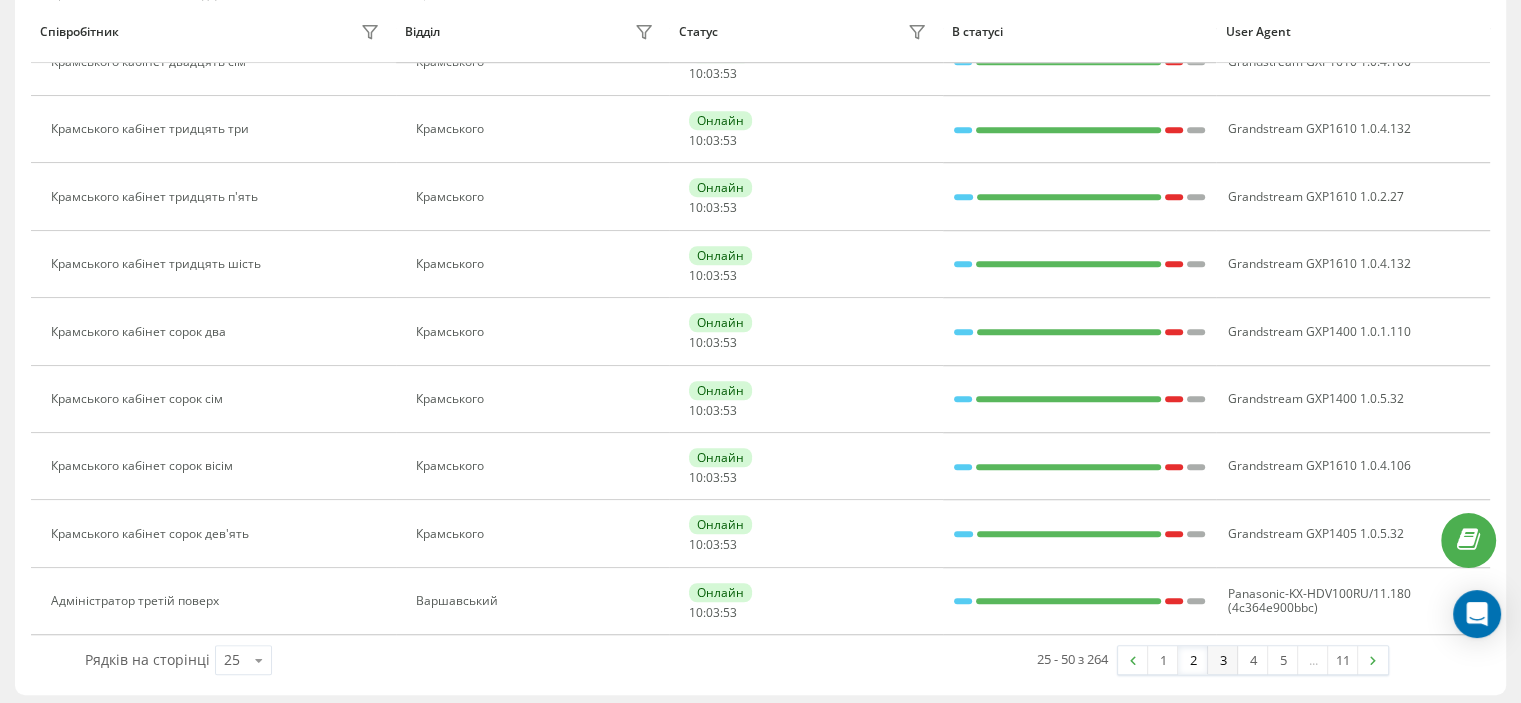 click on "3" at bounding box center (1223, 660) 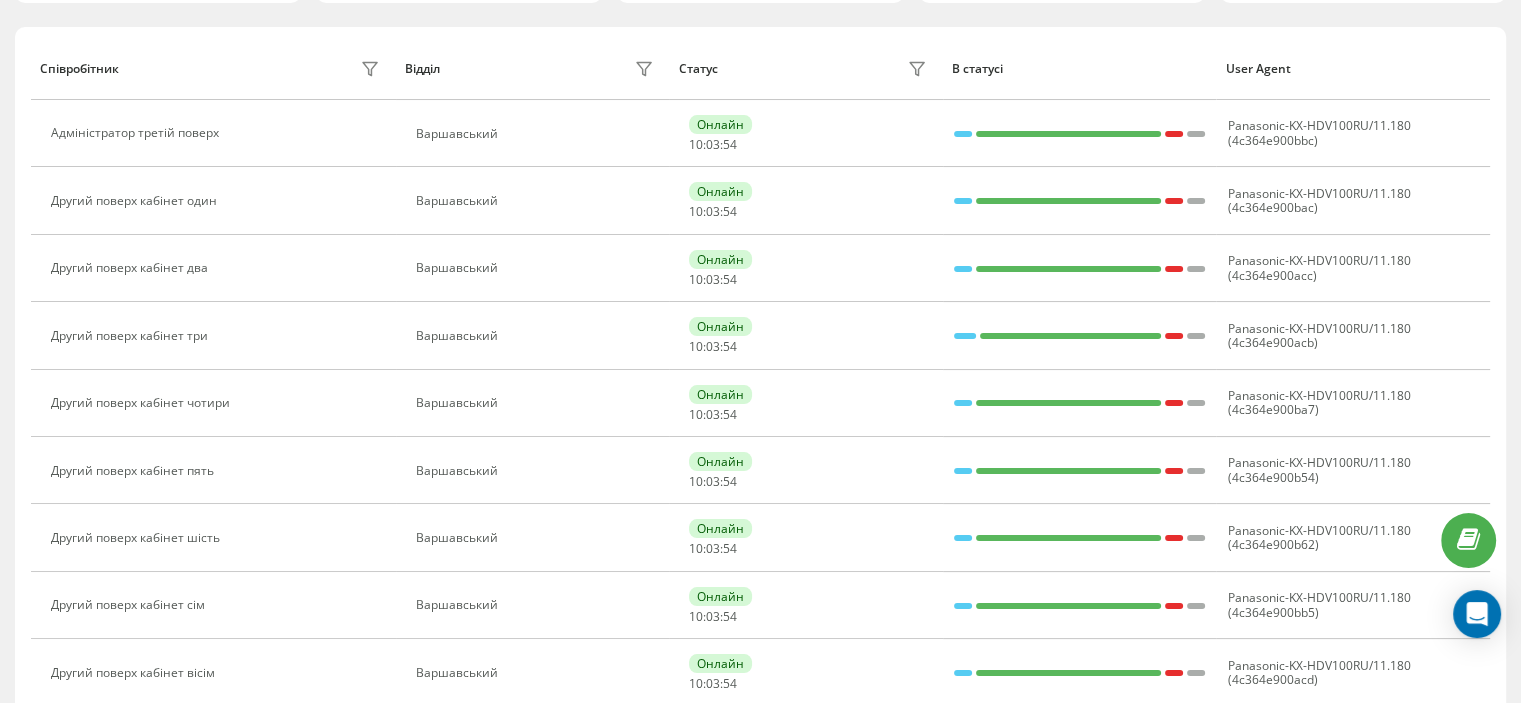 scroll, scrollTop: 130, scrollLeft: 0, axis: vertical 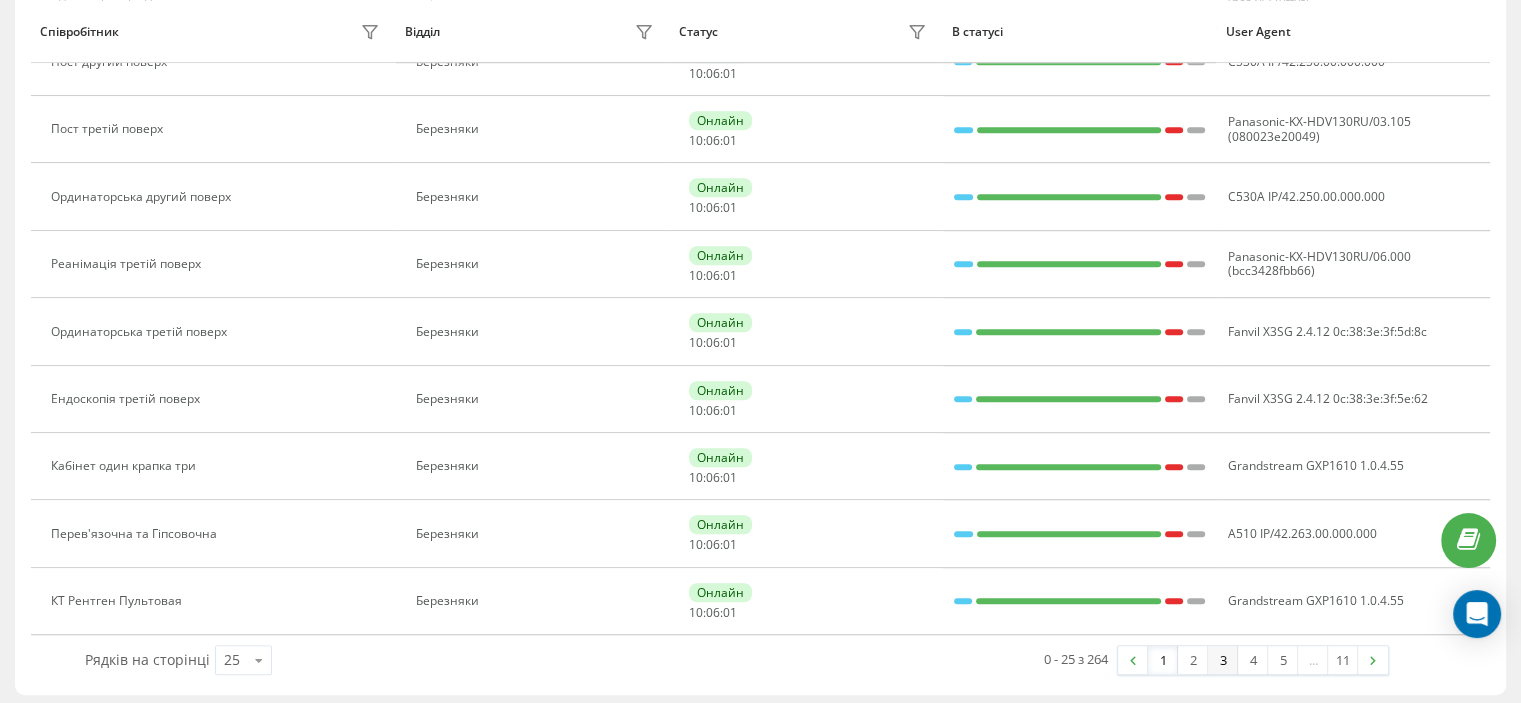 click on "3" at bounding box center [1223, 660] 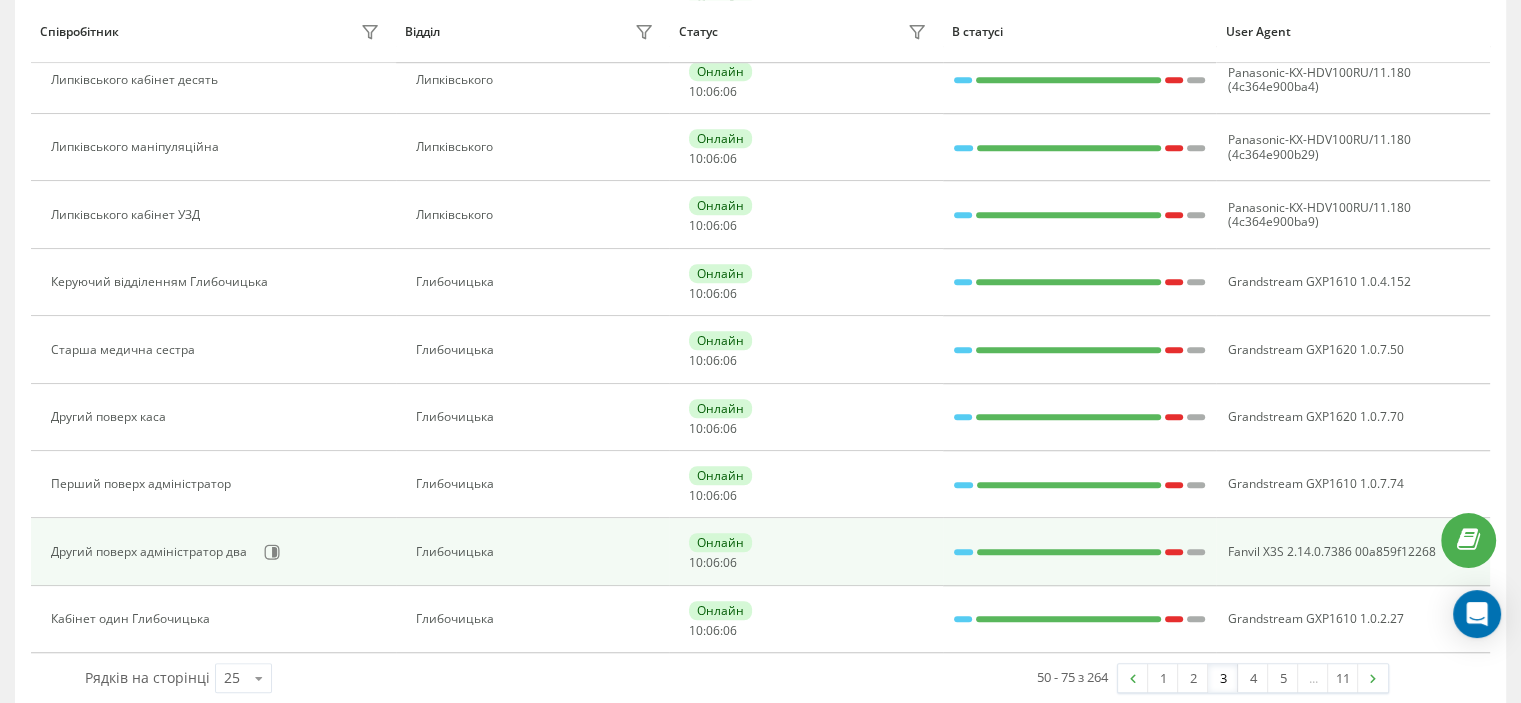 scroll, scrollTop: 1368, scrollLeft: 0, axis: vertical 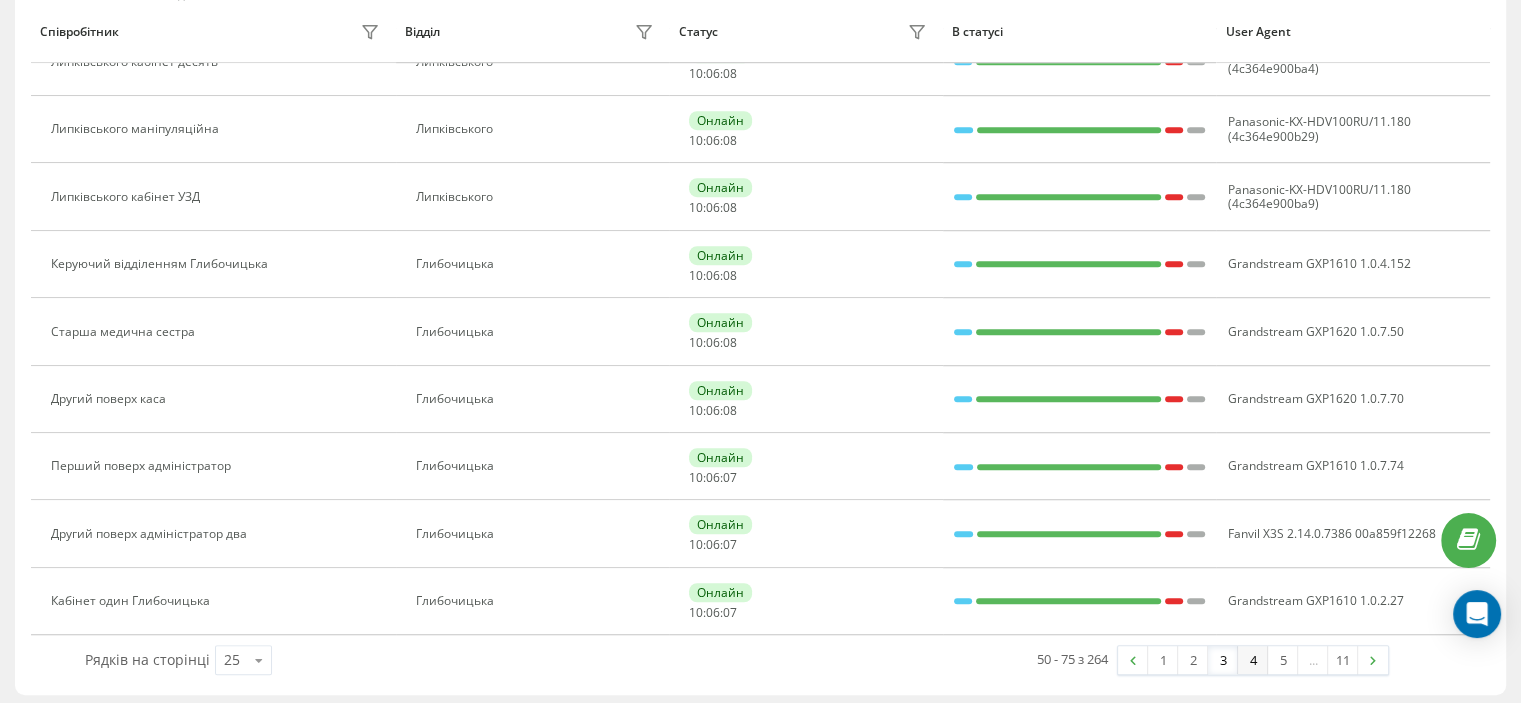 click on "4" at bounding box center (1253, 660) 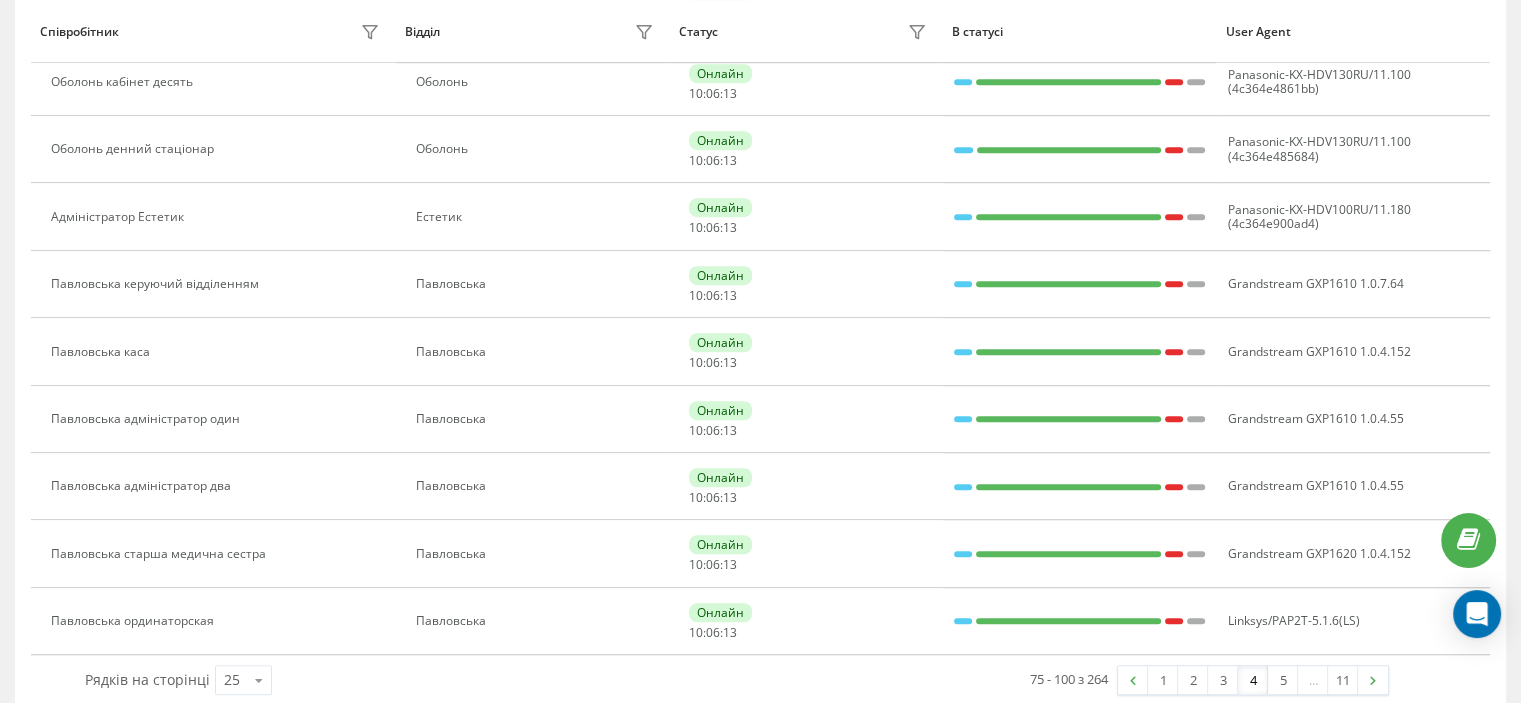 scroll, scrollTop: 1368, scrollLeft: 0, axis: vertical 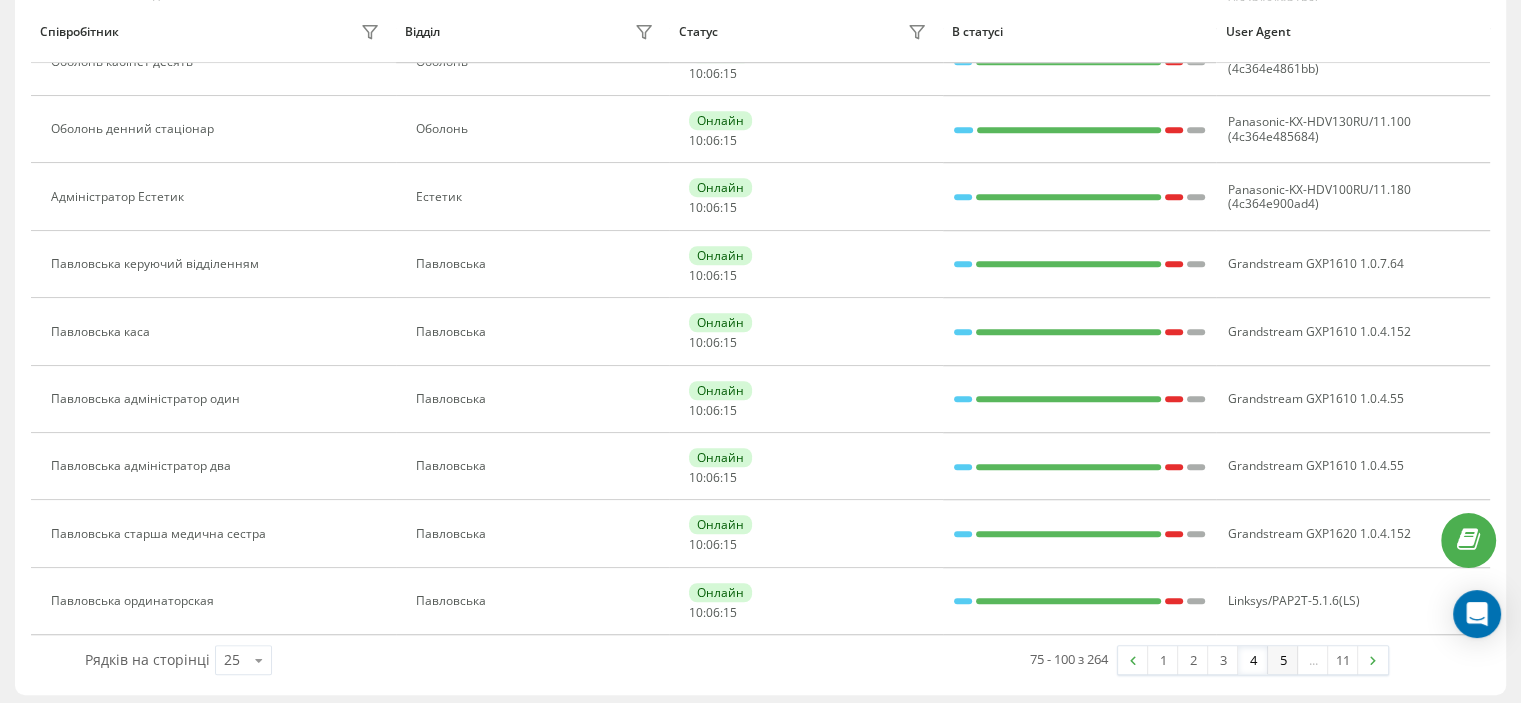 click on "5" at bounding box center (1283, 660) 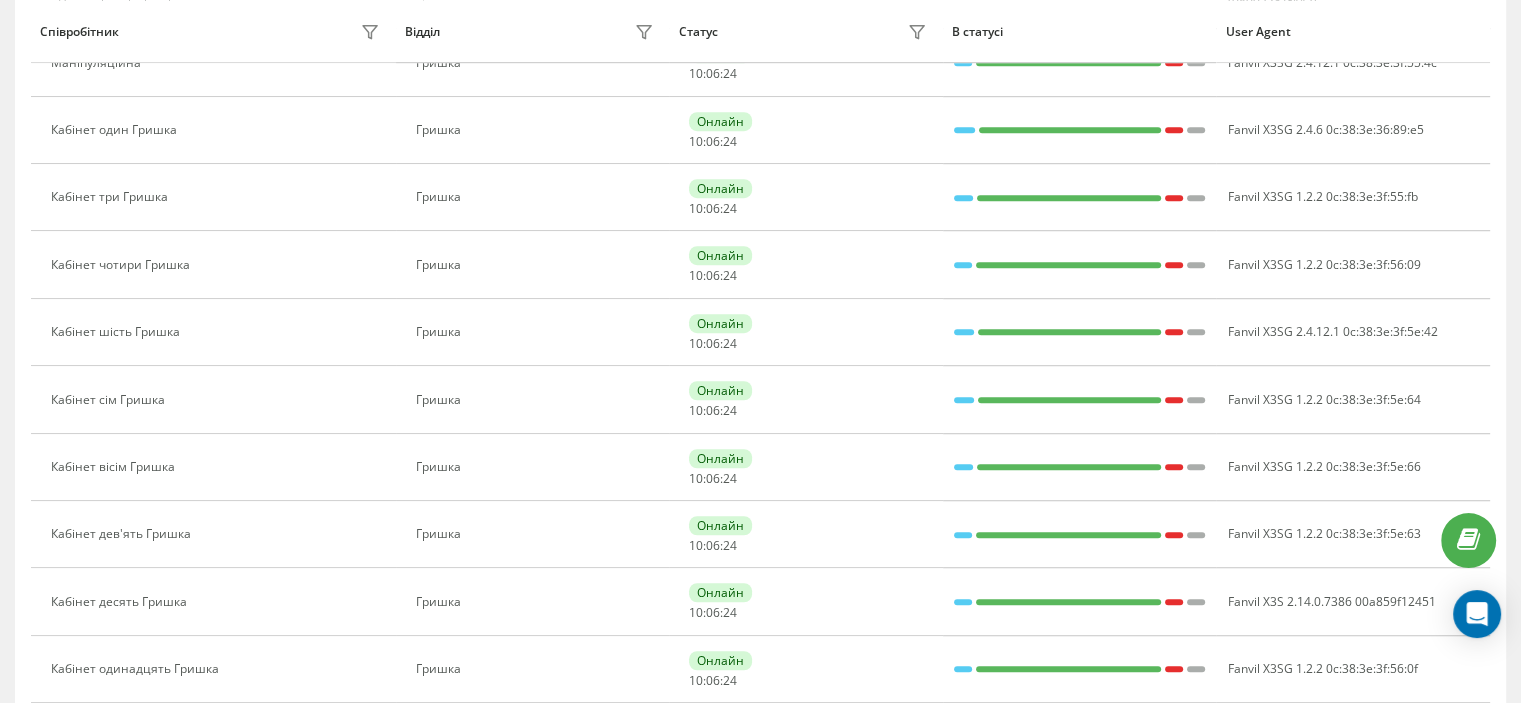 scroll, scrollTop: 1368, scrollLeft: 0, axis: vertical 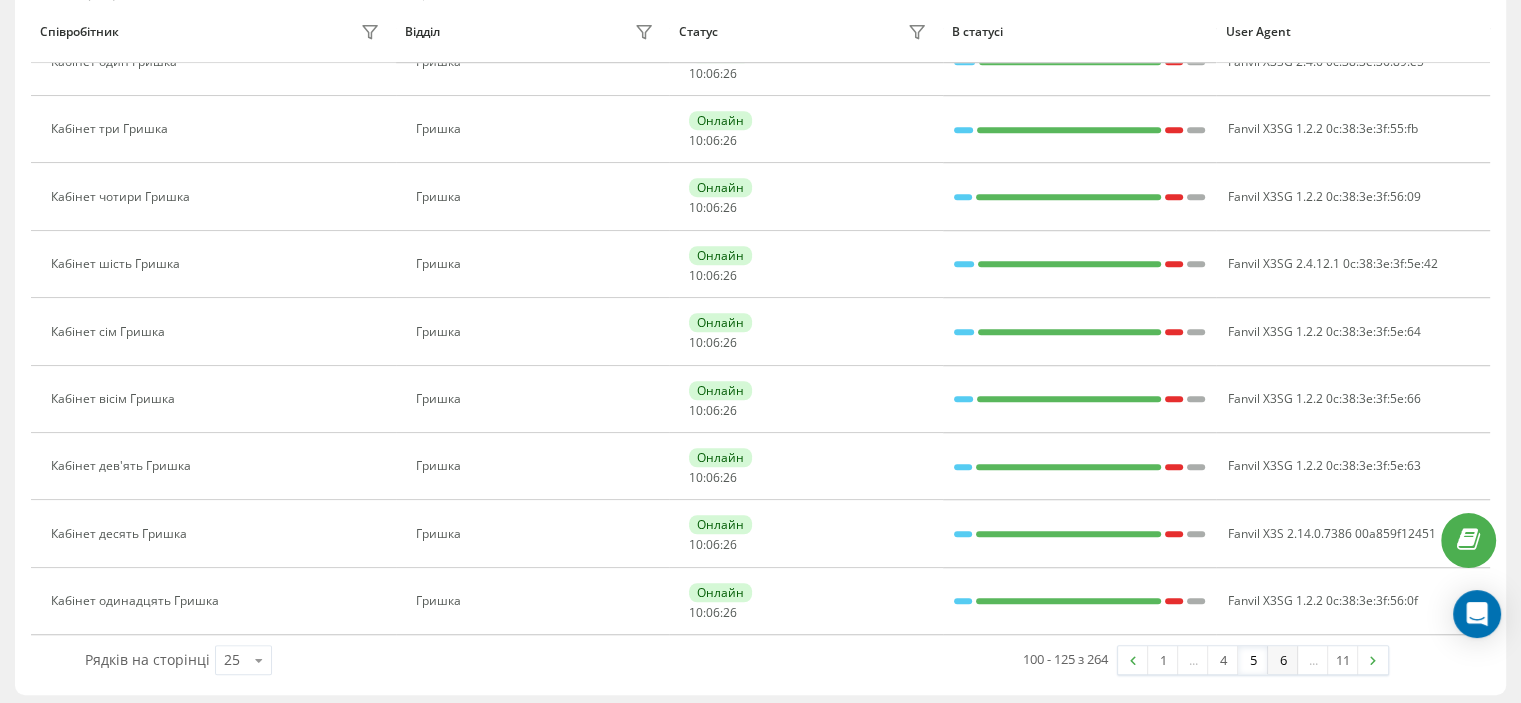 drag, startPoint x: 1282, startPoint y: 651, endPoint x: 1264, endPoint y: 664, distance: 22.203604 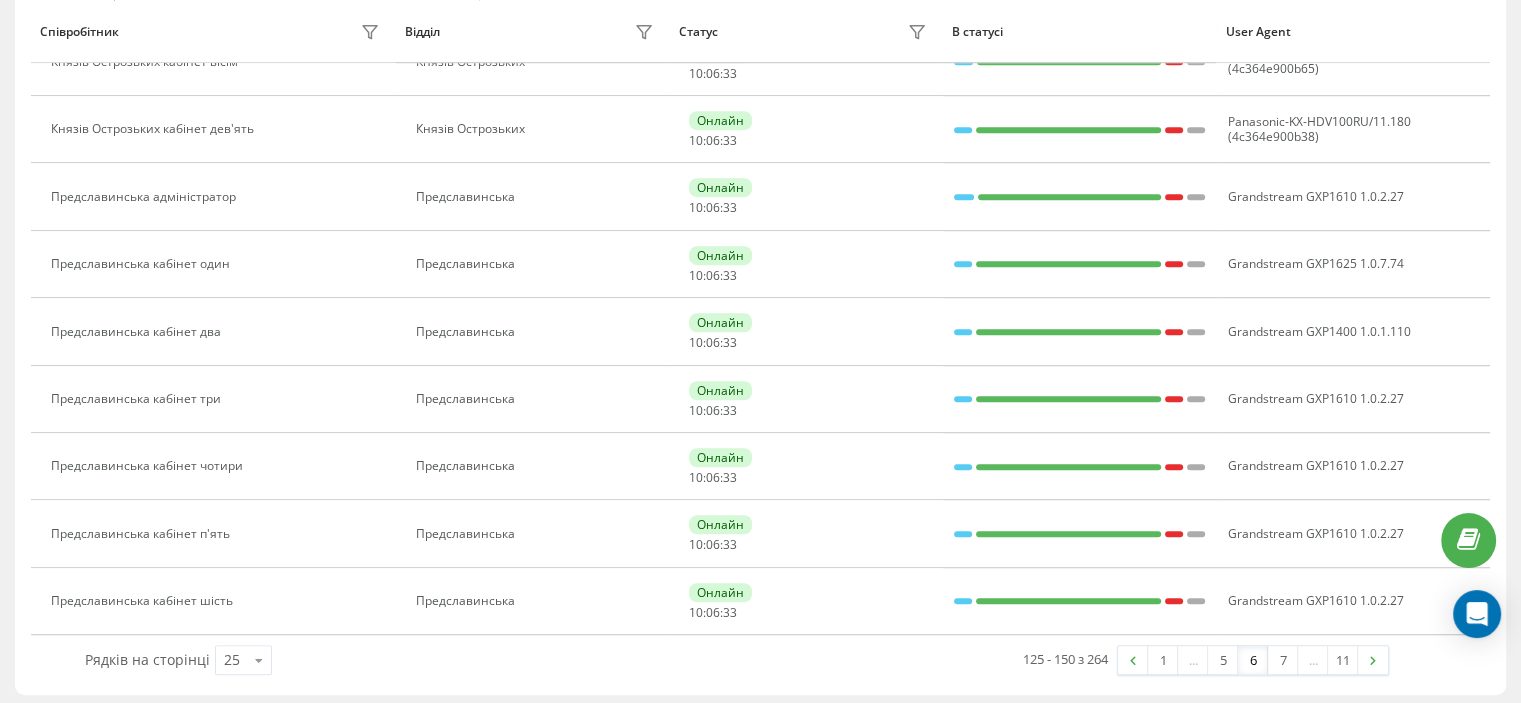 scroll, scrollTop: 1368, scrollLeft: 0, axis: vertical 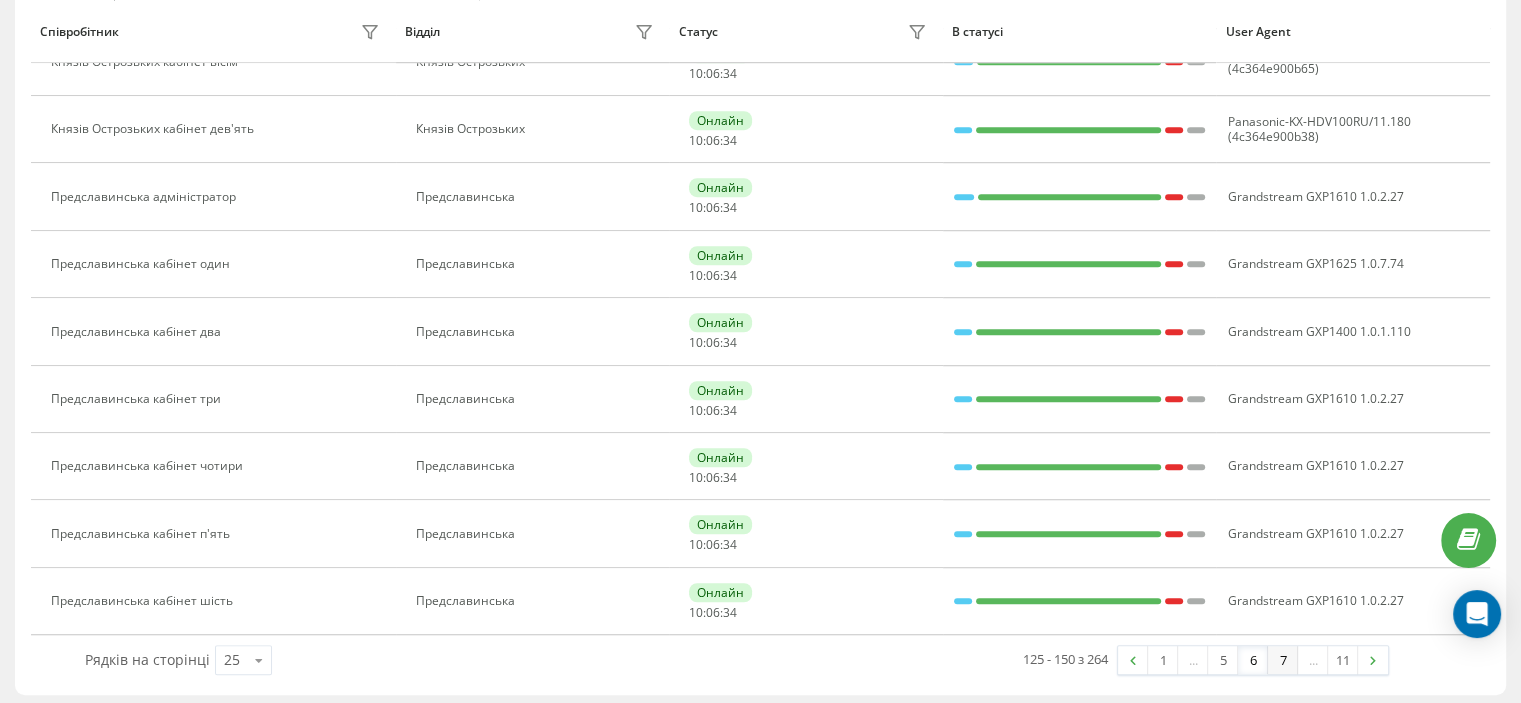 click on "7" at bounding box center (1283, 660) 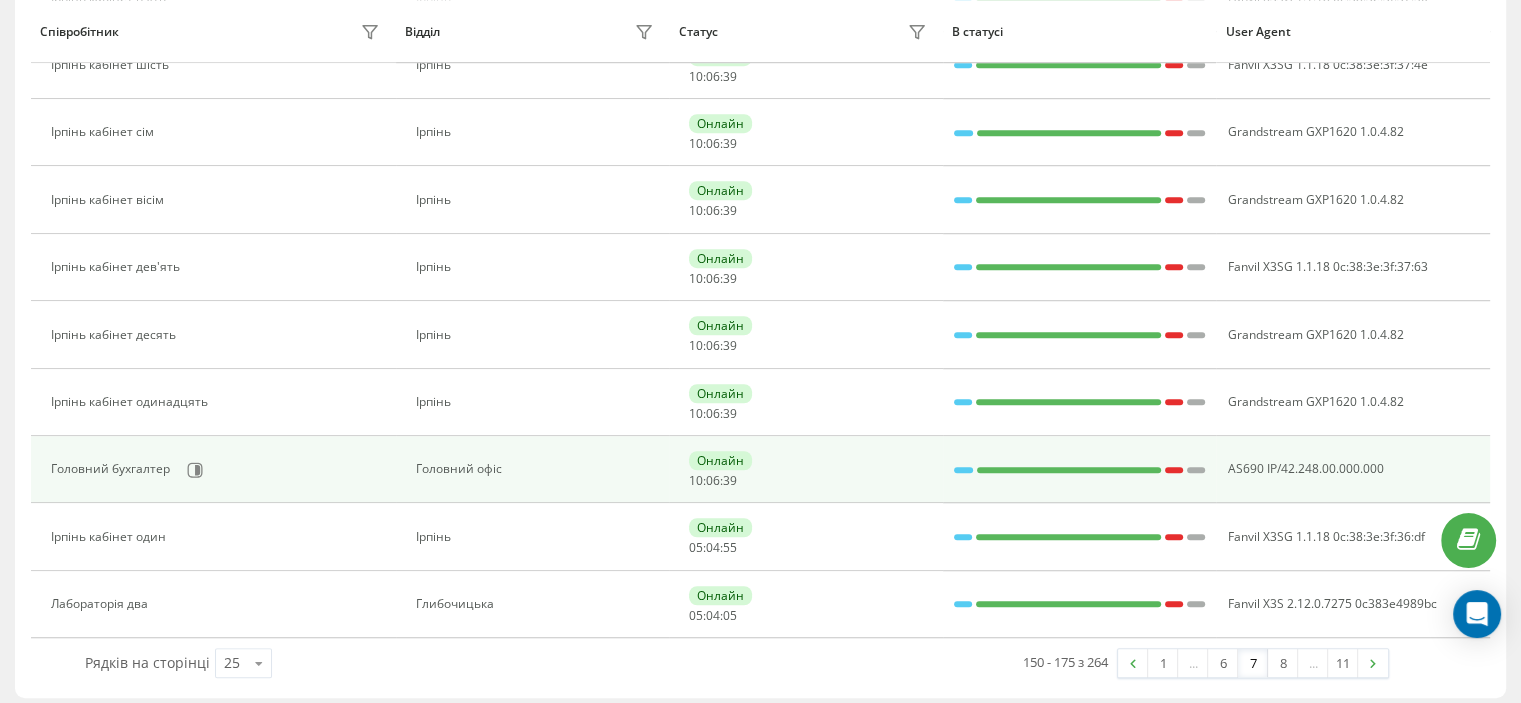 scroll, scrollTop: 1368, scrollLeft: 0, axis: vertical 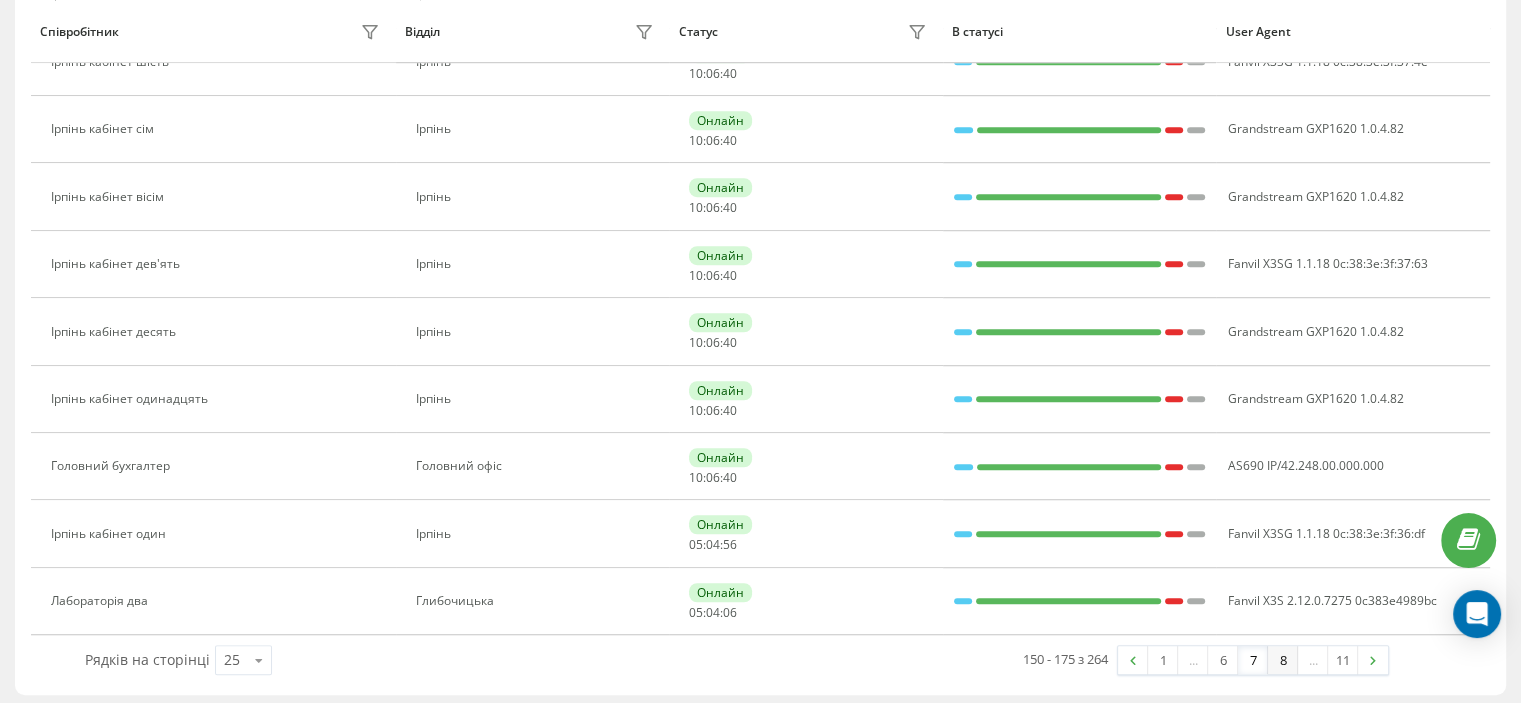 drag, startPoint x: 1268, startPoint y: 651, endPoint x: 1281, endPoint y: 654, distance: 13.341664 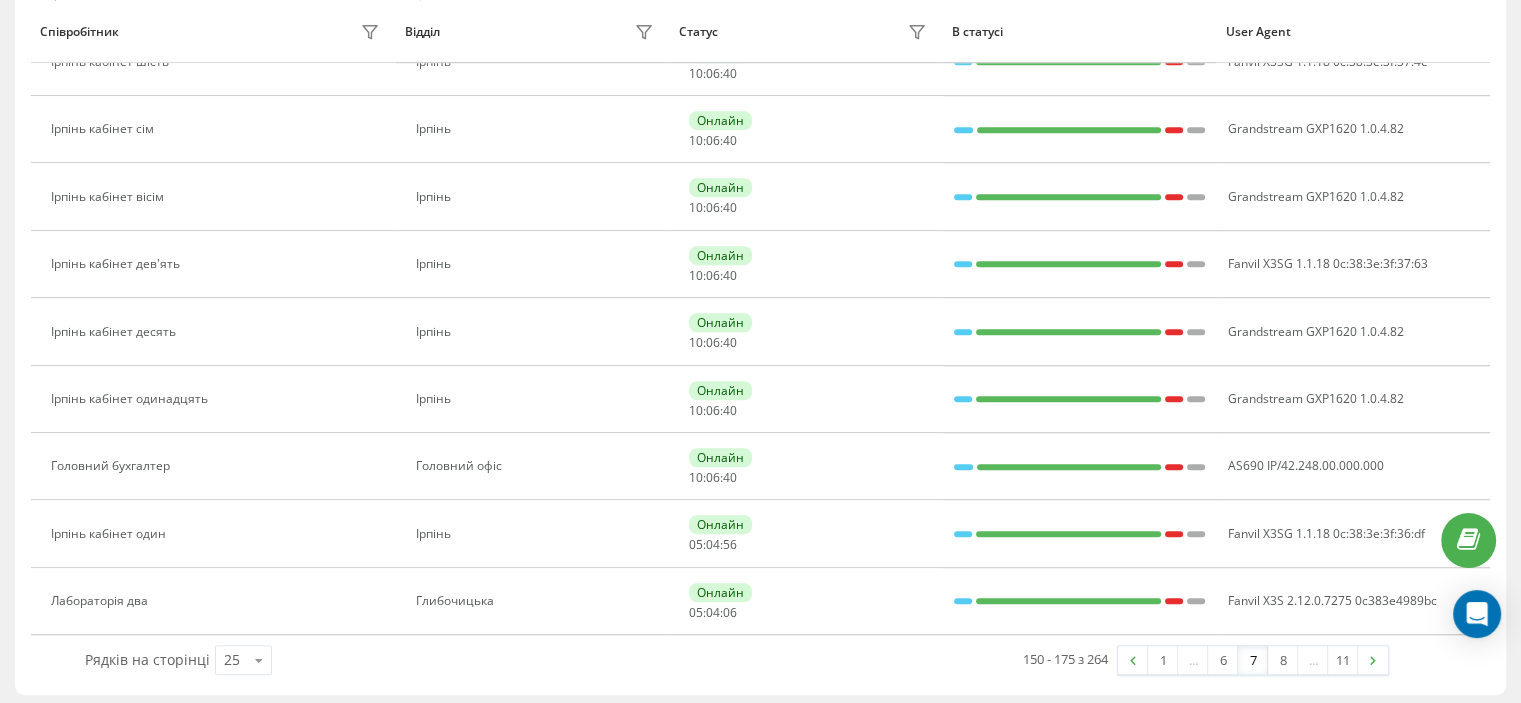 click on "8" at bounding box center [1283, 660] 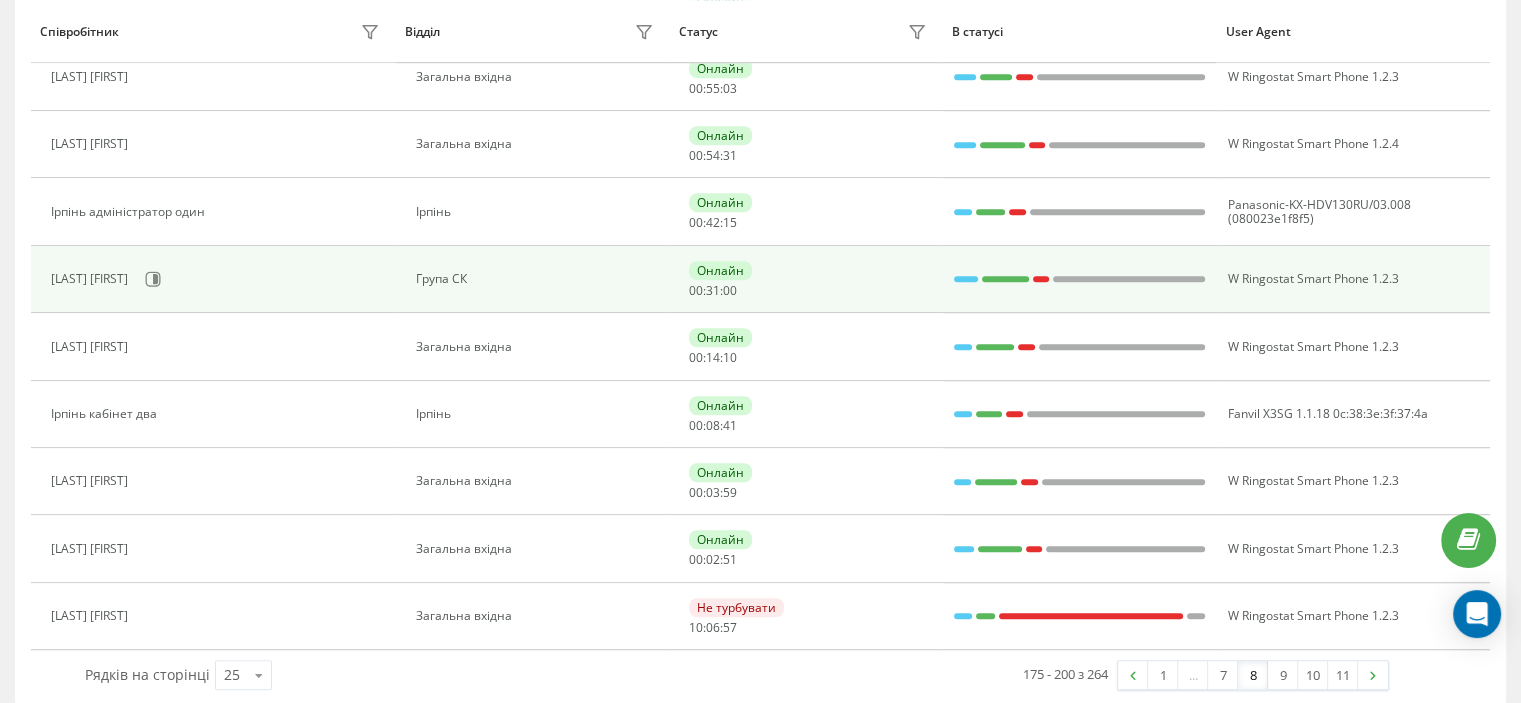 scroll, scrollTop: 1368, scrollLeft: 0, axis: vertical 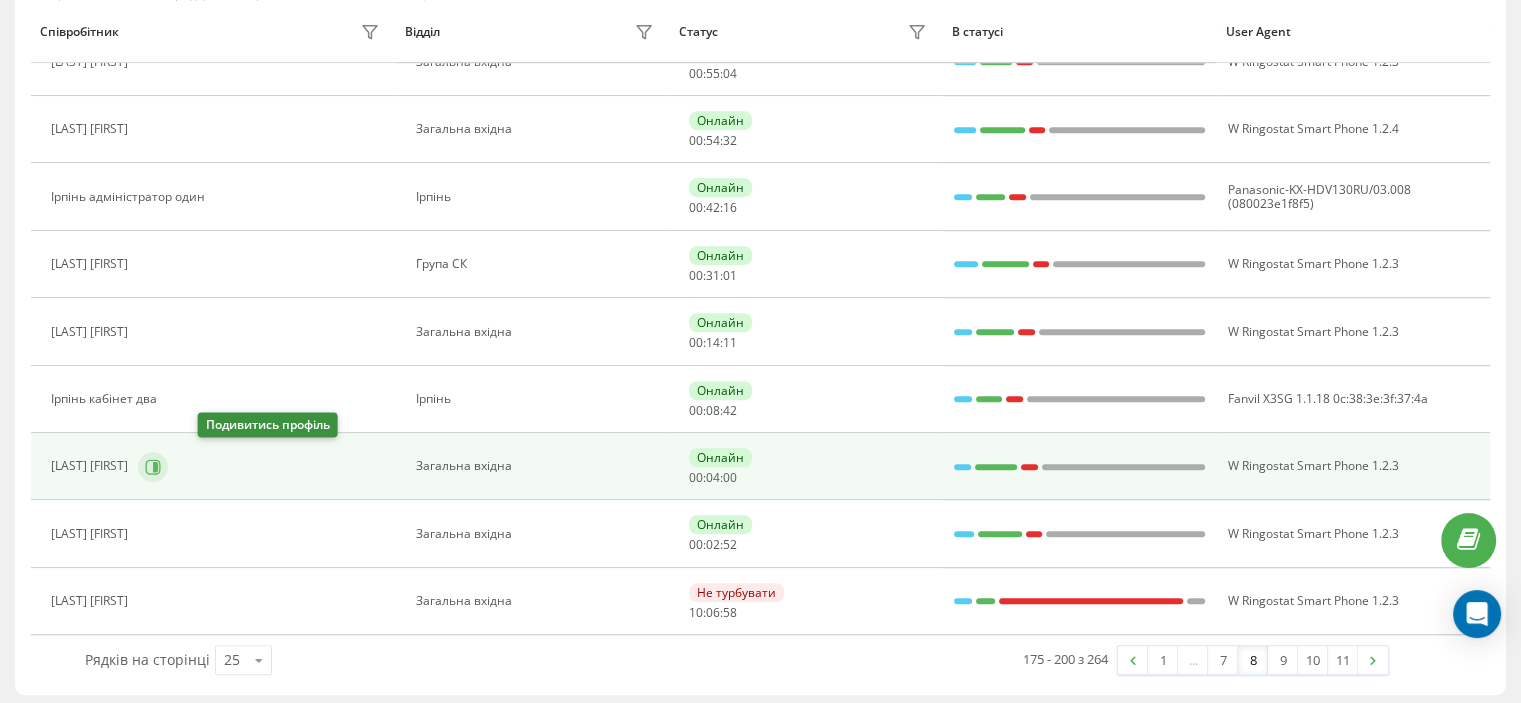 click 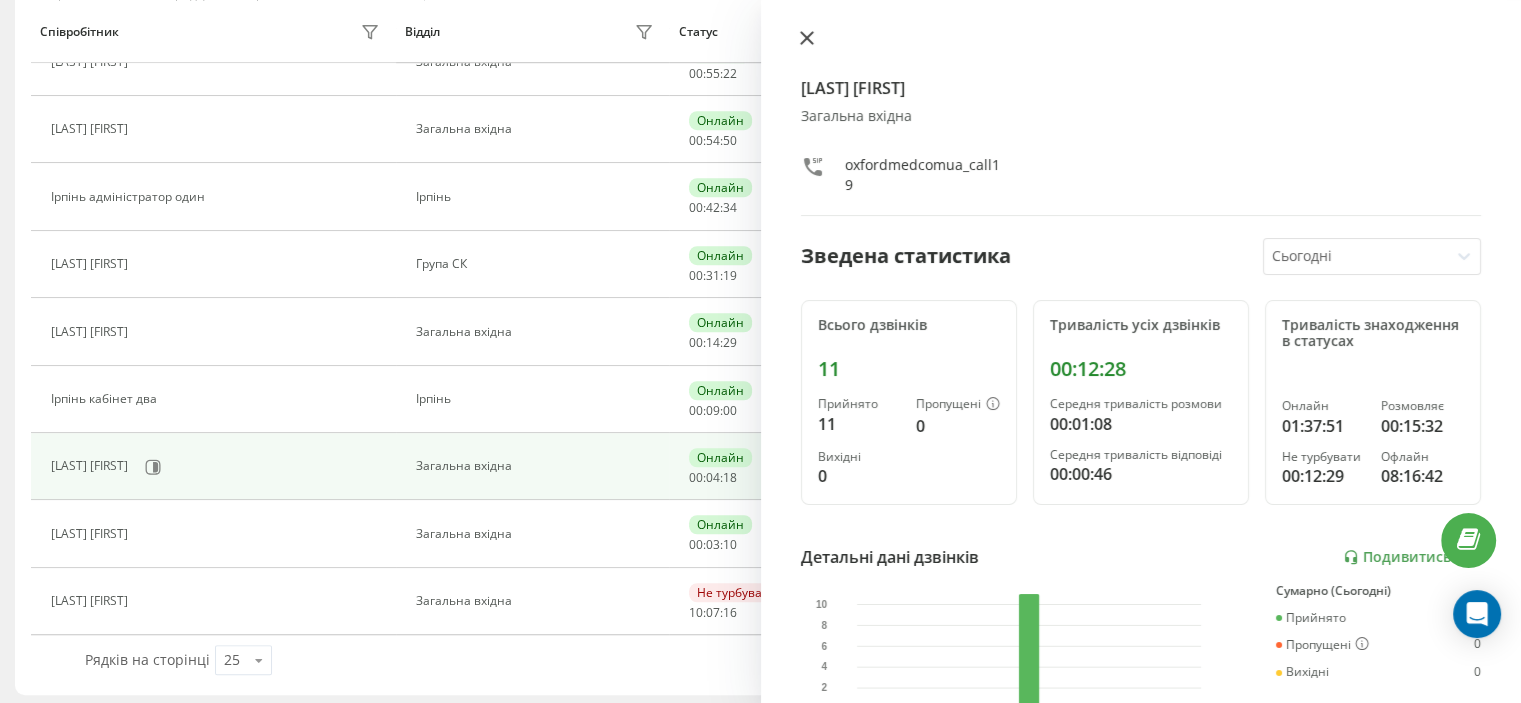 click 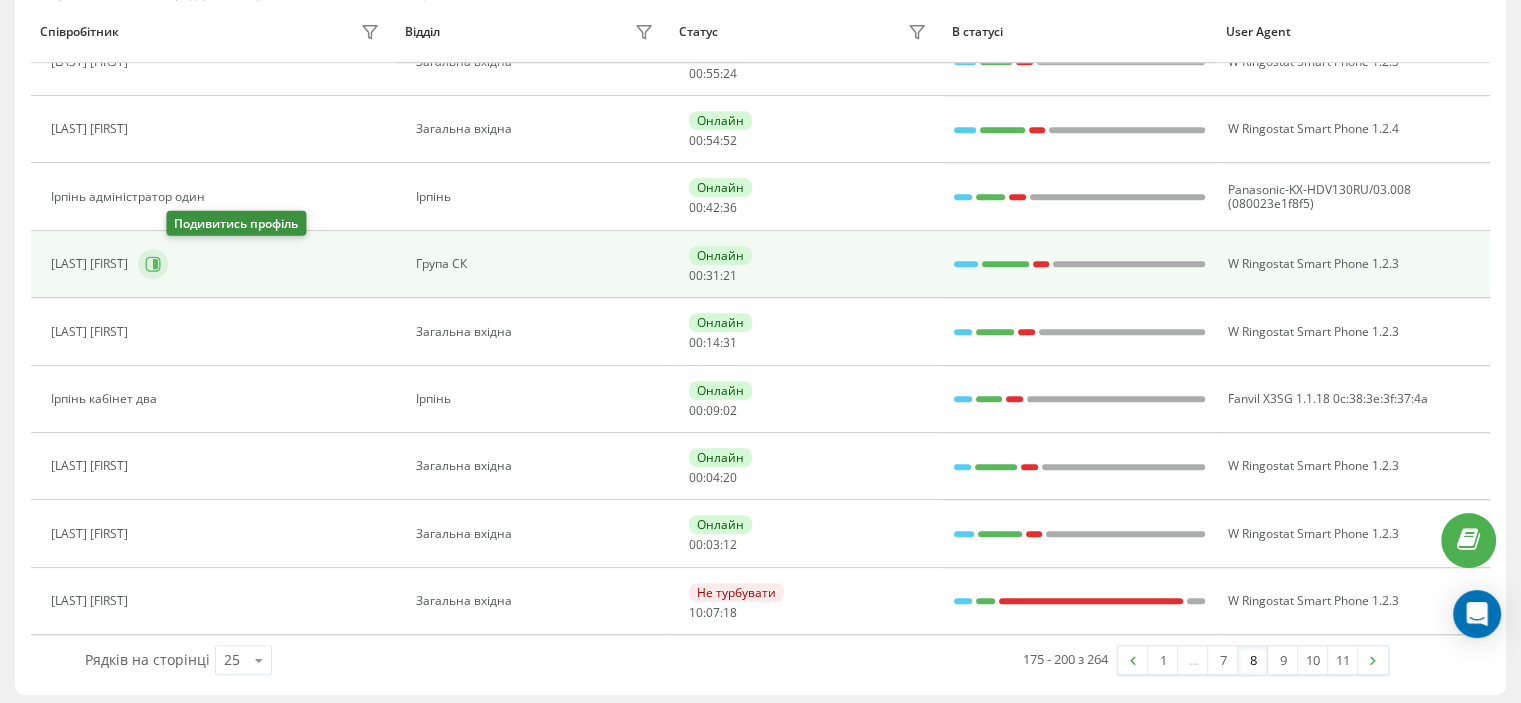 click 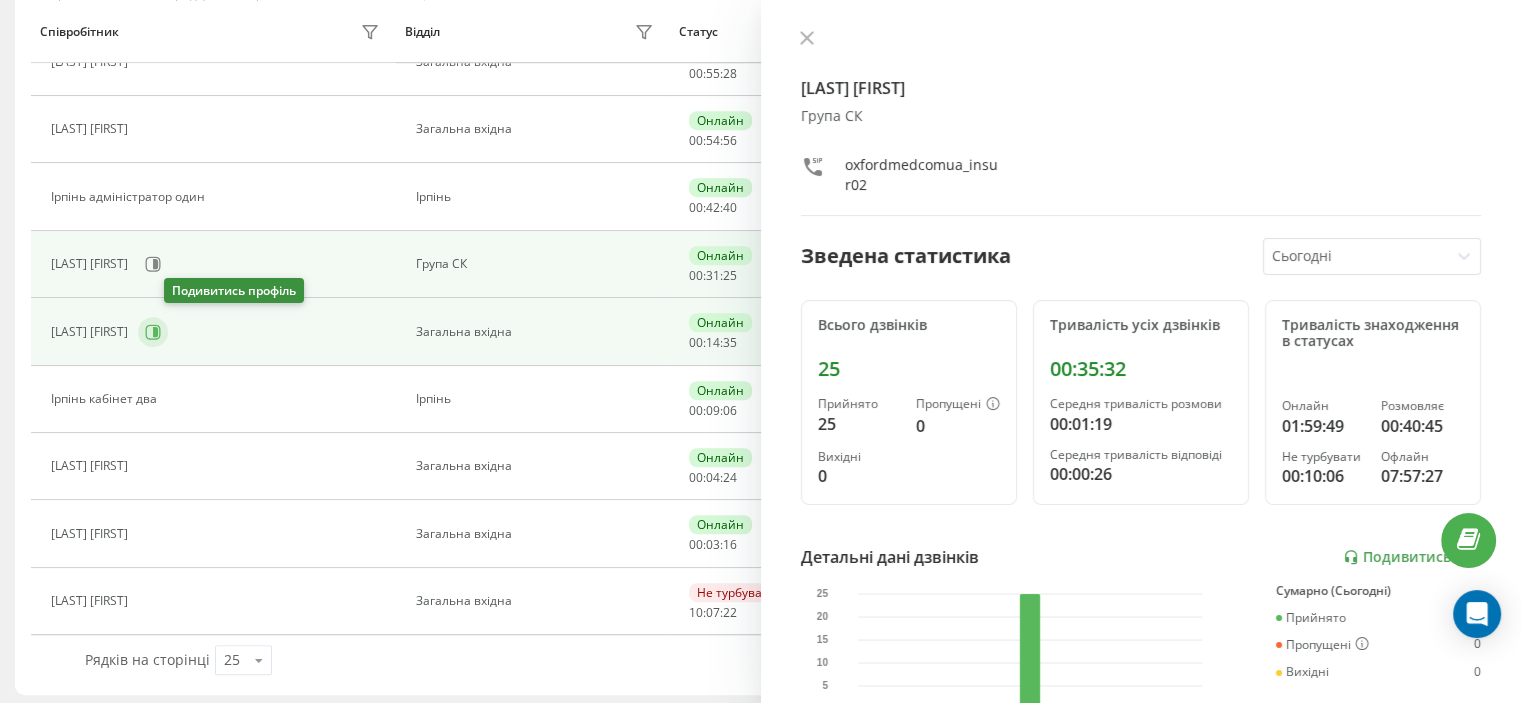 click 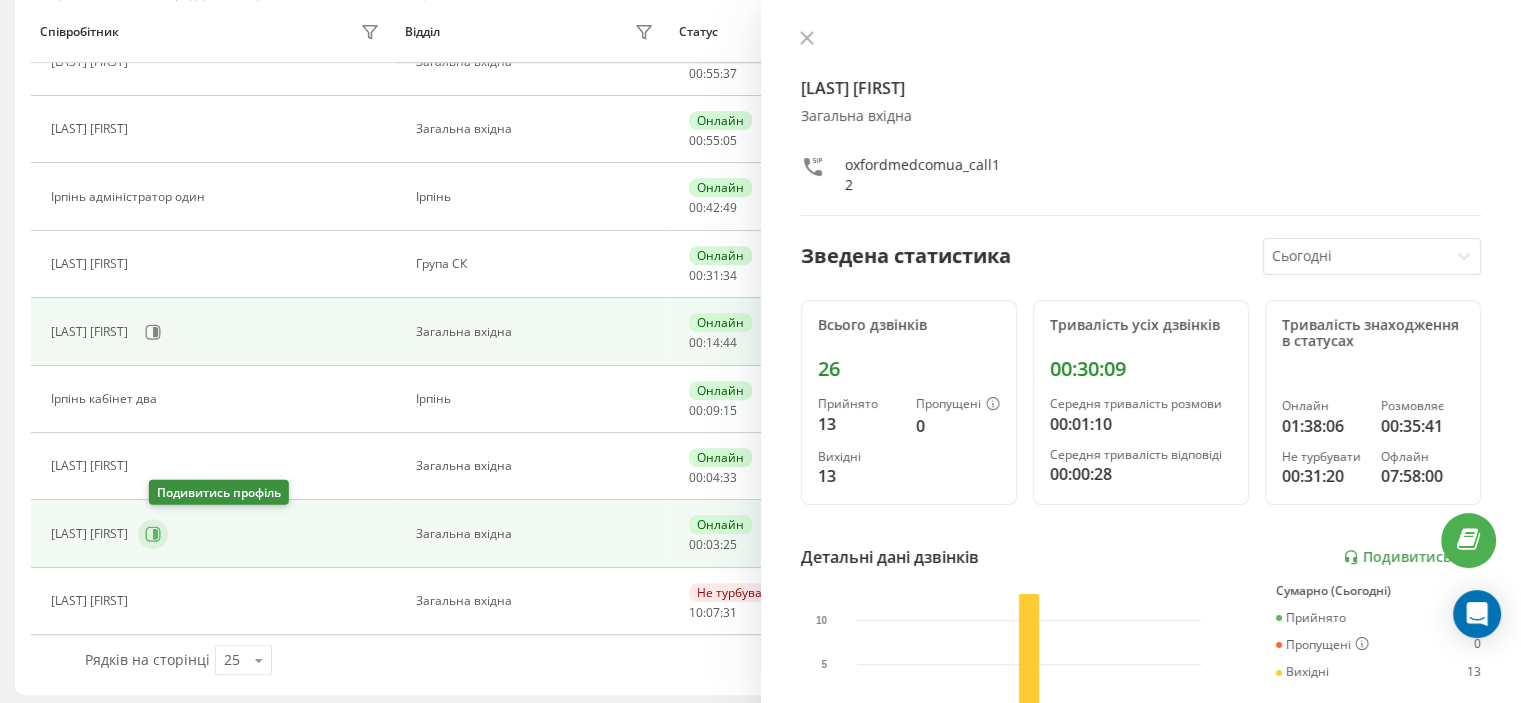 click 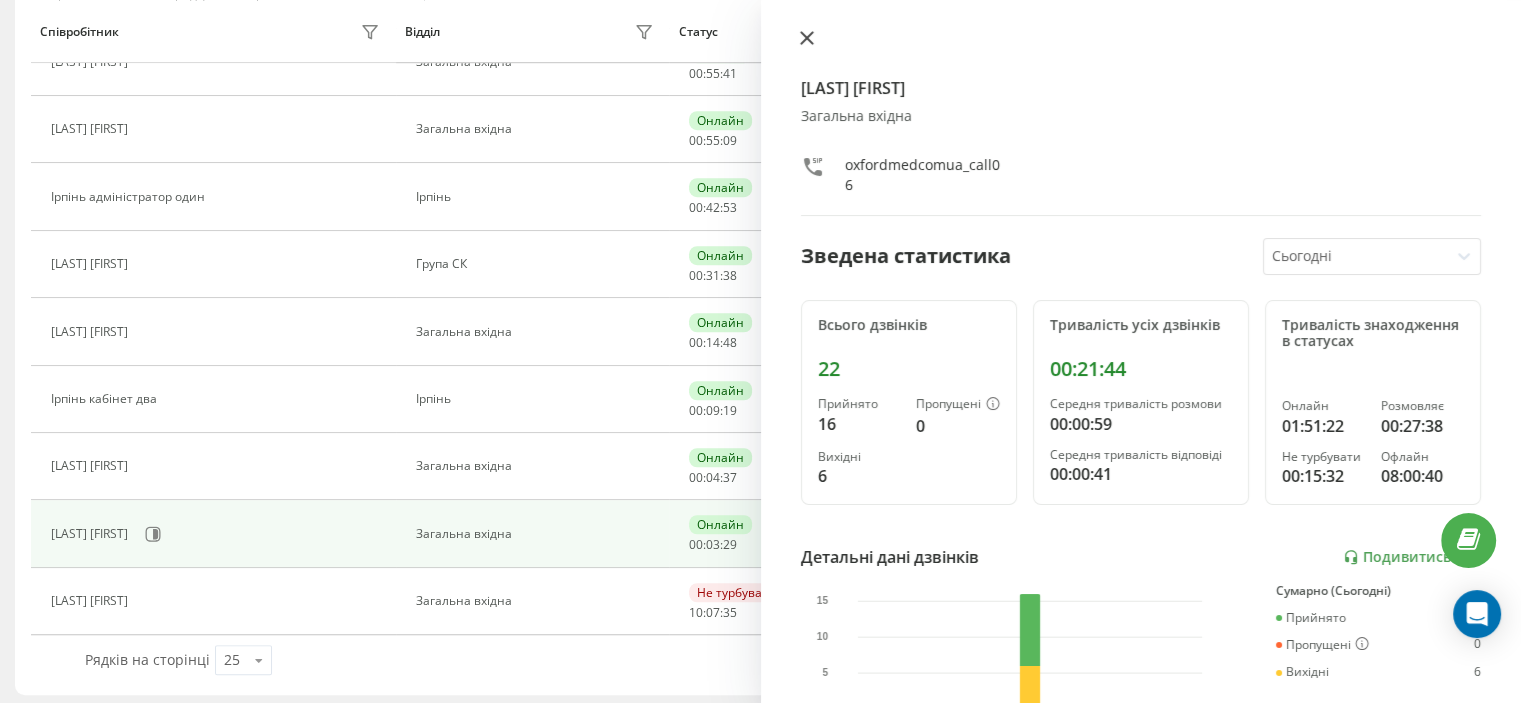 click 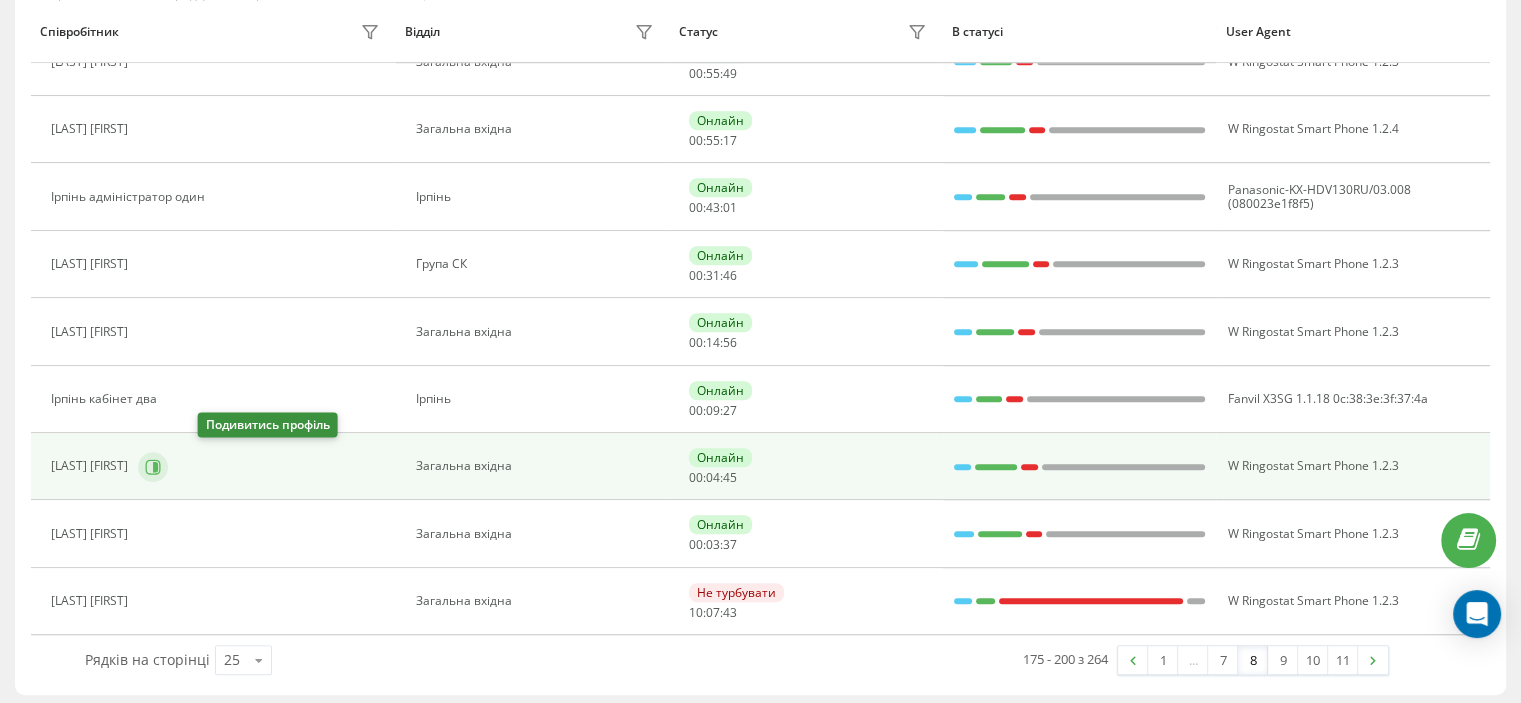 click 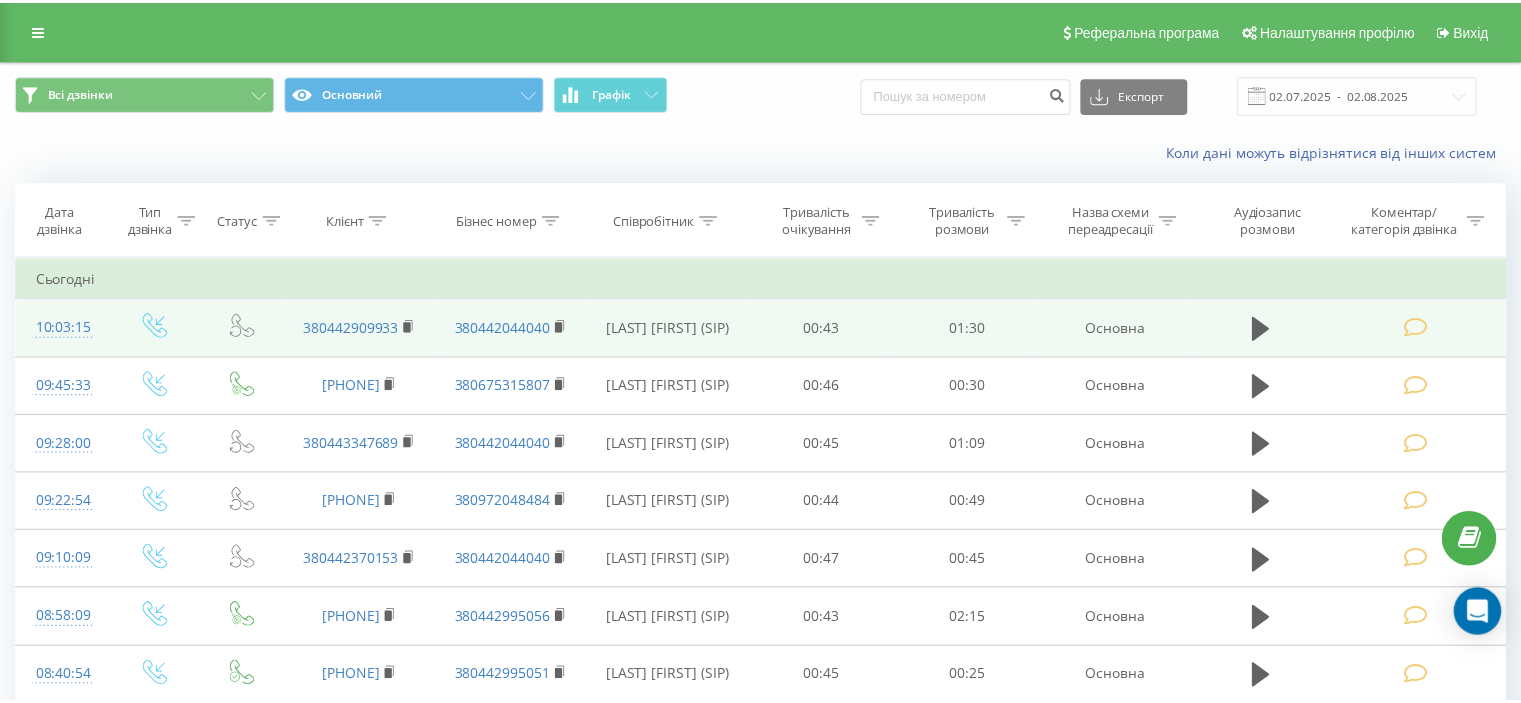 scroll, scrollTop: 0, scrollLeft: 0, axis: both 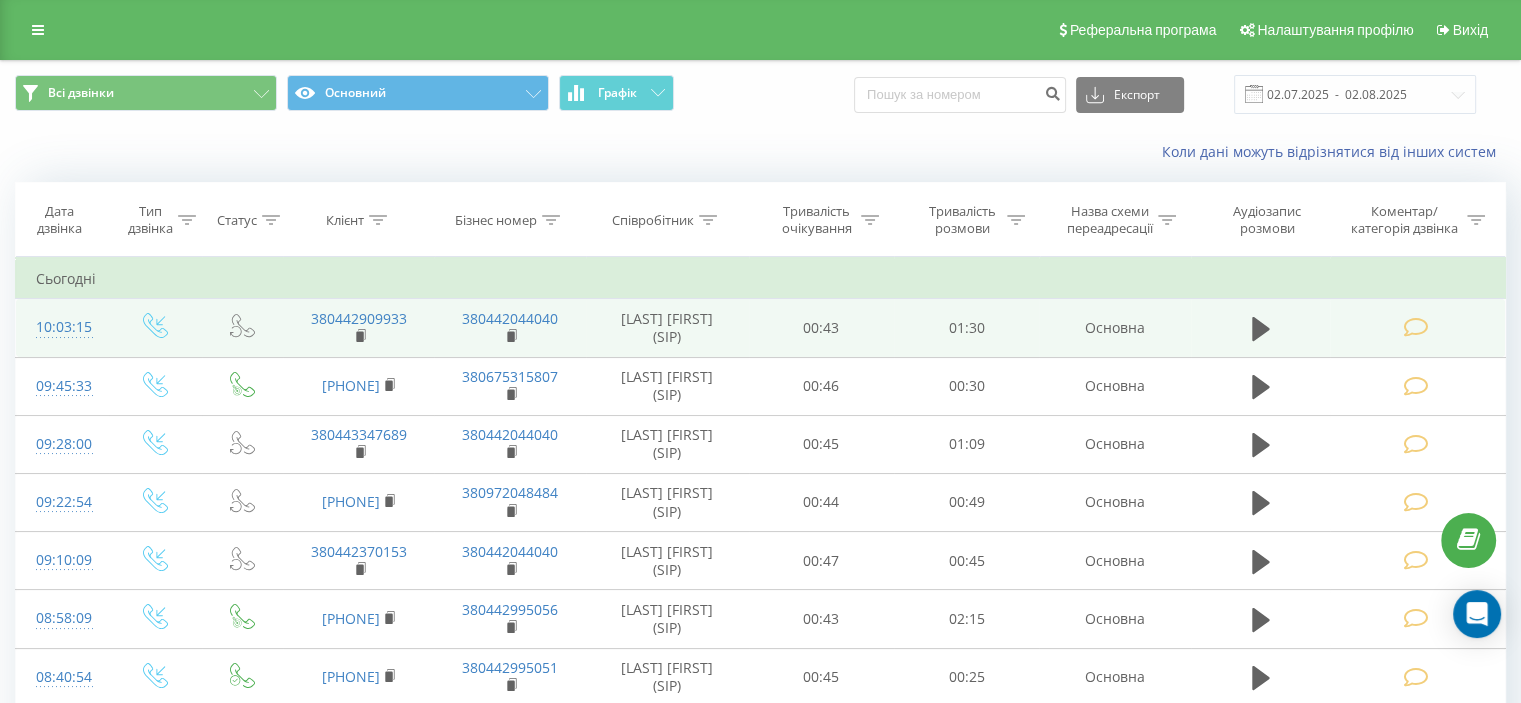 click at bounding box center [1415, 327] 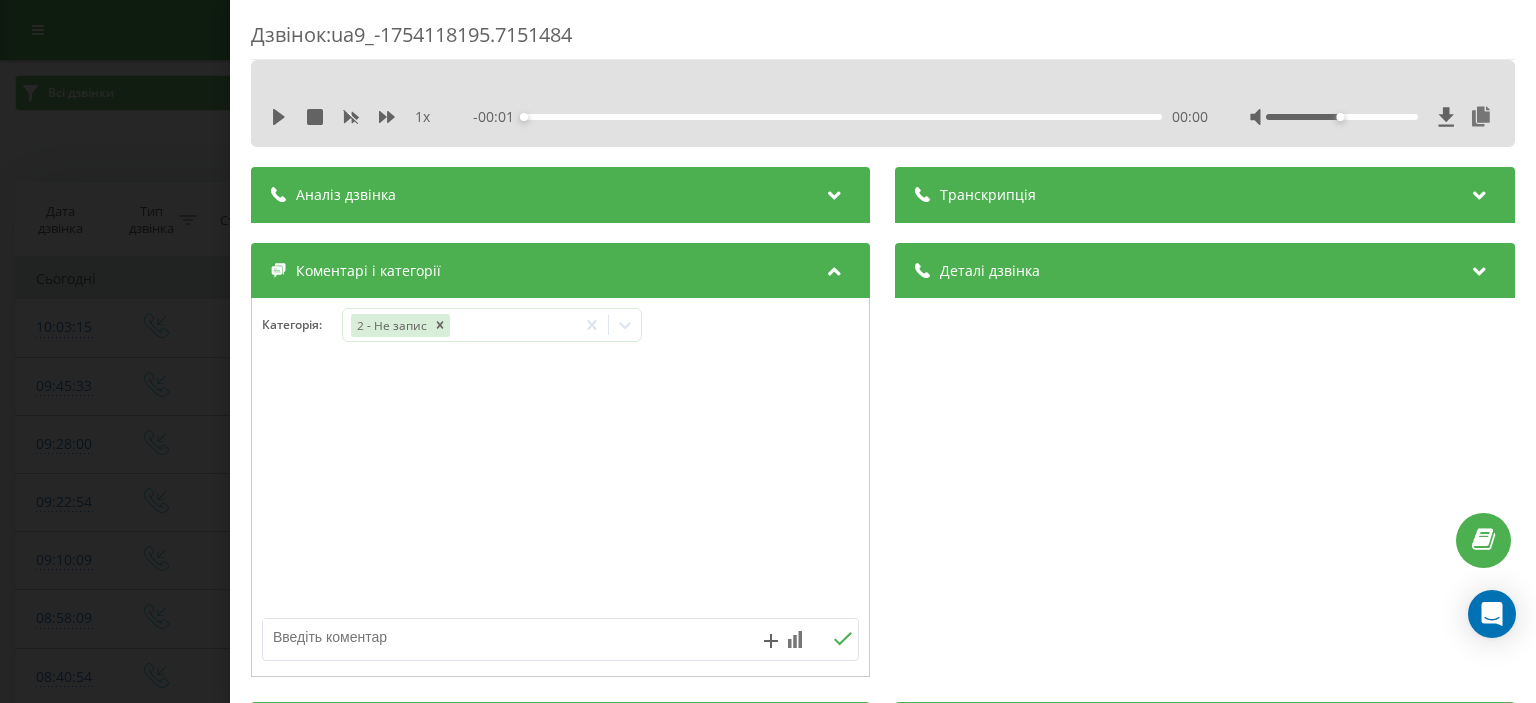 click at bounding box center (501, 637) 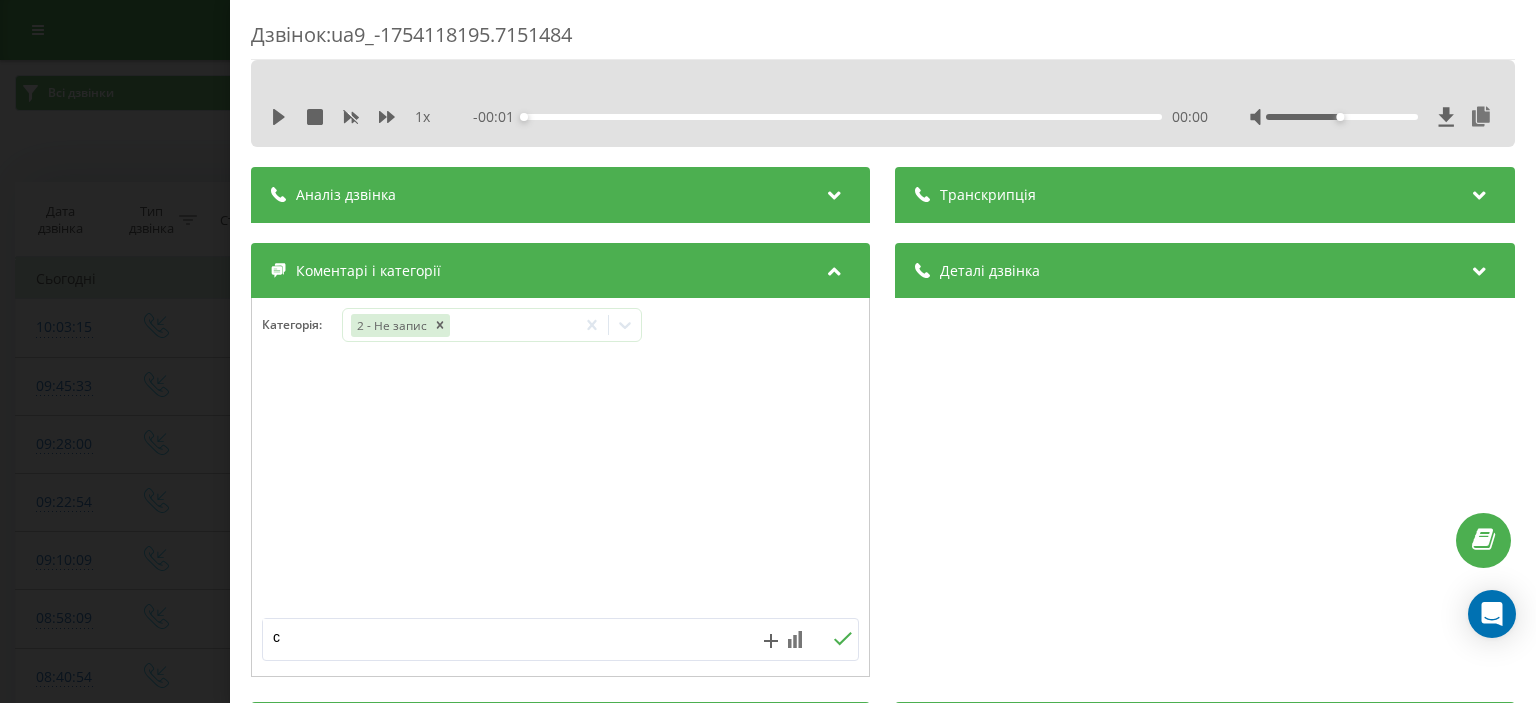type on "ск" 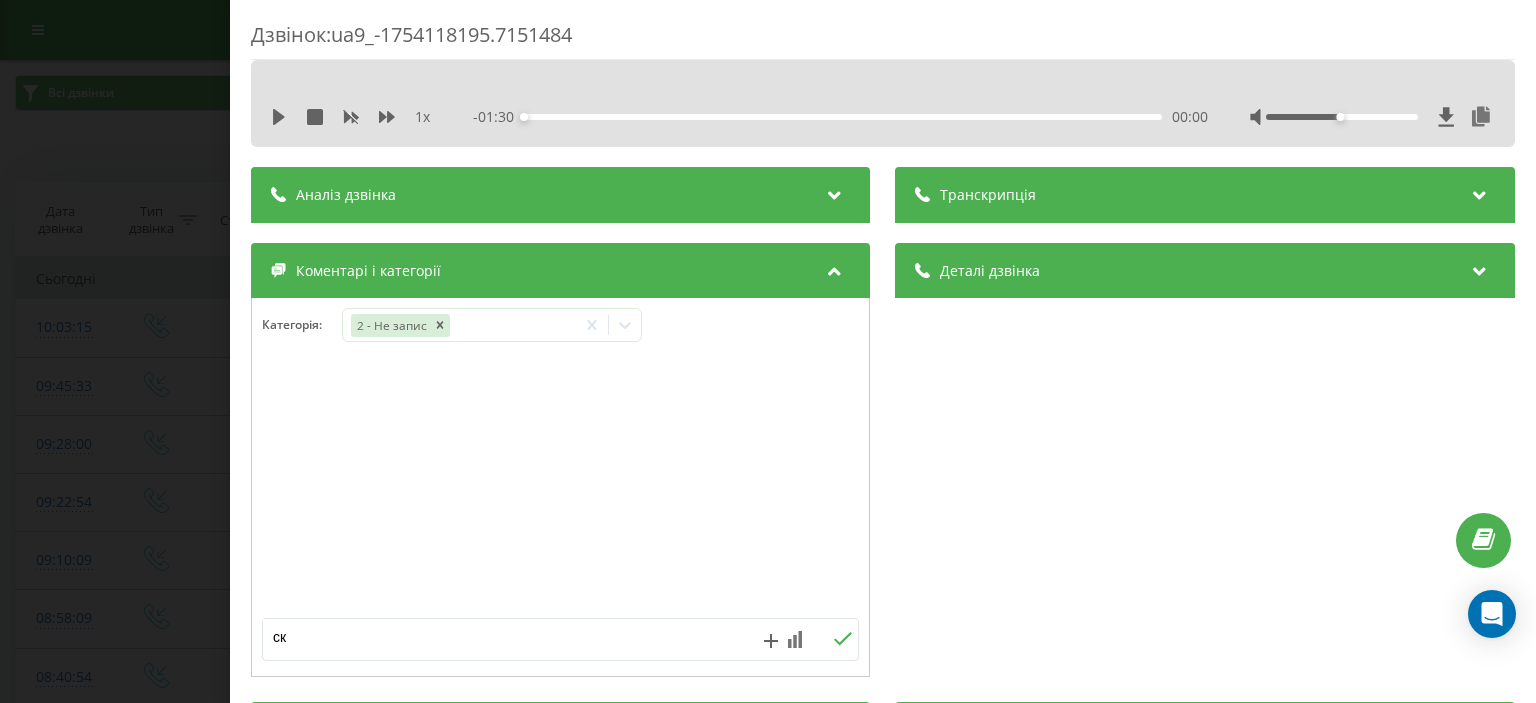 click 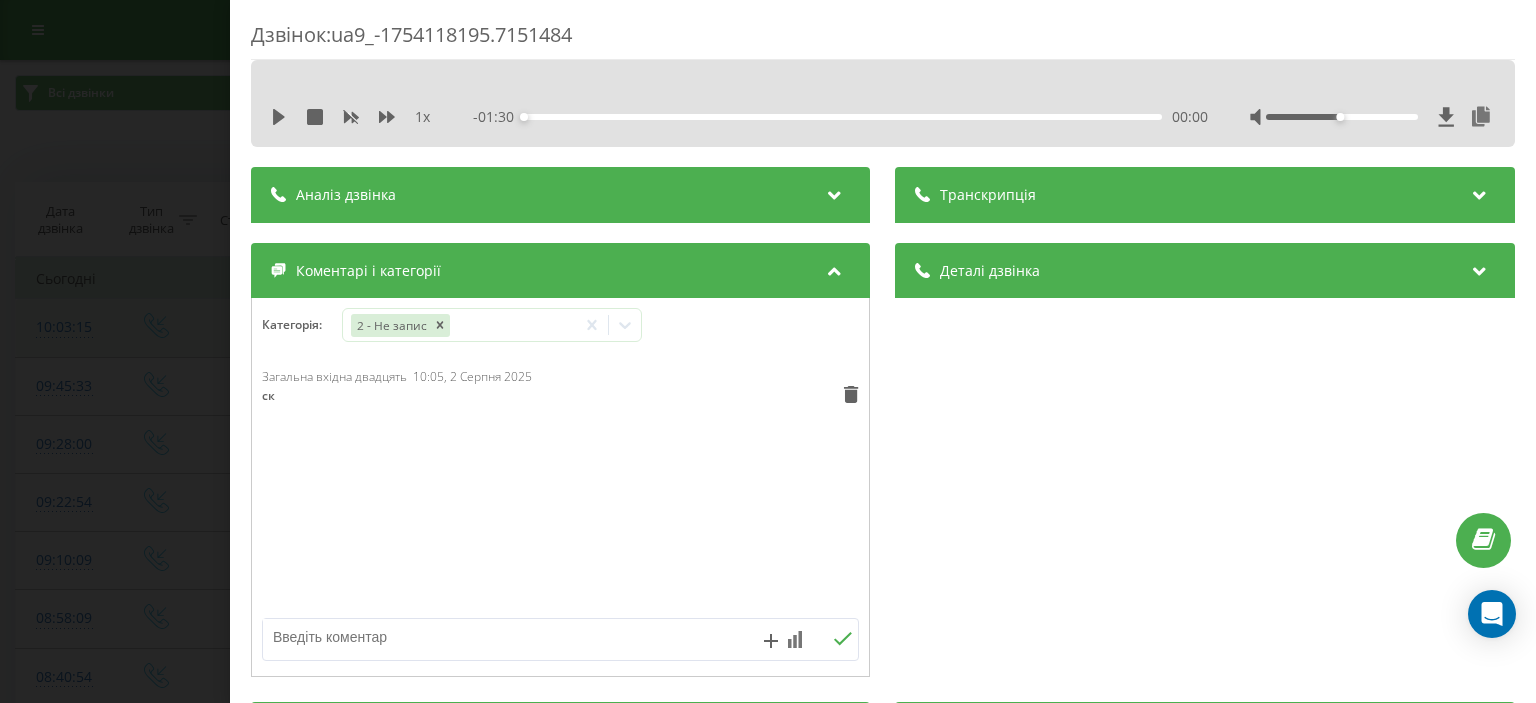 click on "Дзвінок :  ua9_-1754118195.7151484   1 x  - 01:30 00:00   00:00   Транскрипція Для AI-аналізу майбутніх дзвінків  налаштуйте та активуйте профіль на сторінці . Якщо профіль вже є і дзвінок відповідає його умовам, оновіть сторінку через 10 хвилин - AI аналізує поточний дзвінок. Аналіз дзвінка Для AI-аналізу майбутніх дзвінків  налаштуйте та активуйте профіль на сторінці . Якщо профіль вже є і дзвінок відповідає його умовам, оновіть сторінку через 10 хвилин - AI аналізує поточний дзвінок. Деталі дзвінка Загальне Дата дзвінка 2025-08-02 10:03:15 Тип дзвінка Вхідний Статус дзвінка Повторний 380442909933" at bounding box center [768, 351] 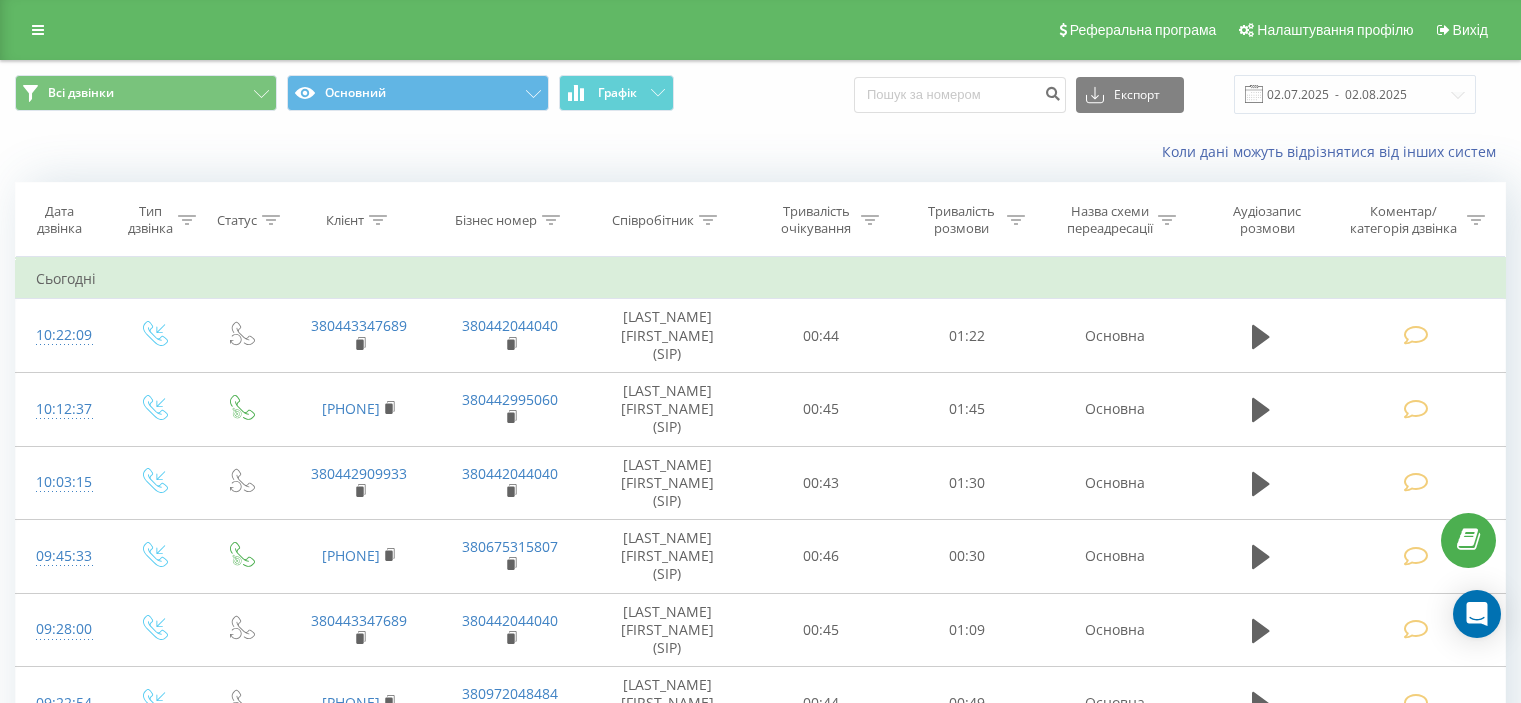 click at bounding box center (1415, 335) 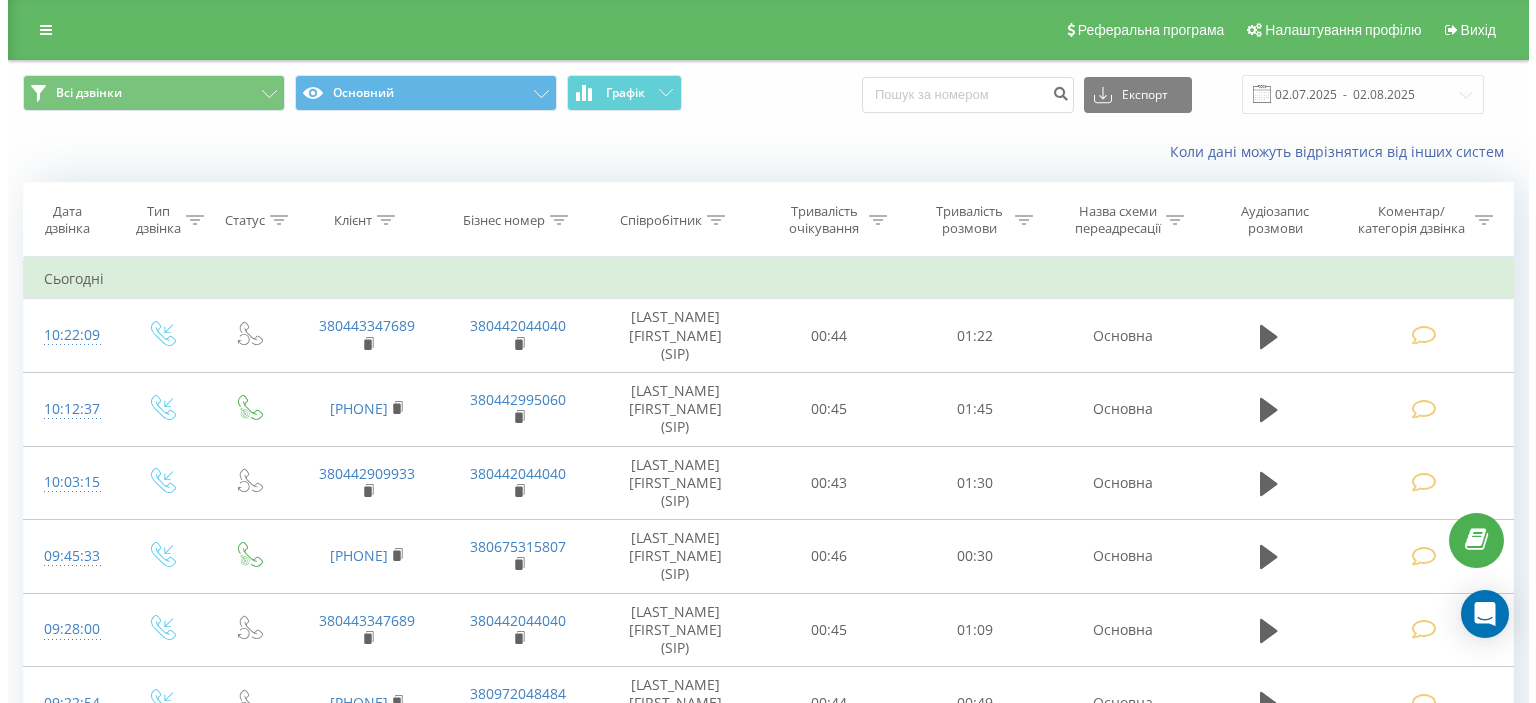 scroll, scrollTop: 0, scrollLeft: 0, axis: both 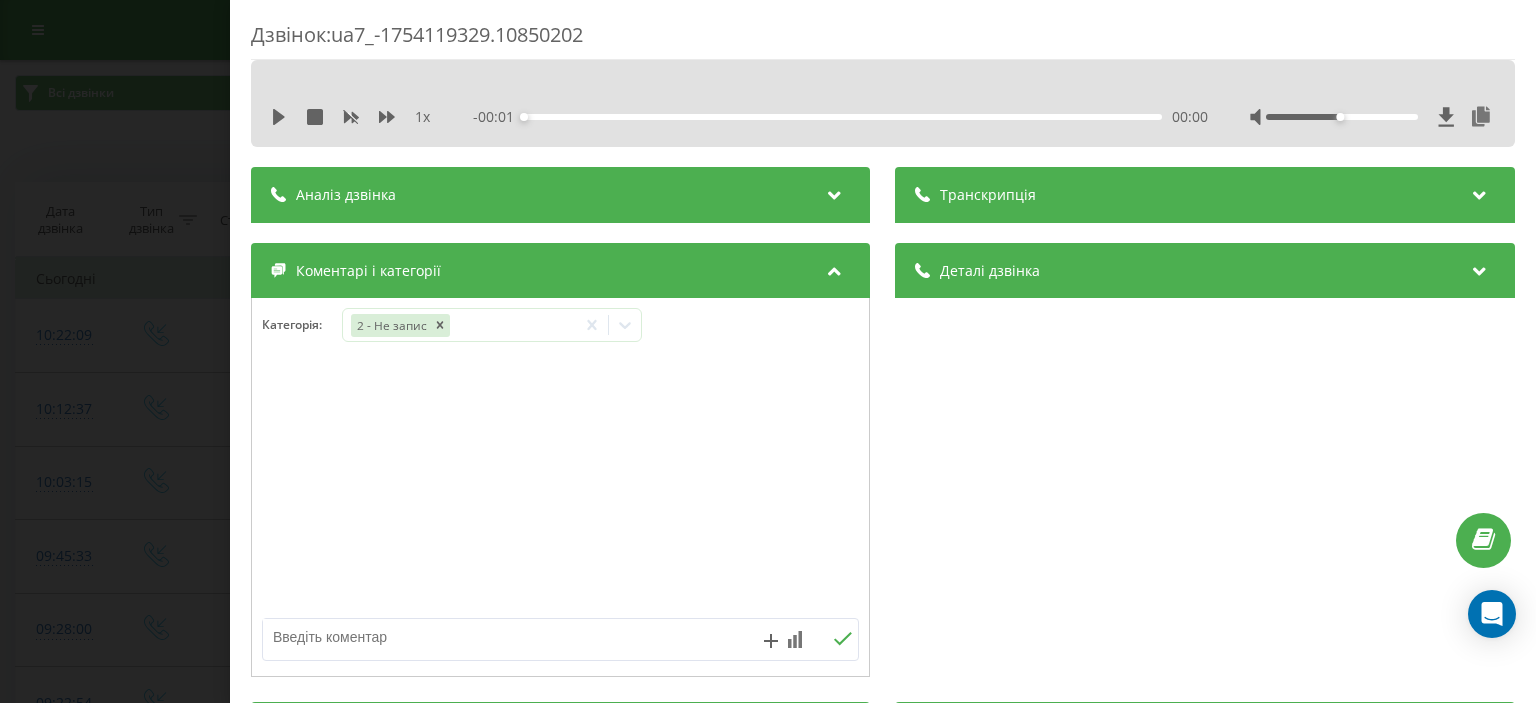 click at bounding box center (501, 637) 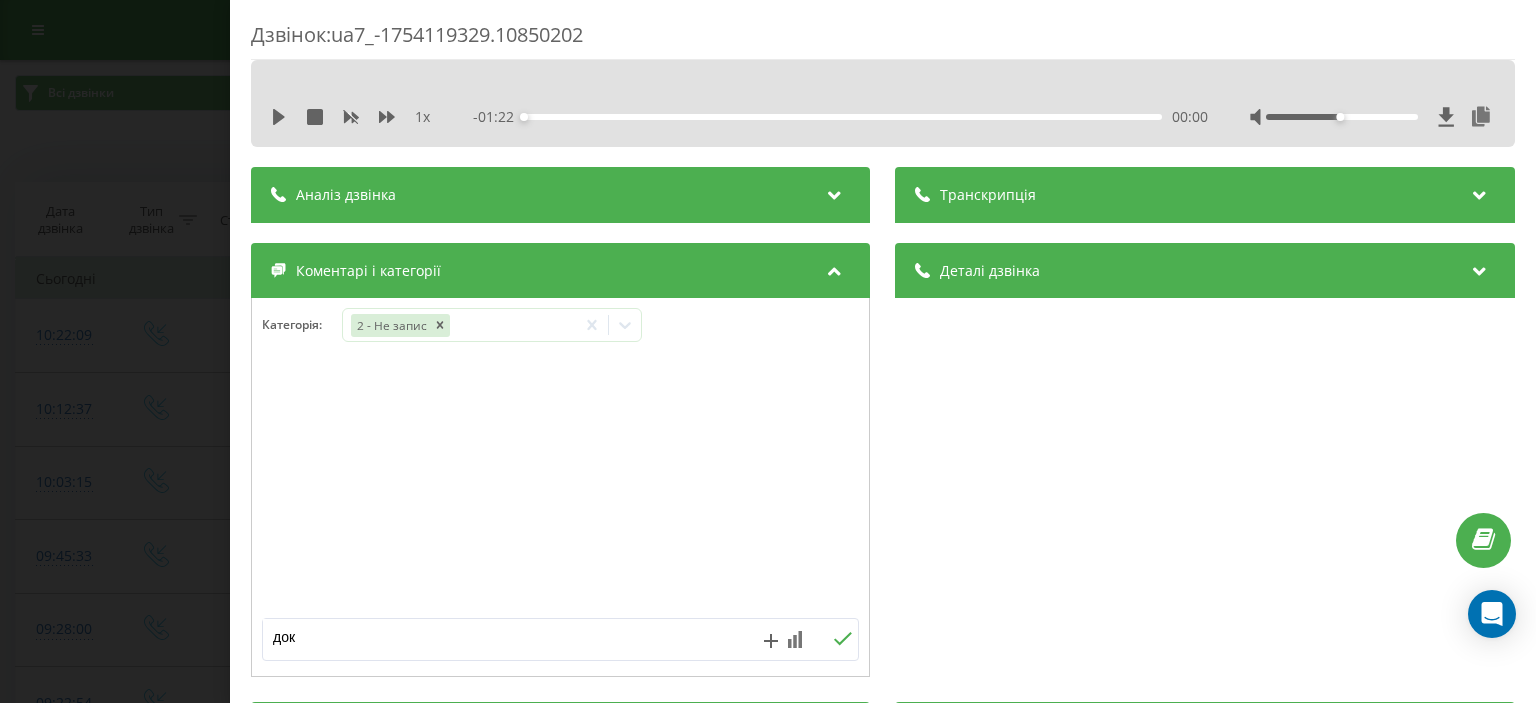 type on "доки" 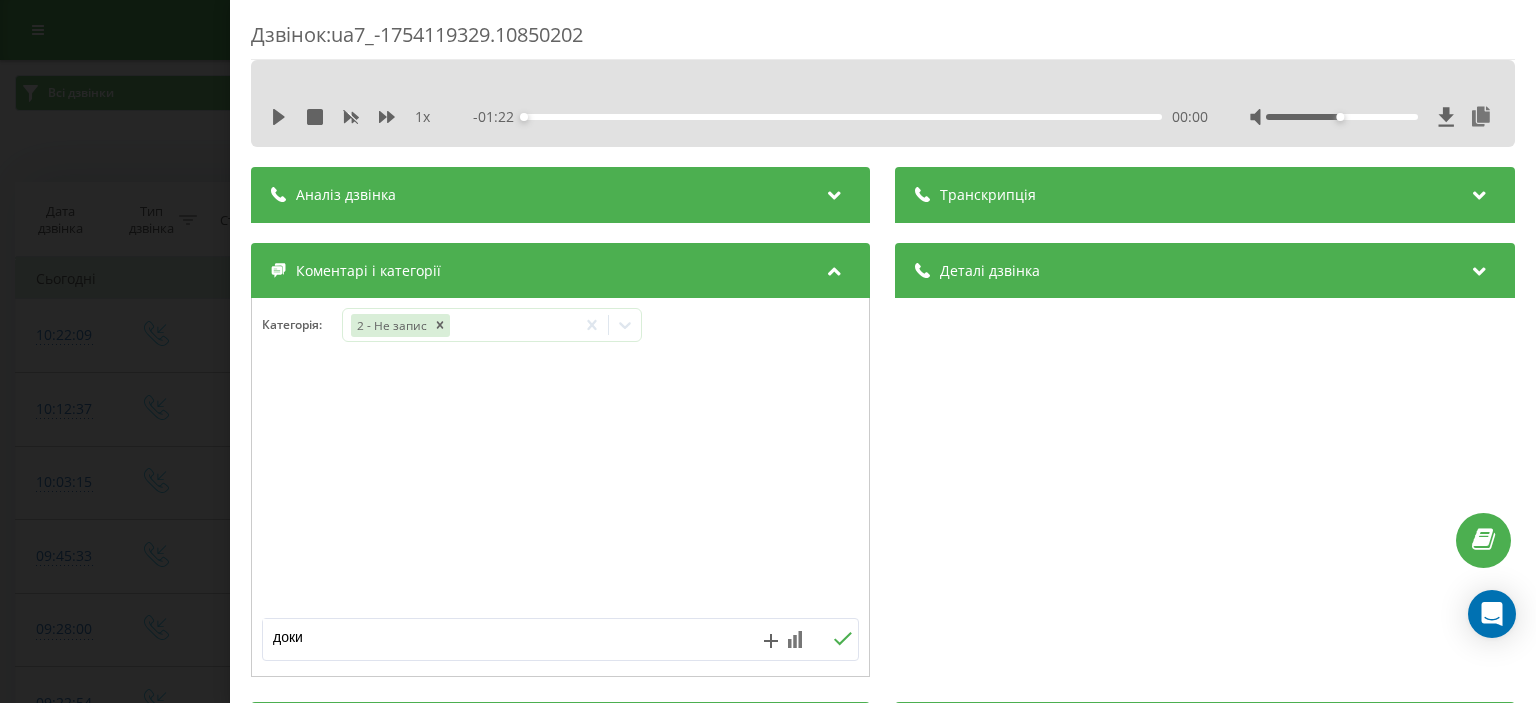 click 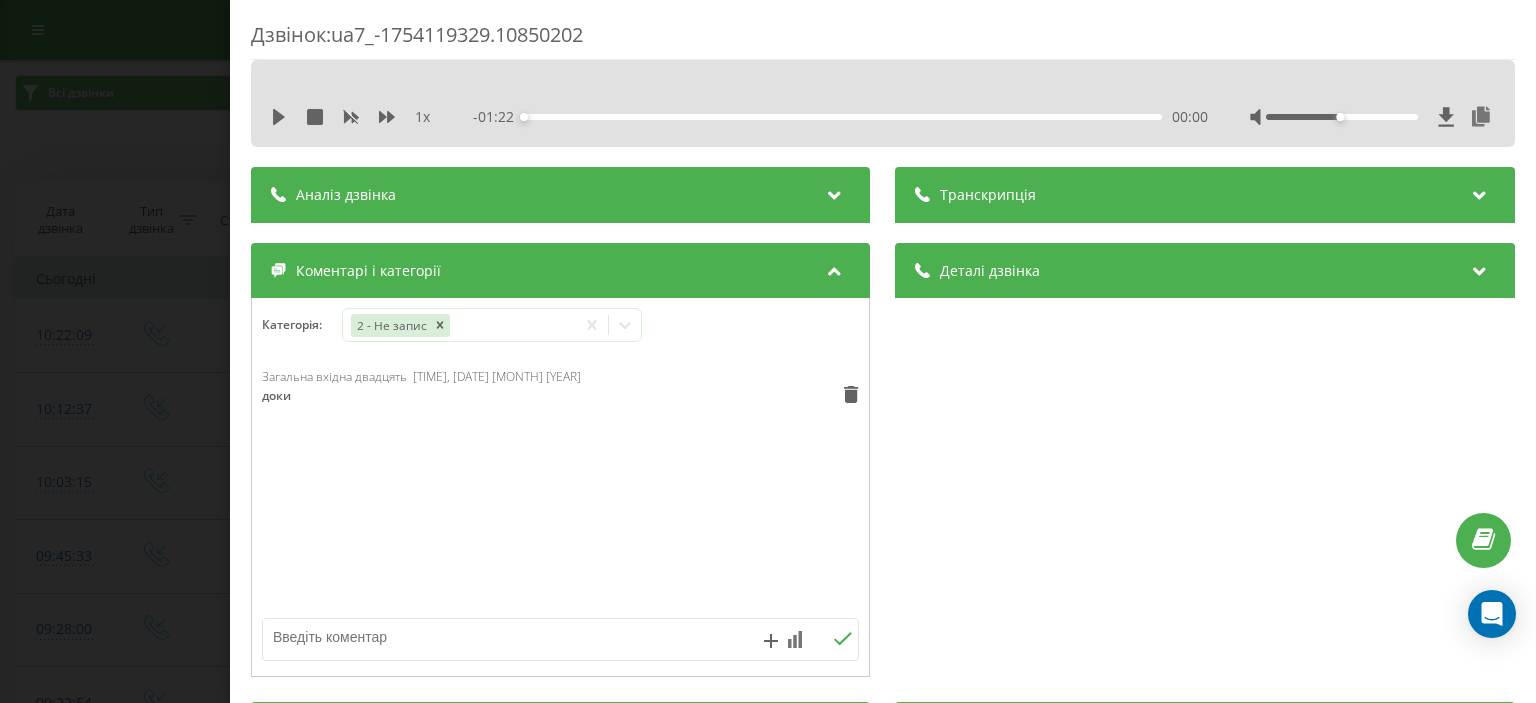 click on "Дзвінок : ua7_-1754119329.10850202 1 x - [TIME] [TIME] [TIME] Транскрипція Для AI-аналізу майбутніх дзвінків налаштуйте та активуйте профіль на сторінці . Якщо профіль вже є і дзвінок відповідає його умовам, оновіть сторінку через 10 хвилин - AI аналізує поточний дзвінок. Аналіз дзвінка Для AI-аналізу майбутніх дзвінків налаштуйте та активуйте профіль на сторінці . Якщо профіль вже є і дзвінок відповідає його умовам, оновіть сторінку через 10 хвилин - AI аналізує поточний дзвінок. Деталі дзвінка Загальне Дата дзвінка 2025-08-02 [TIME]:[TIME]:[TIME] Тип дзвінка Вхідний Статус дзвінка Повторний [PHONE]" at bounding box center (768, 351) 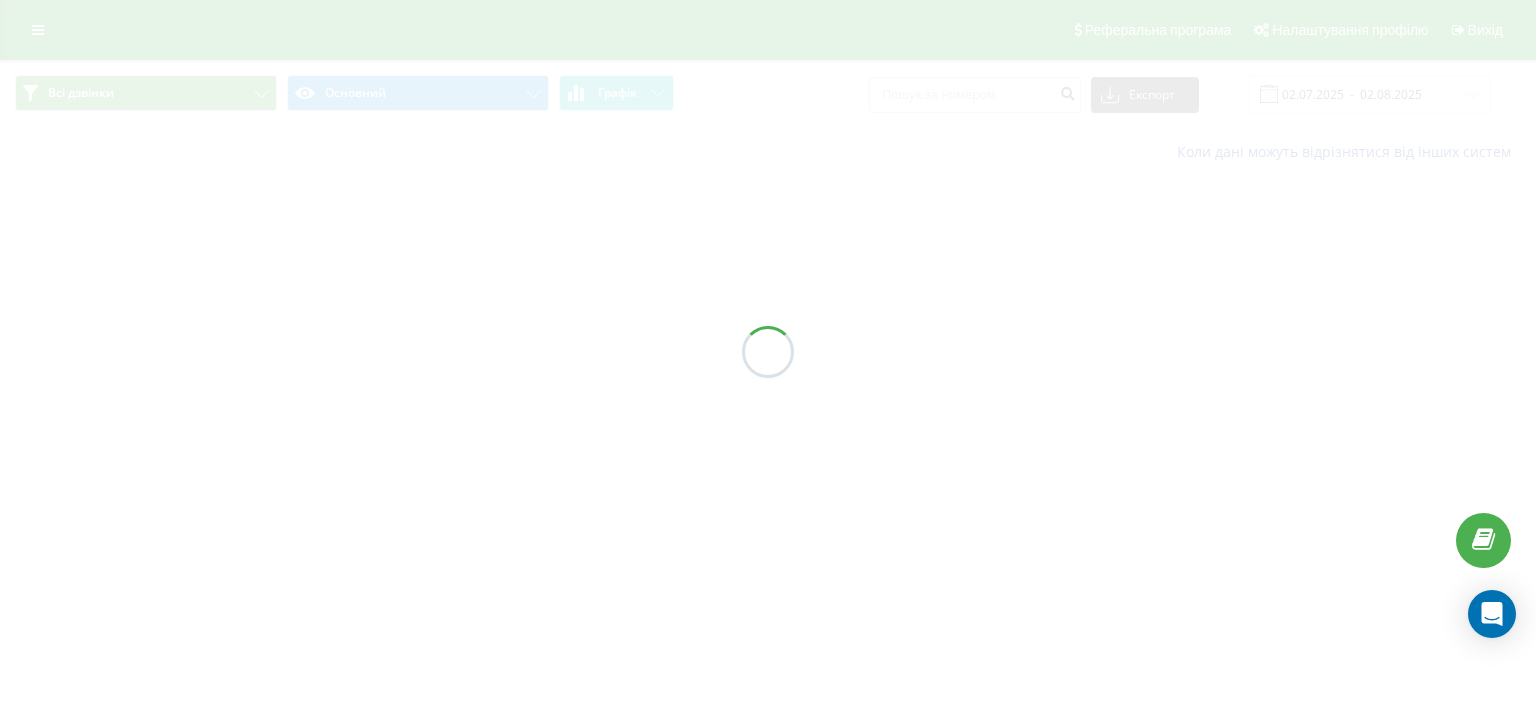 scroll, scrollTop: 0, scrollLeft: 0, axis: both 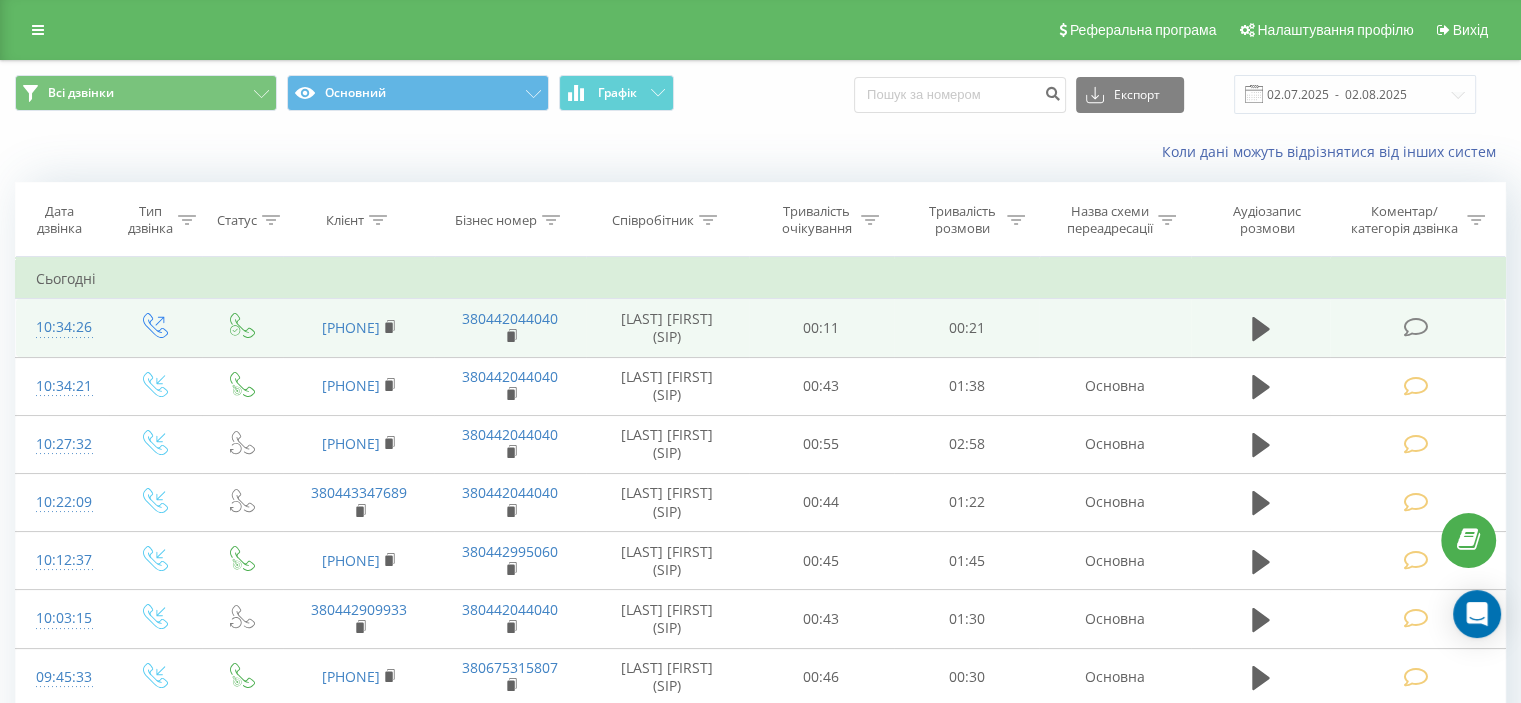 click at bounding box center (1415, 327) 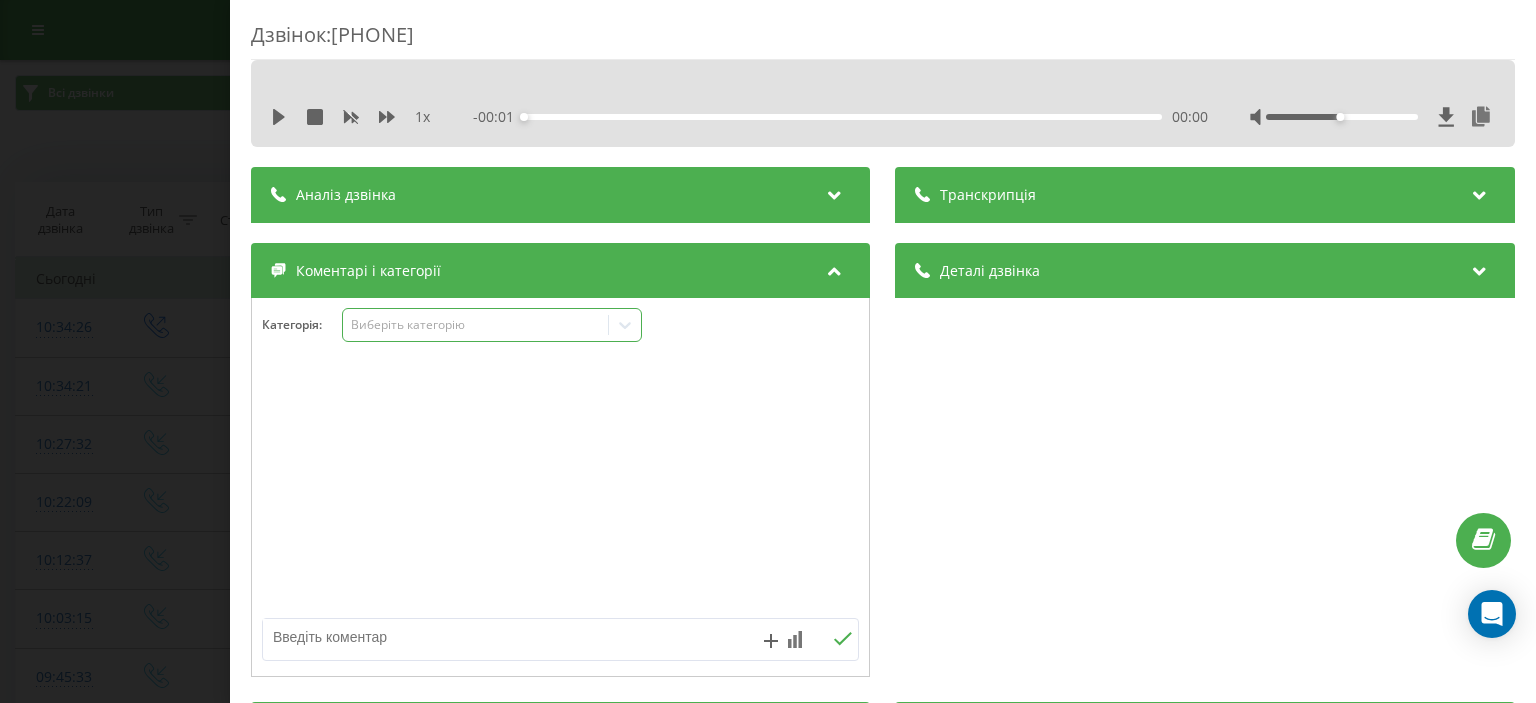click on "Виберіть категорію" at bounding box center (476, 325) 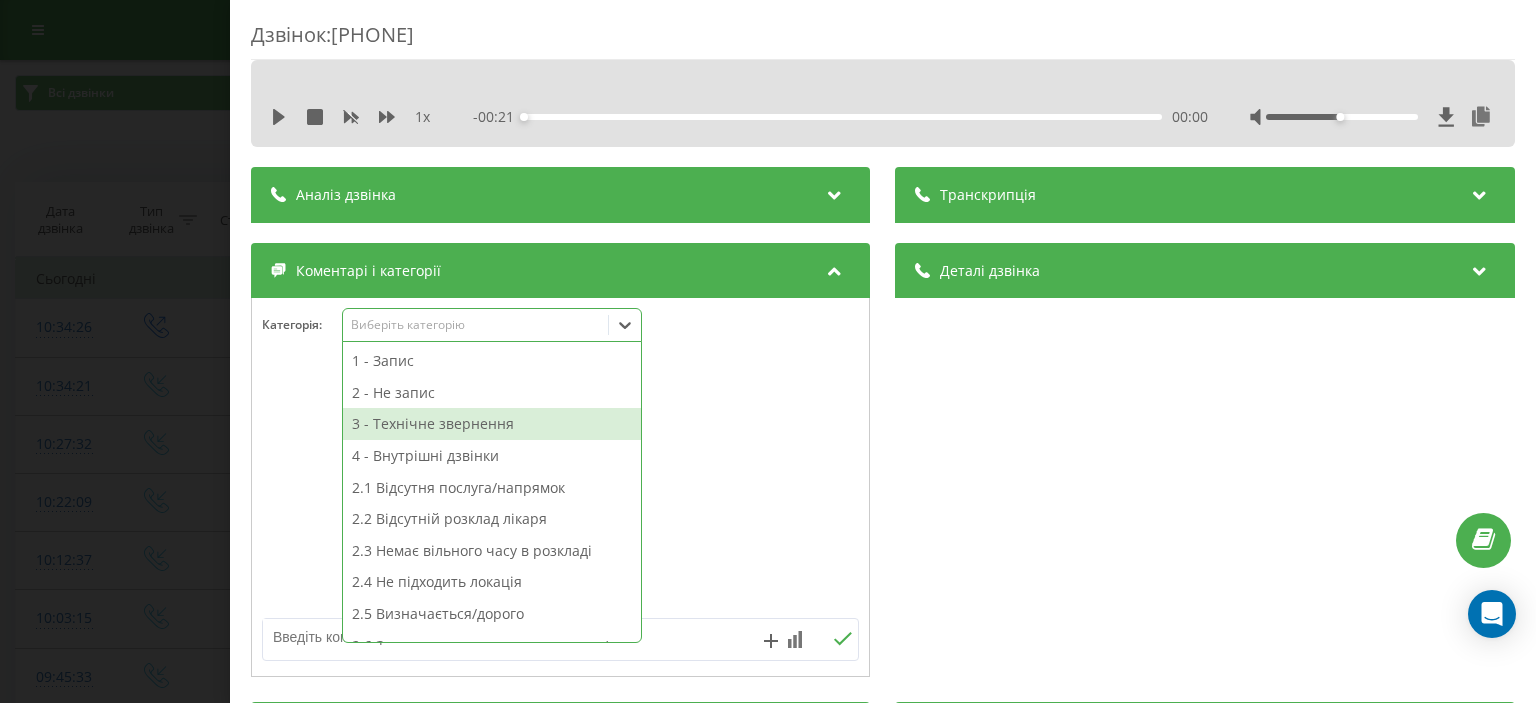 click on "3 - Технічне звернення" at bounding box center [492, 424] 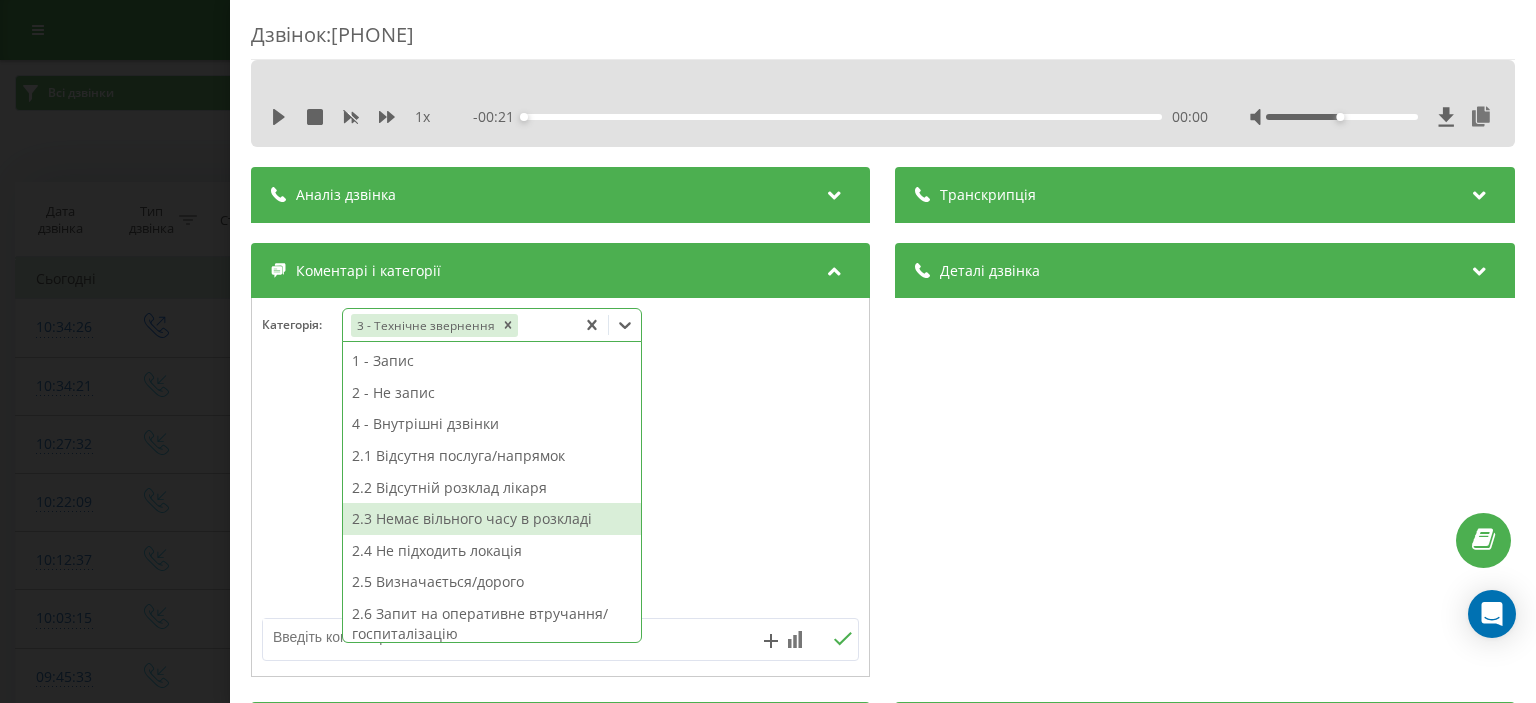 click at bounding box center (501, 637) 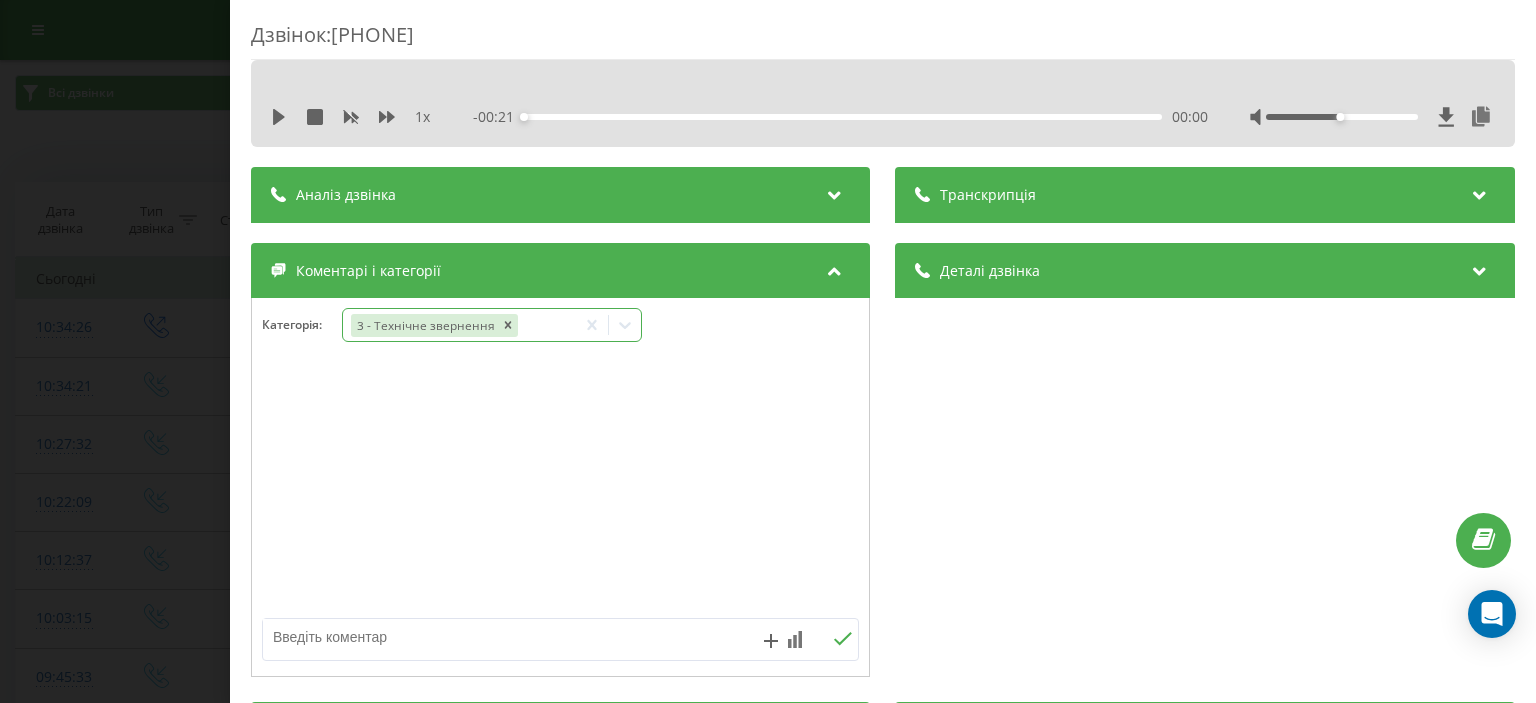 click on "3 - Технічне звернення" at bounding box center (459, 325) 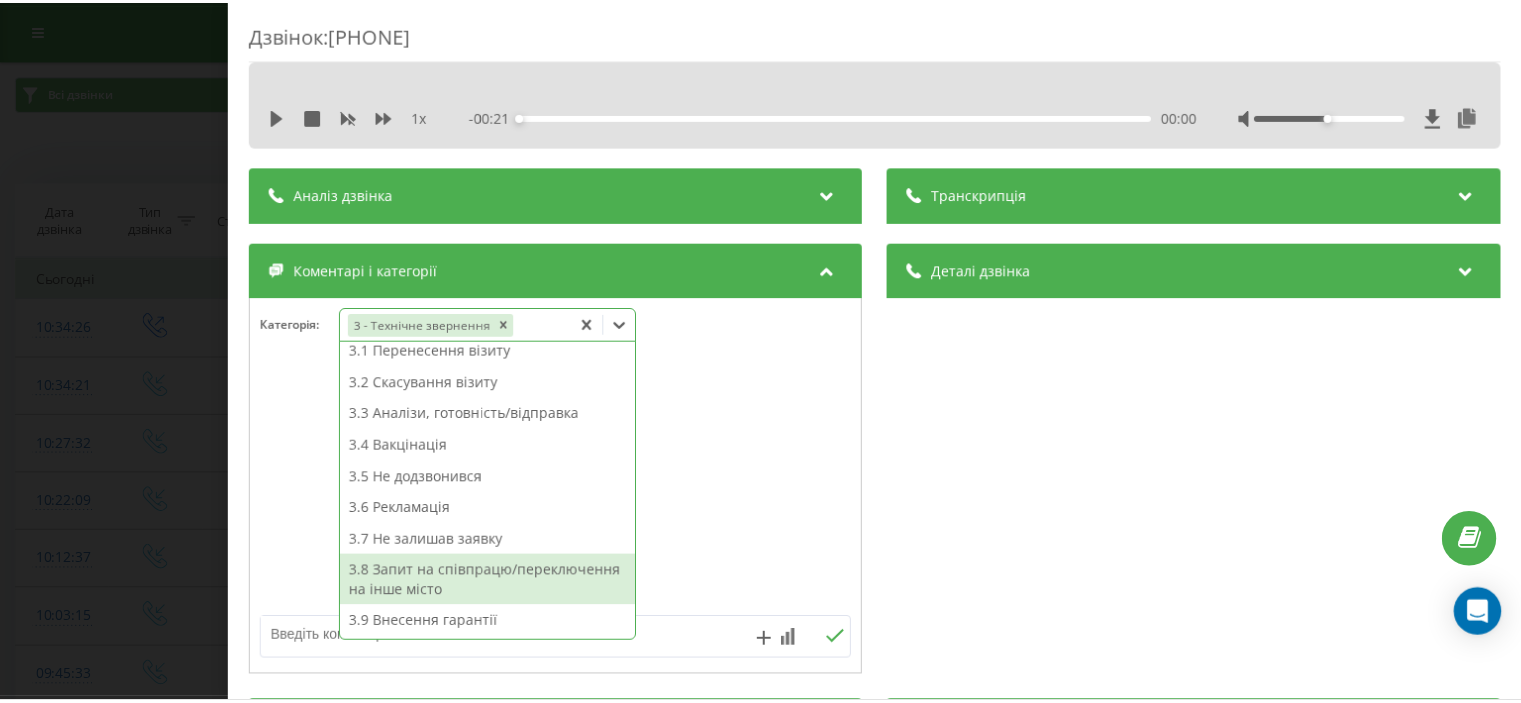 scroll, scrollTop: 313, scrollLeft: 0, axis: vertical 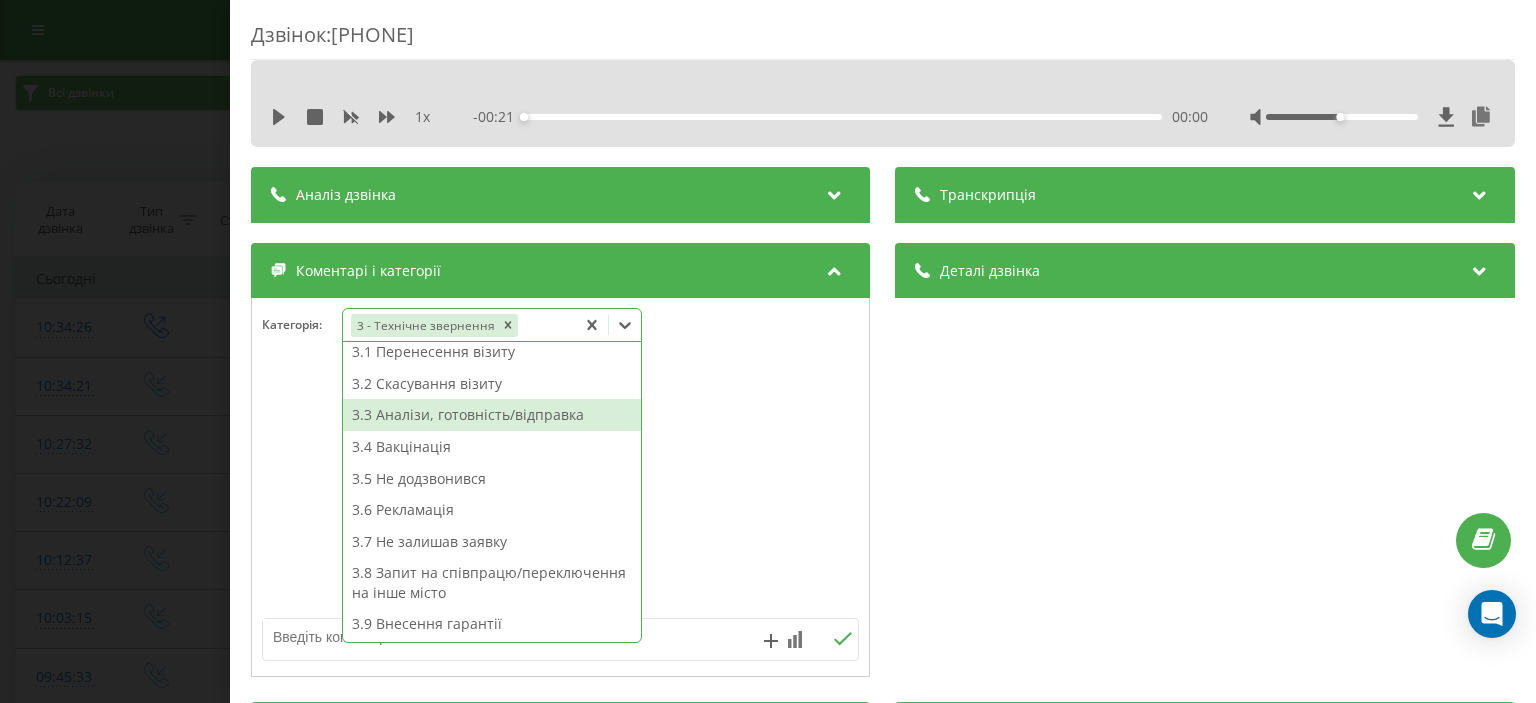 click on "3.3 Аналізи, готовність/відправка" at bounding box center (492, 415) 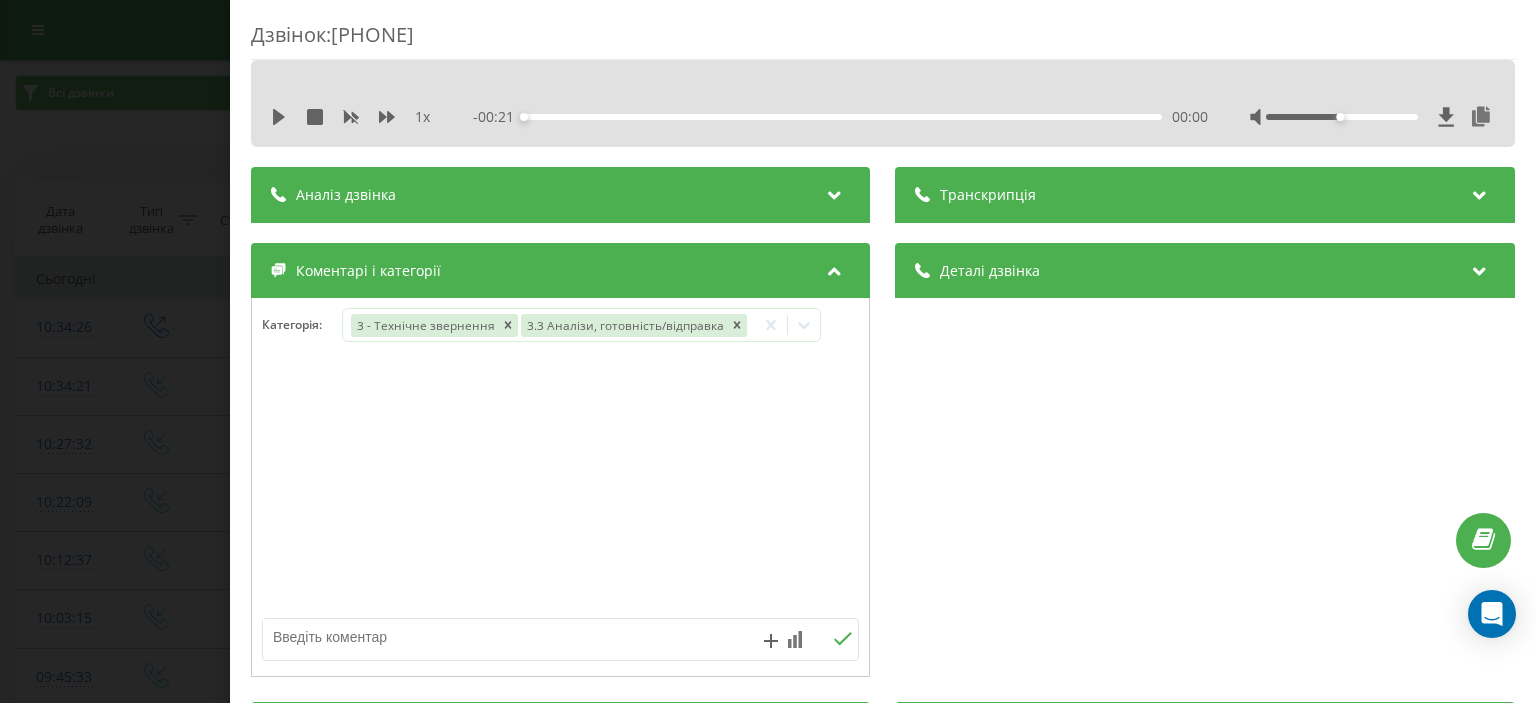 click on "Дзвінок :  ua13_-1754120066.2000576   1 x  - 00:21 00:00   00:00   Транскрипція Для AI-аналізу майбутніх дзвінків  налаштуйте та активуйте профіль на сторінці . Якщо профіль вже є і дзвінок відповідає його умовам, оновіть сторінку через 10 хвилин - AI аналізує поточний дзвінок. Аналіз дзвінка Для AI-аналізу майбутніх дзвінків  налаштуйте та активуйте профіль на сторінці . Якщо профіль вже є і дзвінок відповідає його умовам, оновіть сторінку через 10 хвилин - AI аналізує поточний дзвінок. Деталі дзвінка Загальне Дата дзвінка 2025-08-02 10:34:26 Тип дзвінка Вихідний Статус дзвінка Успішний 380442044040" at bounding box center [768, 351] 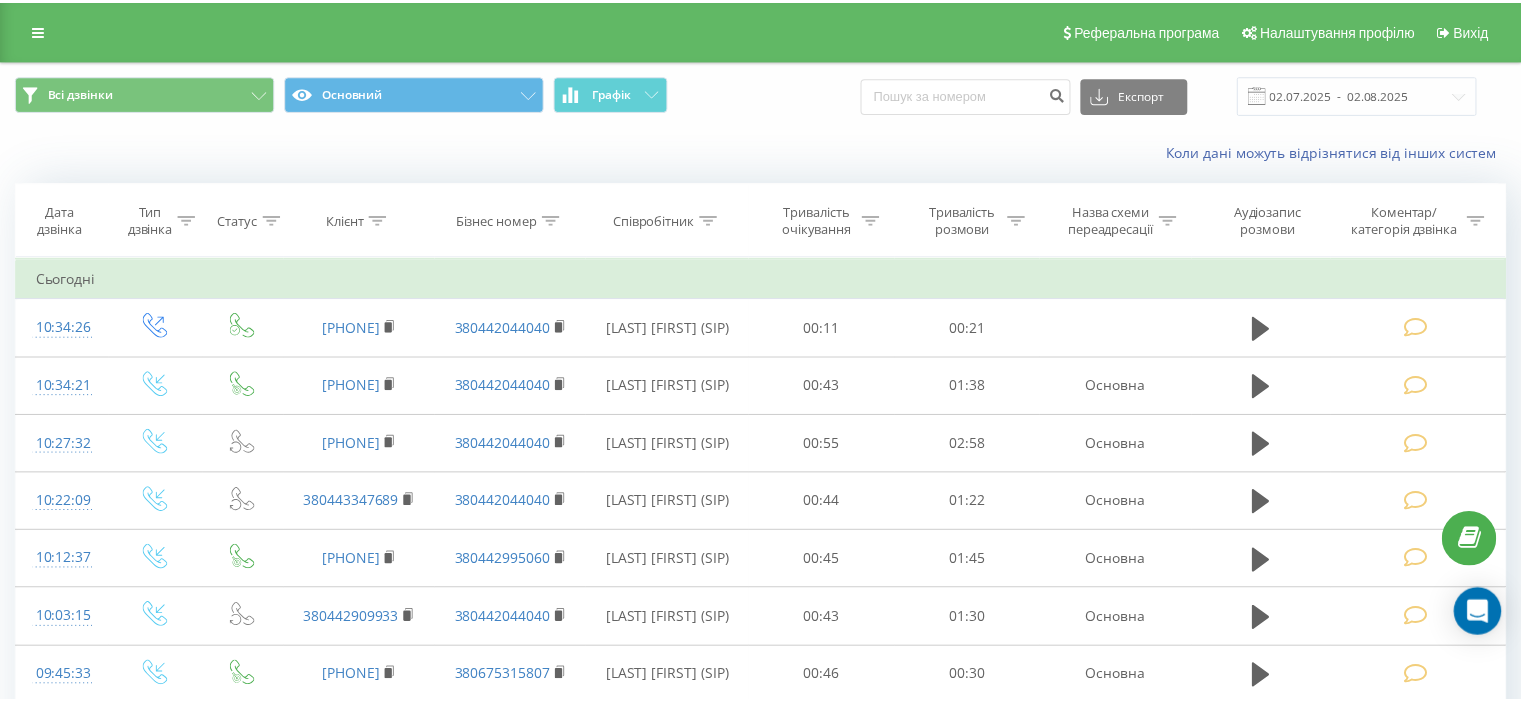 scroll, scrollTop: 0, scrollLeft: 0, axis: both 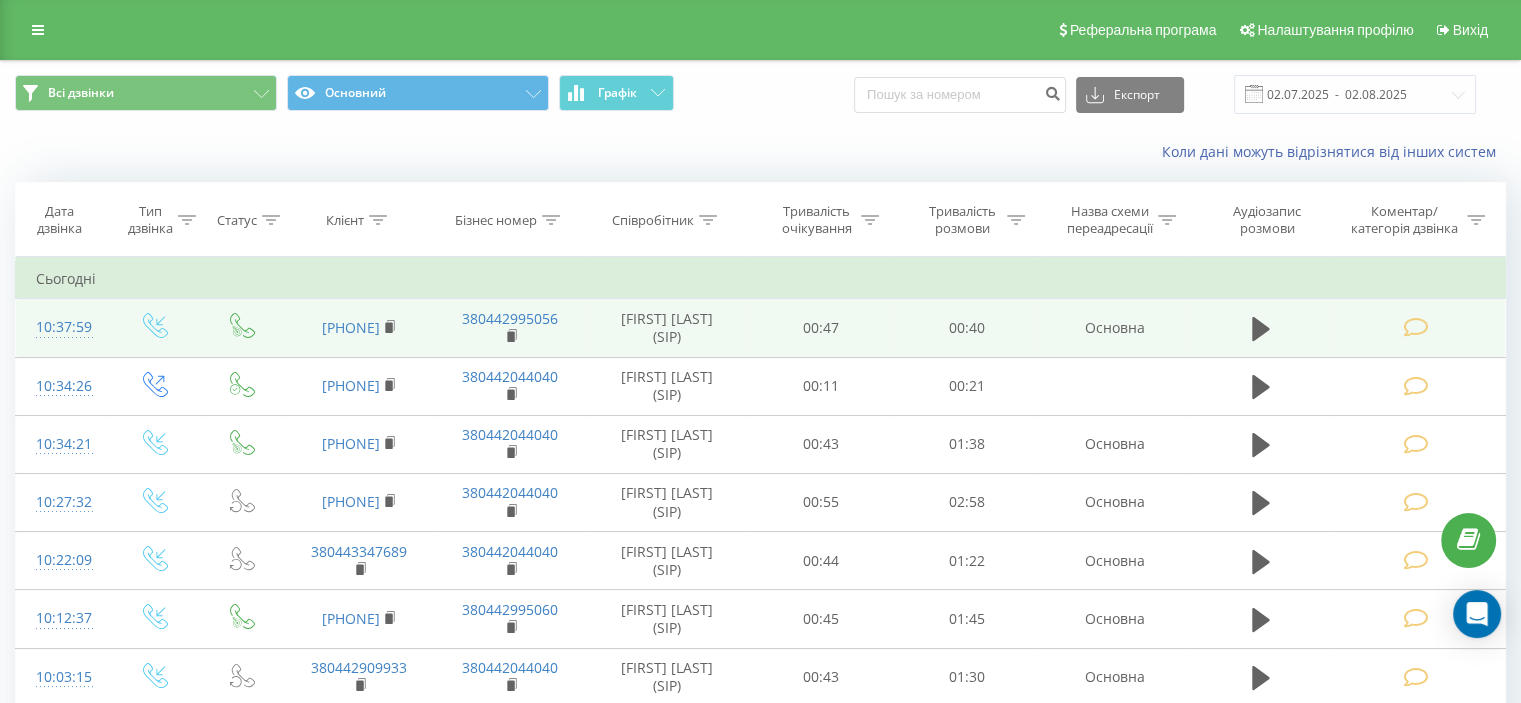 click at bounding box center (1415, 327) 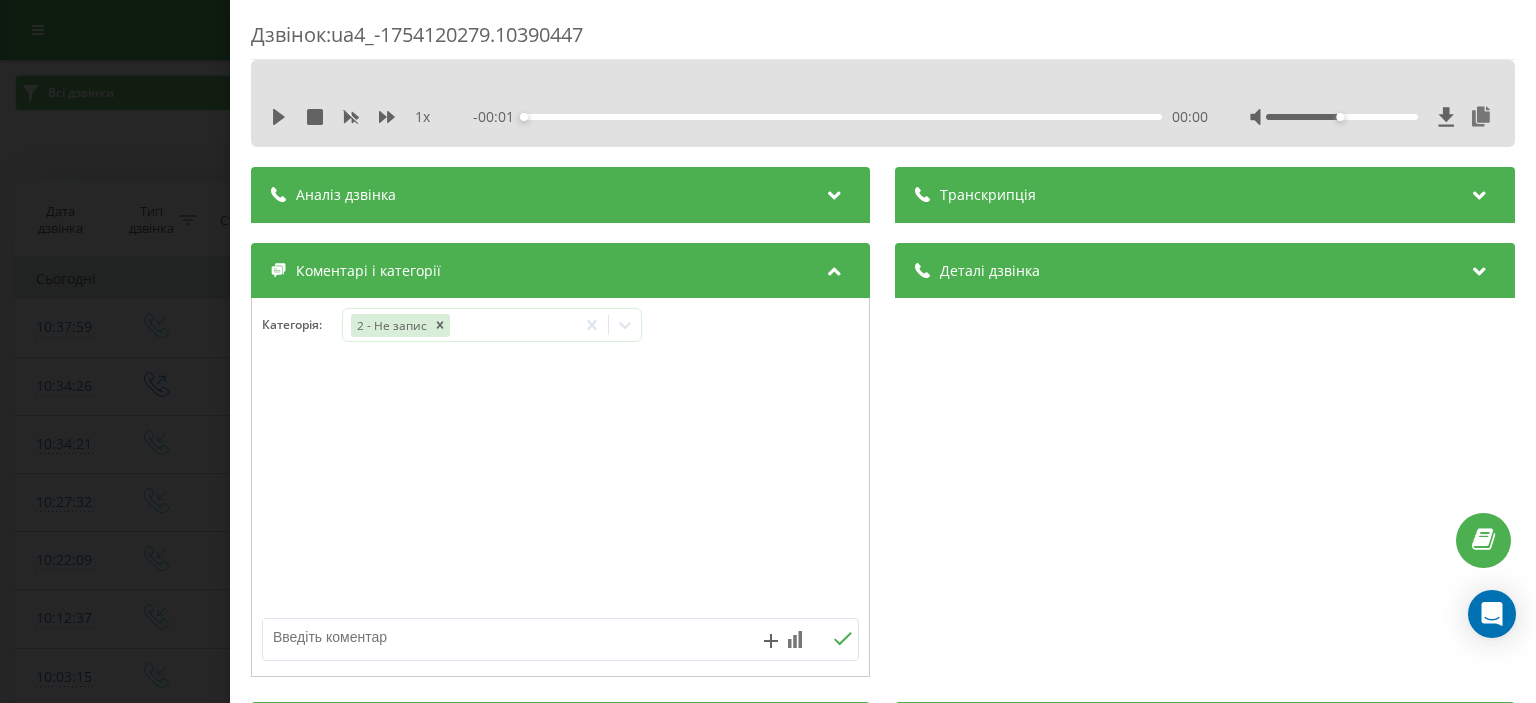 click at bounding box center [501, 637] 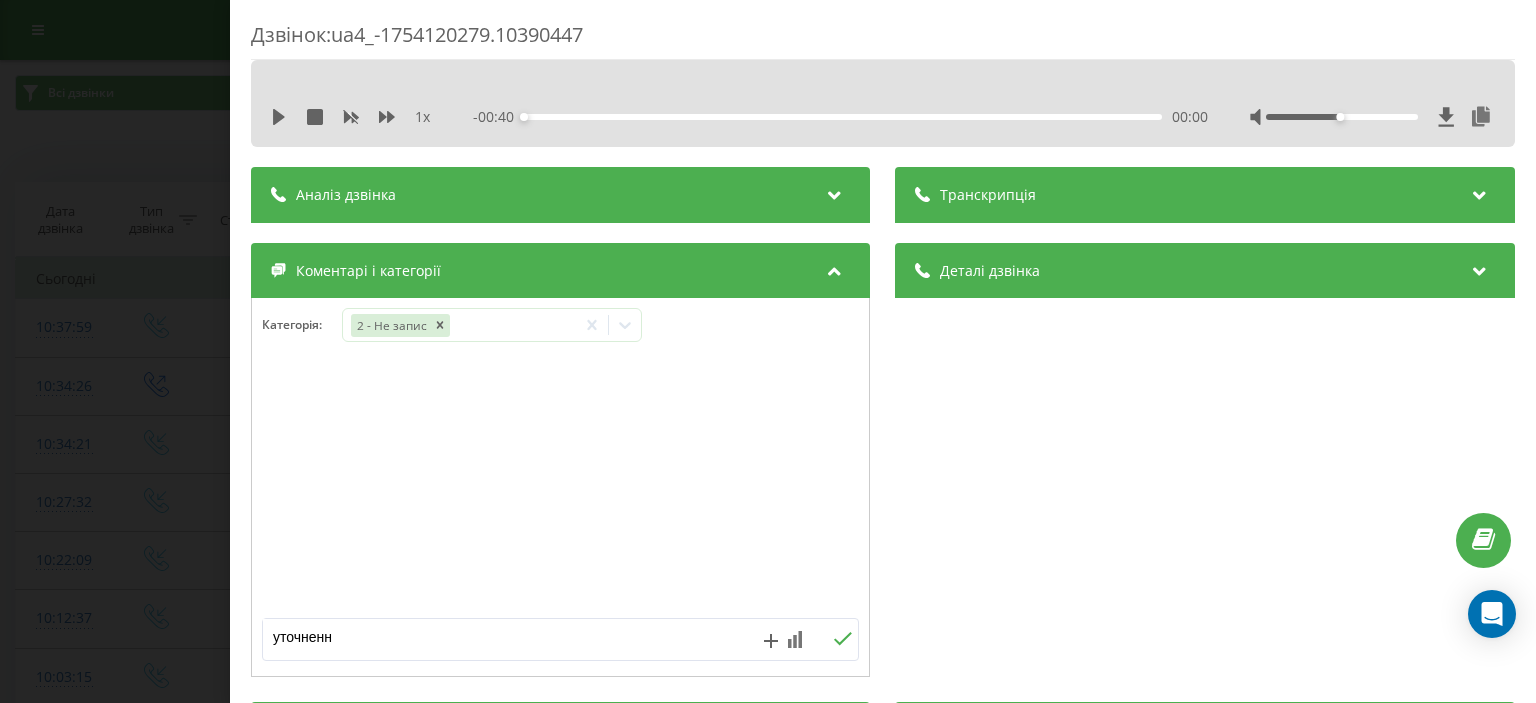 type on "уточнення" 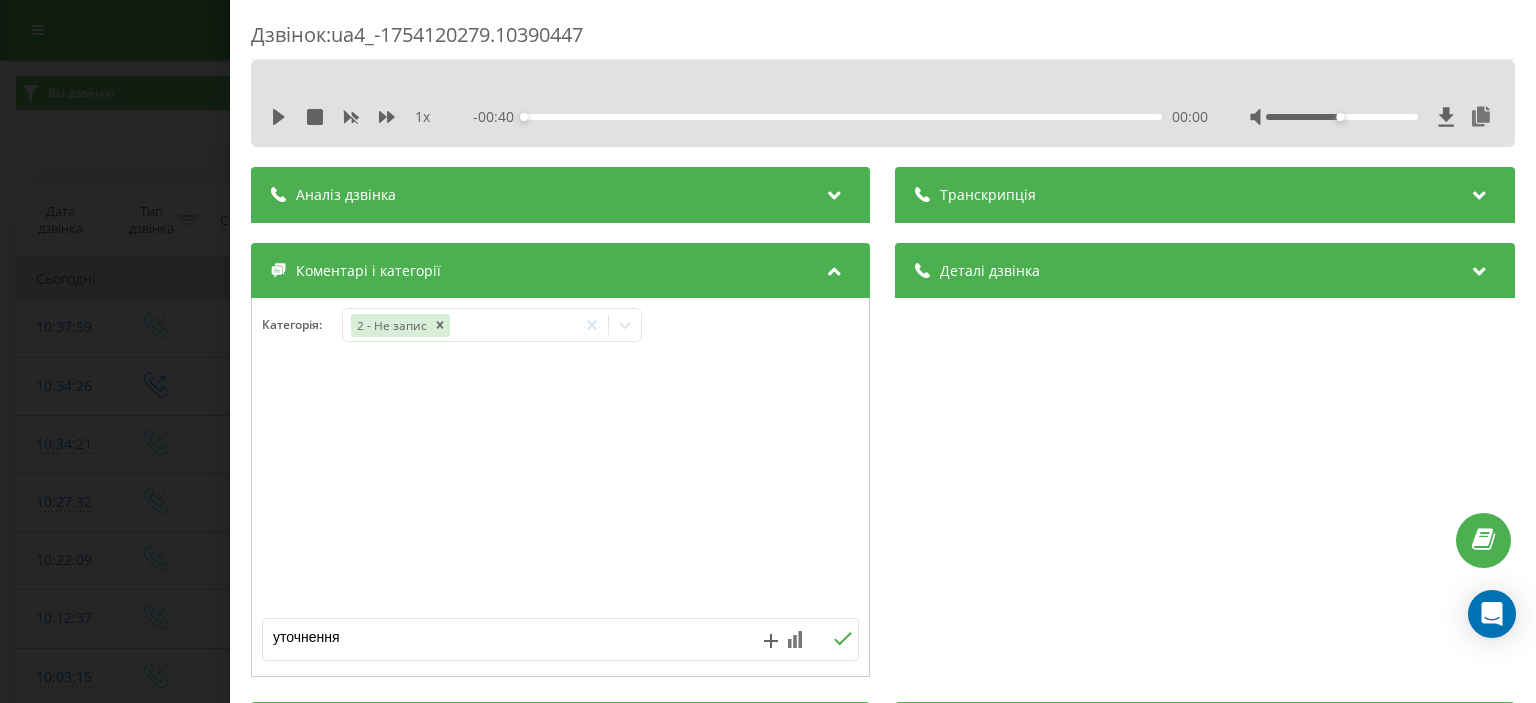 click 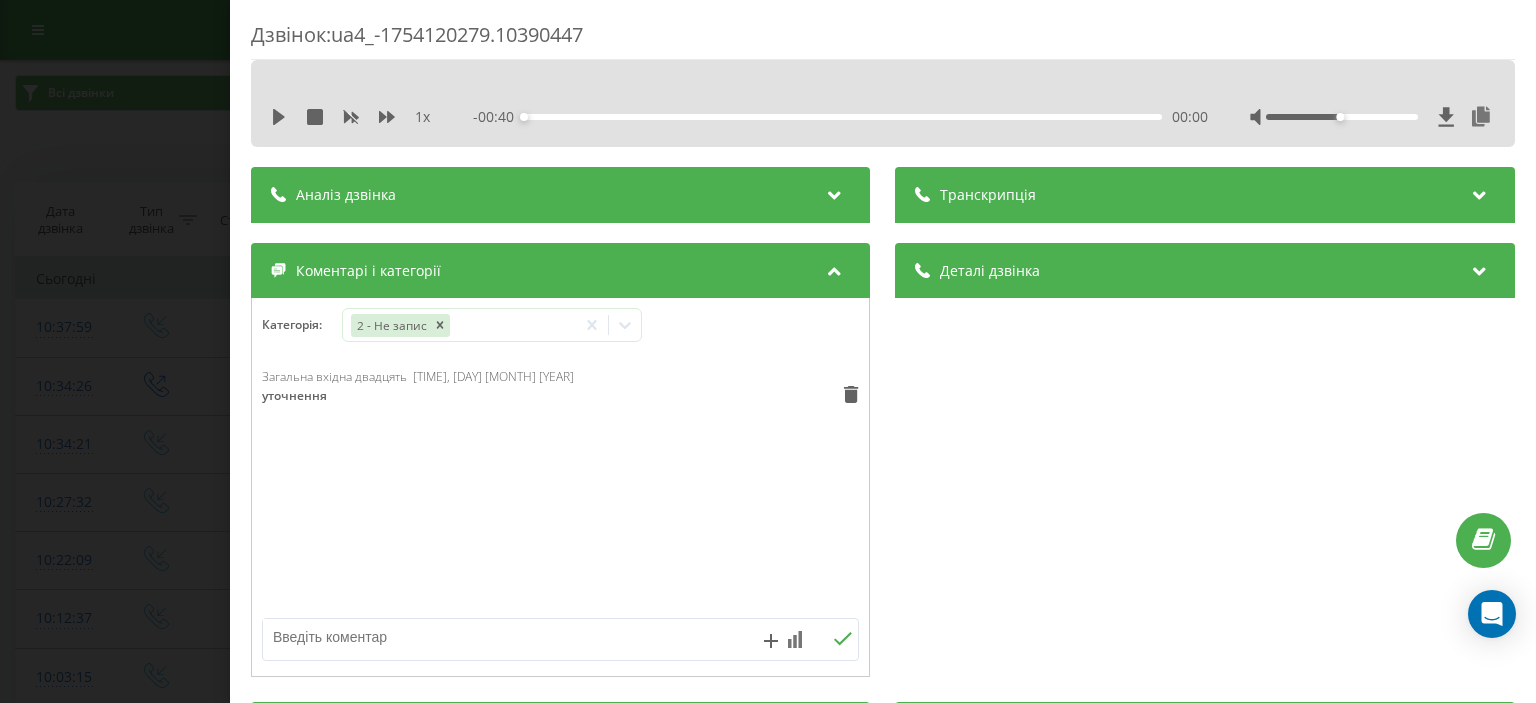 click on "Дзвінок :  ua4_-1754120279.10390447   1 x  - 00:40 00:00   00:00   Транскрипція Для AI-аналізу майбутніх дзвінків  налаштуйте та активуйте профіль на сторінці . Якщо профіль вже є і дзвінок відповідає його умовам, оновіть сторінку через 10 хвилин - AI аналізує поточний дзвінок. Аналіз дзвінка Для AI-аналізу майбутніх дзвінків  налаштуйте та активуйте профіль на сторінці . Якщо профіль вже є і дзвінок відповідає його умовам, оновіть сторінку через 10 хвилин - AI аналізує поточний дзвінок. Деталі дзвінка Загальне Дата дзвінка 2025-08-02 10:37:59 Тип дзвінка Вхідний Статус дзвінка Цільовий 380953967831 :" at bounding box center (768, 351) 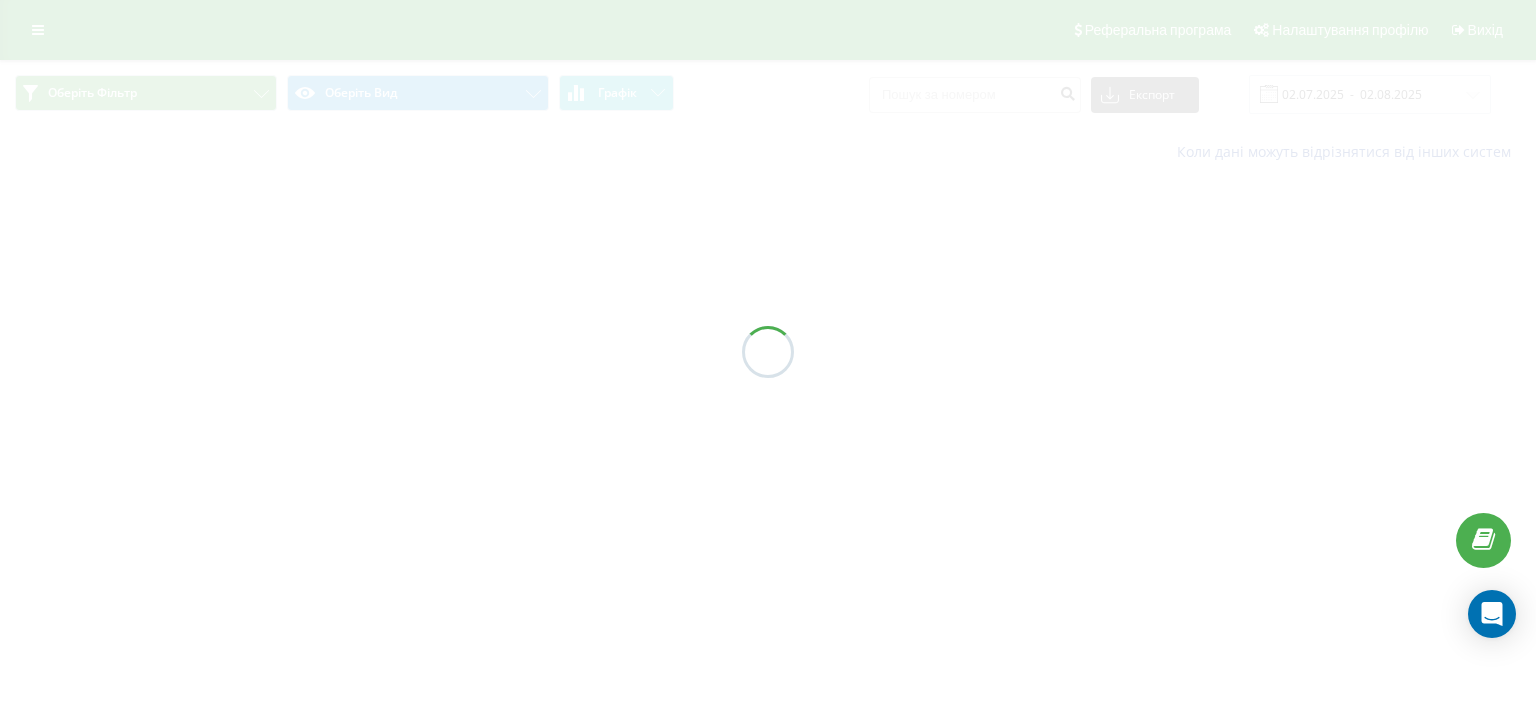 scroll, scrollTop: 0, scrollLeft: 0, axis: both 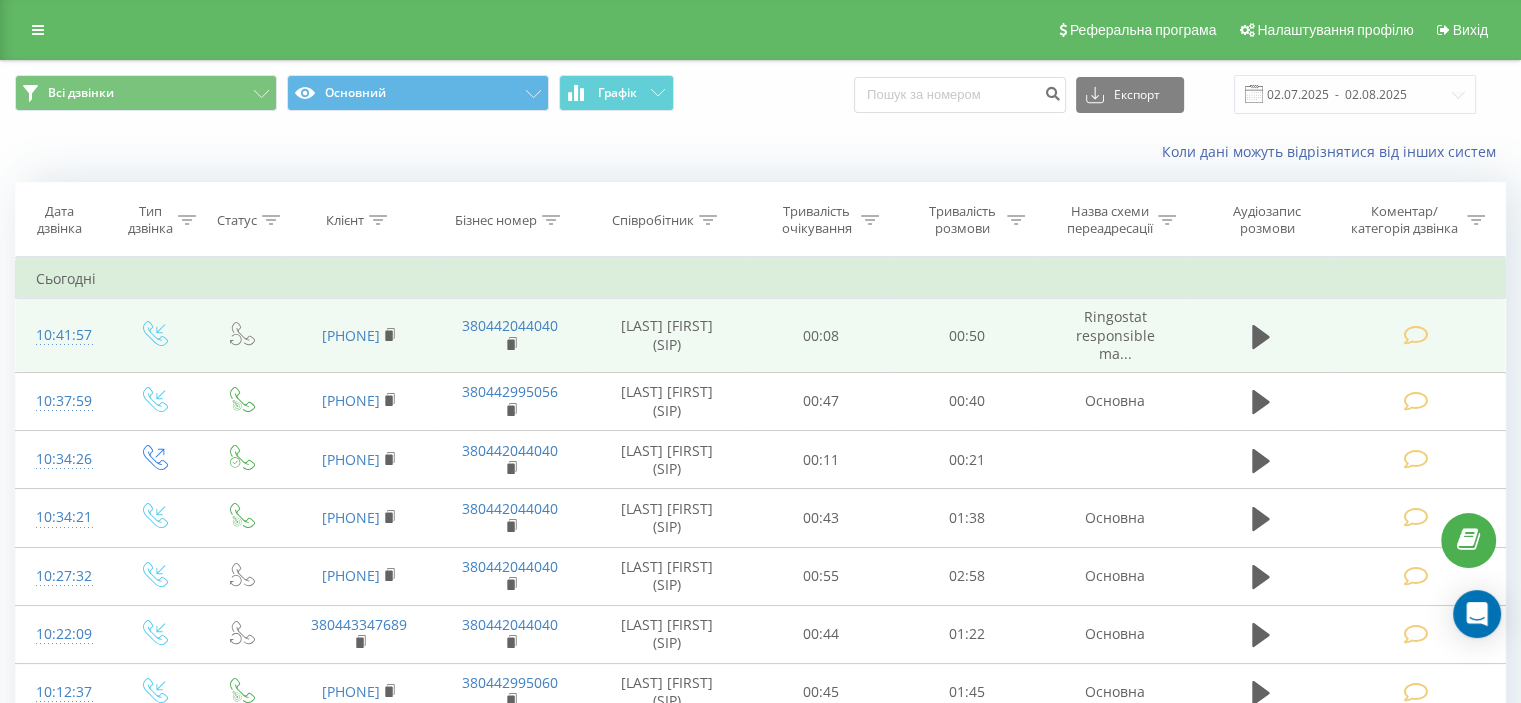 click at bounding box center (1415, 335) 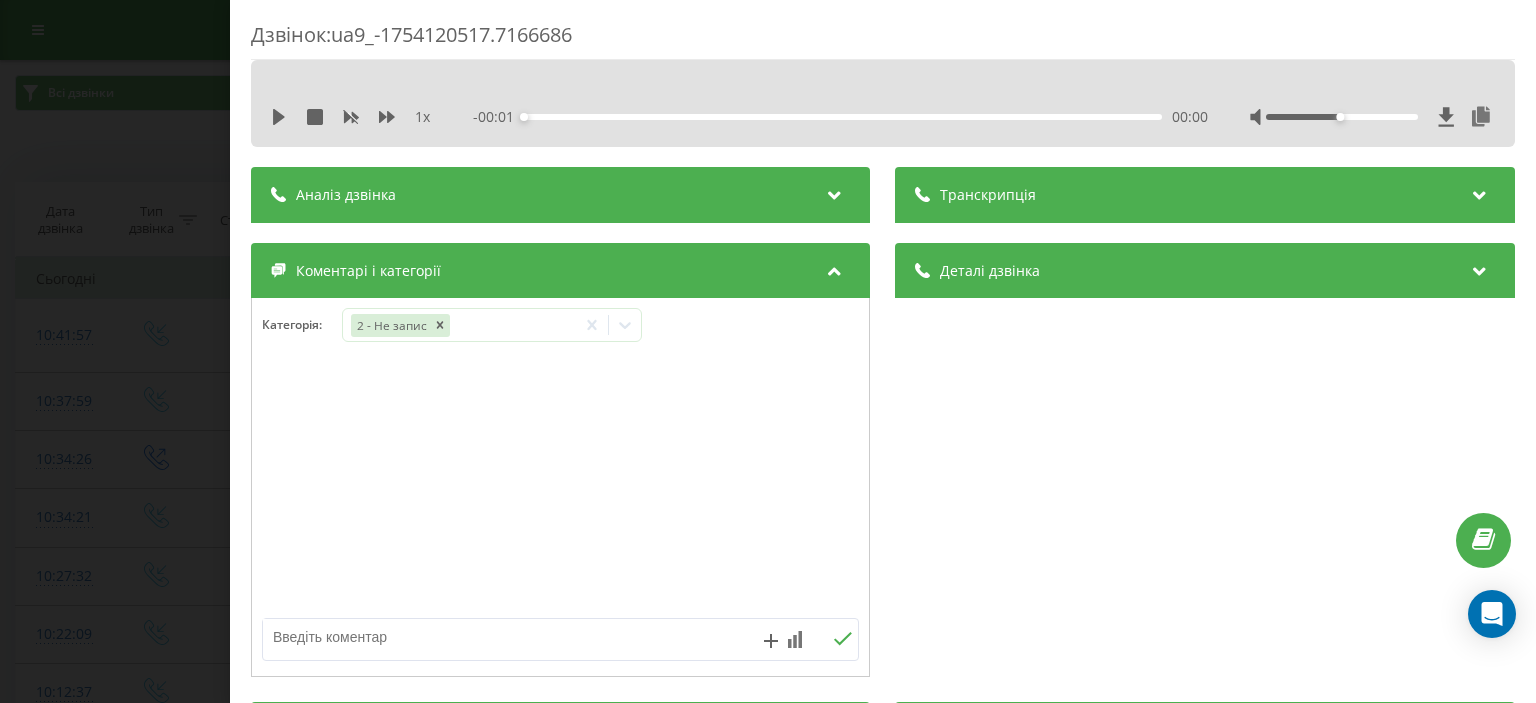 click at bounding box center (501, 637) 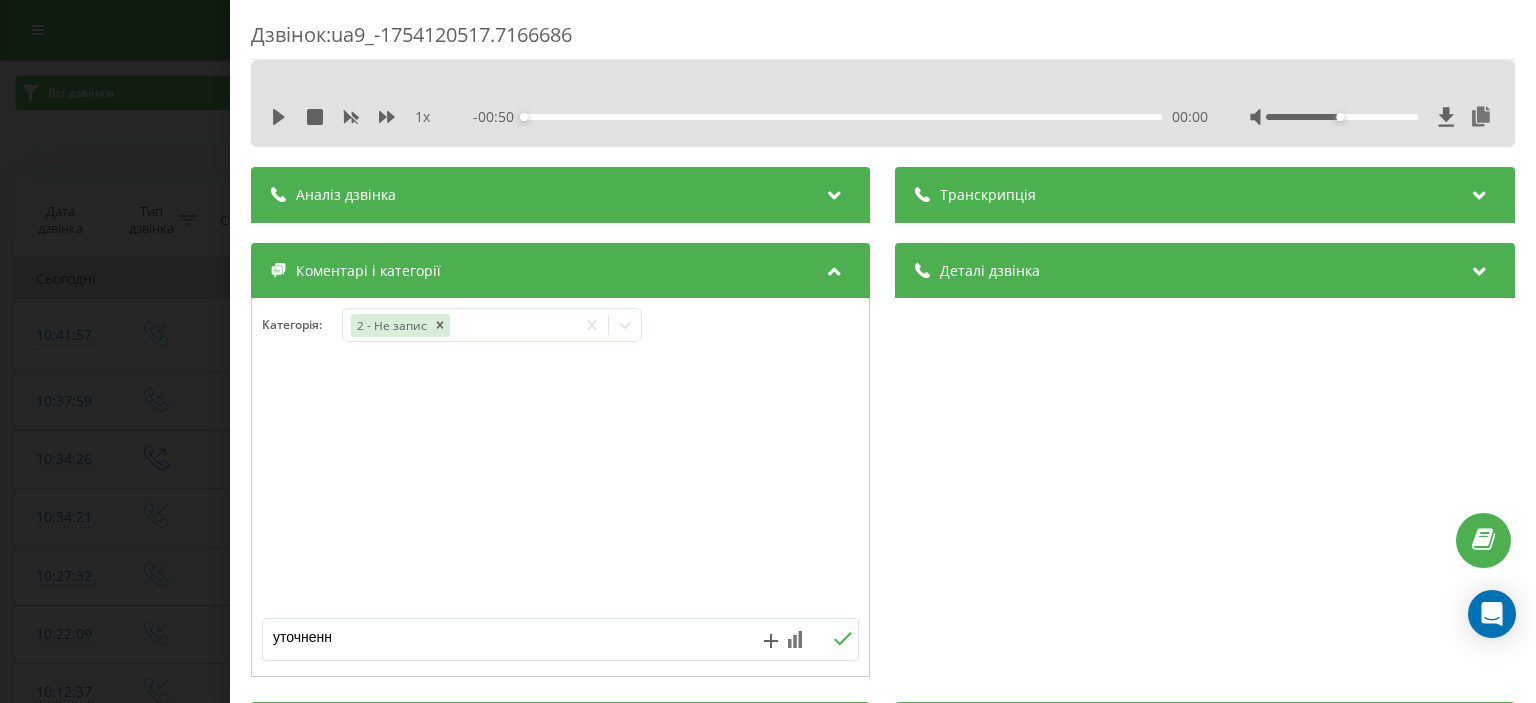 type on "уточнення" 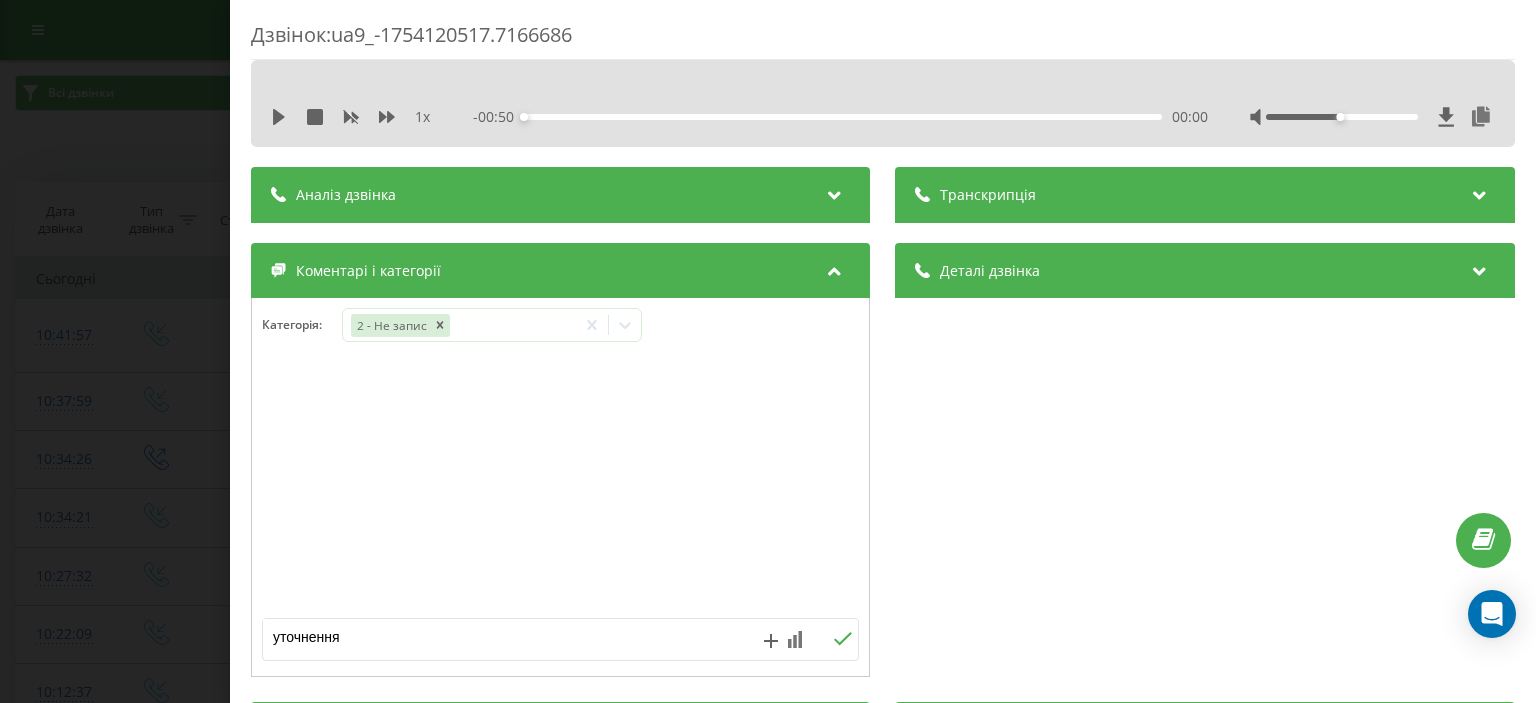 click 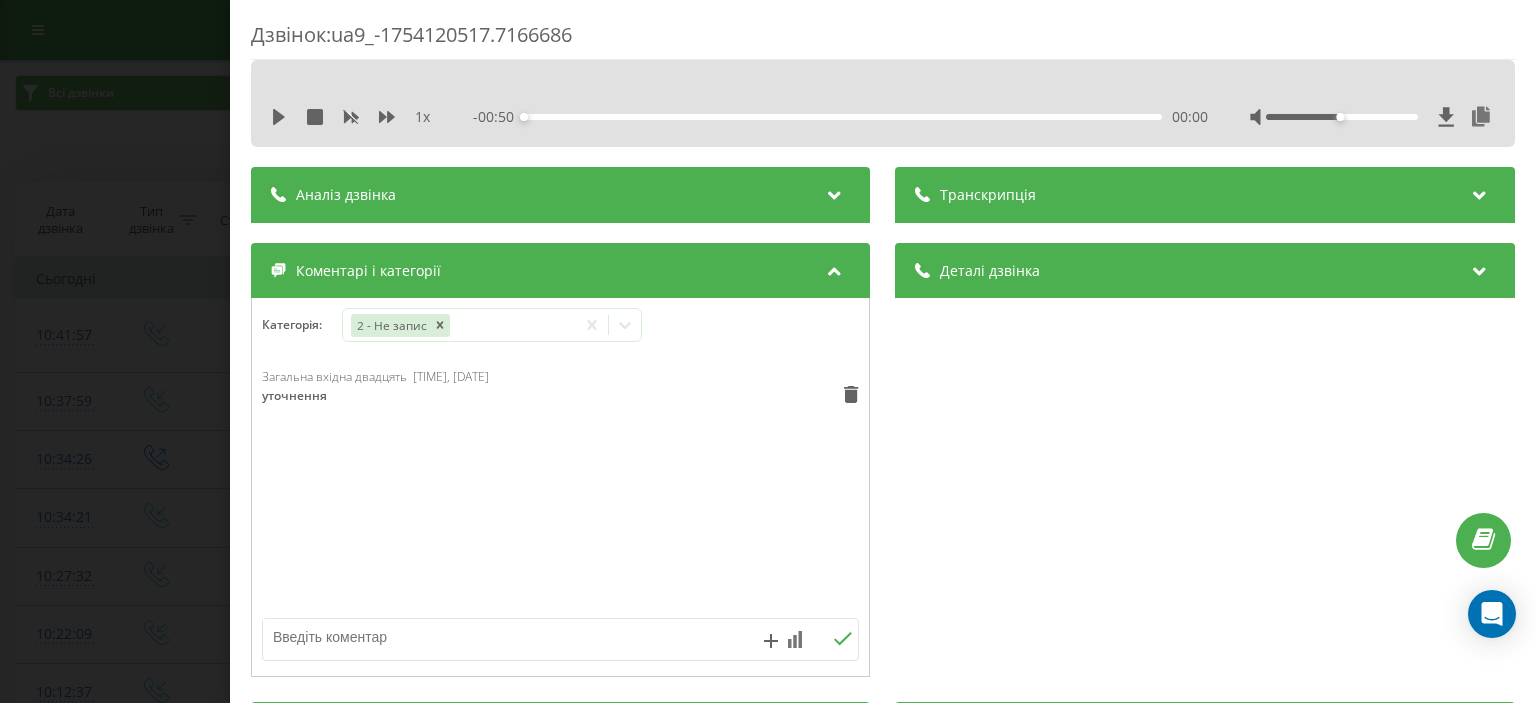 click on "Дзвінок :  ua9_-1754120517.7166686   1 x  - 00:50 00:00   00:00   Транскрипція Для AI-аналізу майбутніх дзвінків  налаштуйте та активуйте профіль на сторінці . Якщо профіль вже є і дзвінок відповідає його умовам, оновіть сторінку через 10 хвилин - AI аналізує поточний дзвінок. Аналіз дзвінка Для AI-аналізу майбутніх дзвінків  налаштуйте та активуйте профіль на сторінці . Якщо профіль вже є і дзвінок відповідає його умовам, оновіть сторінку через 10 хвилин - AI аналізує поточний дзвінок. Деталі дзвінка Загальне Дата дзвінка 2025-08-02 10:41:57 Тип дзвінка Вхідний Статус дзвінка Повторний 380664093775" at bounding box center (768, 351) 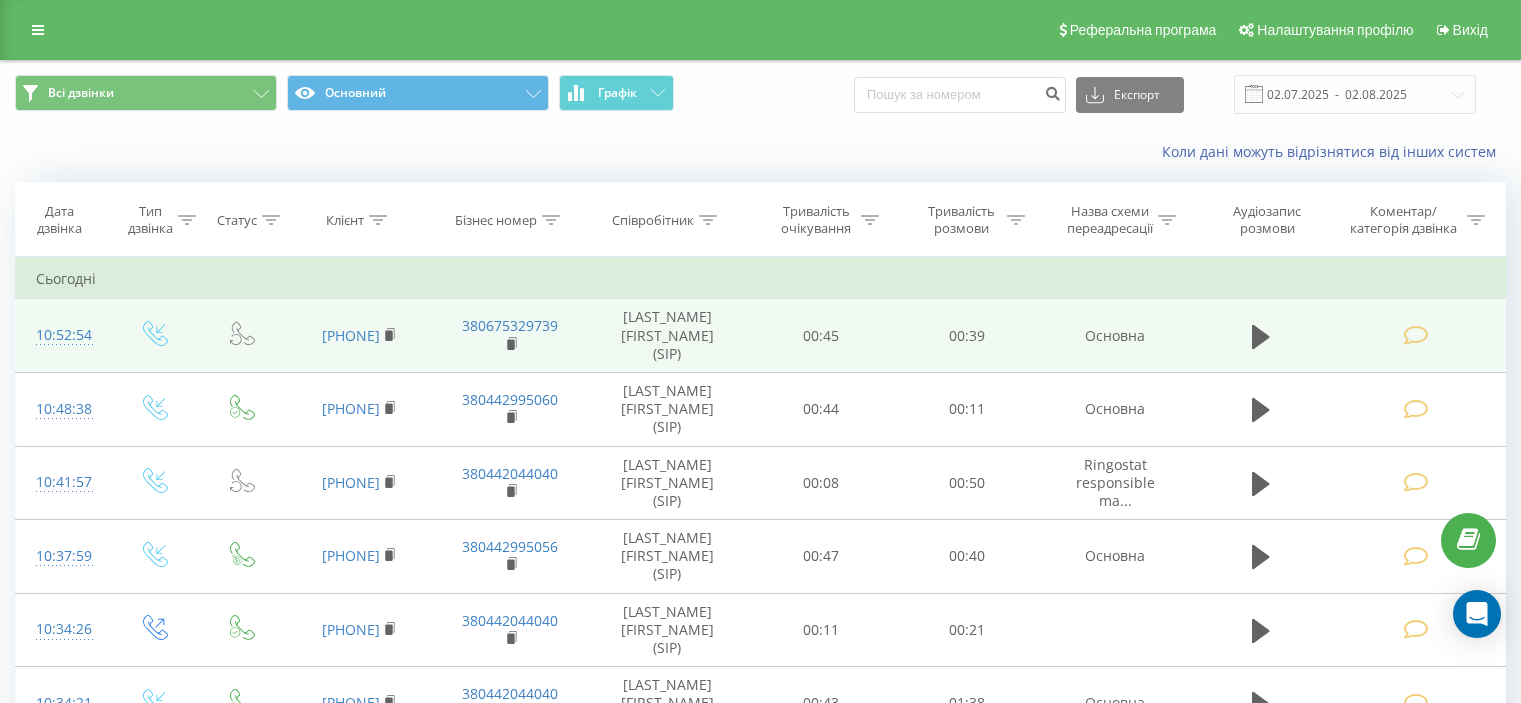 scroll, scrollTop: 0, scrollLeft: 0, axis: both 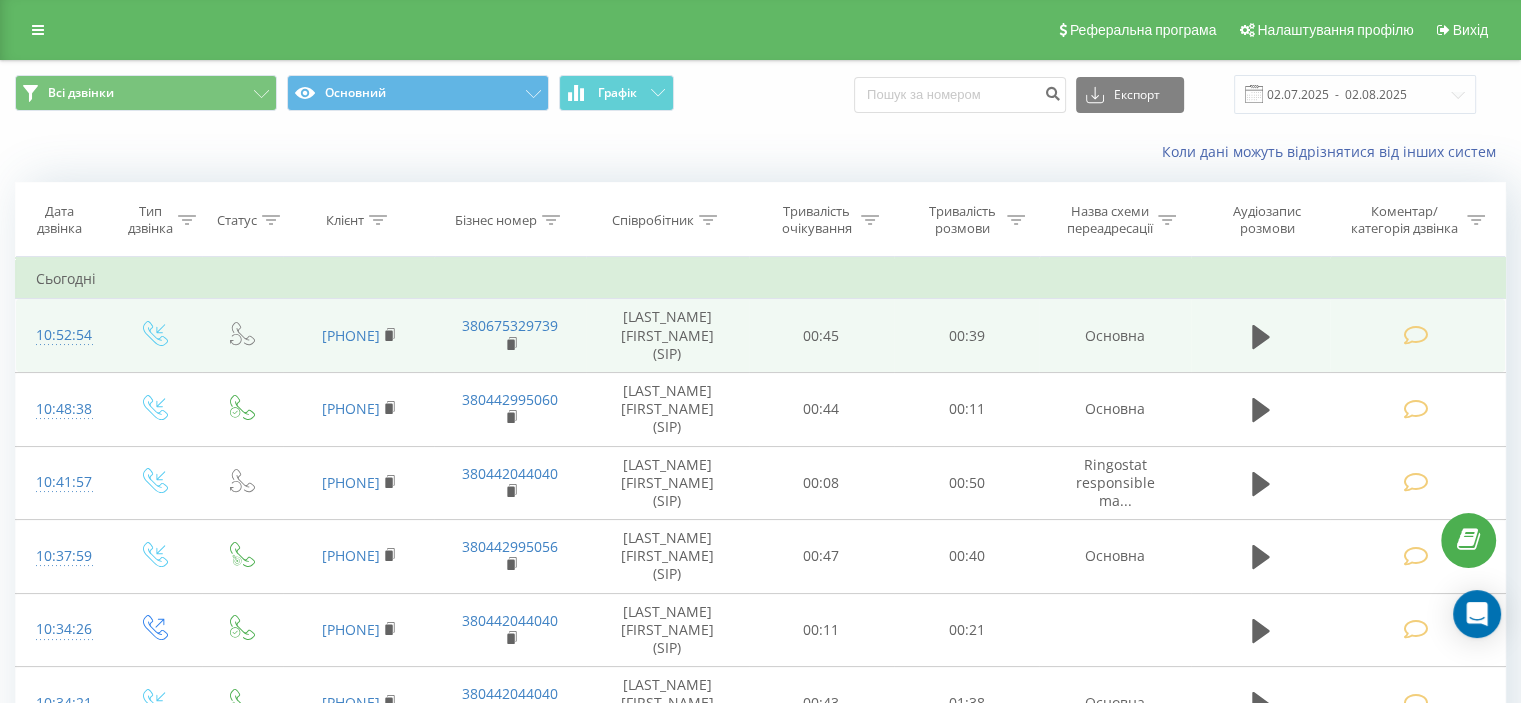 click at bounding box center [1415, 335] 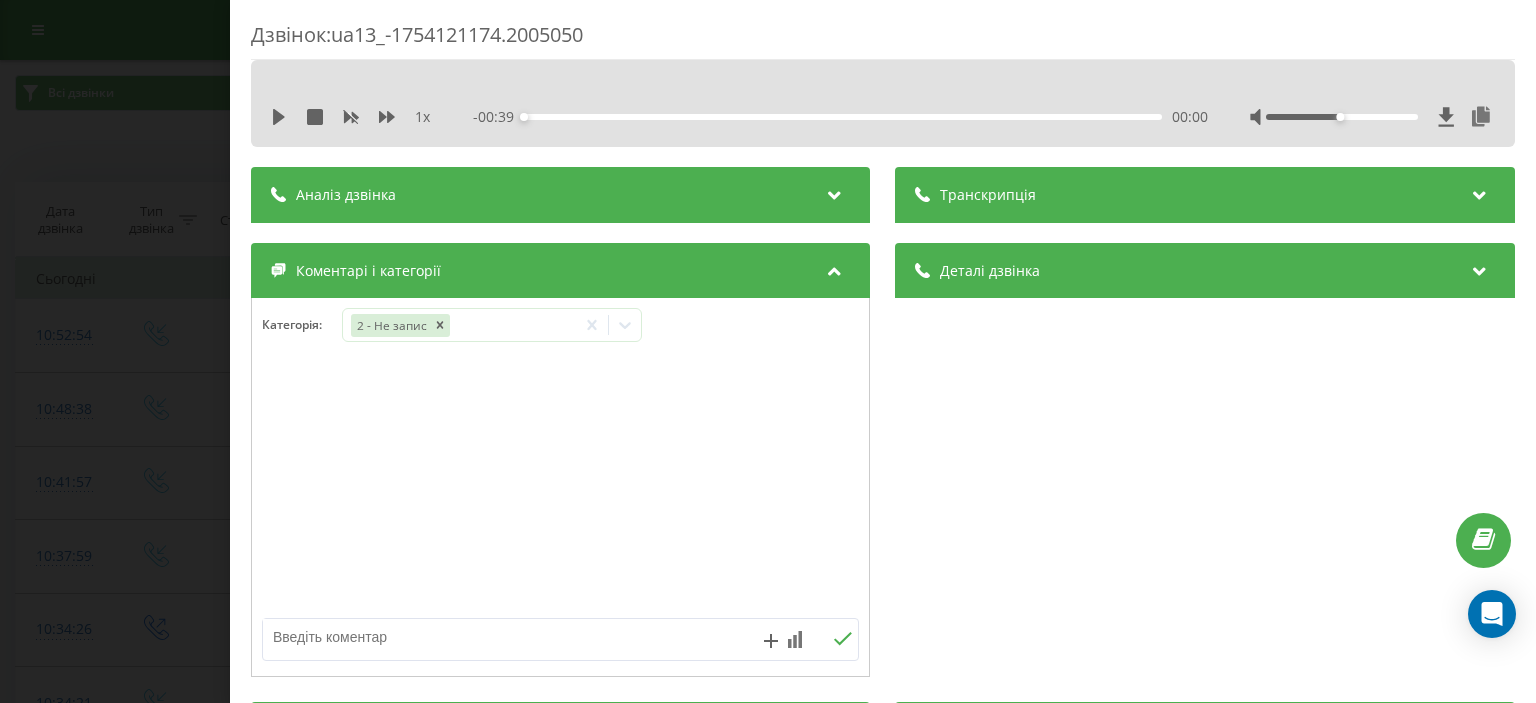 click at bounding box center [501, 637] 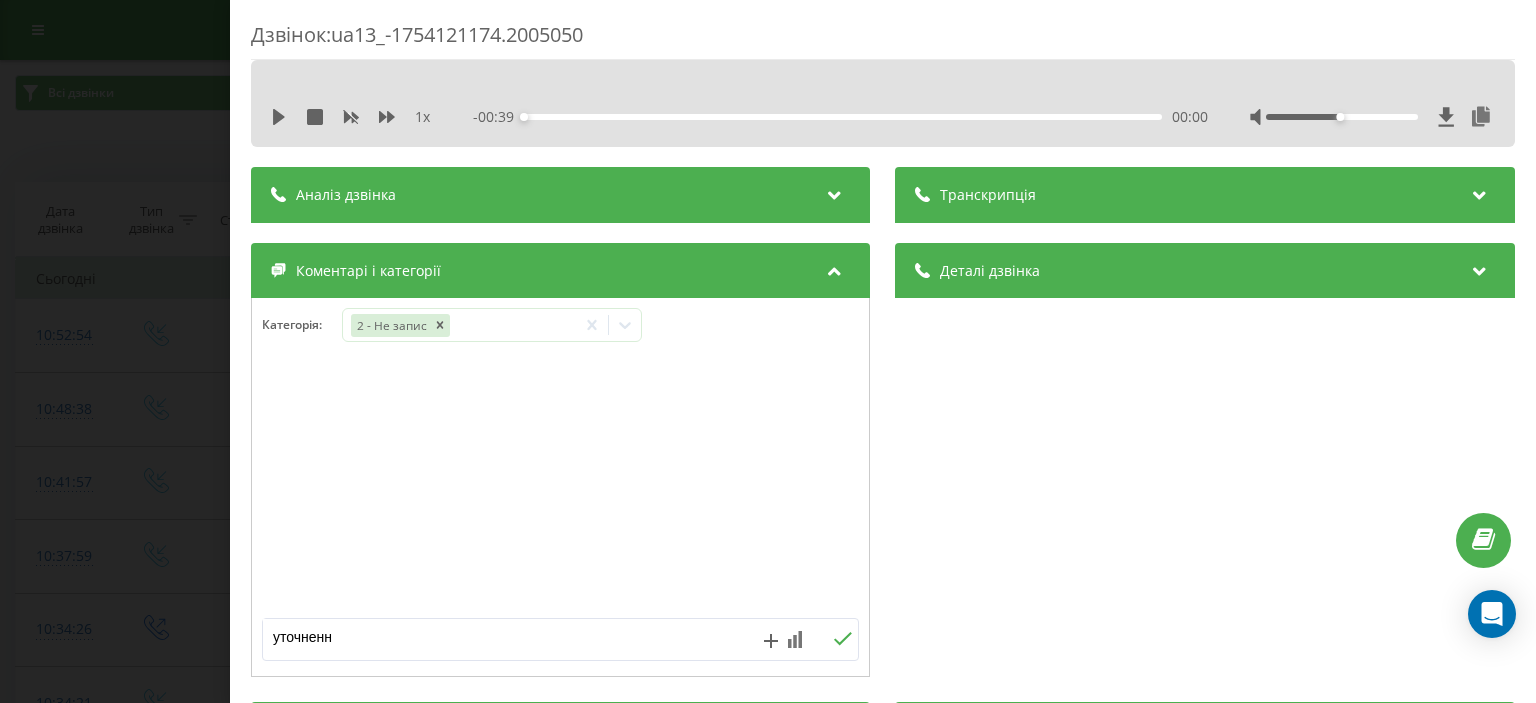 type on "уточнення" 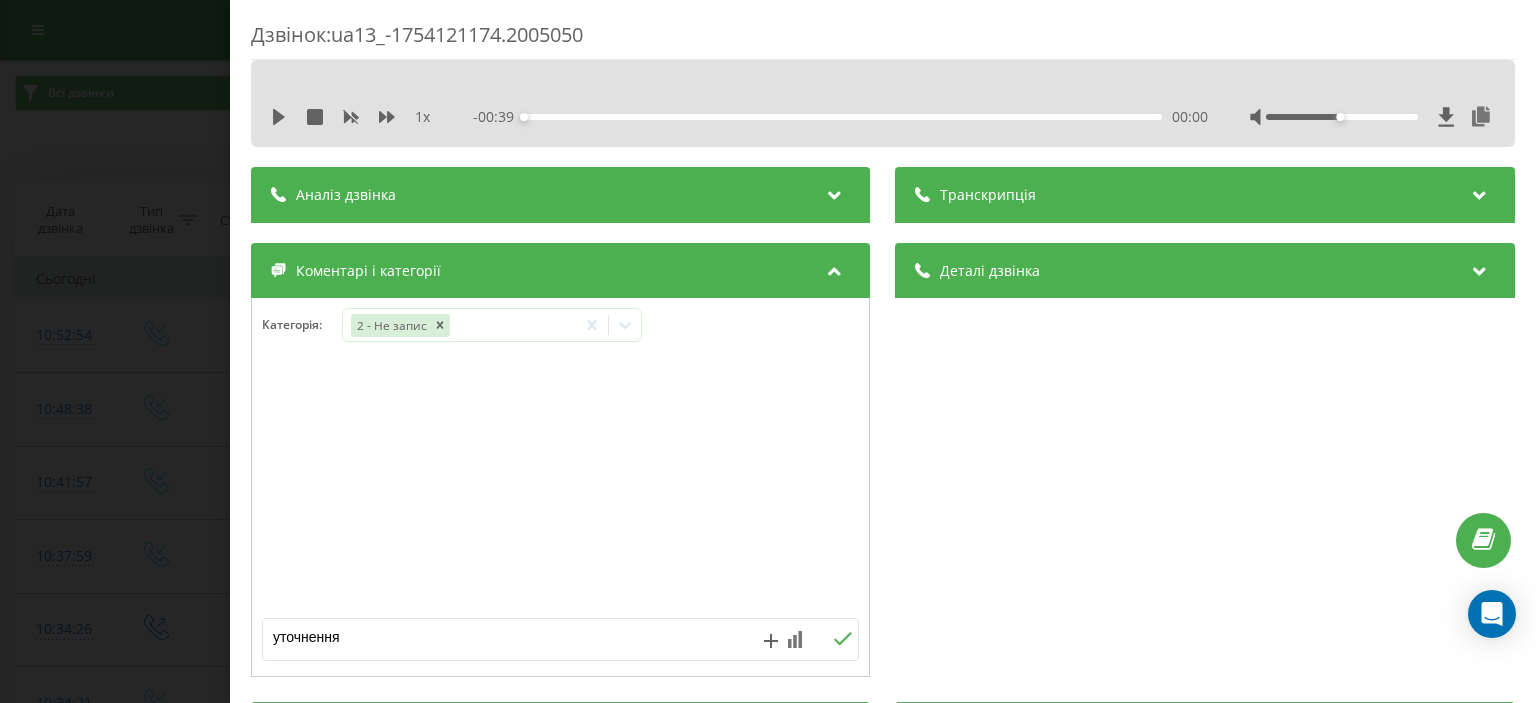 click 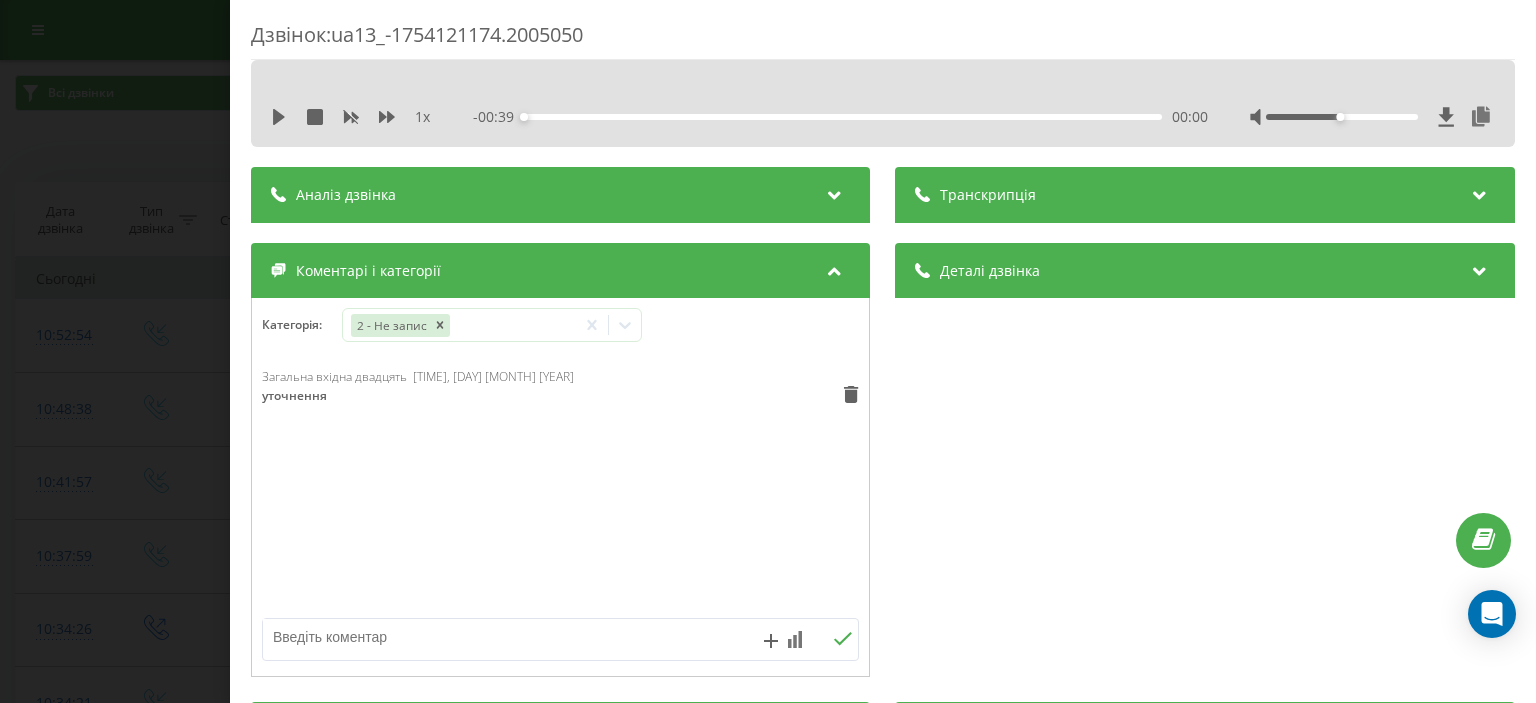click on "Дзвінок : ua13_-1754121174.2005050 1 x - 00:39 00:00 00:00 Транскрипція Для AI-аналізу майбутніх дзвінків налаштуйте та активуйте профіль на сторінці . Якщо профіль вже є і дзвінок відповідає його умовам, оновіть сторінку через 10 хвилин - AI аналізує поточний дзвінок. Аналіз дзвінка Для AI-аналізу майбутніх дзвінків налаштуйте та активуйте профіль на сторінці . Якщо профіль вже є і дзвінок відповідає його умовам, оновіть сторінку через 10 хвилин - AI аналізує поточний дзвінок. Деталі дзвінка Загальне Дата дзвінка 2025-08-02 10:52:54 Тип дзвінка Вхідний Статус дзвінка Повторний [PHONE]" at bounding box center [768, 351] 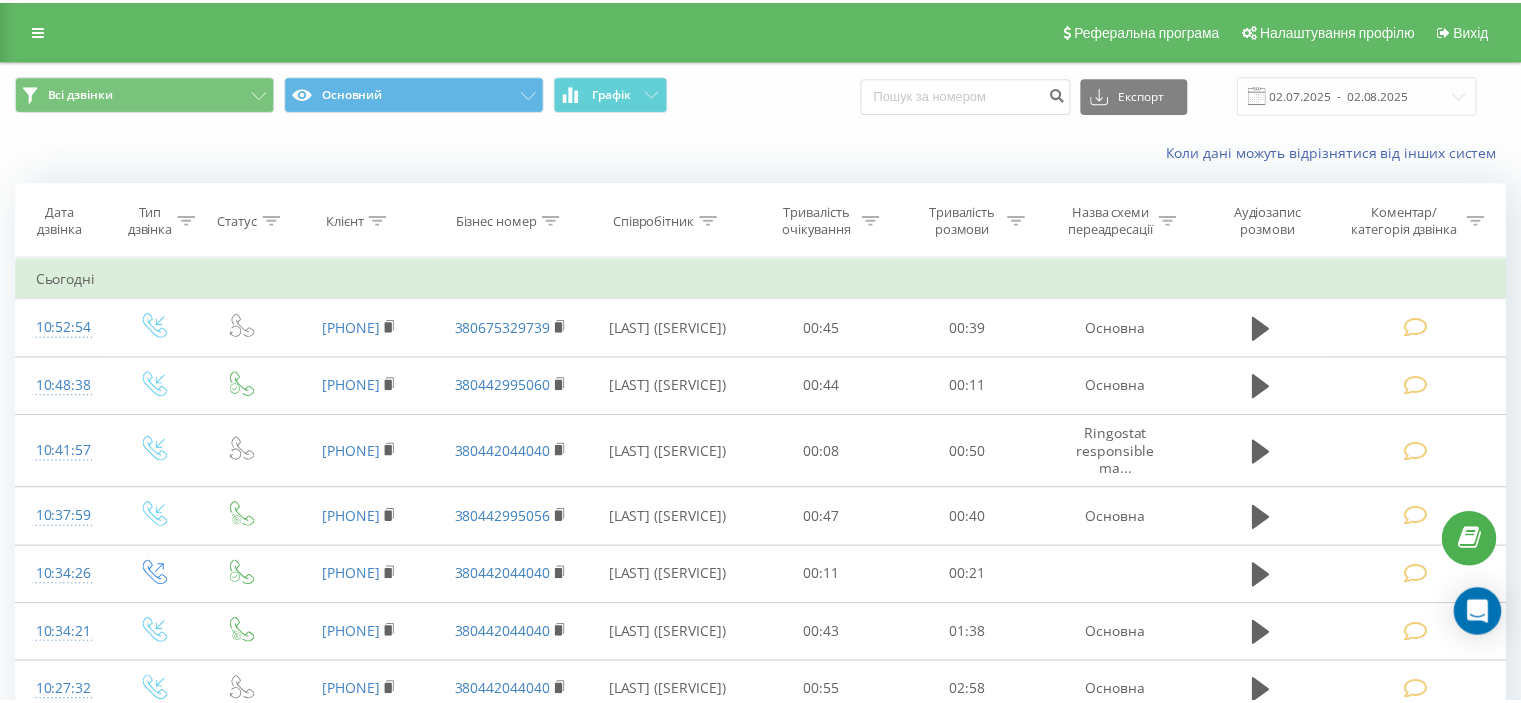 scroll, scrollTop: 0, scrollLeft: 0, axis: both 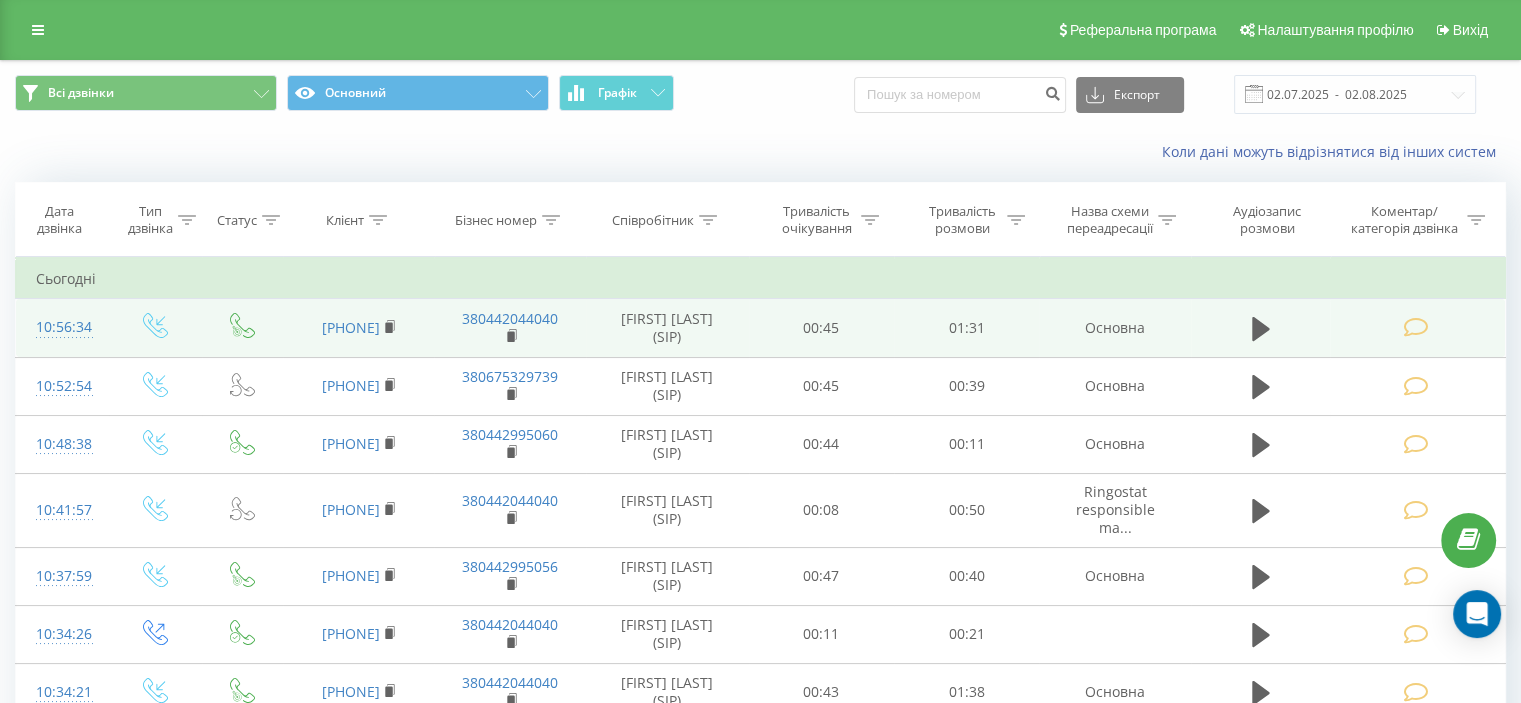 click at bounding box center (1415, 327) 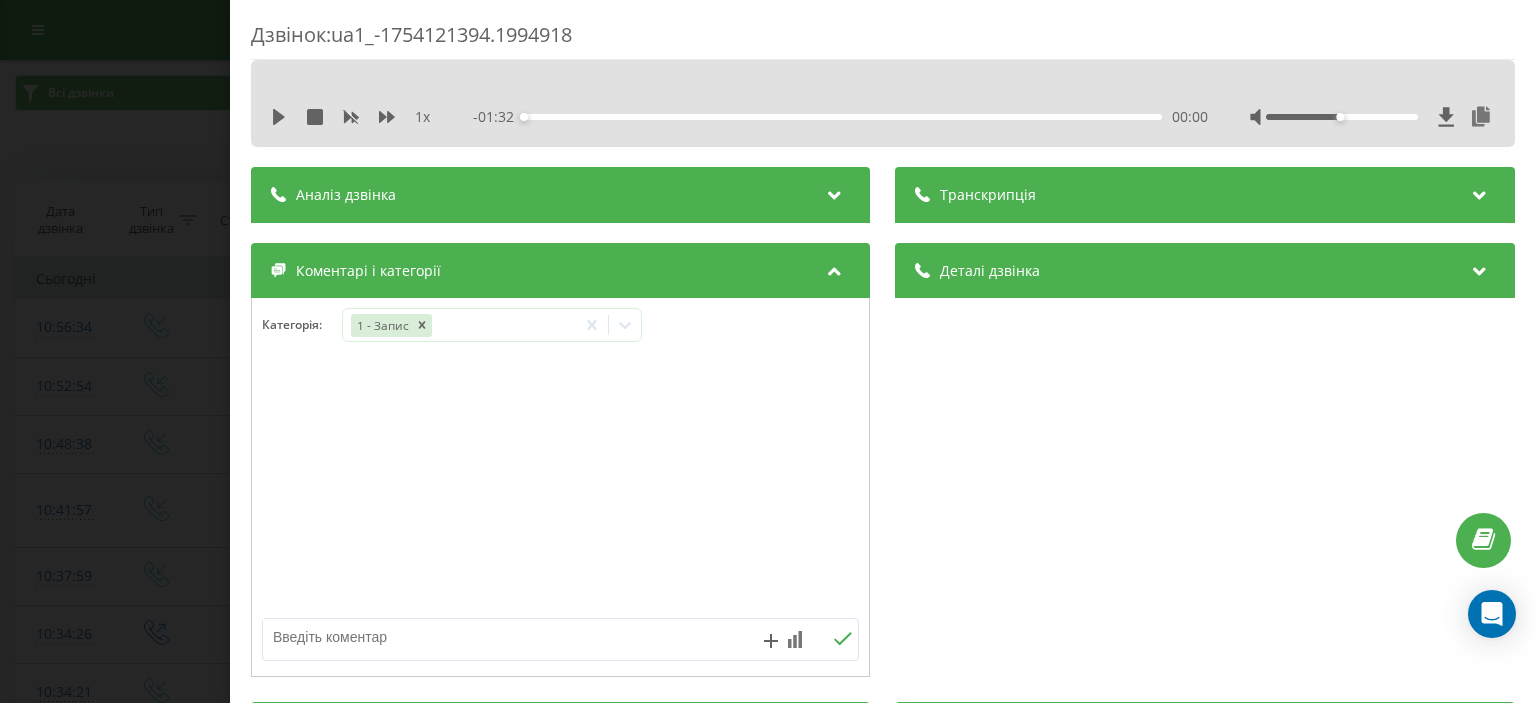 click on "Дзвінок :  ua1_-1754121394.1994918   1 x  - 01:32 00:00   00:00   Транскрипція Для AI-аналізу майбутніх дзвінків  налаштуйте та активуйте профіль на сторінці . Якщо профіль вже є і дзвінок відповідає його умовам, оновіть сторінку через 10 хвилин - AI аналізує поточний дзвінок. Аналіз дзвінка Для AI-аналізу майбутніх дзвінків  налаштуйте та активуйте профіль на сторінці . Якщо профіль вже є і дзвінок відповідає його умовам, оновіть сторінку через 10 хвилин - AI аналізує поточний дзвінок. Деталі дзвінка Загальне Дата дзвінка 2025-08-02 10:56:34 Тип дзвінка Вхідний Статус дзвінка Цільовий 380953869679 :" at bounding box center [768, 351] 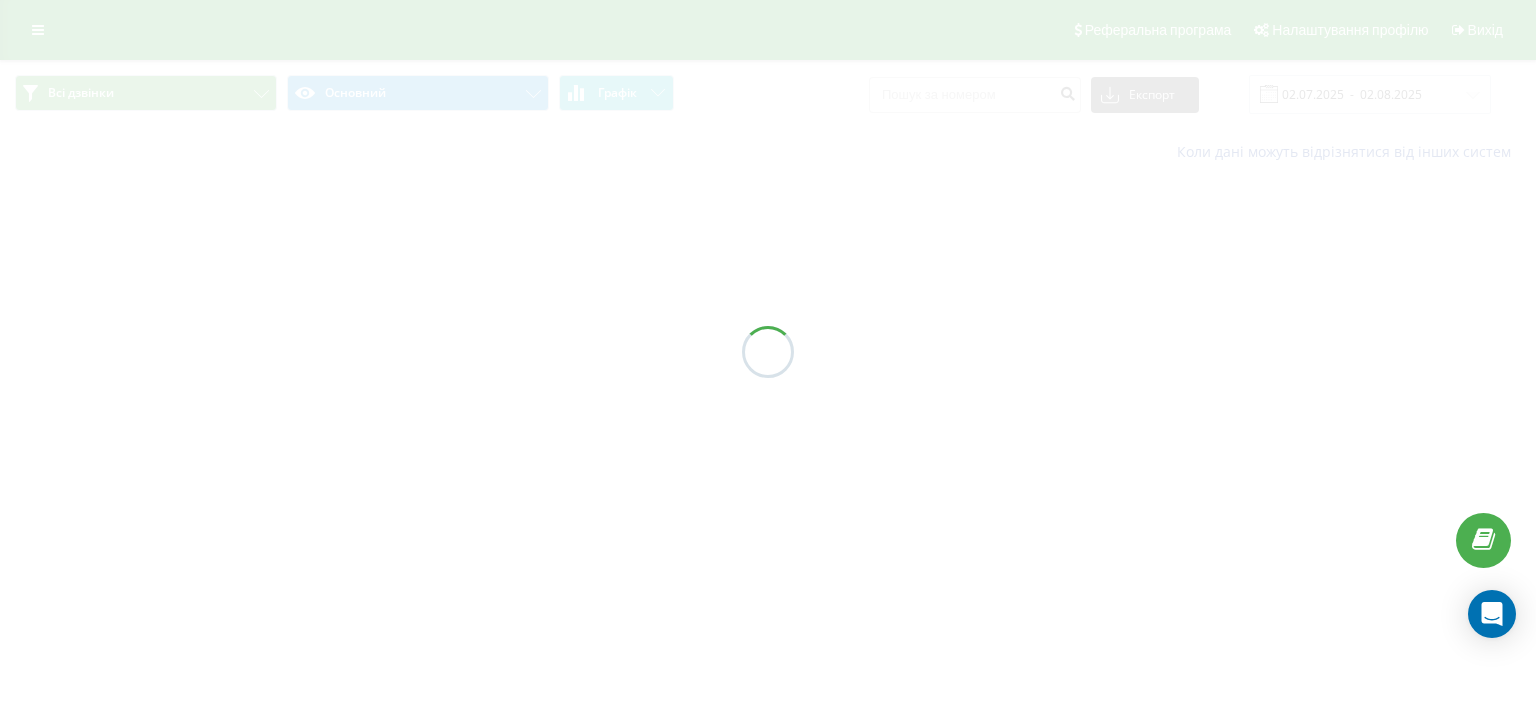 scroll, scrollTop: 0, scrollLeft: 0, axis: both 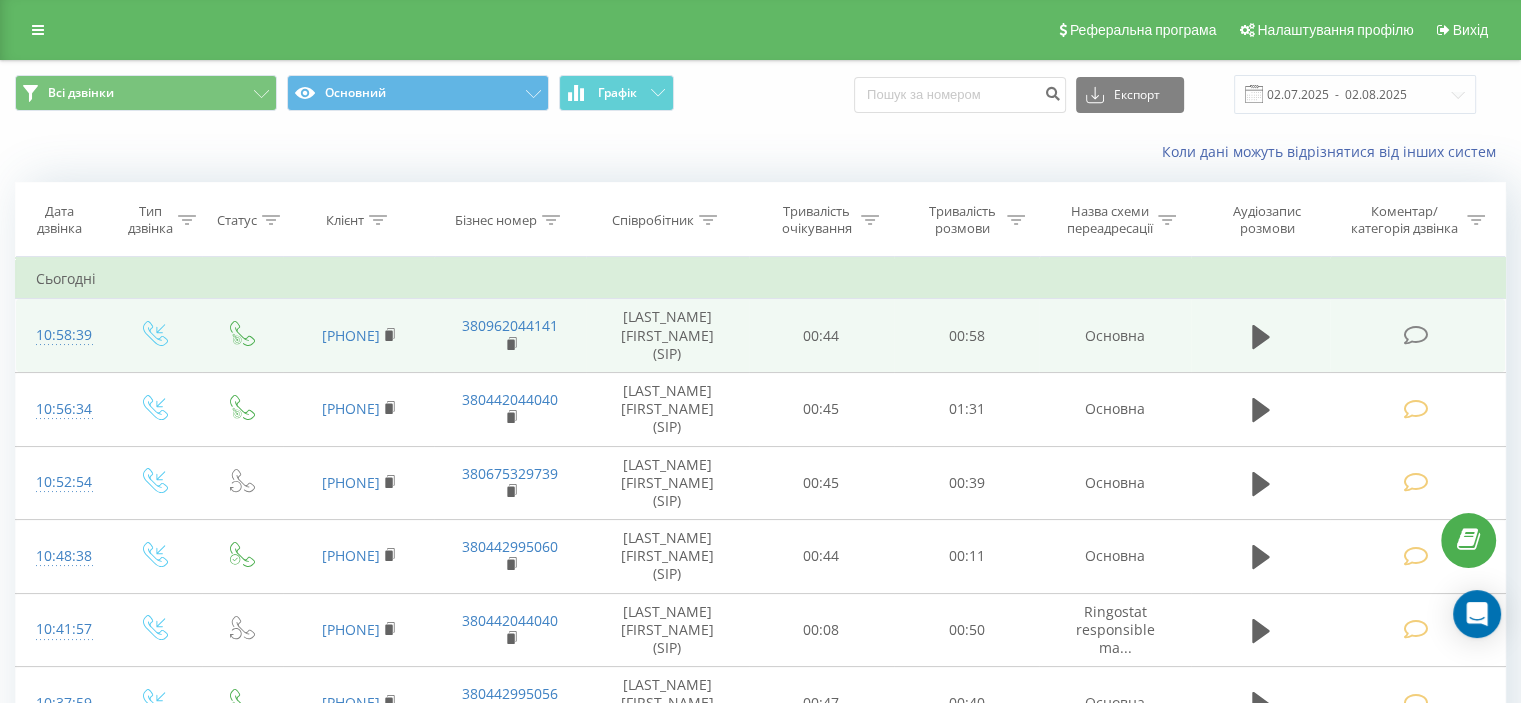 click at bounding box center [1415, 335] 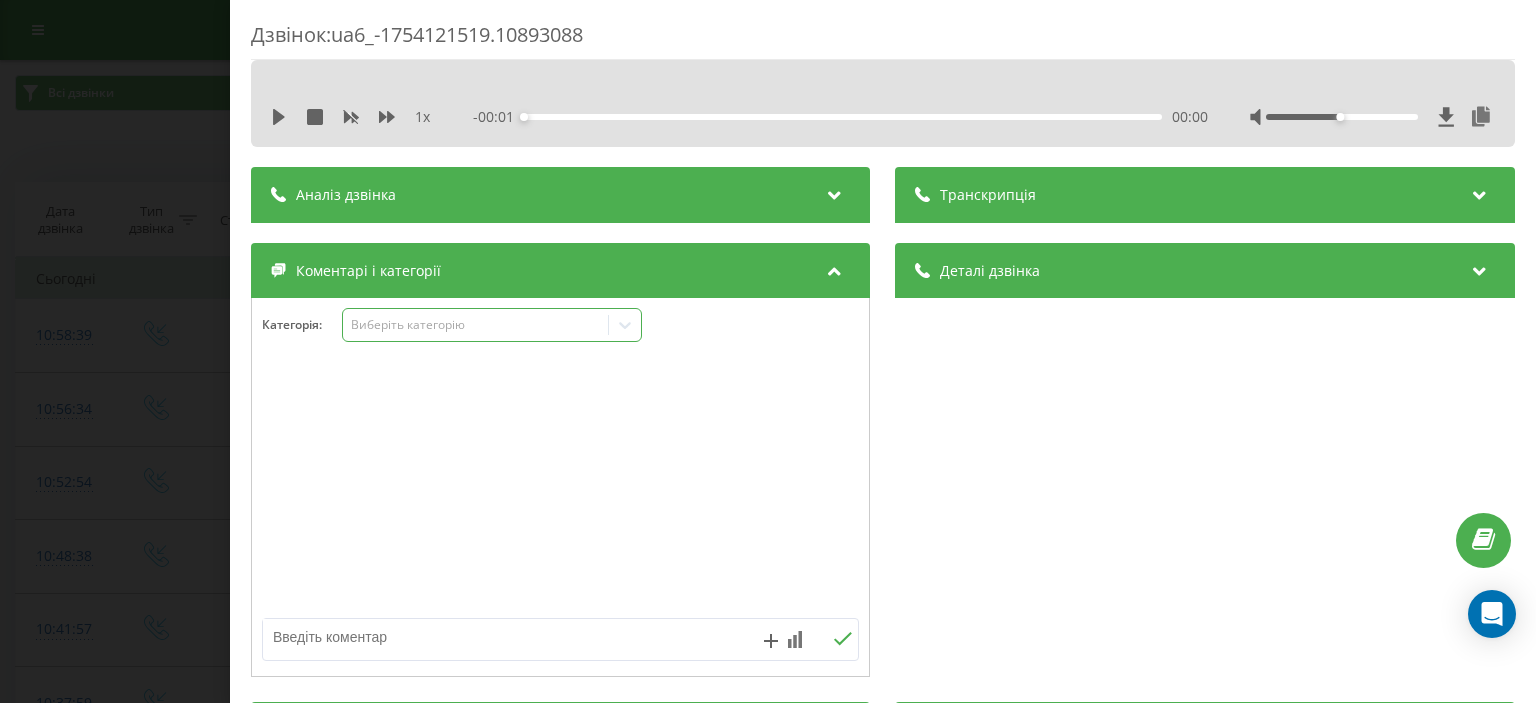 click on "Виберіть категорію" at bounding box center [476, 325] 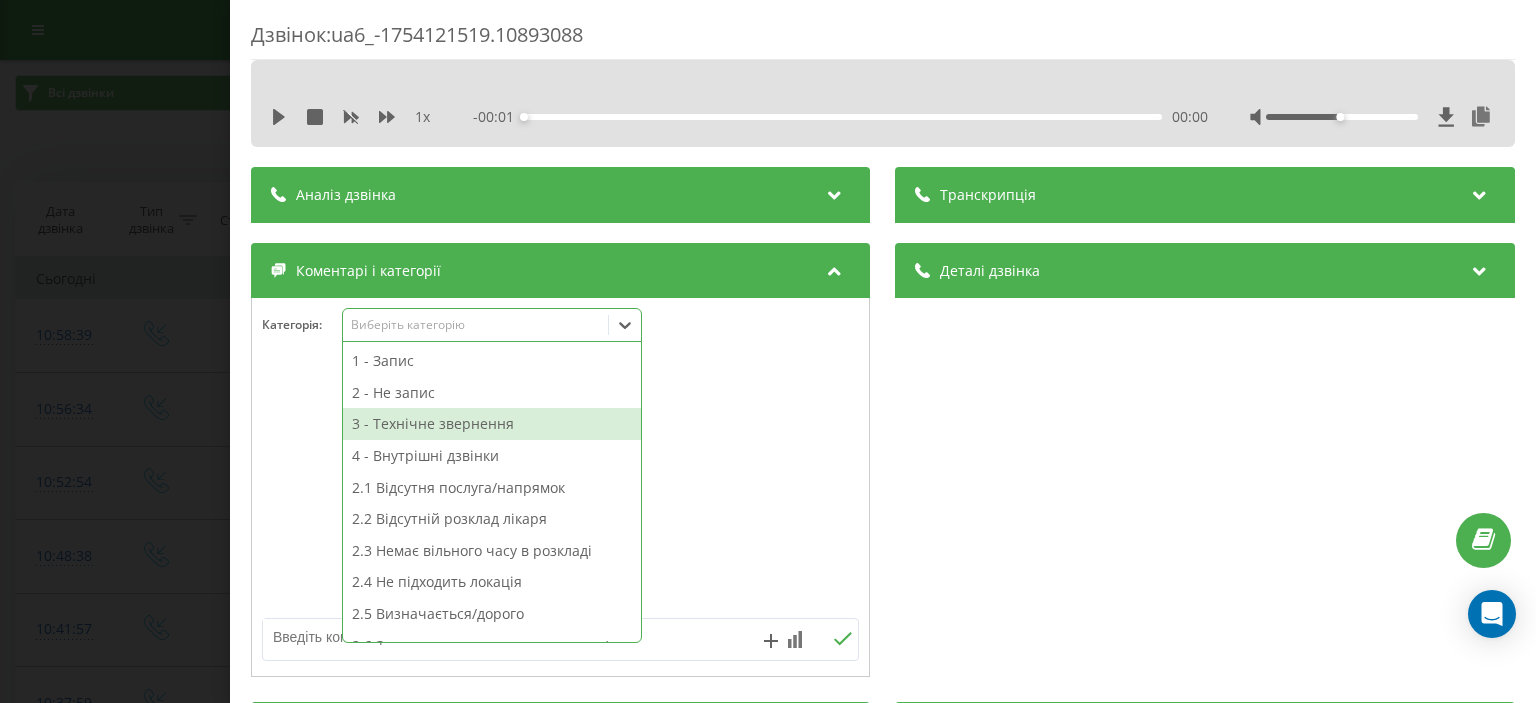click on "3 - Технічне звернення" at bounding box center (492, 424) 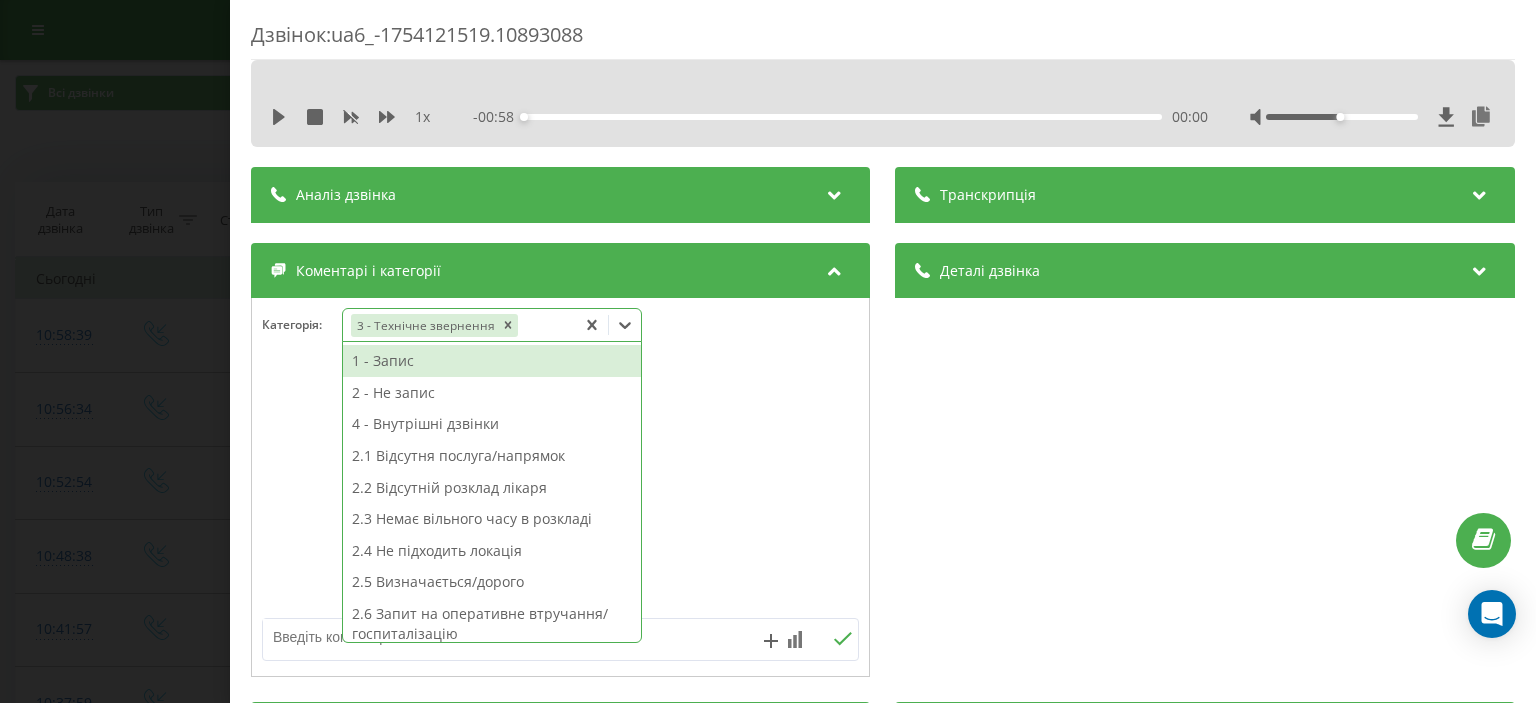 click on "3 - Технічне звернення" at bounding box center (459, 325) 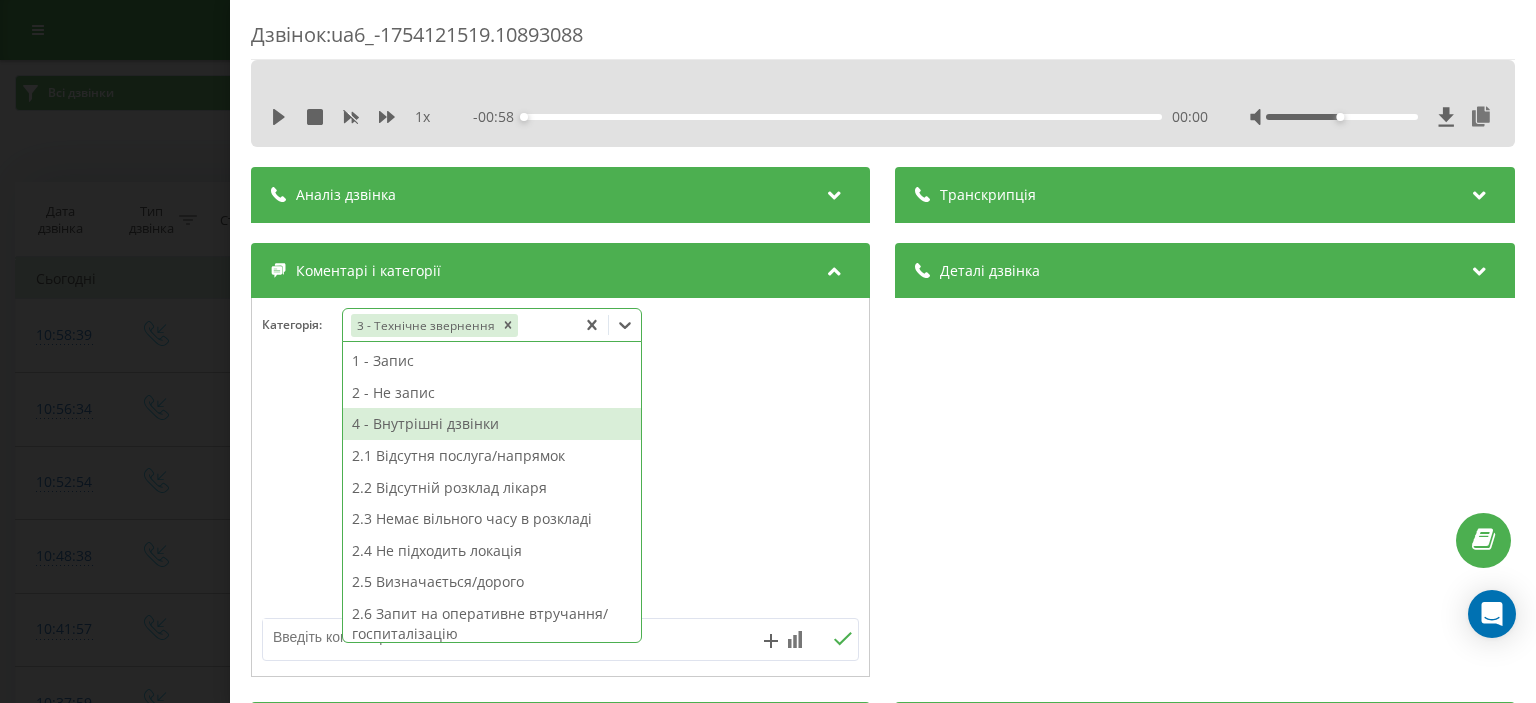 click on "4 - Внутрішні дзвінки" at bounding box center [492, 424] 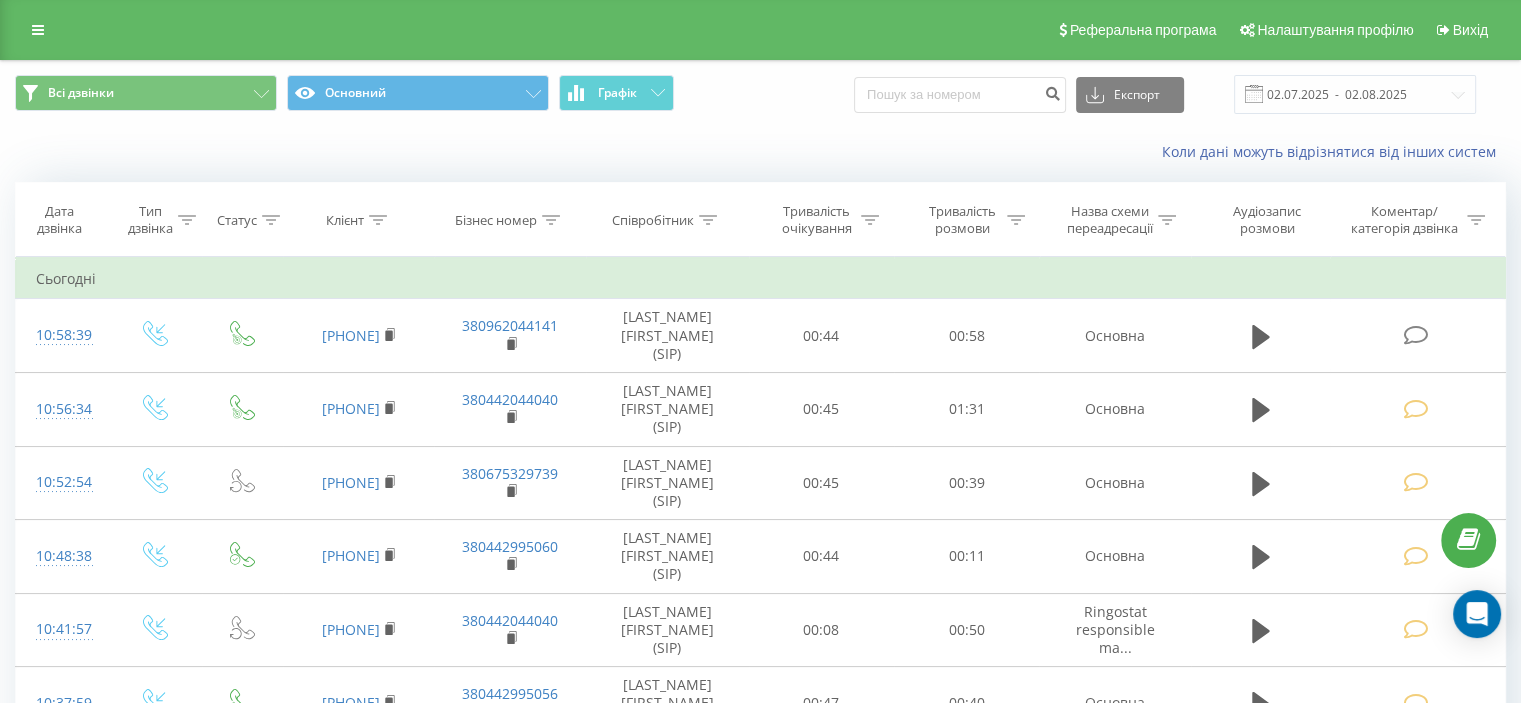 click on "Реферальна програма Налаштування профілю Вихід" at bounding box center [760, 30] 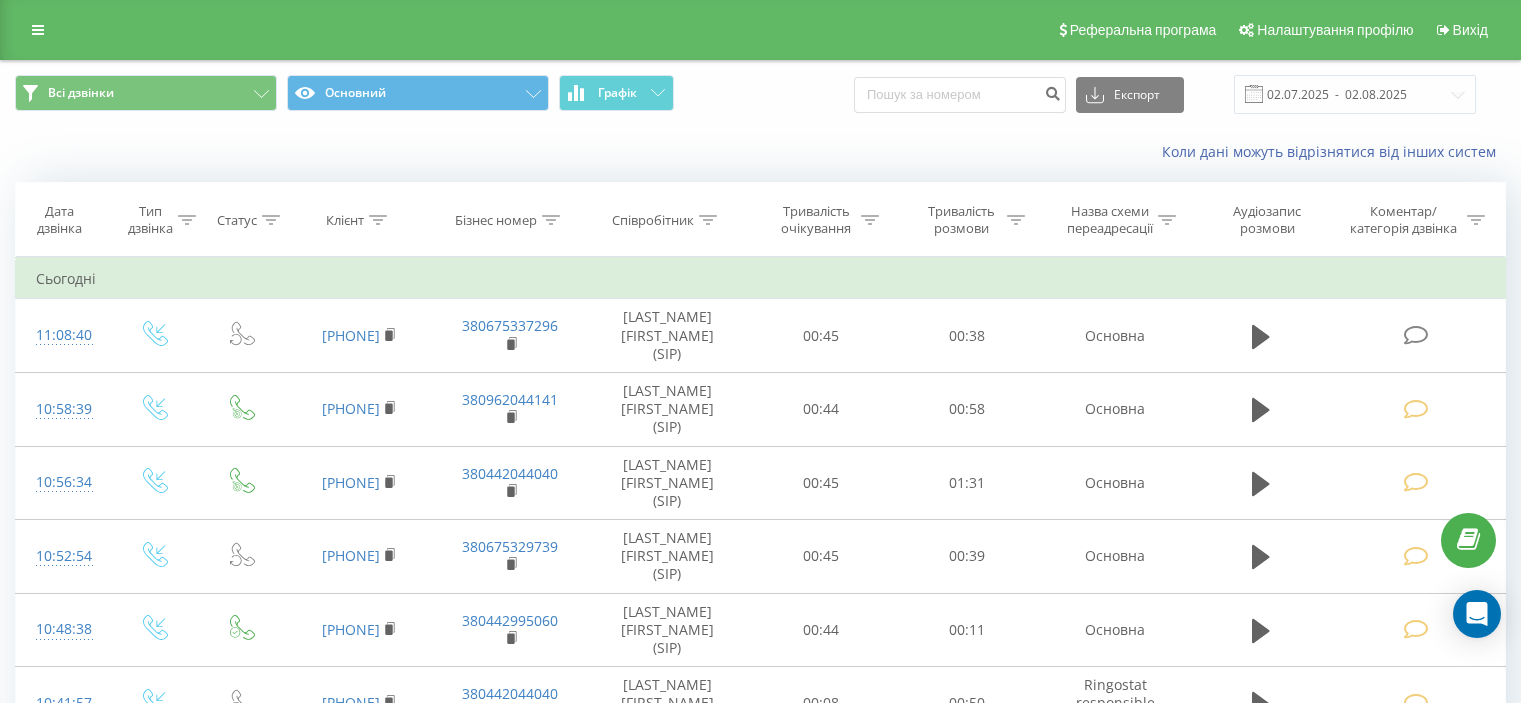 scroll, scrollTop: 0, scrollLeft: 0, axis: both 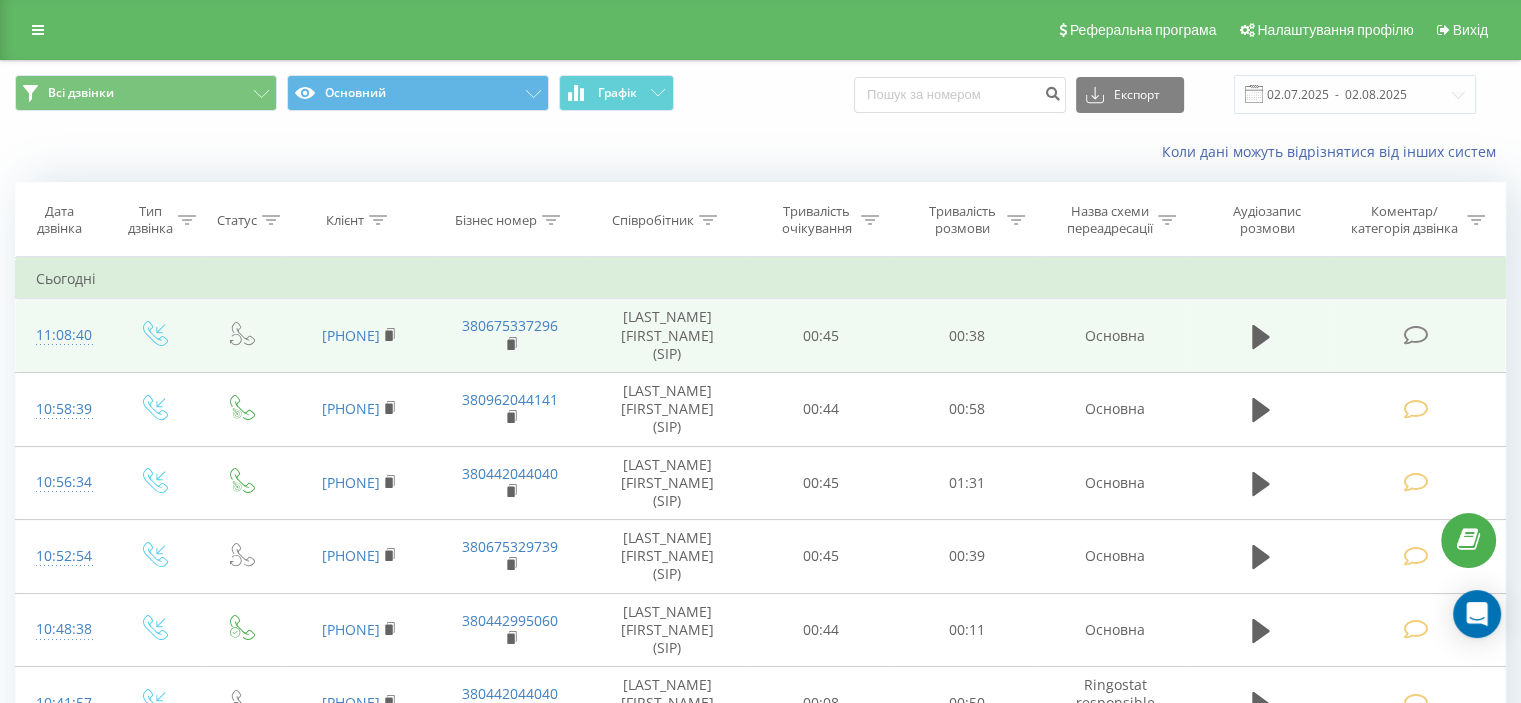 click at bounding box center [1415, 335] 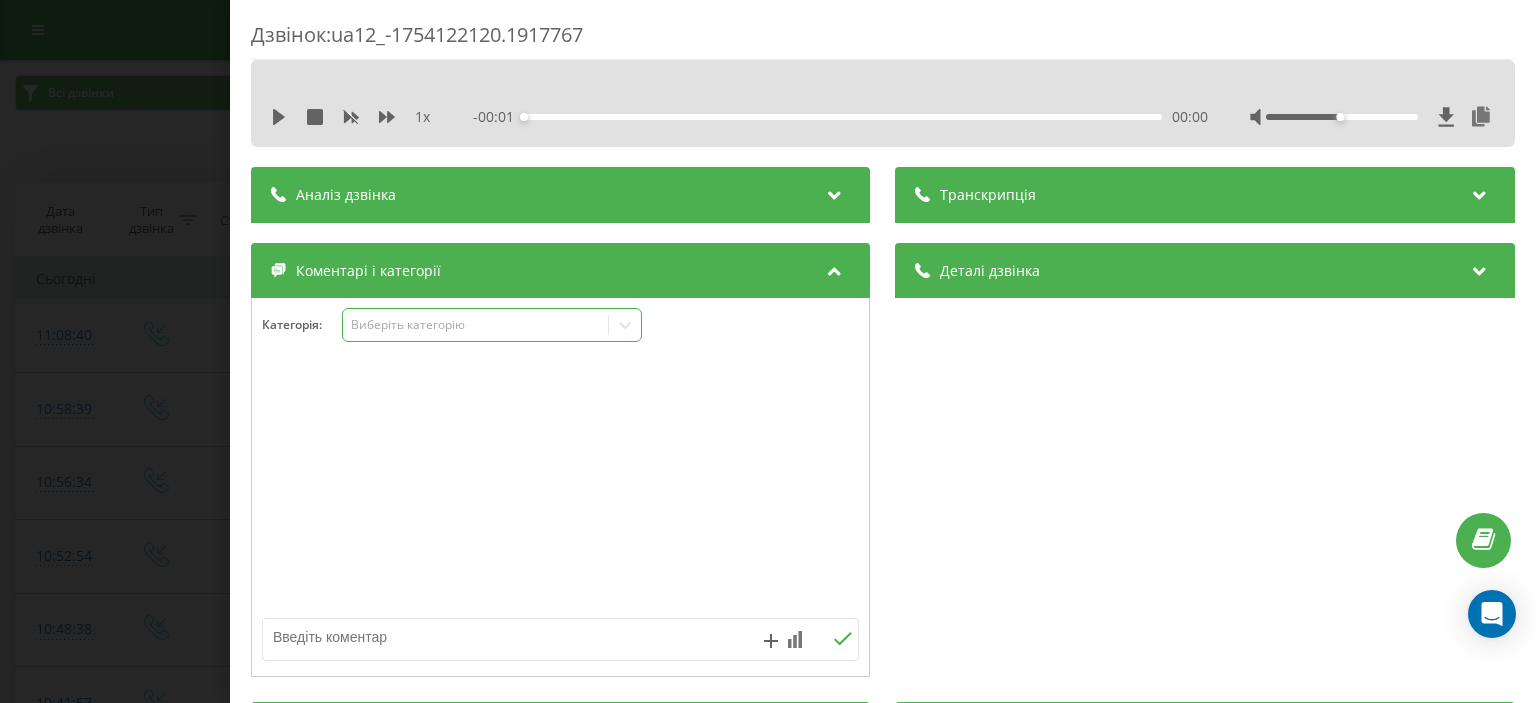 click on "Виберіть категорію" at bounding box center [476, 325] 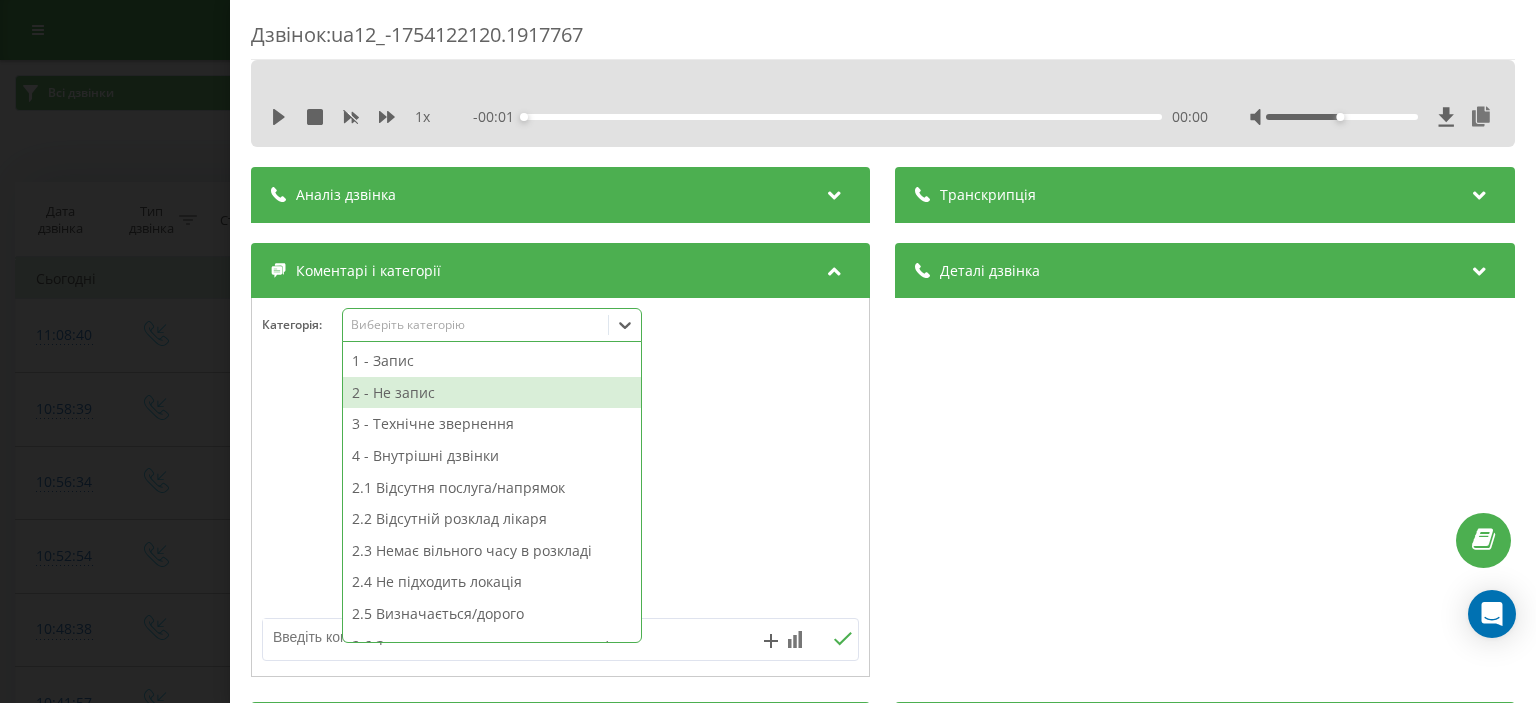 click on "2 - Не запис" at bounding box center (492, 393) 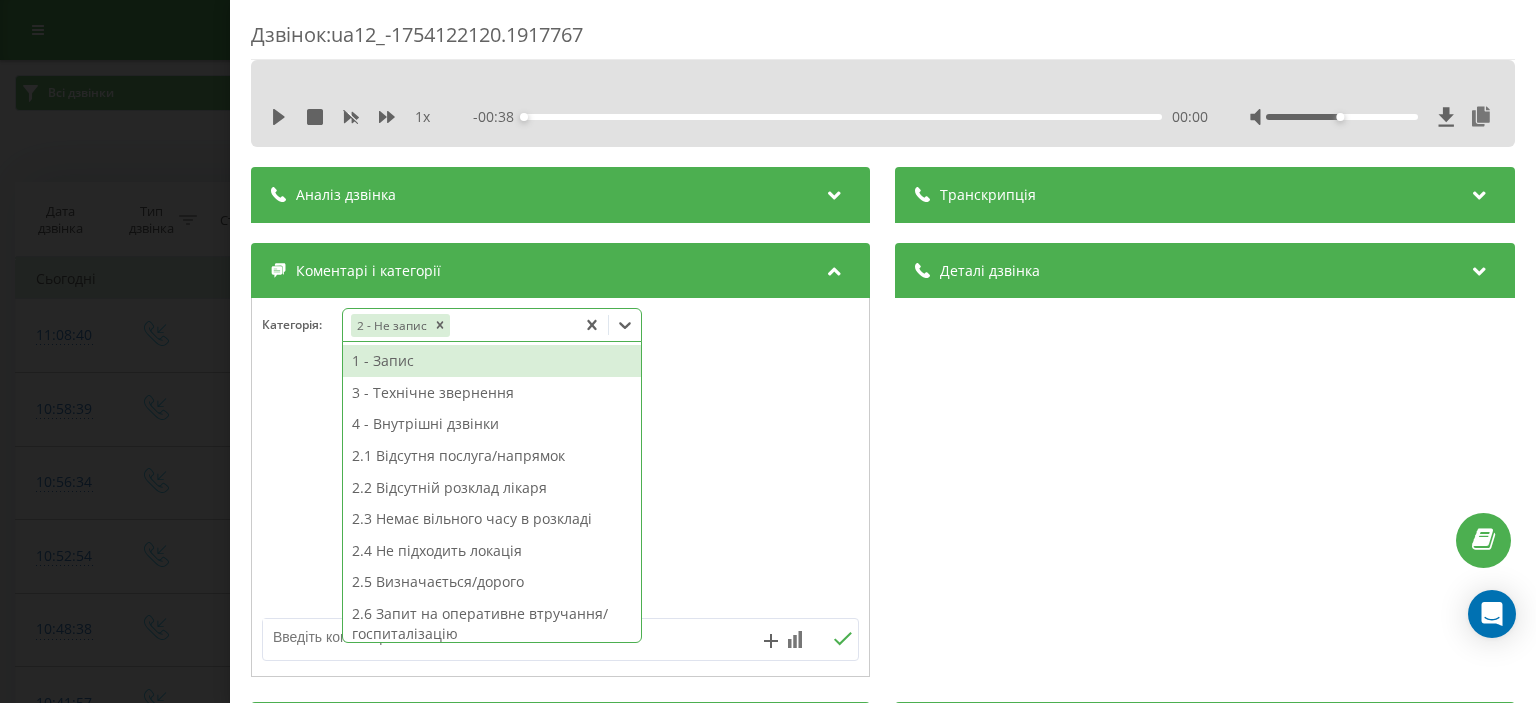 click on "Дзвінок :  ua12_-1754122120.1917767   1 x  - 00:38 00:00   00:00   Транскрипція Для AI-аналізу майбутніх дзвінків  налаштуйте та активуйте профіль на сторінці . Якщо профіль вже є і дзвінок відповідає його умовам, оновіть сторінку через 10 хвилин - AI аналізує поточний дзвінок. Аналіз дзвінка Для AI-аналізу майбутніх дзвінків  налаштуйте та активуйте профіль на сторінці . Якщо профіль вже є і дзвінок відповідає його умовам, оновіть сторінку через 10 хвилин - AI аналізує поточний дзвінок. Деталі дзвінка Загальне Дата дзвінка 2025-08-02 11:08:40 Тип дзвінка Вхідний Статус дзвінка Повторний 380977872745" at bounding box center (768, 351) 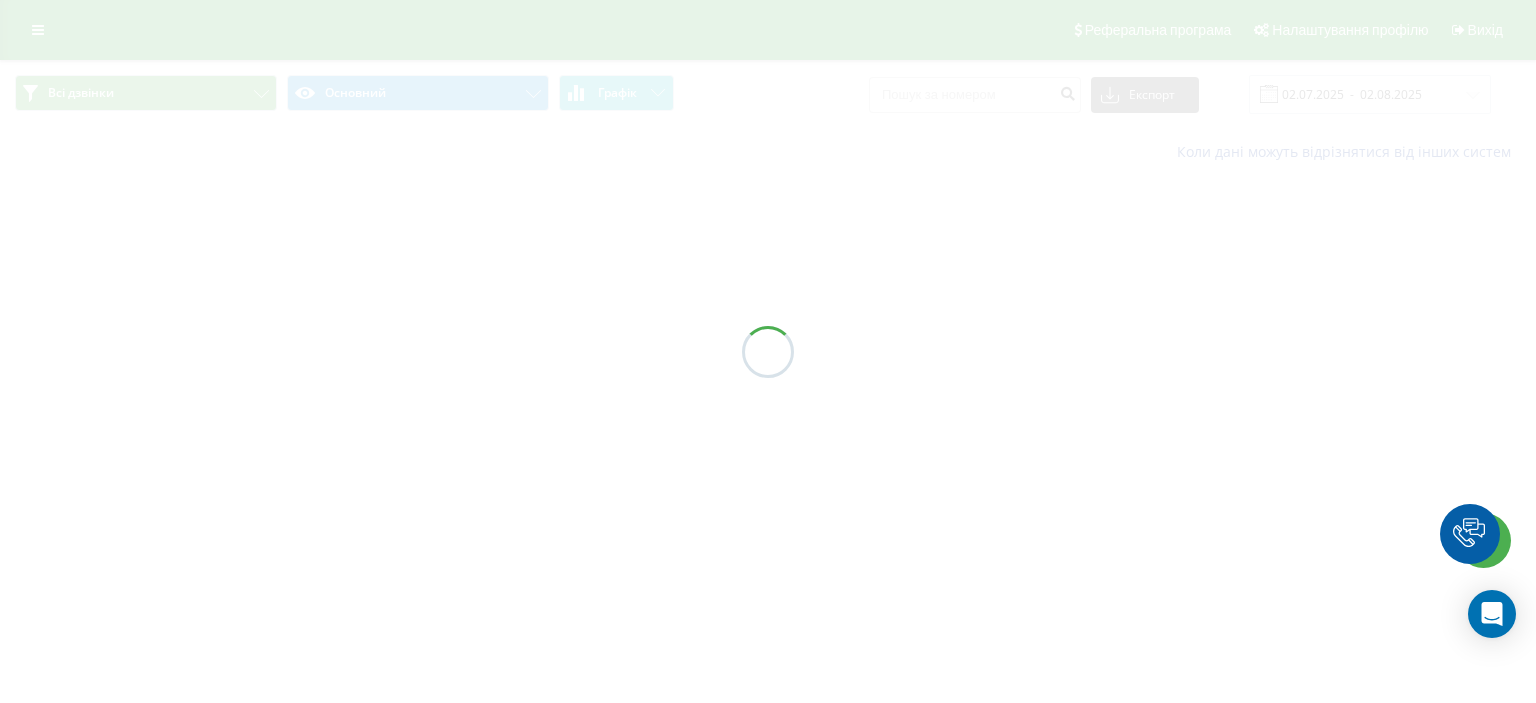 scroll, scrollTop: 0, scrollLeft: 0, axis: both 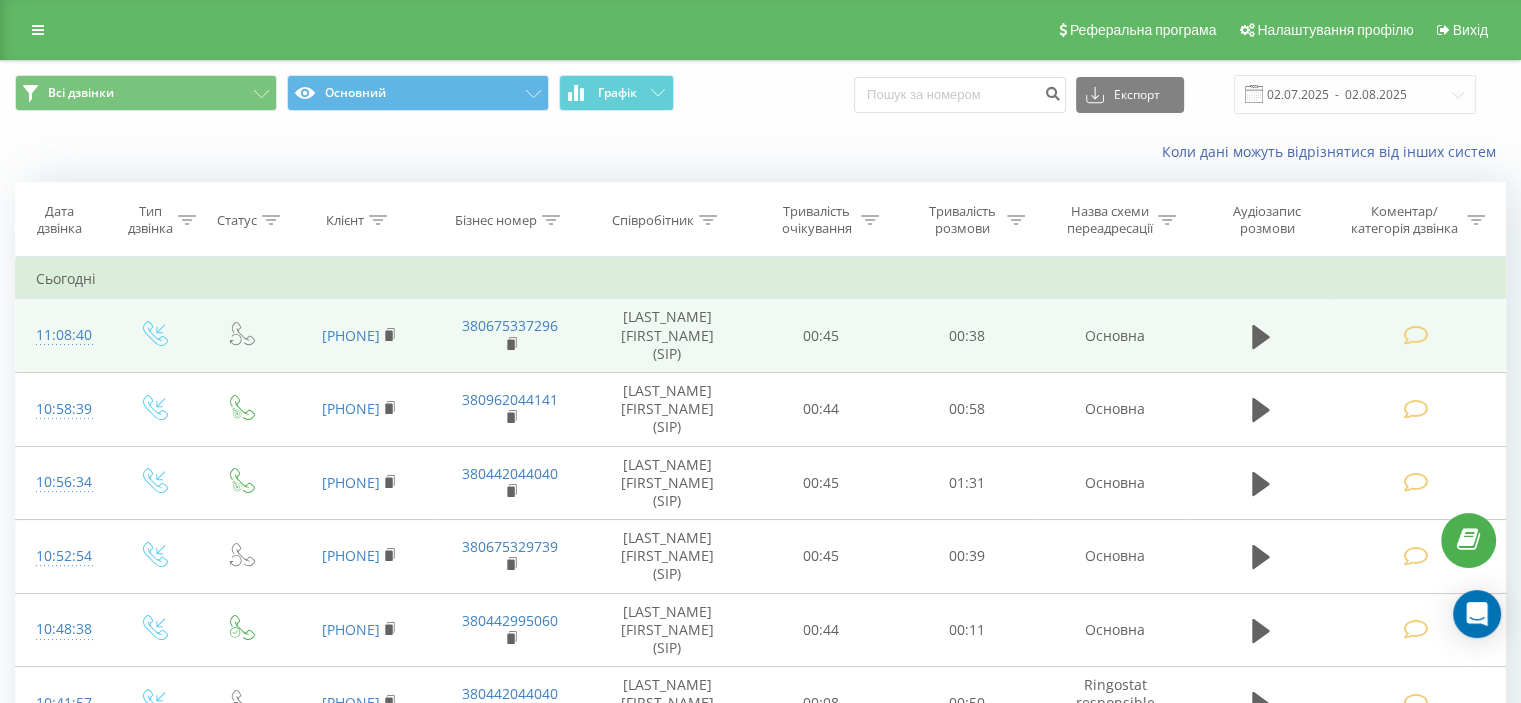 click at bounding box center [1415, 335] 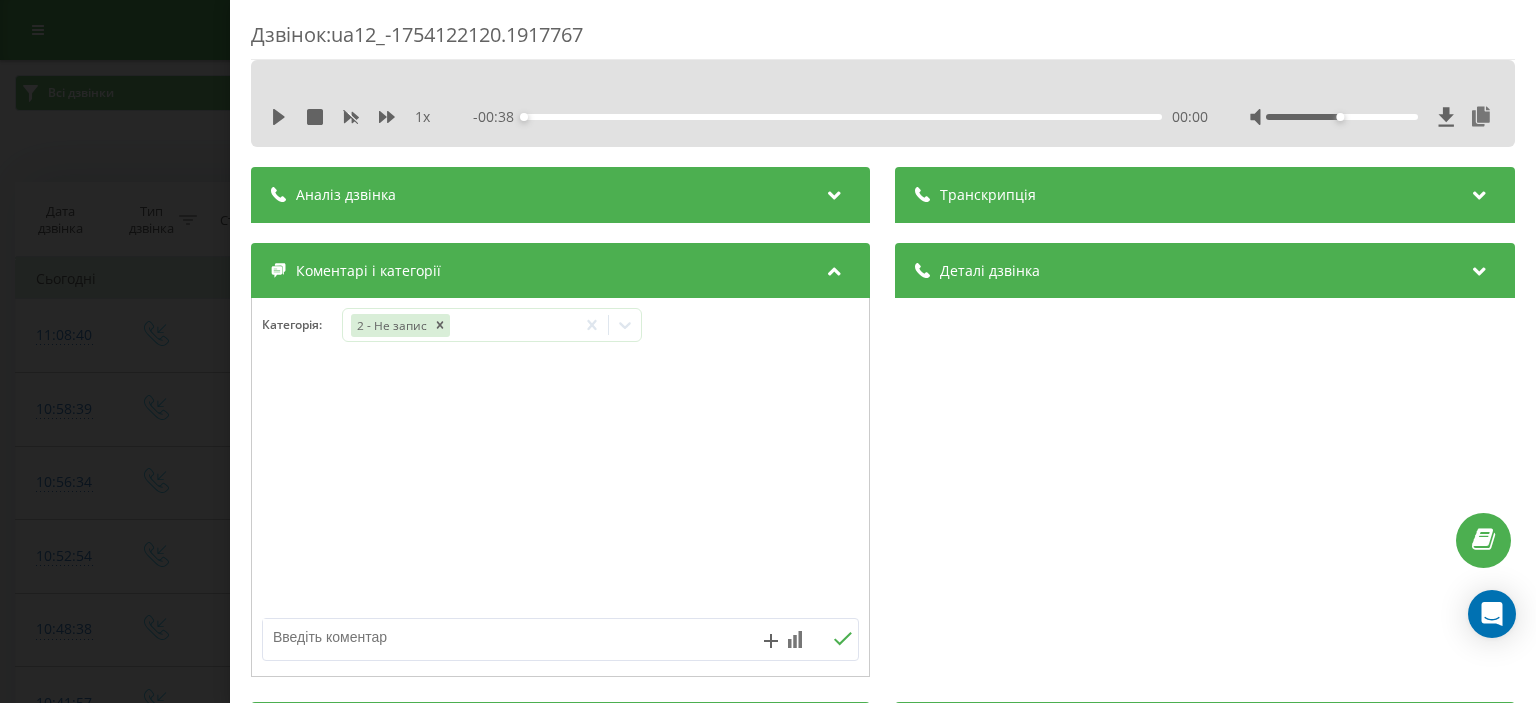click at bounding box center [501, 637] 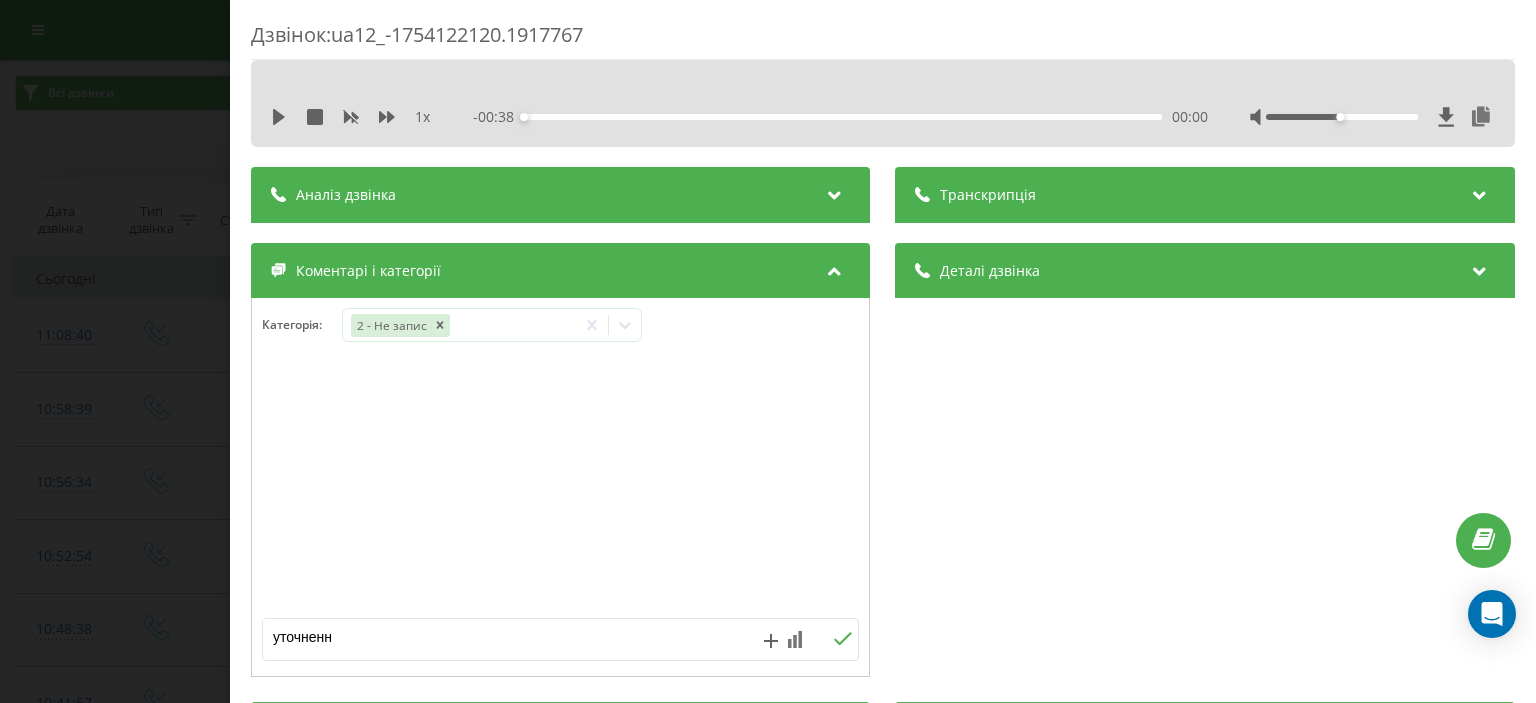 type on "уточнення" 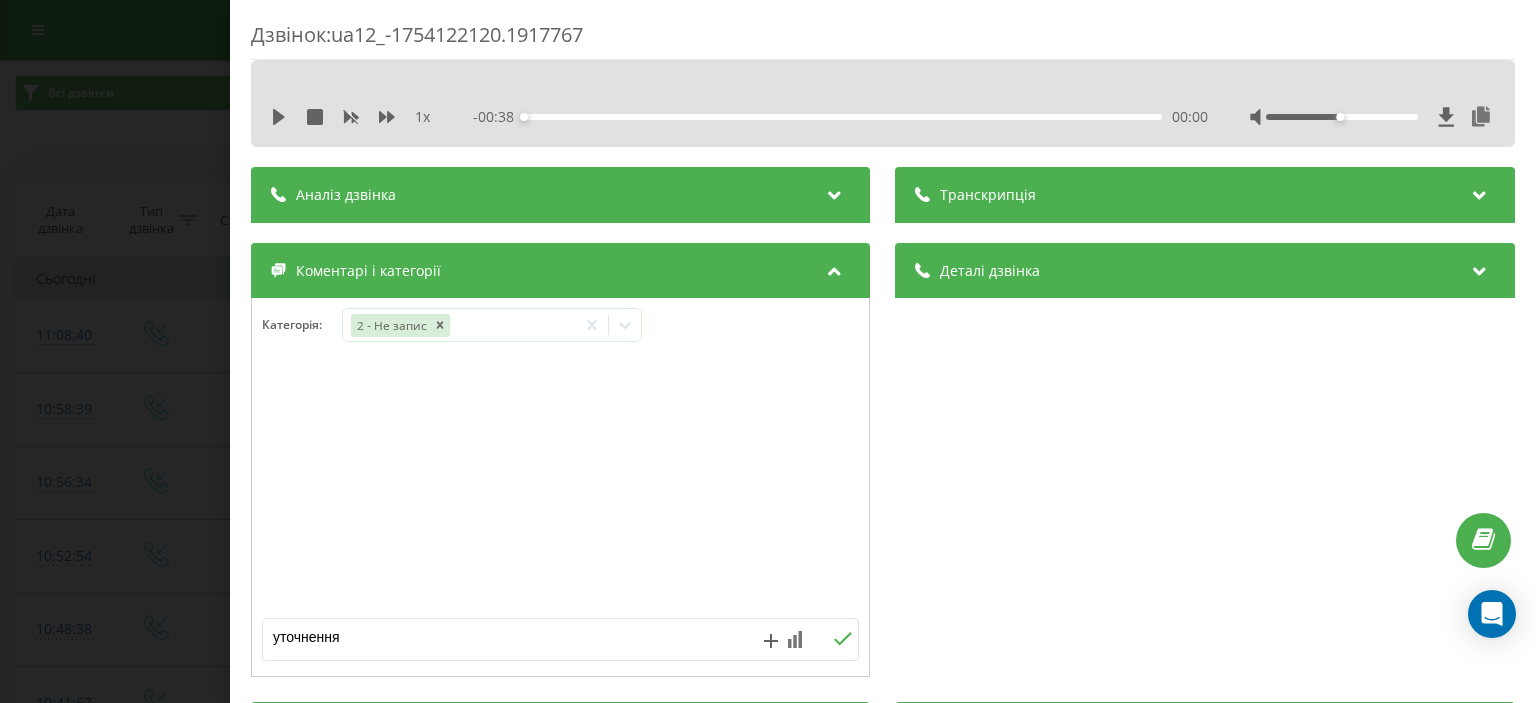 click 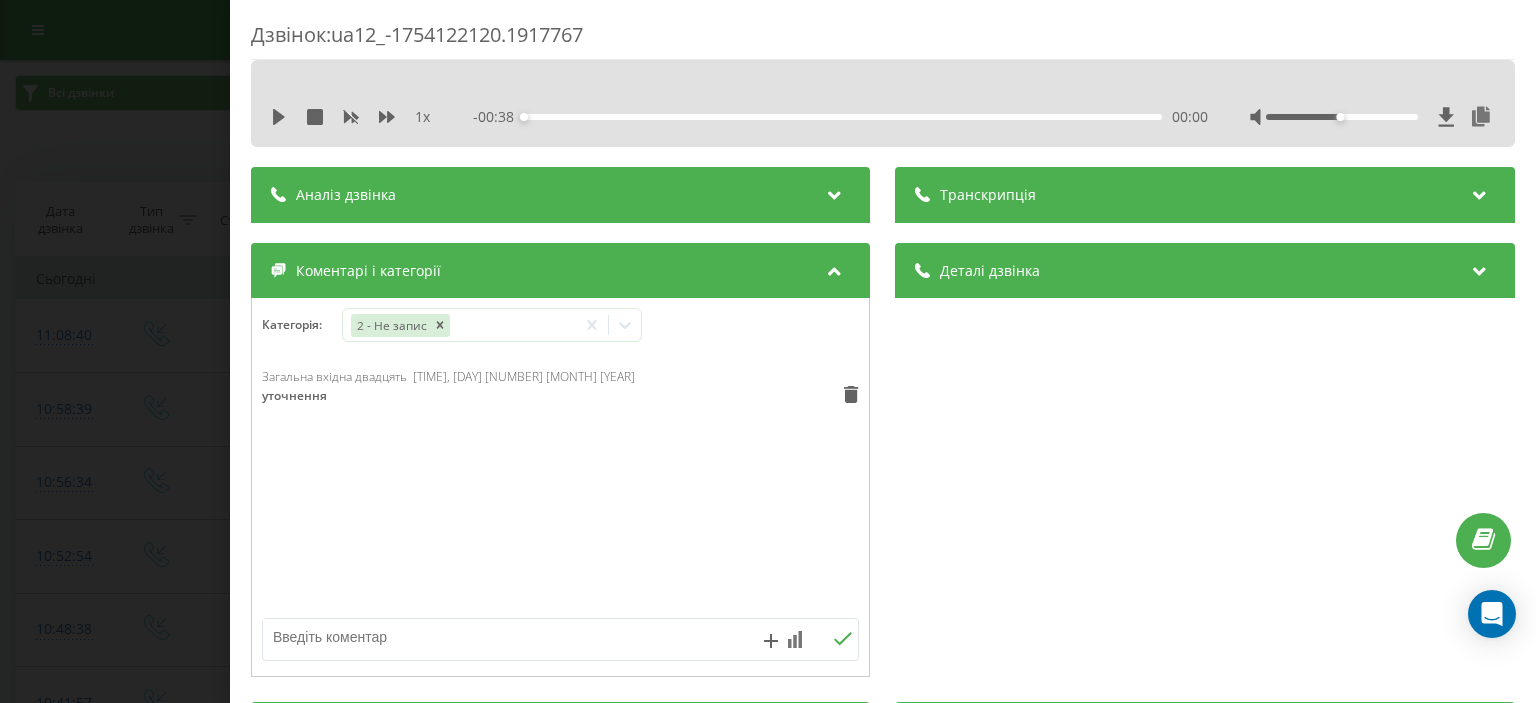 click on "Дзвінок :  ua12_-1754122120.1917767   1 x  - 00:38 00:00   00:00   Транскрипція Для AI-аналізу майбутніх дзвінків  налаштуйте та активуйте профіль на сторінці . Якщо профіль вже є і дзвінок відповідає його умовам, оновіть сторінку через 10 хвилин - AI аналізує поточний дзвінок. Аналіз дзвінка Для AI-аналізу майбутніх дзвінків  налаштуйте та активуйте профіль на сторінці . Якщо профіль вже є і дзвінок відповідає його умовам, оновіть сторінку через 10 хвилин - AI аналізує поточний дзвінок. Деталі дзвінка Загальне Дата дзвінка 2025-08-02 11:08:40 Тип дзвінка Вхідний Статус дзвінка Повторний 380977872745" at bounding box center [768, 351] 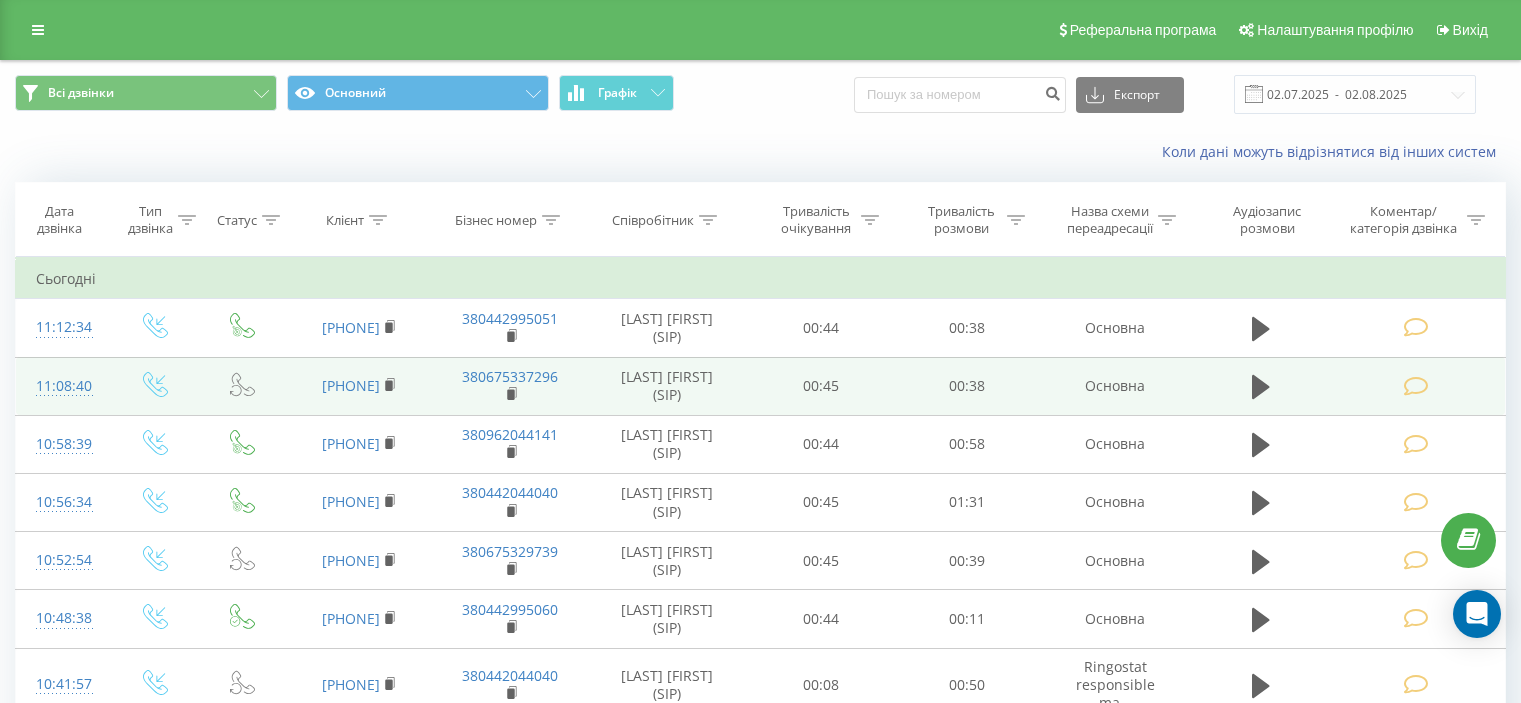 scroll, scrollTop: 0, scrollLeft: 0, axis: both 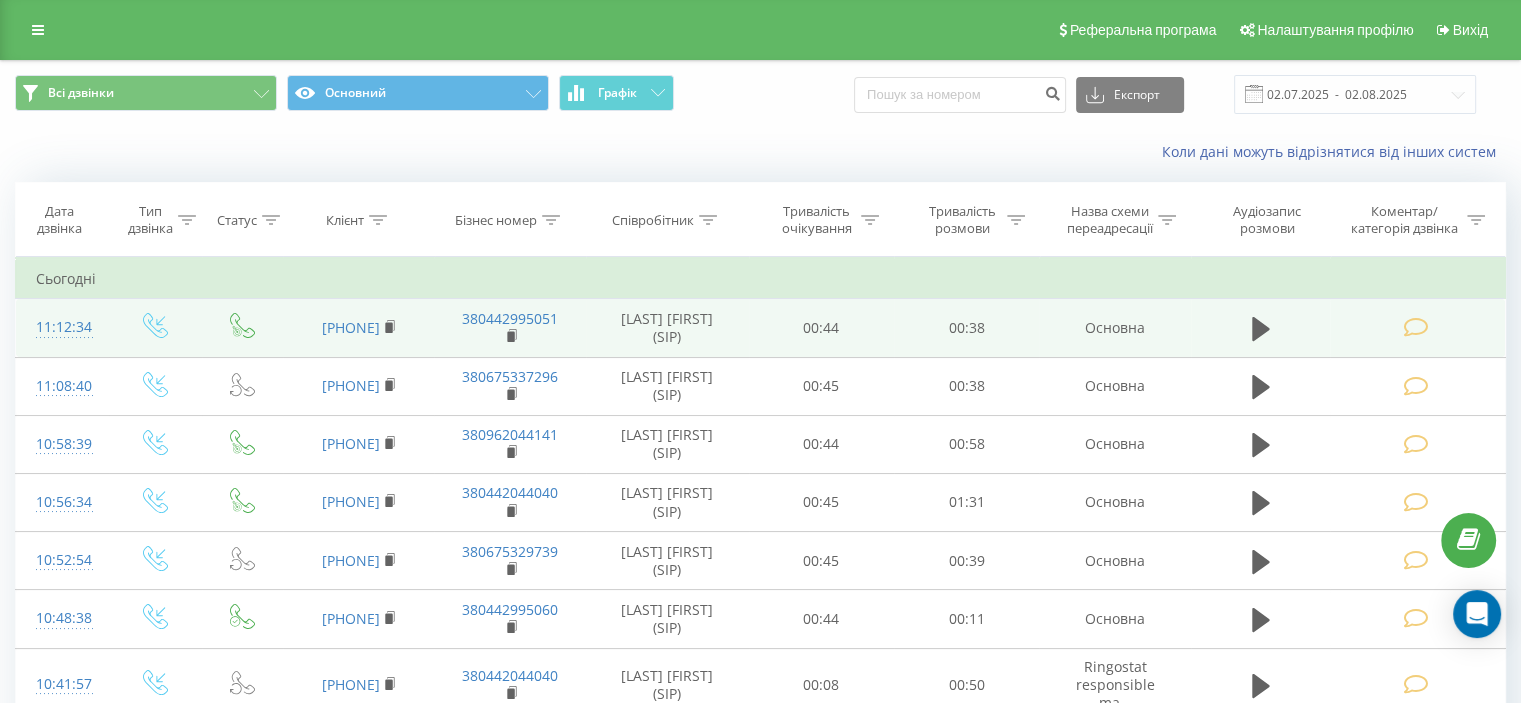 click at bounding box center [1415, 327] 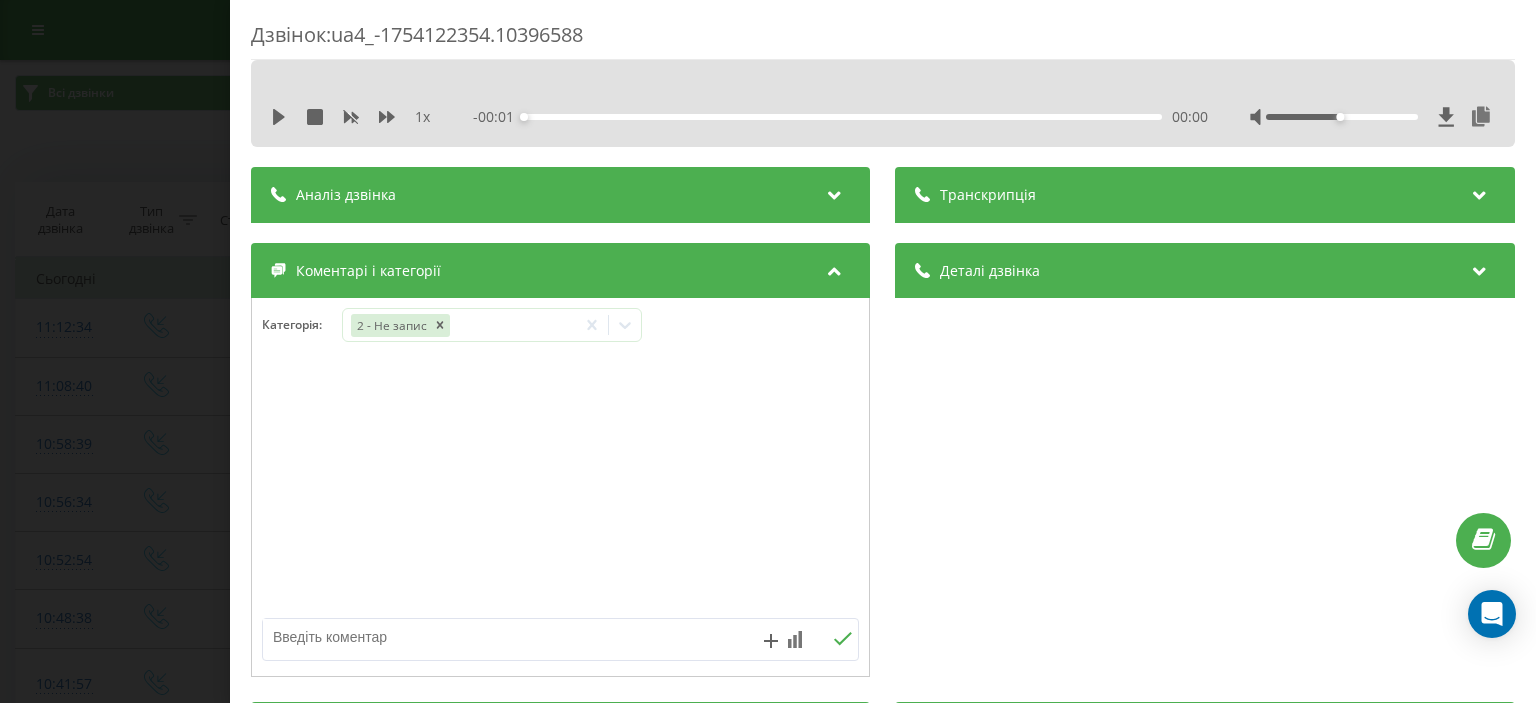 click at bounding box center (501, 637) 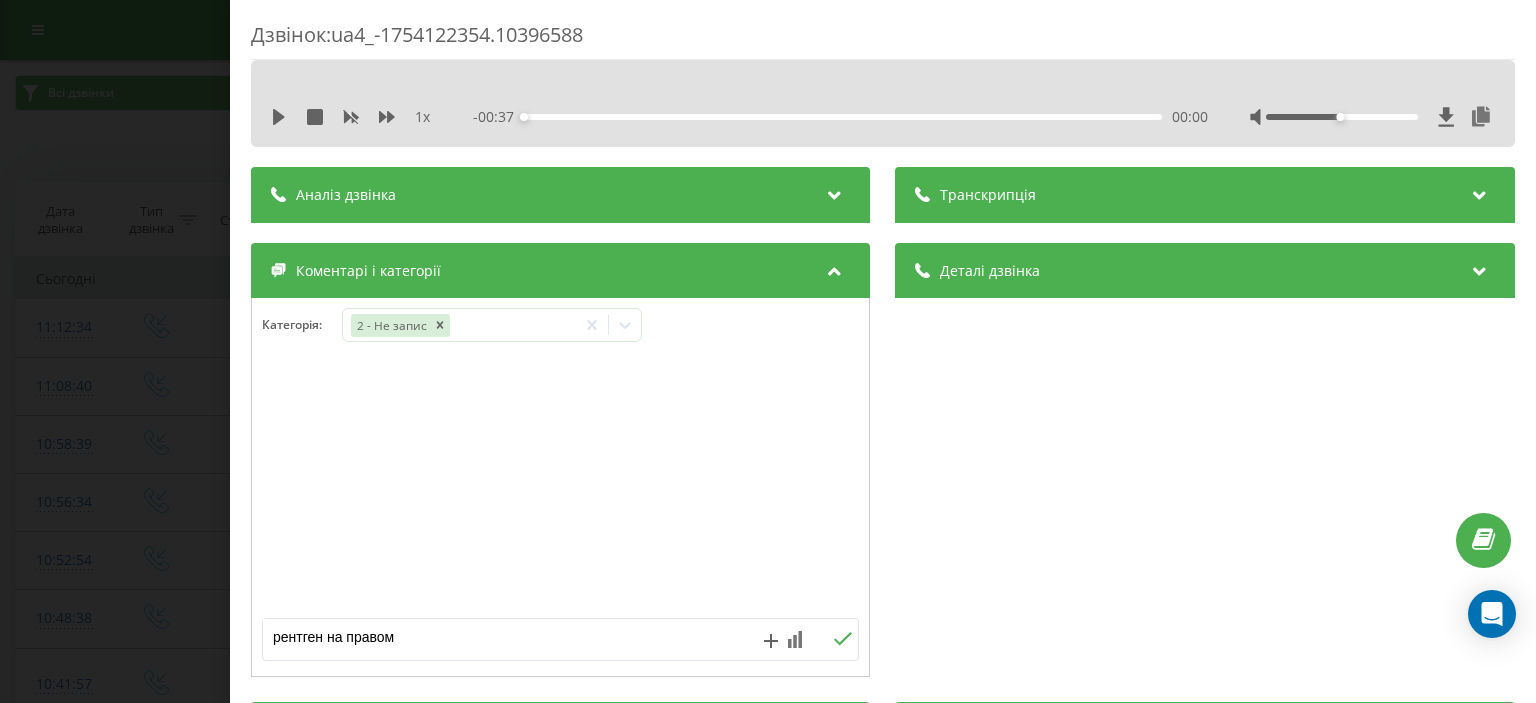 type on "рентген на правому" 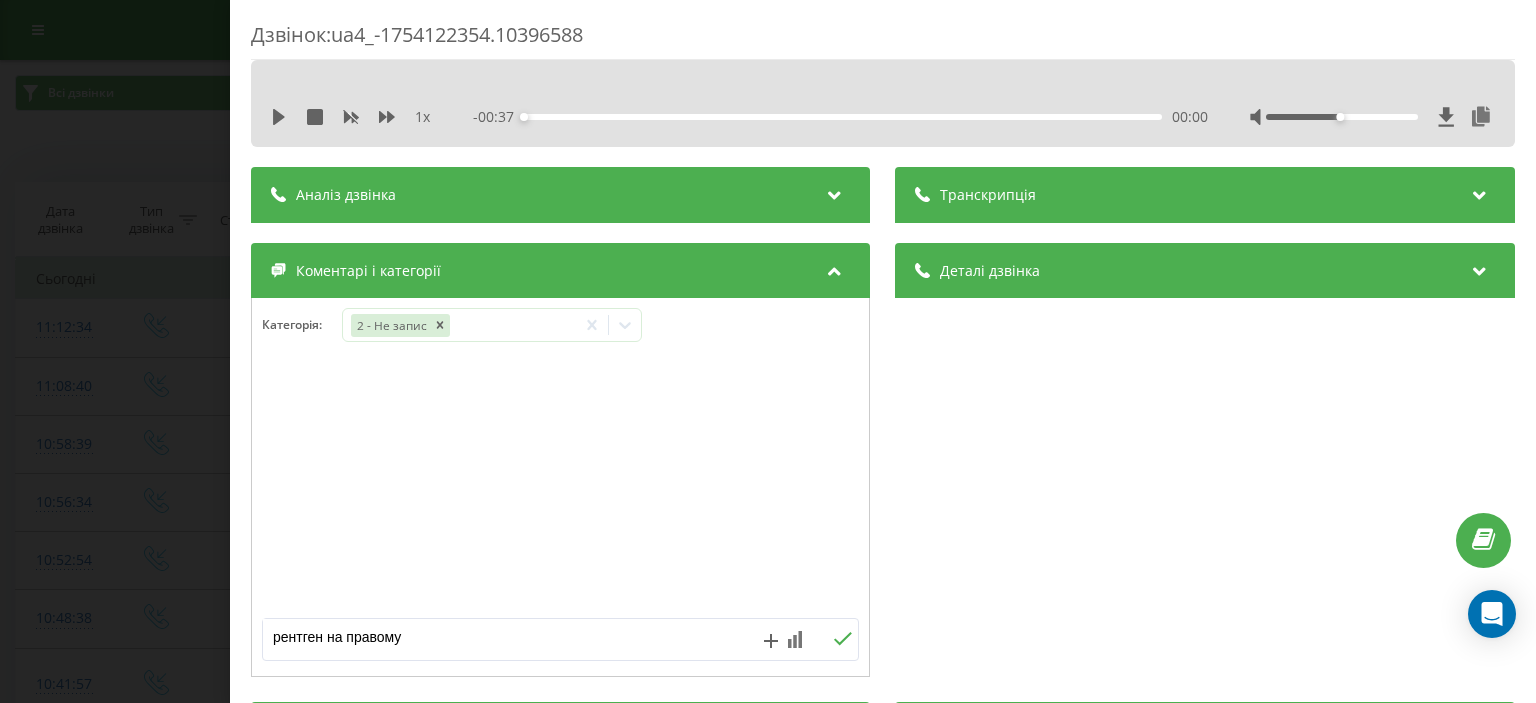 click 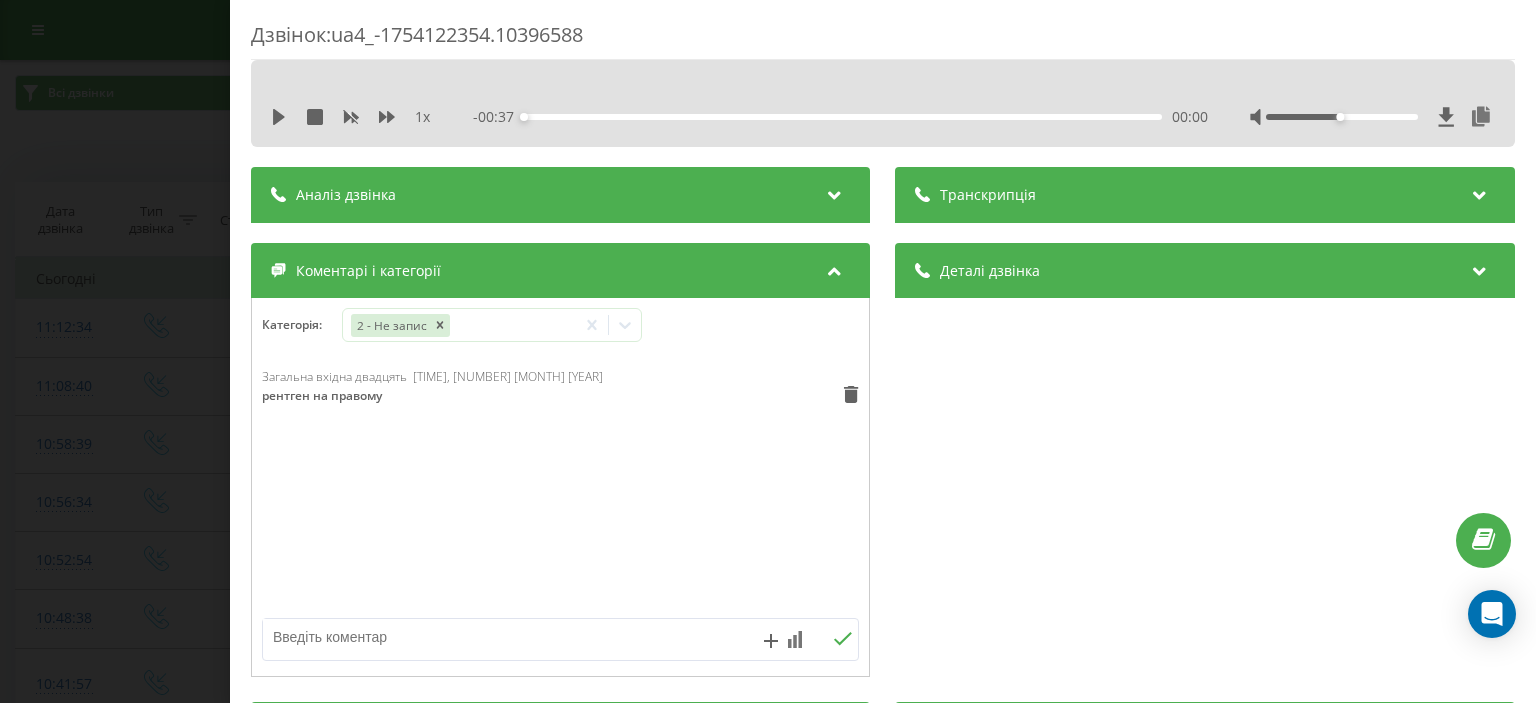 click on "Дзвінок : ua4_-1754122354.10396588 1 x - 00:37 00:00 00:00 Транскрипція Для AI-аналізу майбутніх дзвінків налаштуйте та активуйте профіль на сторінці . Якщо профіль вже є і дзвінок відповідає його умовам, оновіть сторінку через 10 хвилин - AI аналізує поточний дзвінок. Аналіз дзвінка Для AI-аналізу майбутніх дзвінків налаштуйте та активуйте профіль на сторінці . Якщо профіль вже є і дзвінок відповідає його умовам, оновіть сторінку через 10 хвилин - AI аналізує поточний дзвінок. Деталі дзвінка Загальне Дата дзвінка [YEAR]-[MONTH]-[NUMBER] [TIME] Тип дзвінка Вхідний Статус дзвінка Цільовий [PHONE] :" at bounding box center (768, 351) 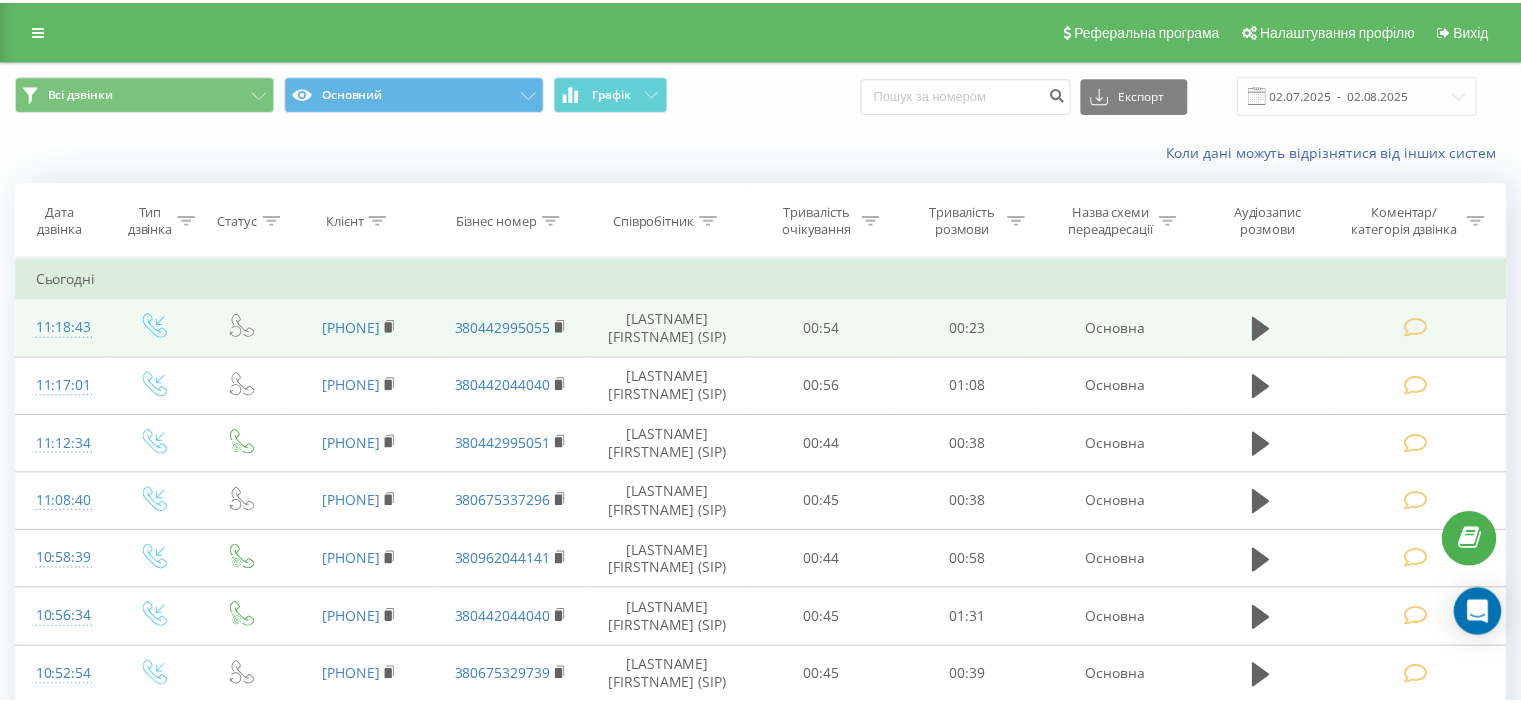 scroll, scrollTop: 0, scrollLeft: 0, axis: both 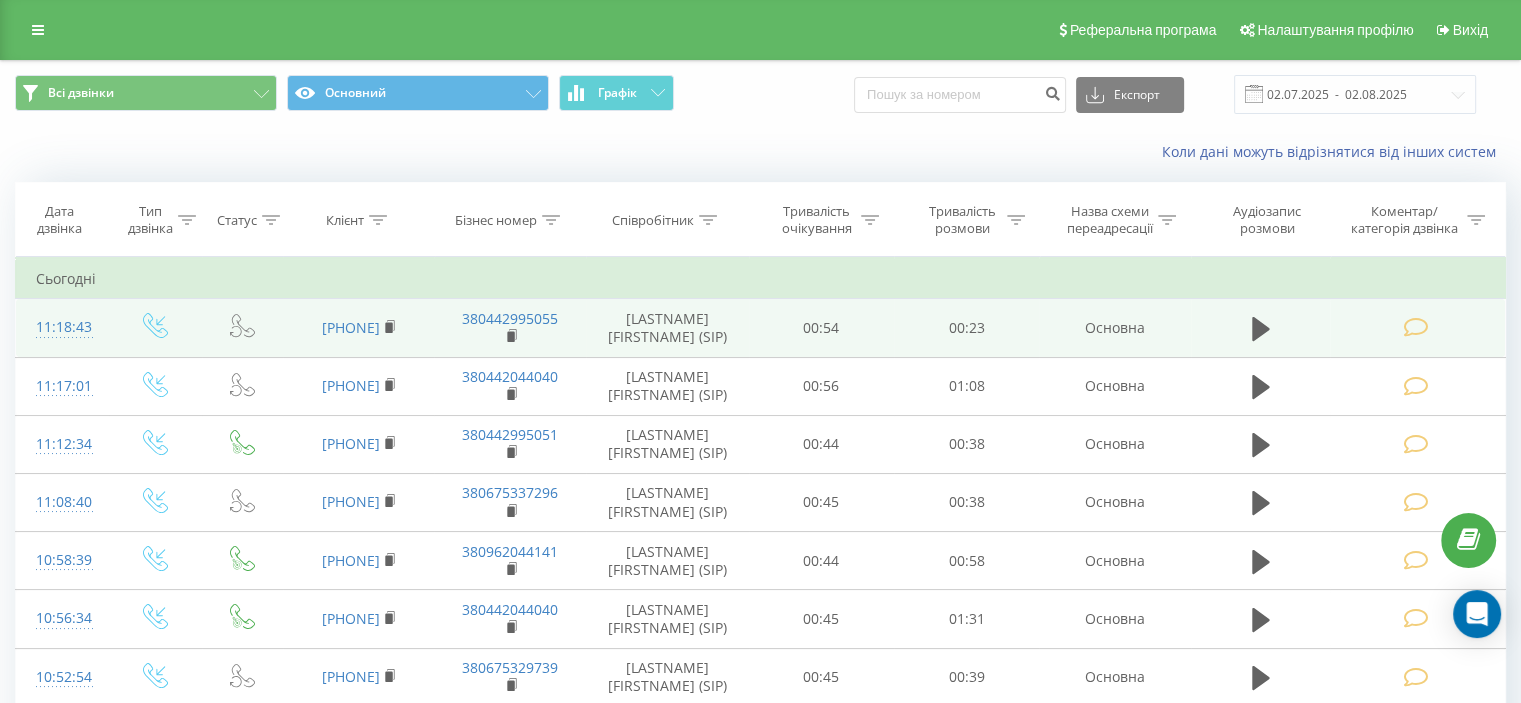 click at bounding box center (1415, 327) 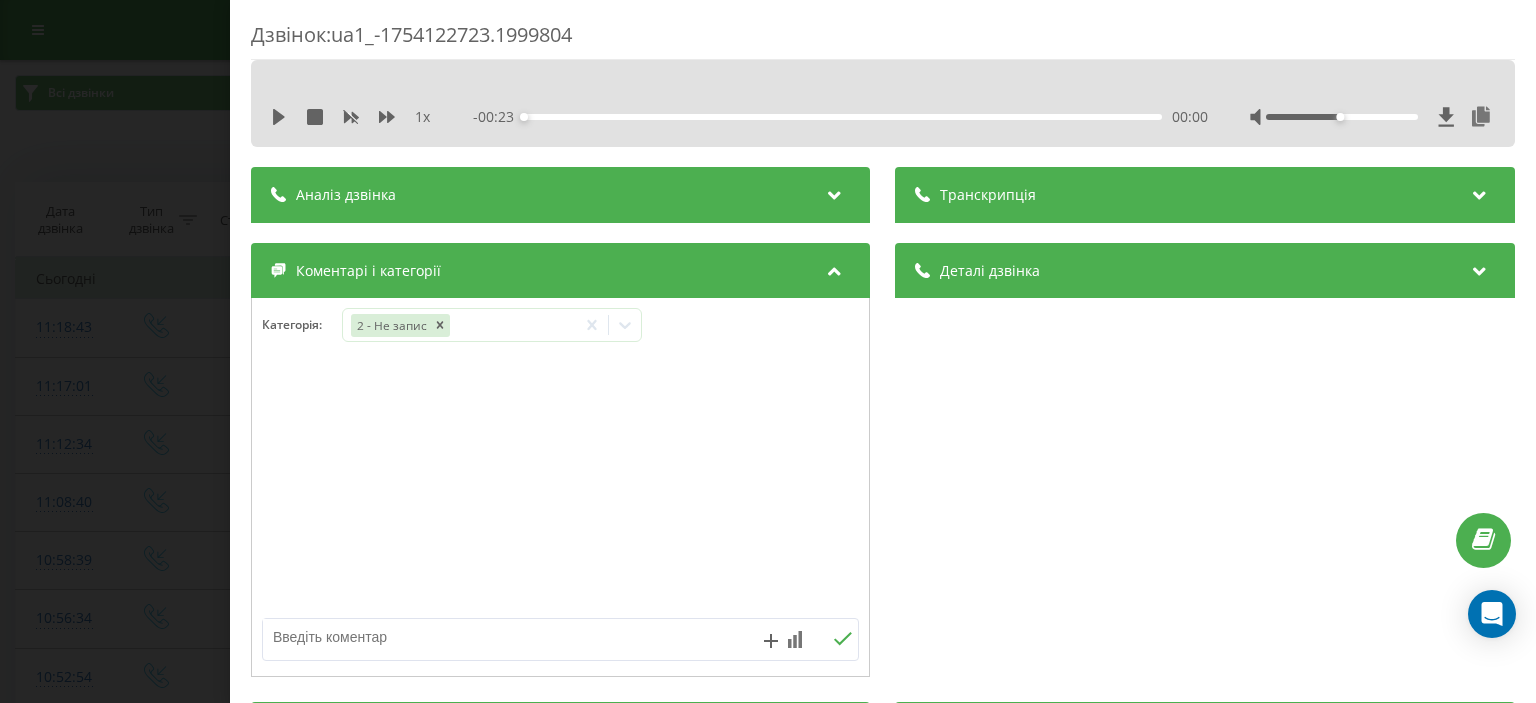 click at bounding box center (501, 637) 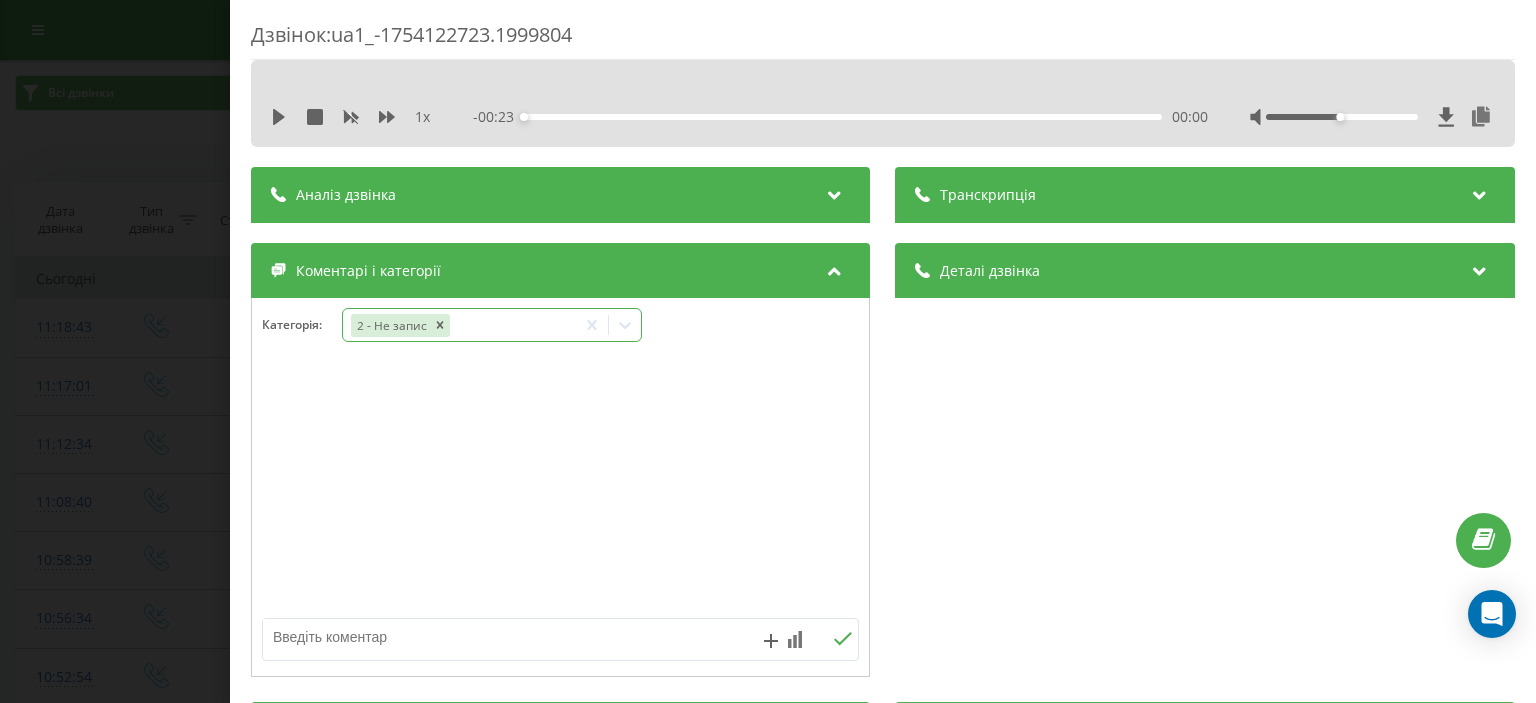 click on "2 - Не запис" at bounding box center [492, 325] 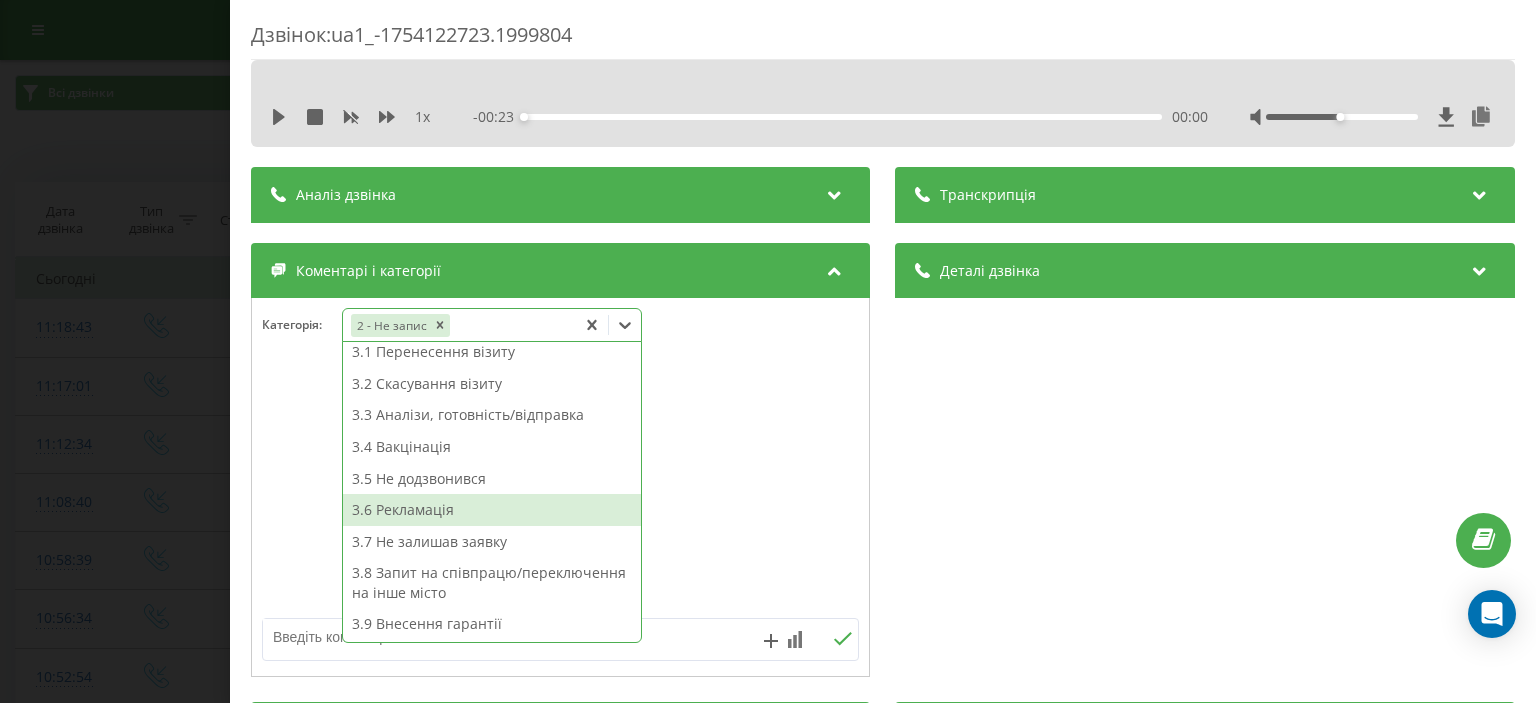 scroll, scrollTop: 314, scrollLeft: 0, axis: vertical 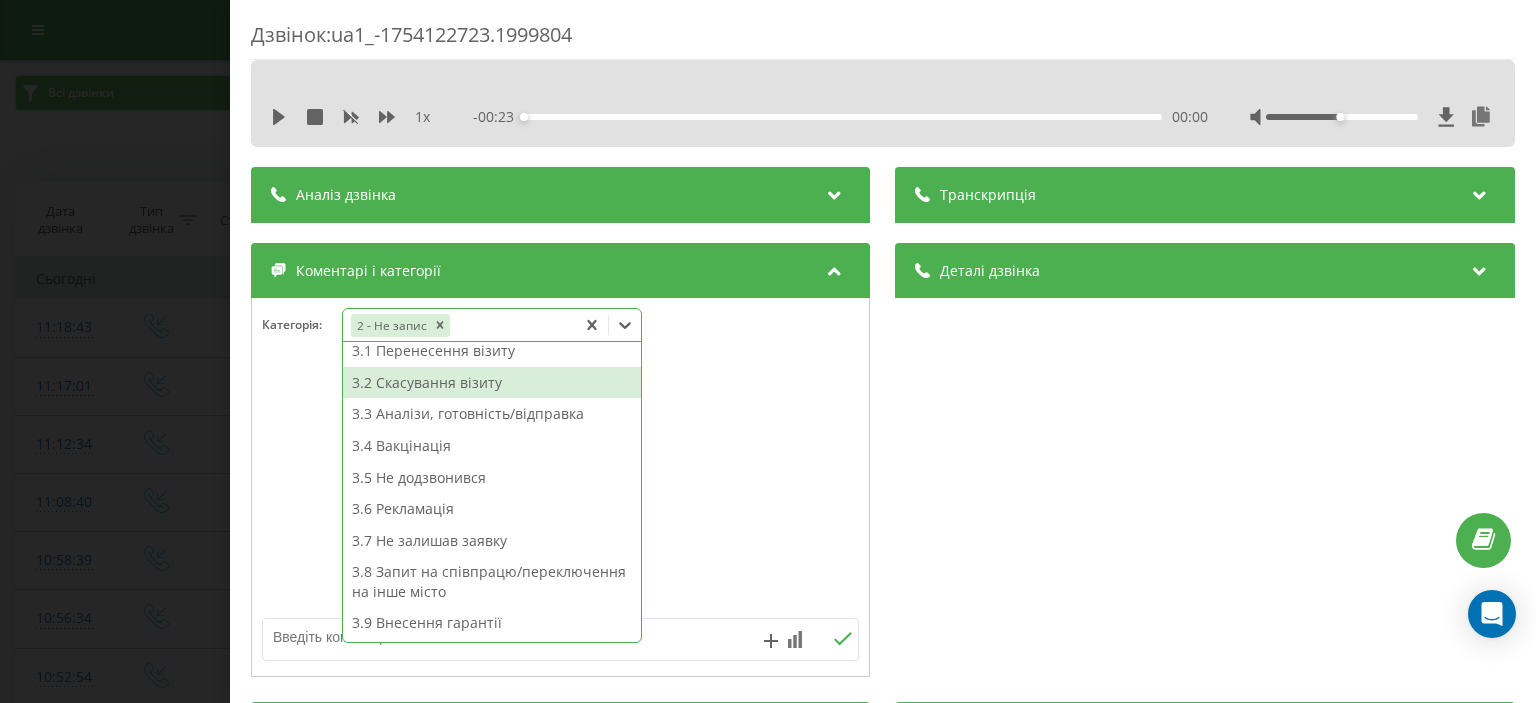 click on "3.2 Скасування візиту" at bounding box center [492, 383] 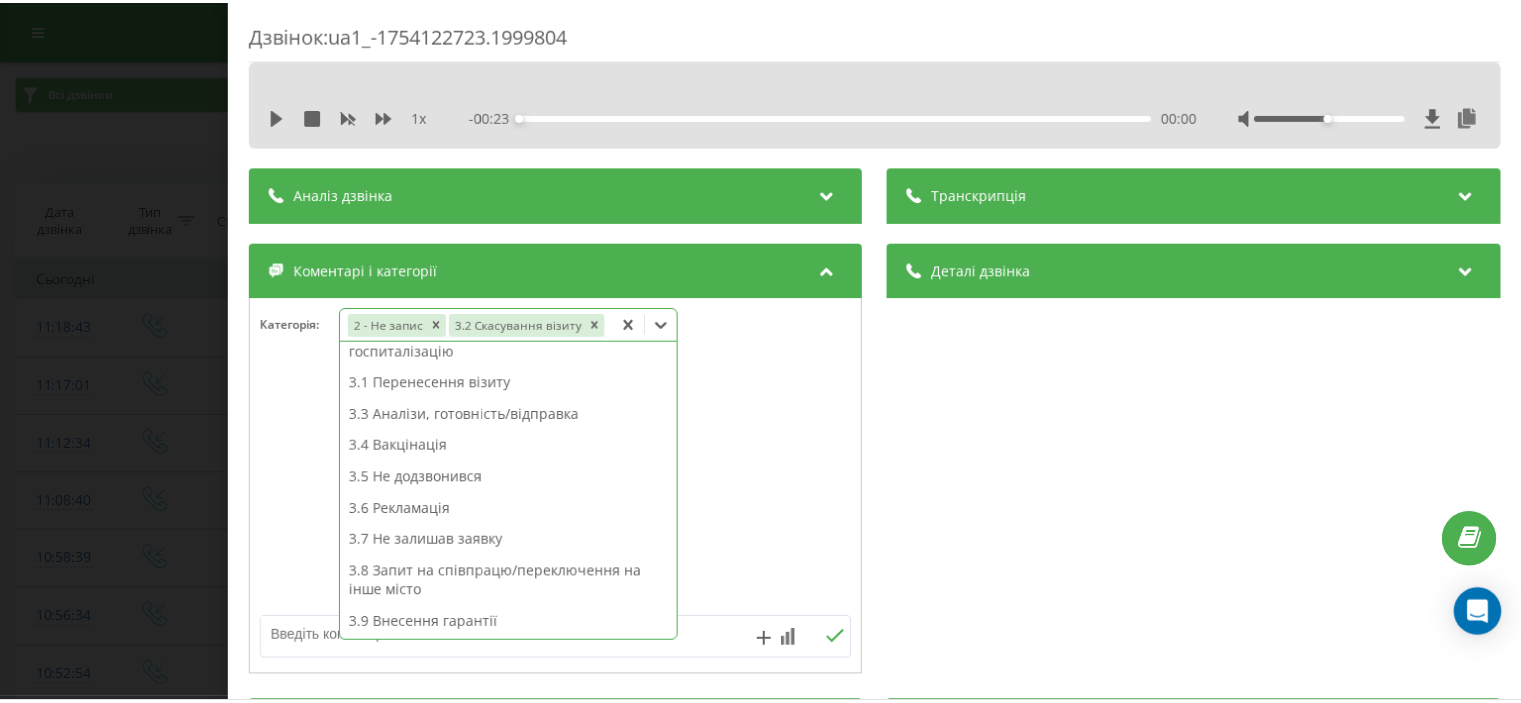 scroll, scrollTop: 282, scrollLeft: 0, axis: vertical 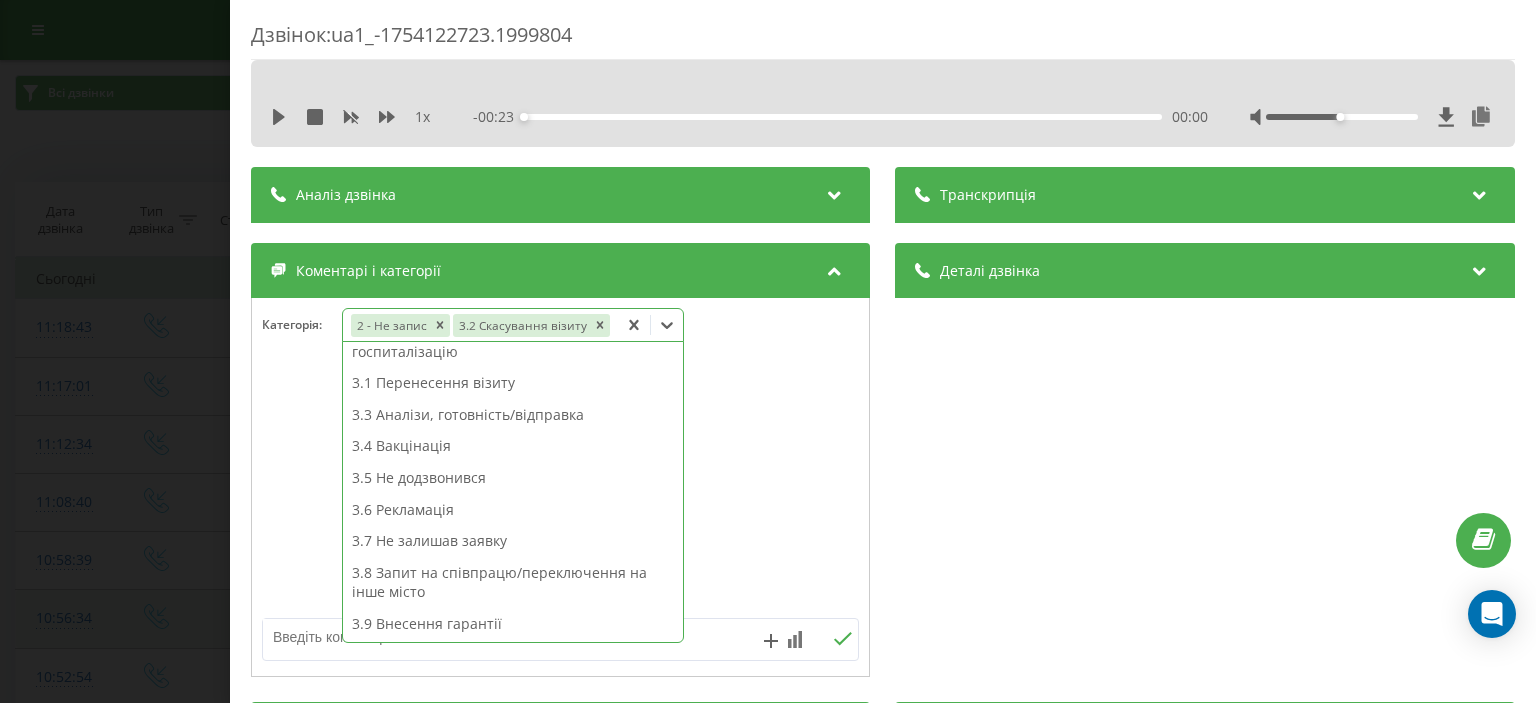 click on "Дзвінок :  ua1_-1754122723.1999804   1 x  - 00:23 00:00   00:00   Транскрипція Для AI-аналізу майбутніх дзвінків  налаштуйте та активуйте профіль на сторінці . Якщо профіль вже є і дзвінок відповідає його умовам, оновіть сторінку через 10 хвилин - AI аналізує поточний дзвінок. Аналіз дзвінка Для AI-аналізу майбутніх дзвінків  налаштуйте та активуйте профіль на сторінці . Якщо профіль вже є і дзвінок відповідає його умовам, оновіть сторінку через 10 хвилин - AI аналізує поточний дзвінок. Деталі дзвінка Загальне Дата дзвінка 2025-08-02 11:18:43 Тип дзвінка Вхідний Статус дзвінка Повторний 380681734067" at bounding box center [768, 351] 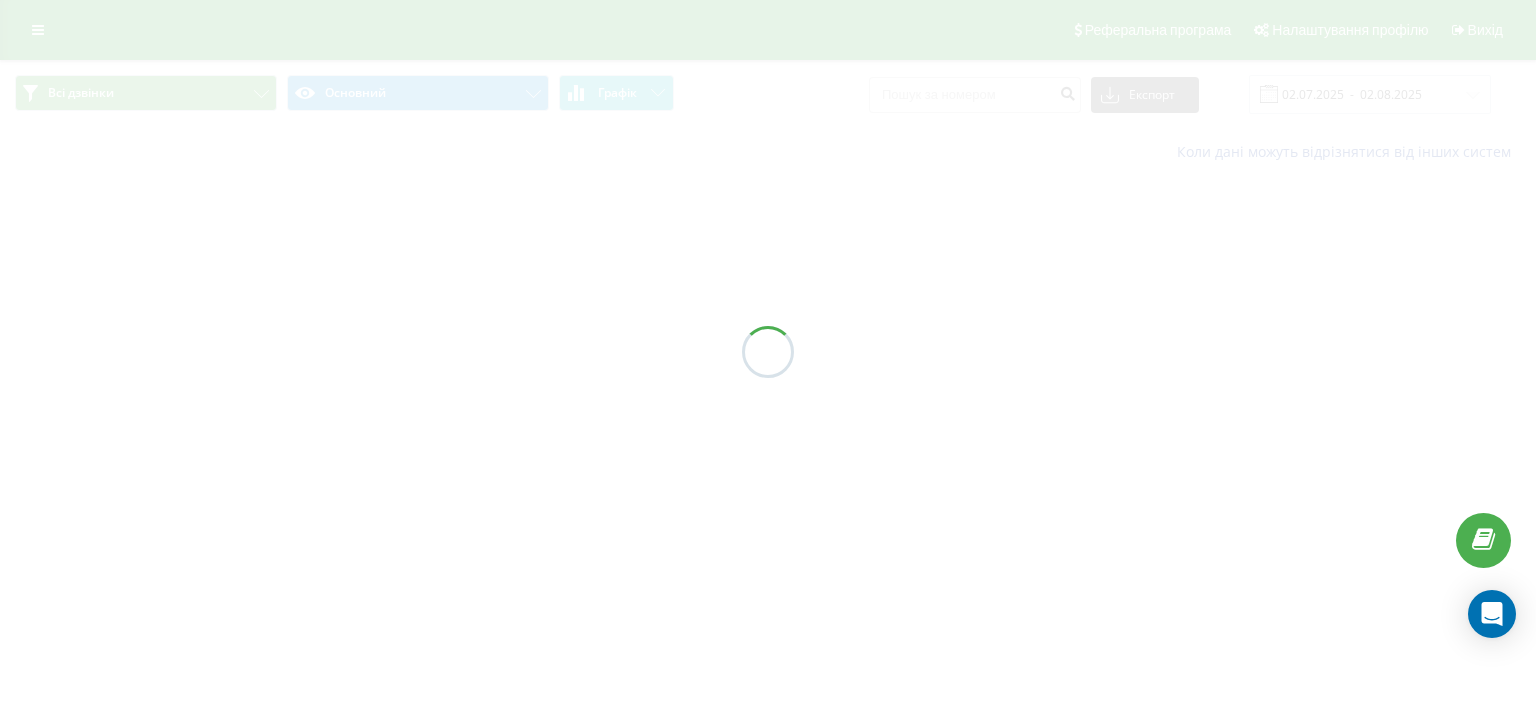 scroll, scrollTop: 0, scrollLeft: 0, axis: both 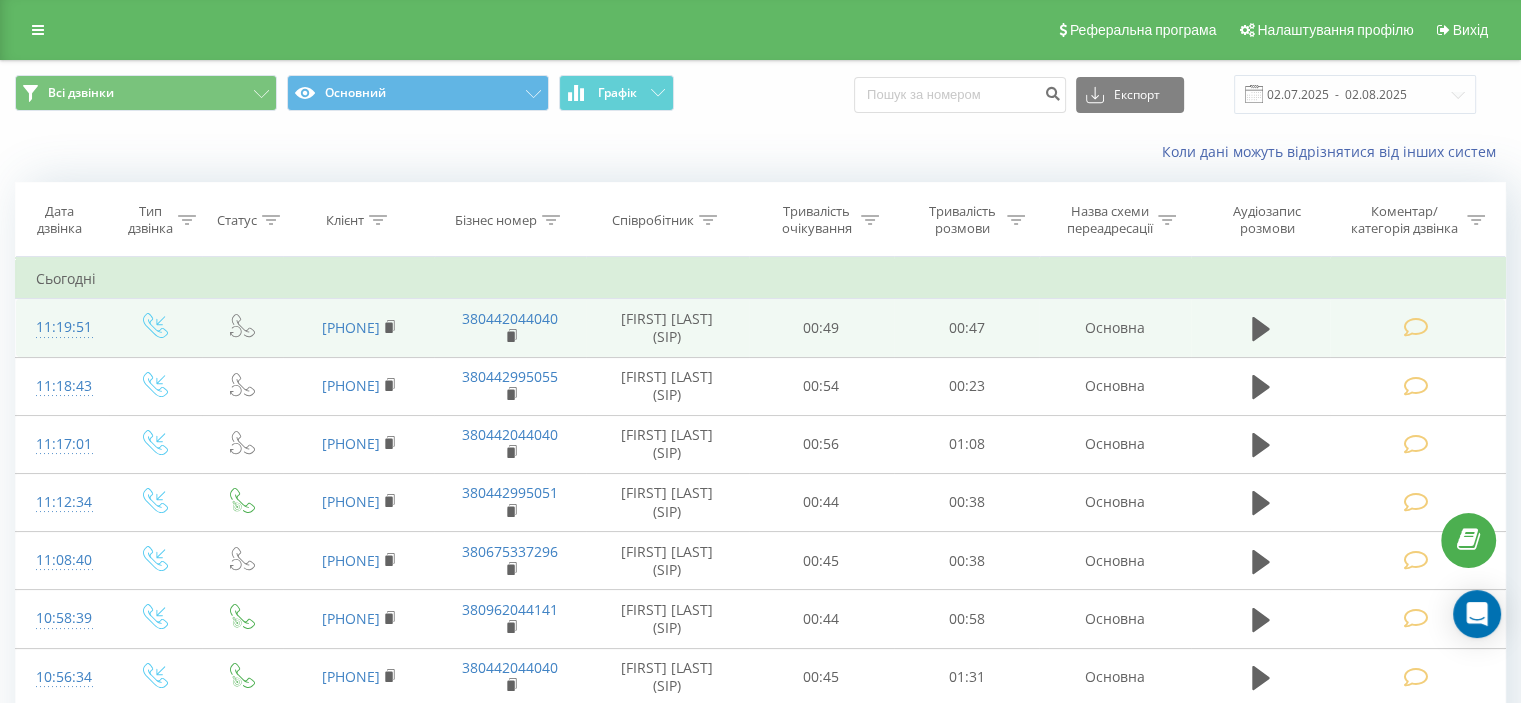 click at bounding box center [1415, 327] 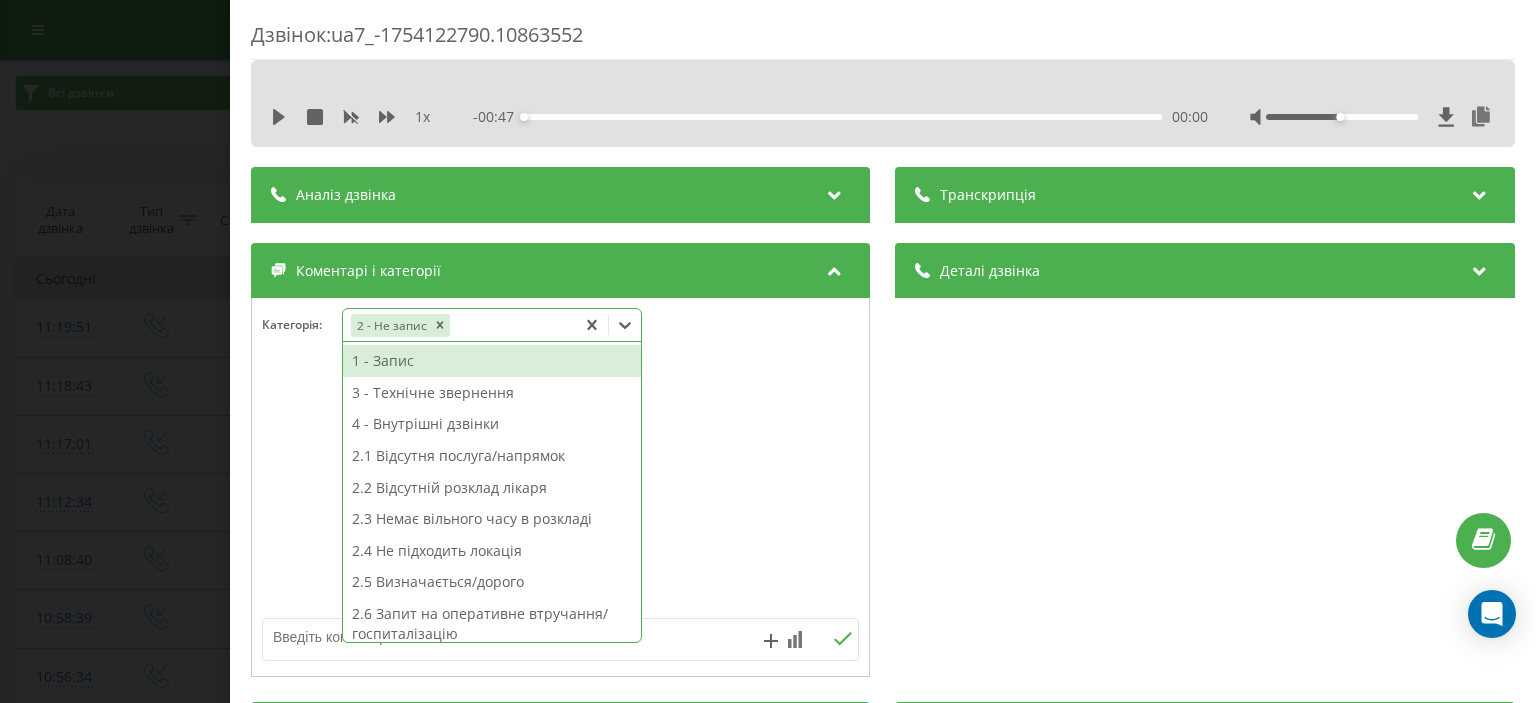 click on "2 - Не запис" at bounding box center [459, 325] 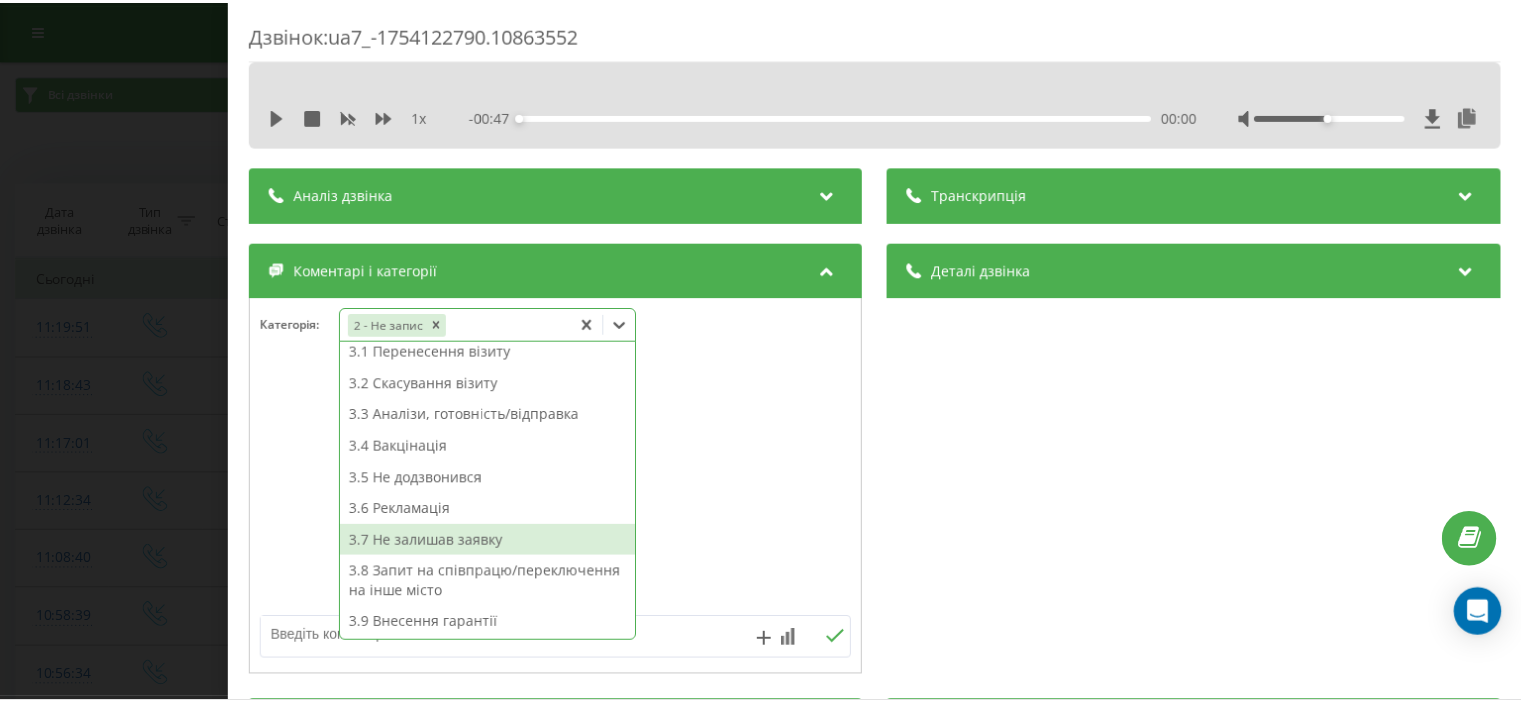 scroll, scrollTop: 314, scrollLeft: 0, axis: vertical 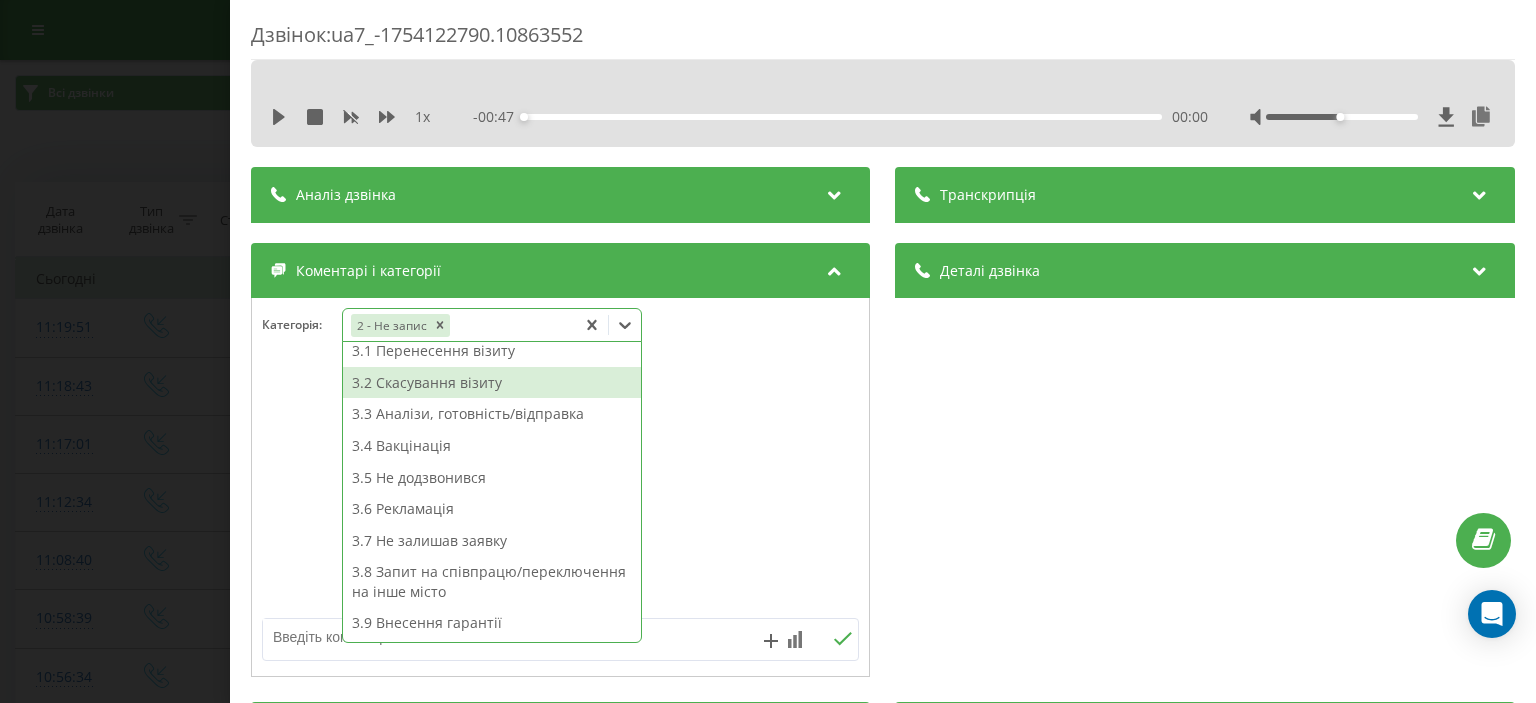 click on "3.2 Скасування візиту" at bounding box center [492, 383] 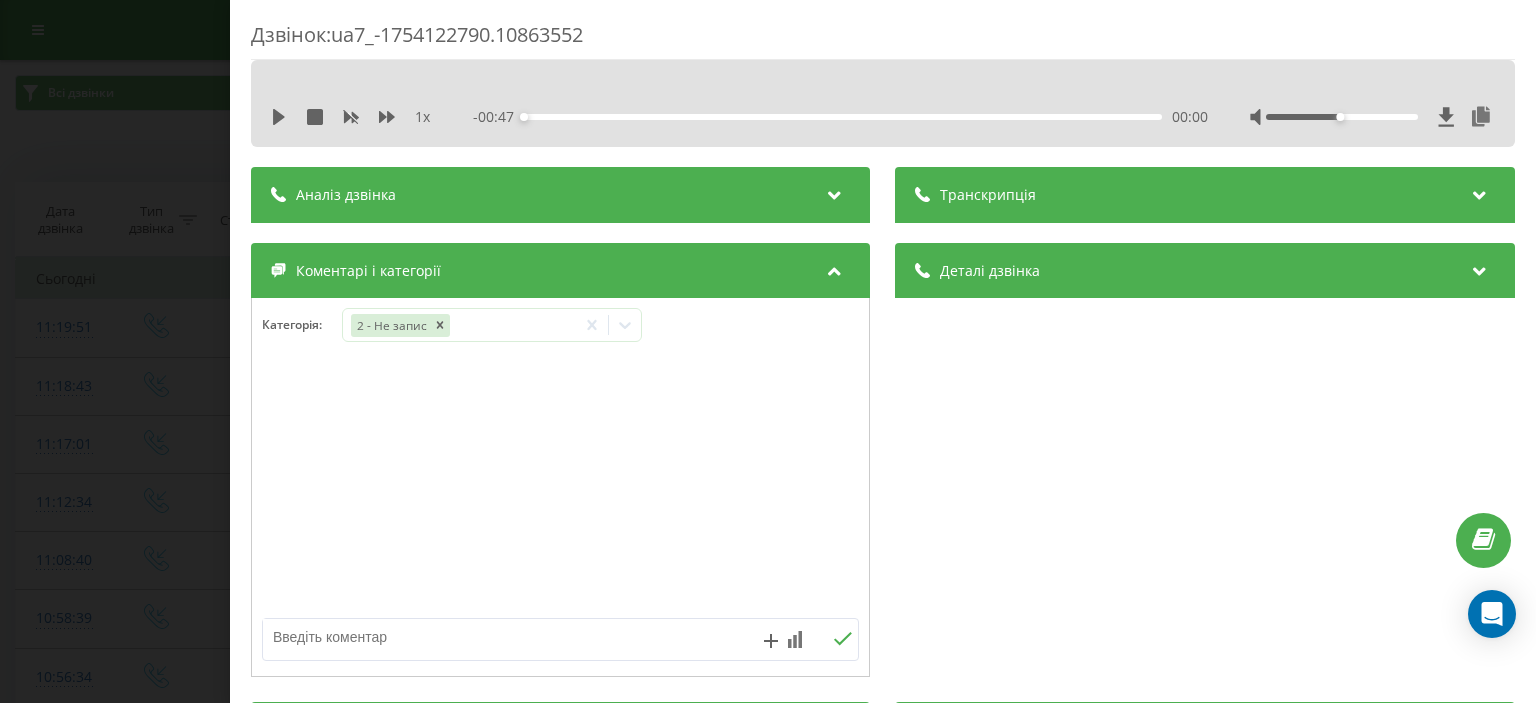 click on "Дзвінок :  ua7_-1754122790.10863552   1 x  - 00:47 00:00   00:00   Транскрипція Для AI-аналізу майбутніх дзвінків  налаштуйте та активуйте профіль на сторінці . Якщо профіль вже є і дзвінок відповідає його умовам, оновіть сторінку через 10 хвилин - AI аналізує поточний дзвінок. Аналіз дзвінка Для AI-аналізу майбутніх дзвінків  налаштуйте та активуйте профіль на сторінці . Якщо профіль вже є і дзвінок відповідає його умовам, оновіть сторінку через 10 хвилин - AI аналізує поточний дзвінок. Деталі дзвінка Загальне Дата дзвінка 2025-08-02 11:19:51 Тип дзвінка Вхідний Статус дзвінка Повторний 380443503500" at bounding box center [768, 351] 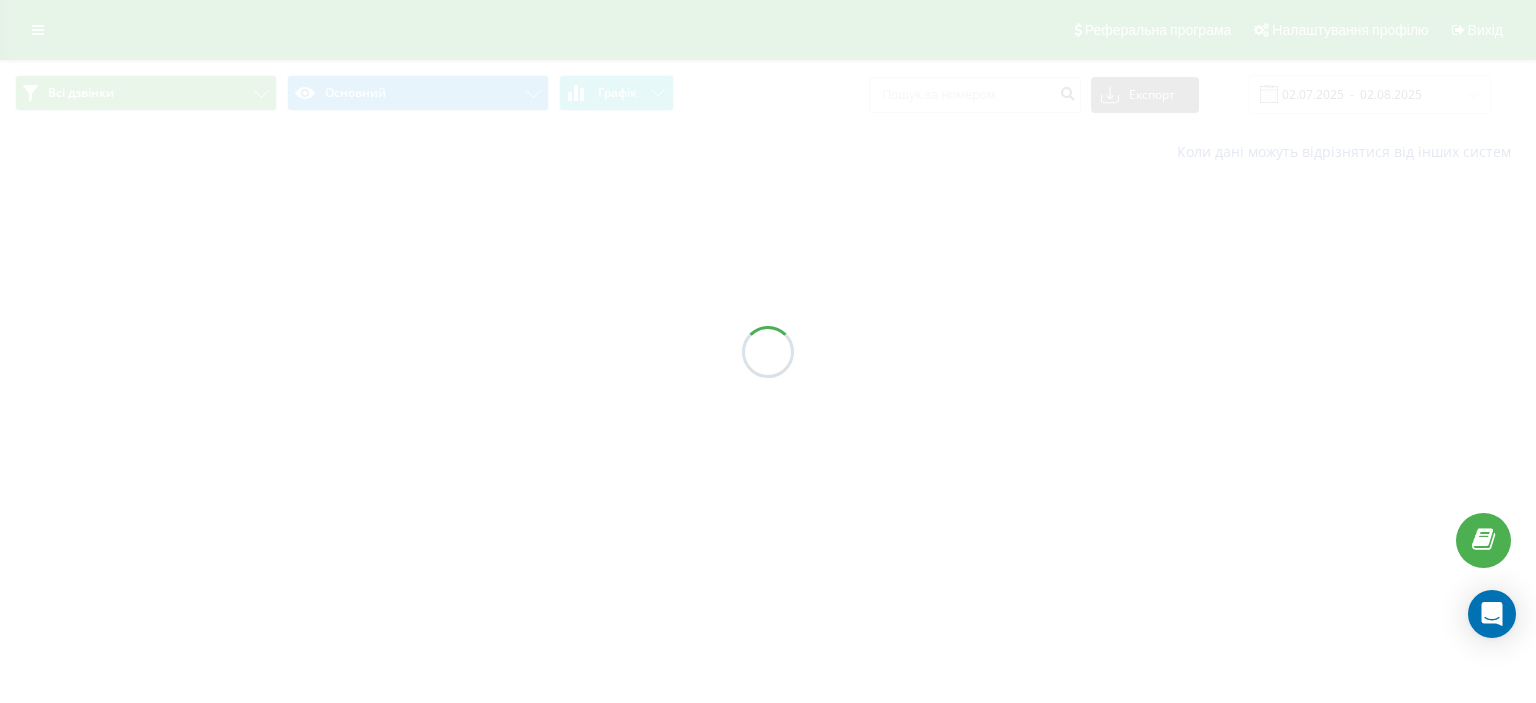 scroll, scrollTop: 0, scrollLeft: 0, axis: both 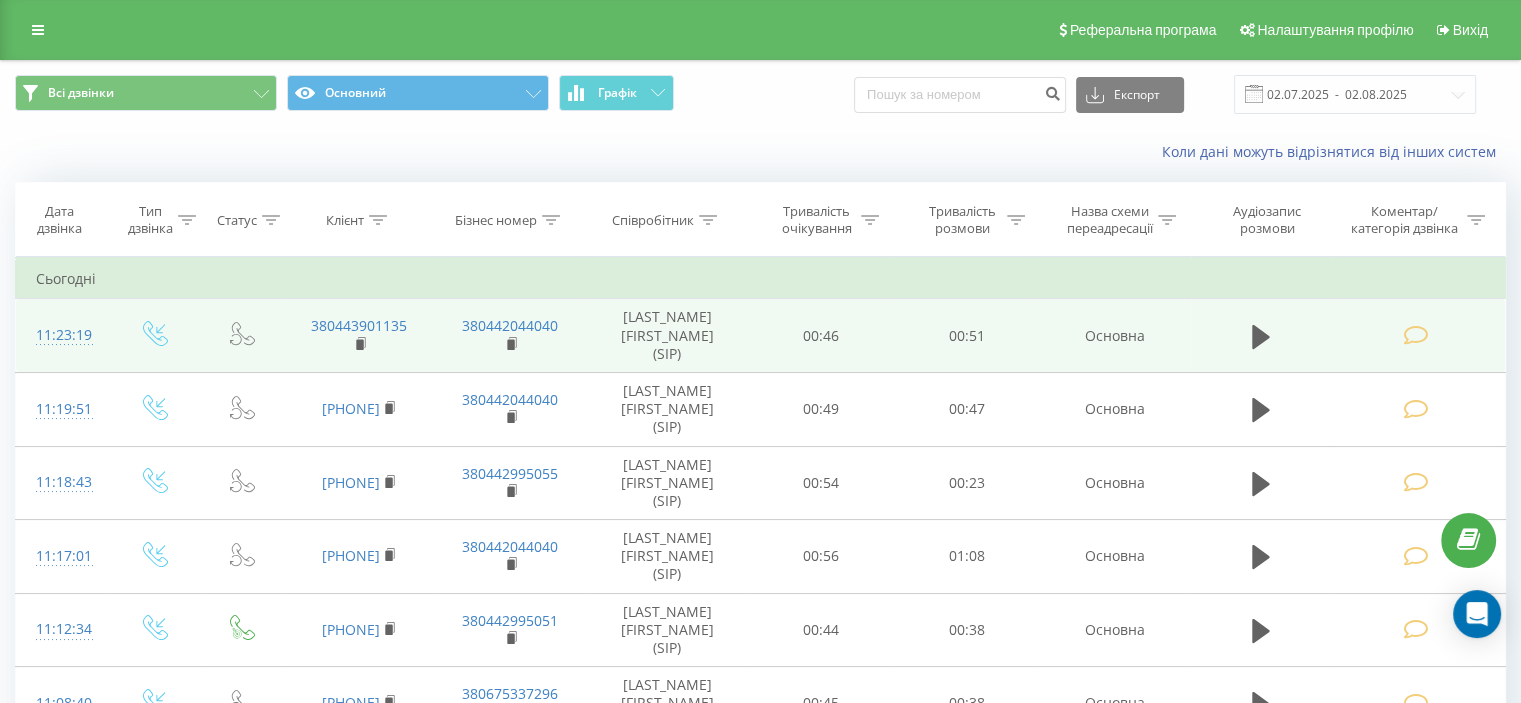 click at bounding box center (1415, 335) 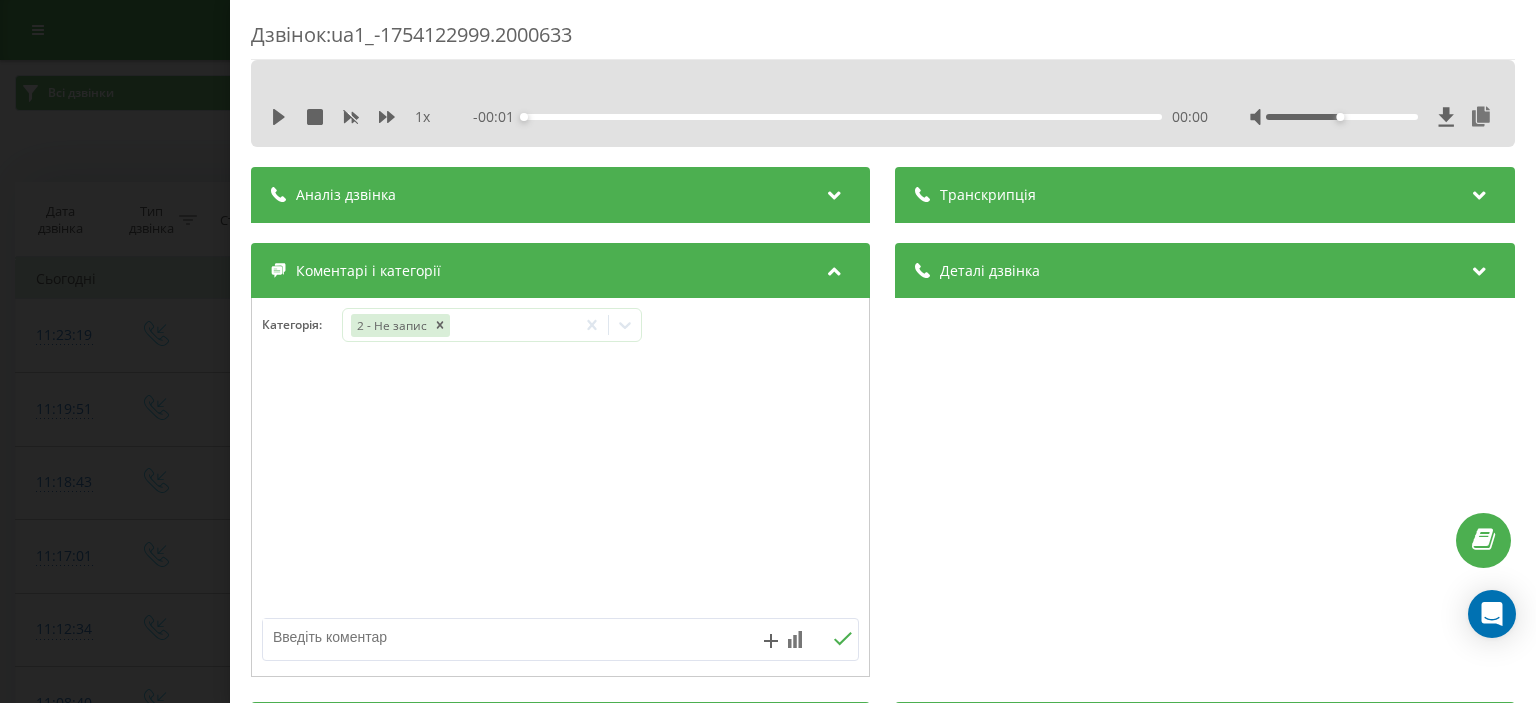 click at bounding box center (501, 637) 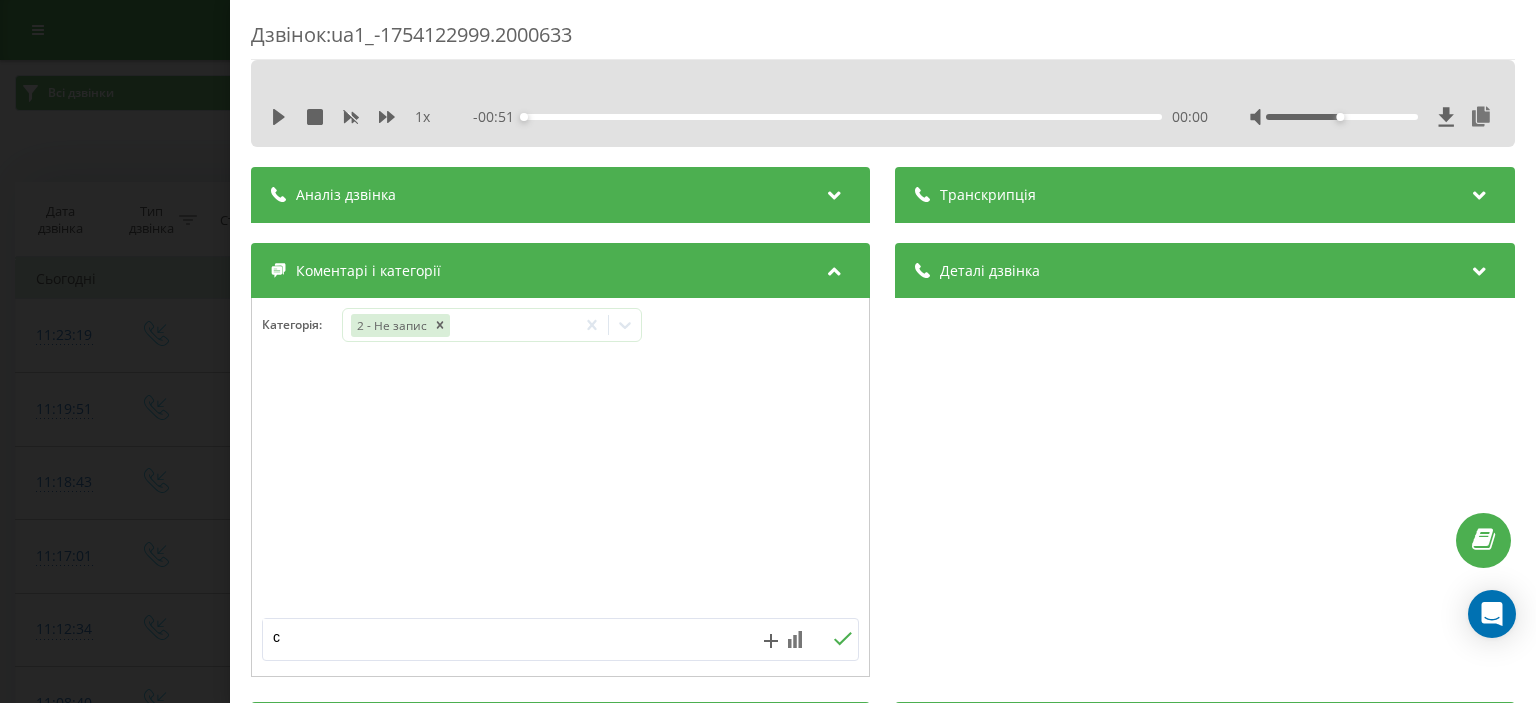 type on "ск" 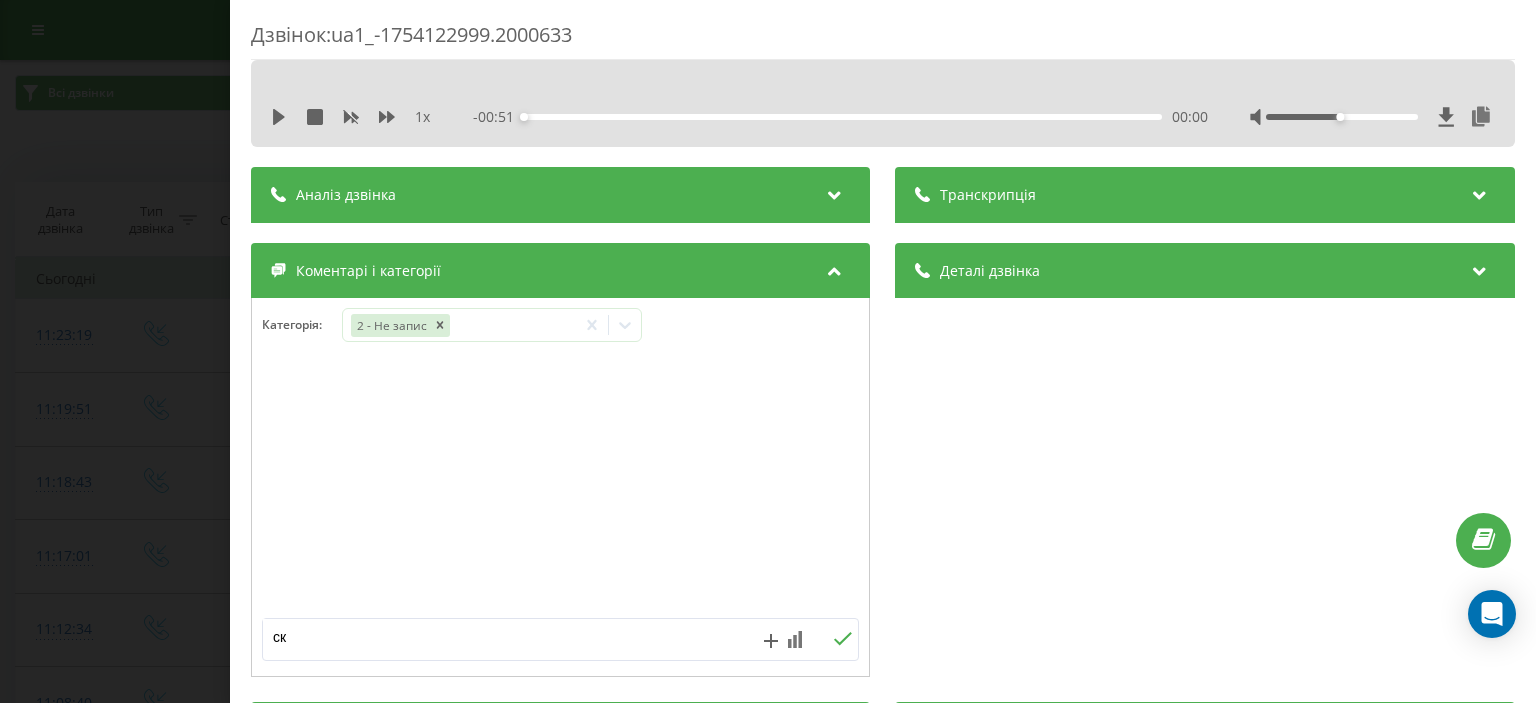 drag, startPoint x: 831, startPoint y: 638, endPoint x: 812, endPoint y: 642, distance: 19.416489 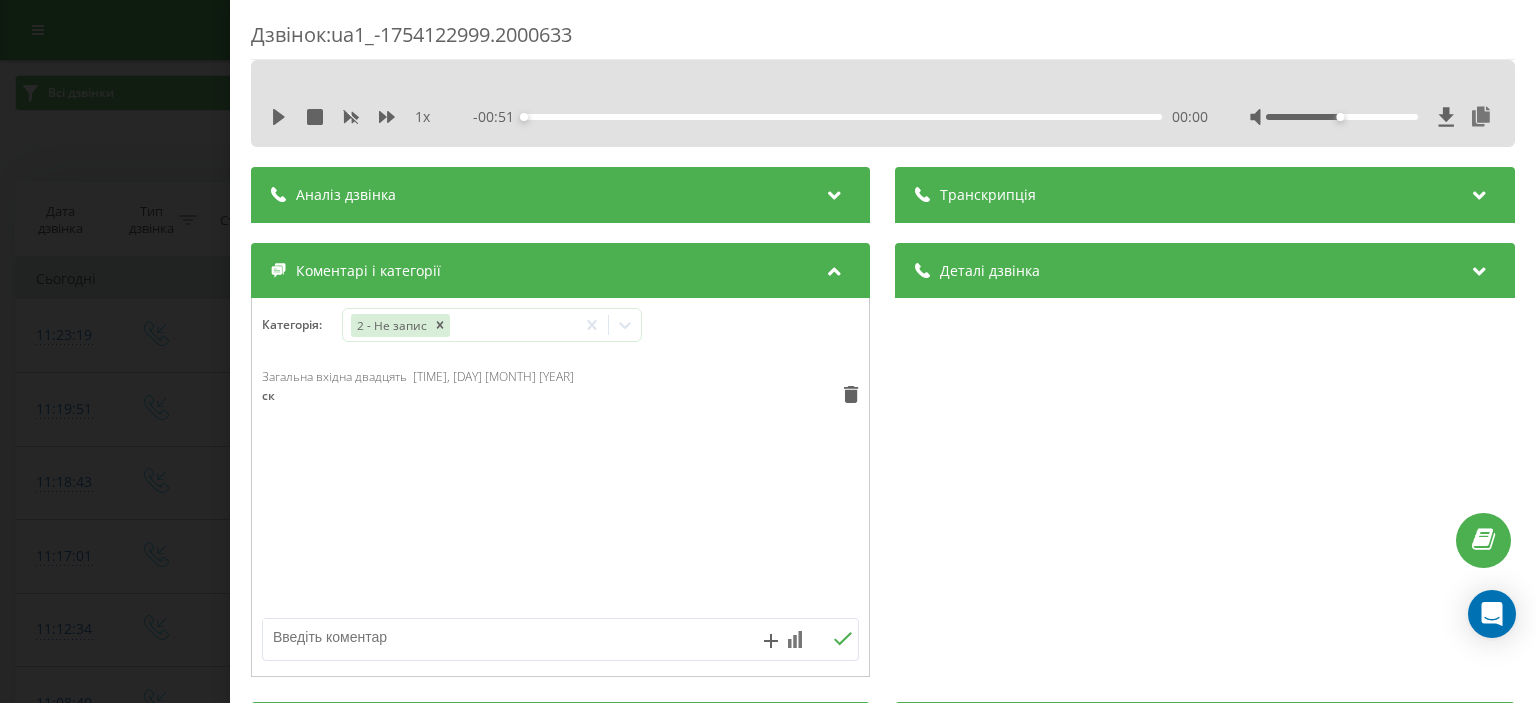 click on "Дзвінок :  ua1_-1754122999.2000633   1 x  - 00:51 00:00   00:00   Транскрипція Для AI-аналізу майбутніх дзвінків  налаштуйте та активуйте профіль на сторінці . Якщо профіль вже є і дзвінок відповідає його умовам, оновіть сторінку через 10 хвилин - AI аналізує поточний дзвінок. Аналіз дзвінка Для AI-аналізу майбутніх дзвінків  налаштуйте та активуйте профіль на сторінці . Якщо профіль вже є і дзвінок відповідає його умовам, оновіть сторінку через 10 хвилин - AI аналізує поточний дзвінок. Деталі дзвінка Загальне Дата дзвінка 2025-08-02 11:23:19 Тип дзвінка Вхідний Статус дзвінка Повторний 380443901135" at bounding box center [768, 351] 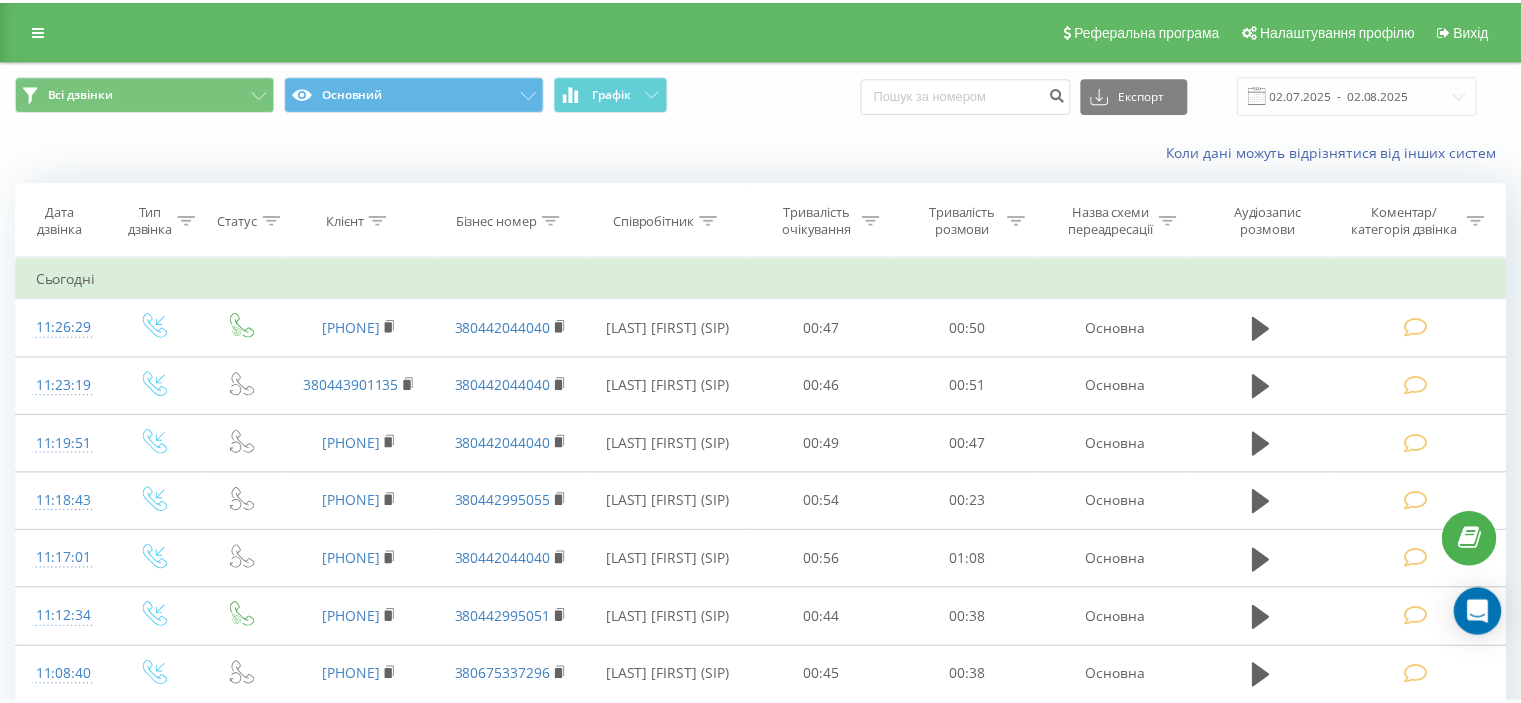 scroll, scrollTop: 0, scrollLeft: 0, axis: both 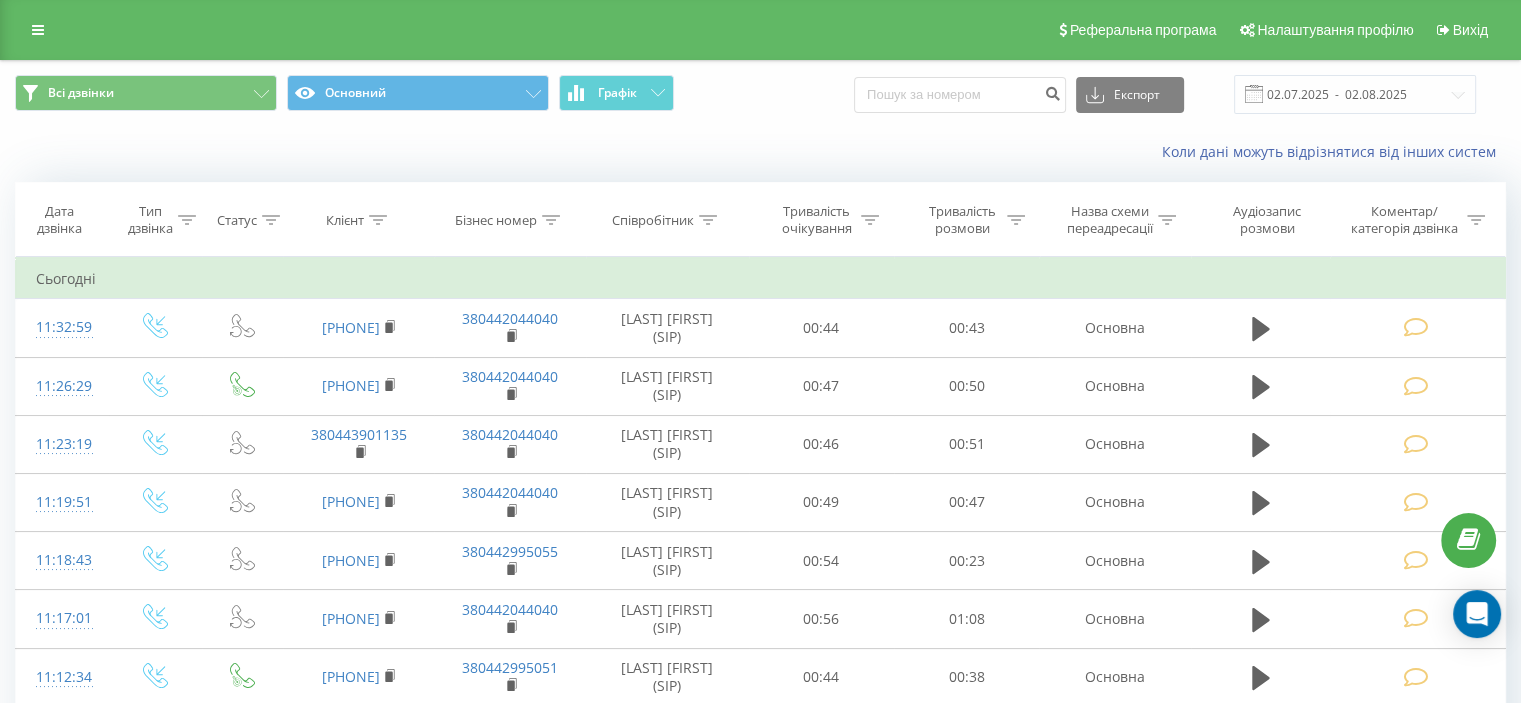 drag, startPoint x: 1414, startPoint y: 331, endPoint x: 912, endPoint y: 144, distance: 535.6986 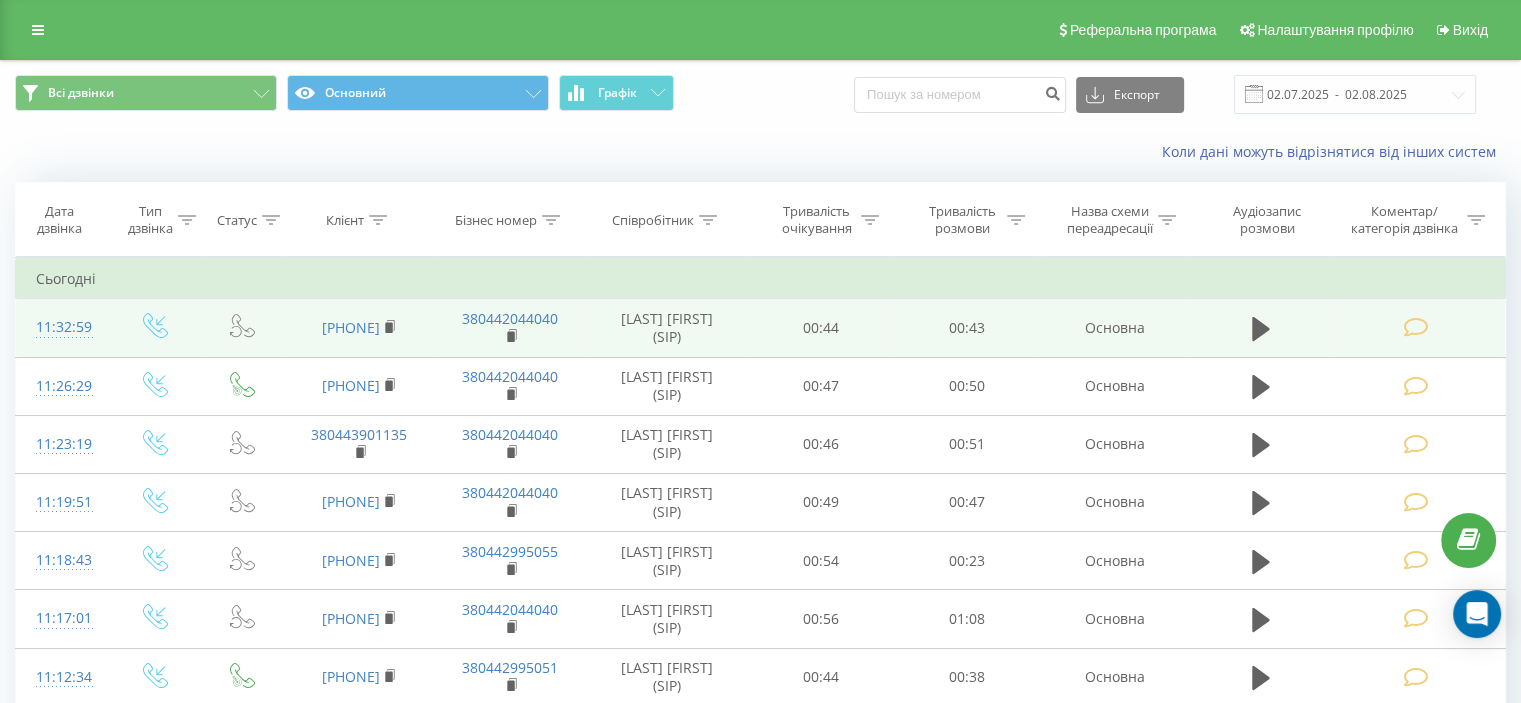 click at bounding box center [1415, 327] 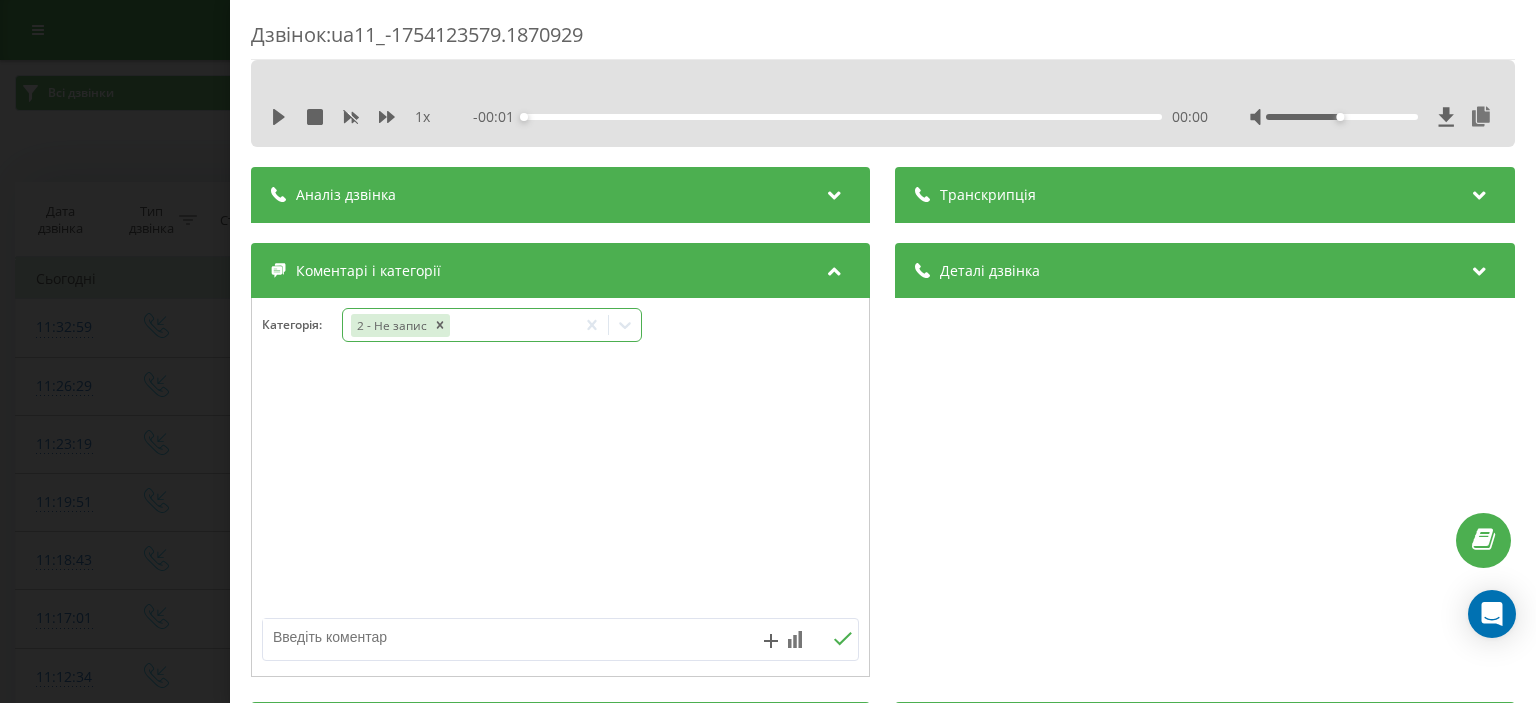 drag, startPoint x: 542, startPoint y: 323, endPoint x: 542, endPoint y: 371, distance: 48 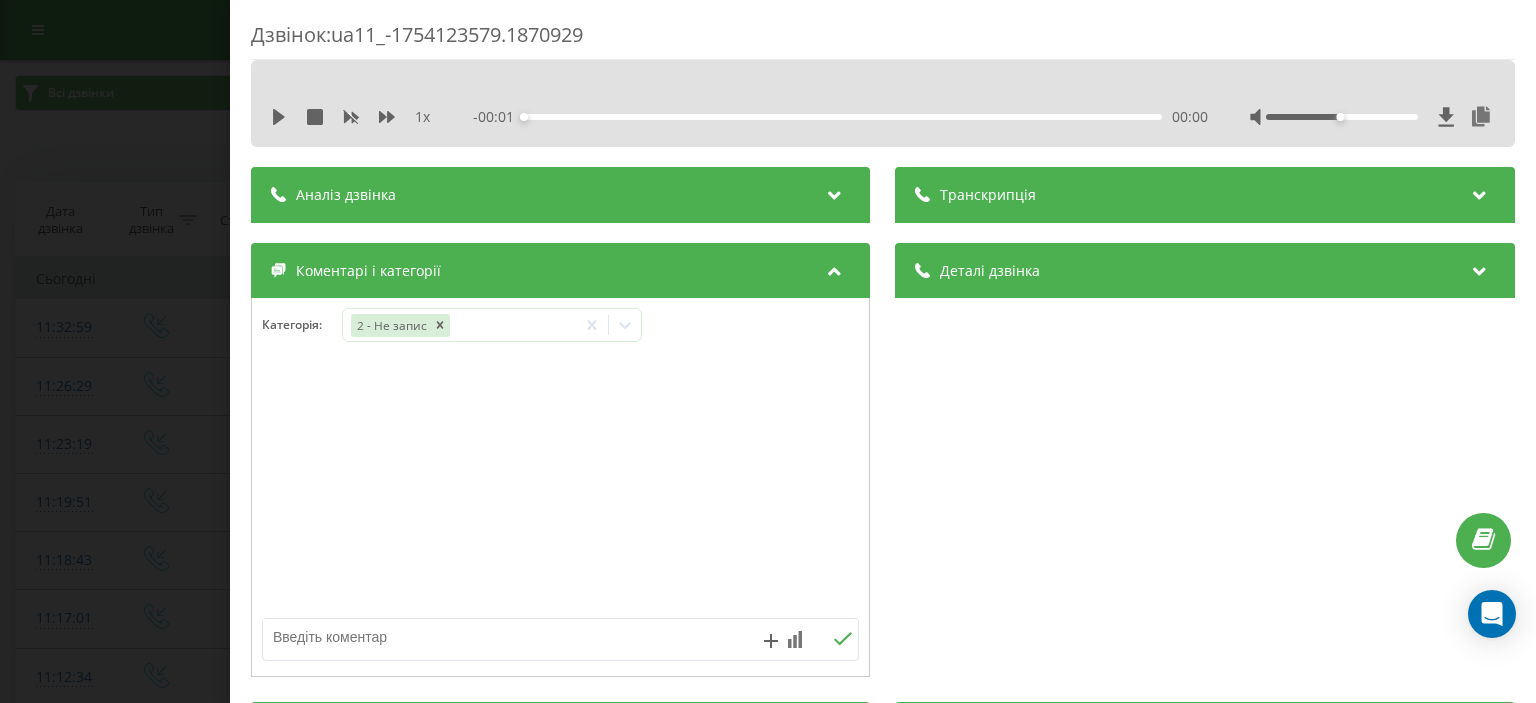 click on "2 - Не запис" at bounding box center (459, 325) 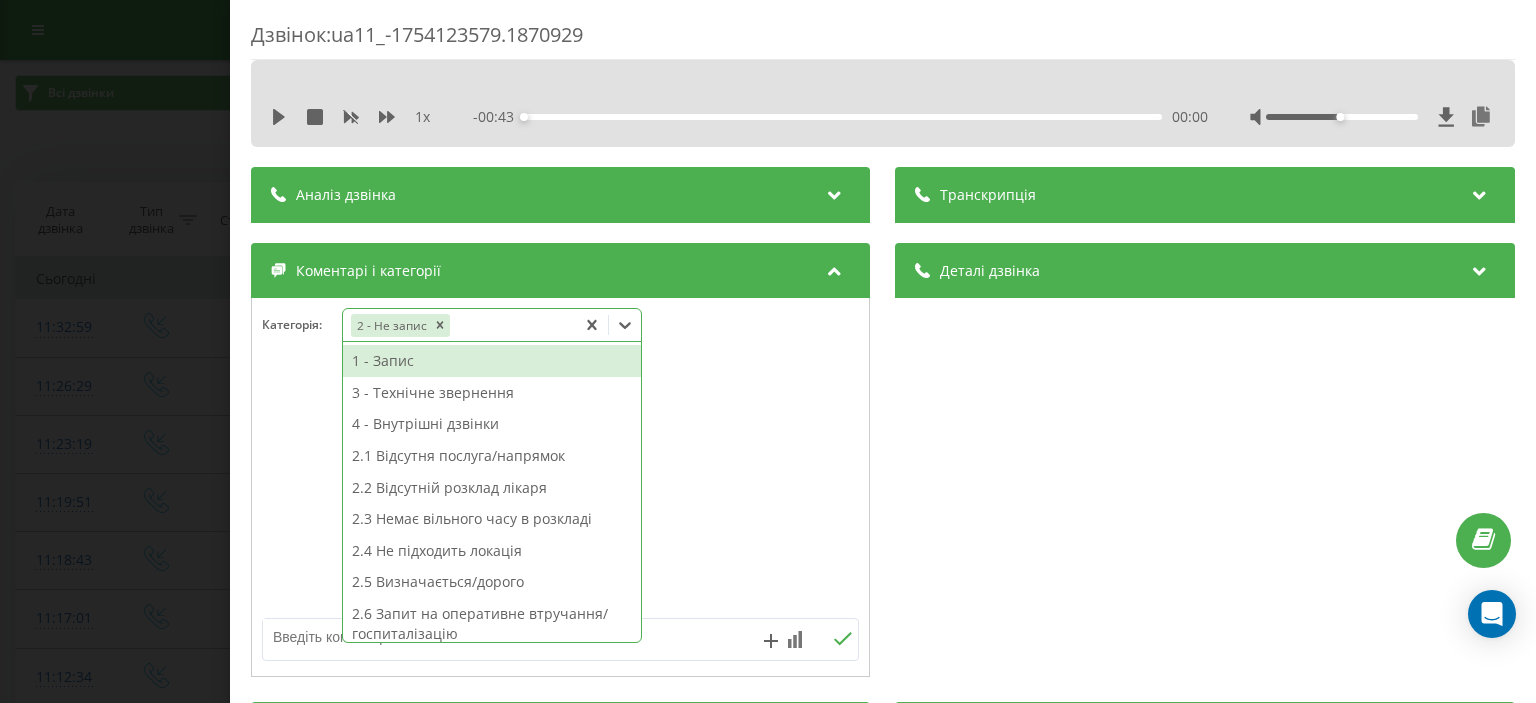 click on "2 - Не запис" at bounding box center (459, 325) 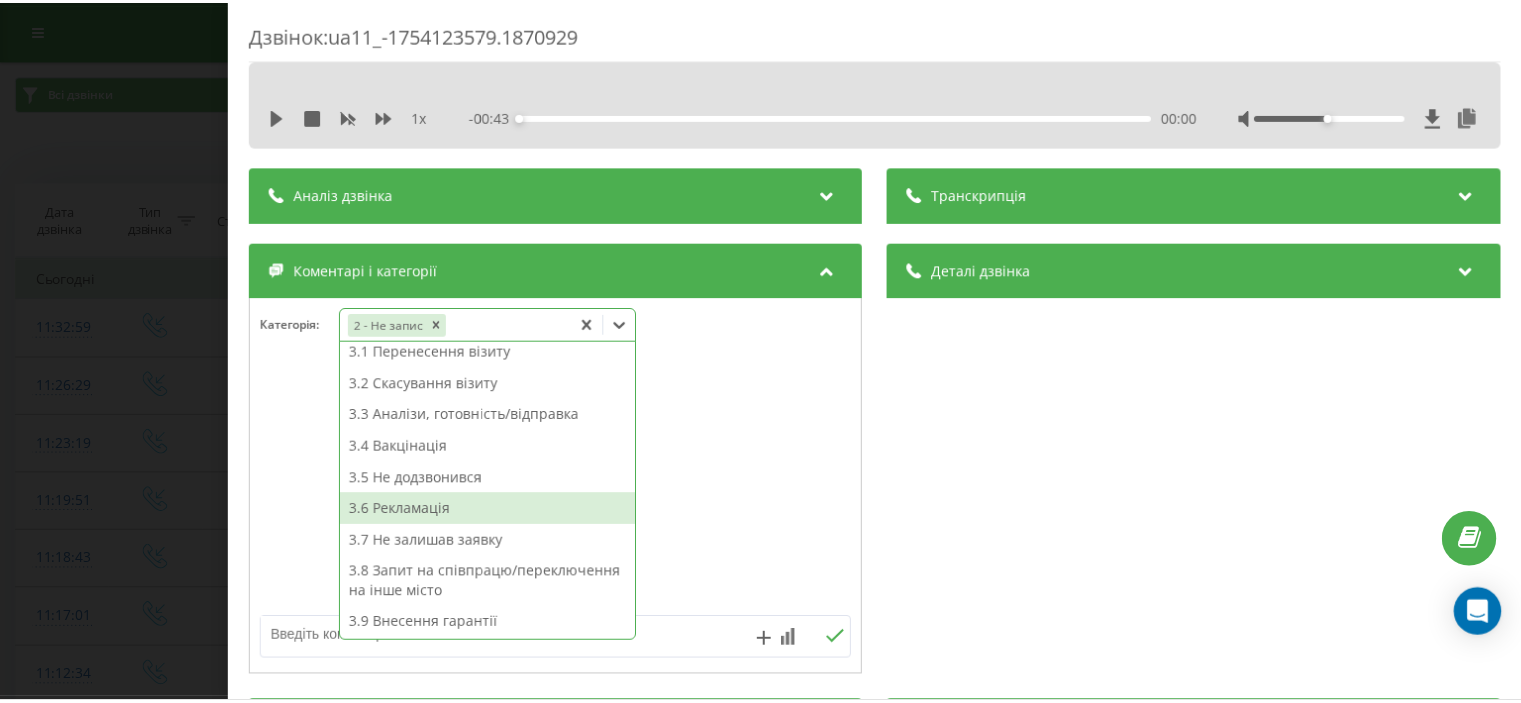 scroll, scrollTop: 314, scrollLeft: 0, axis: vertical 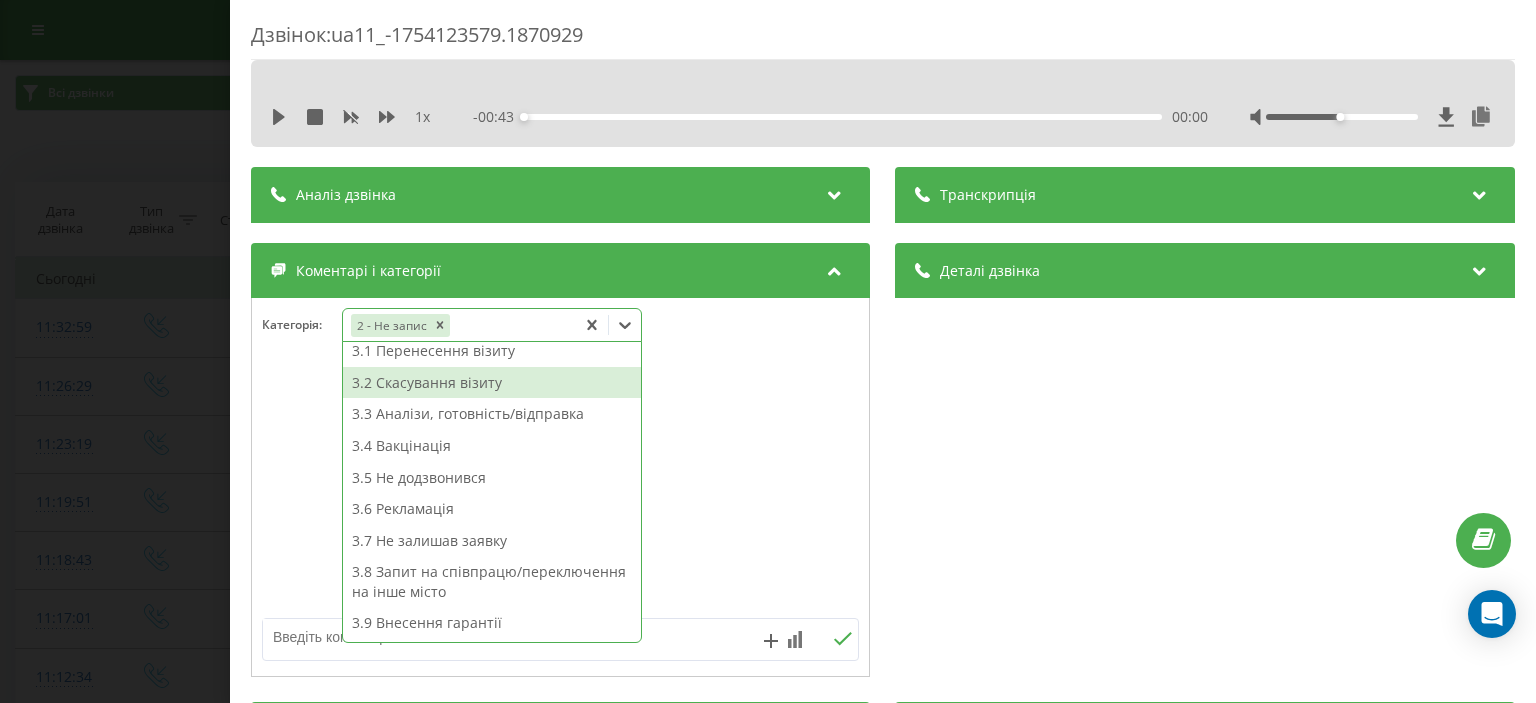 click on "3.2 Скасування візиту" at bounding box center (492, 383) 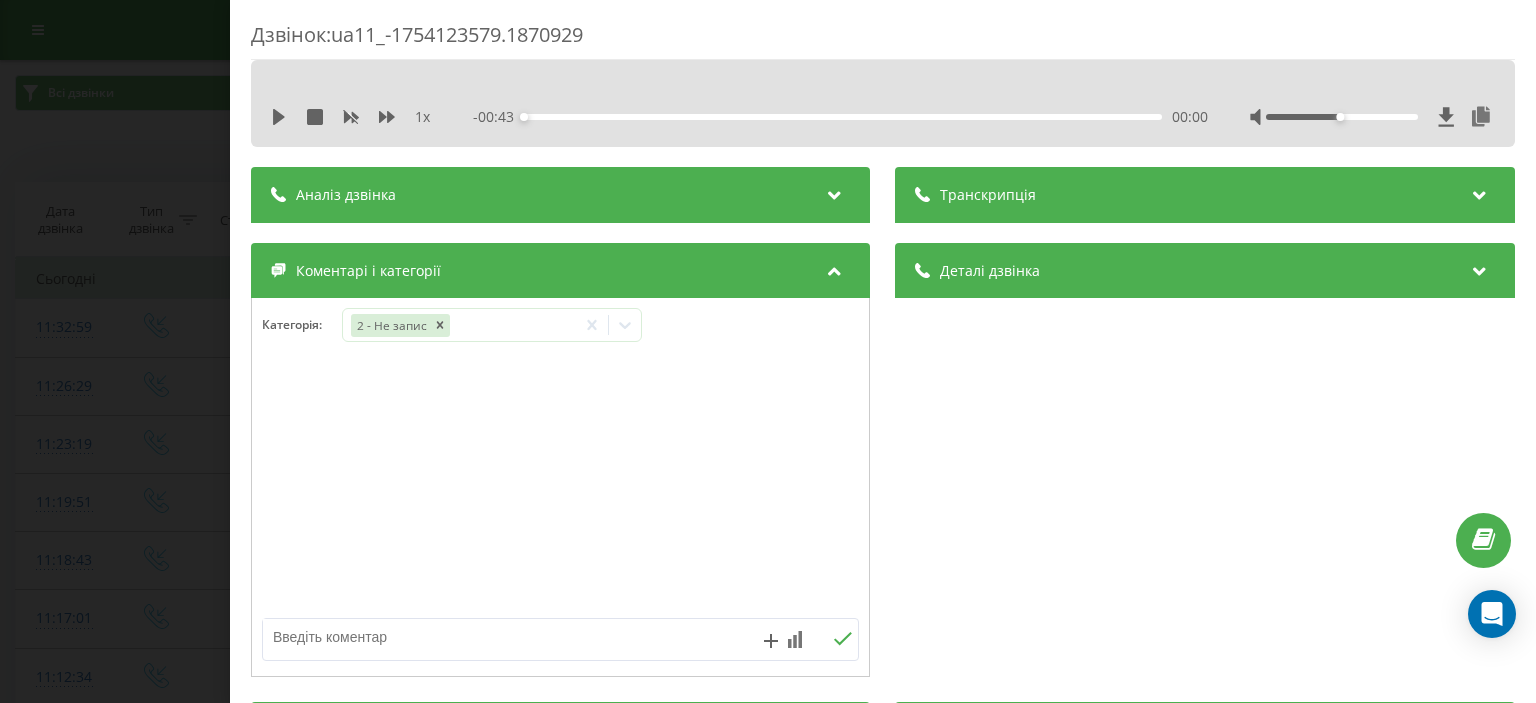 click on "Дзвінок :  ua11_-1754123579.1870929   1 x  - 00:43 00:00   00:00   Транскрипція Для AI-аналізу майбутніх дзвінків  налаштуйте та активуйте профіль на сторінці . Якщо профіль вже є і дзвінок відповідає його умовам, оновіть сторінку через 10 хвилин - AI аналізує поточний дзвінок. Аналіз дзвінка Для AI-аналізу майбутніх дзвінків  налаштуйте та активуйте профіль на сторінці . Якщо профіль вже є і дзвінок відповідає його умовам, оновіть сторінку через 10 хвилин - AI аналізує поточний дзвінок. Деталі дзвінка Загальне Дата дзвінка 2025-08-02 11:32:59 Тип дзвінка Вхідний Статус дзвінка Повторний 380931196677" at bounding box center (768, 351) 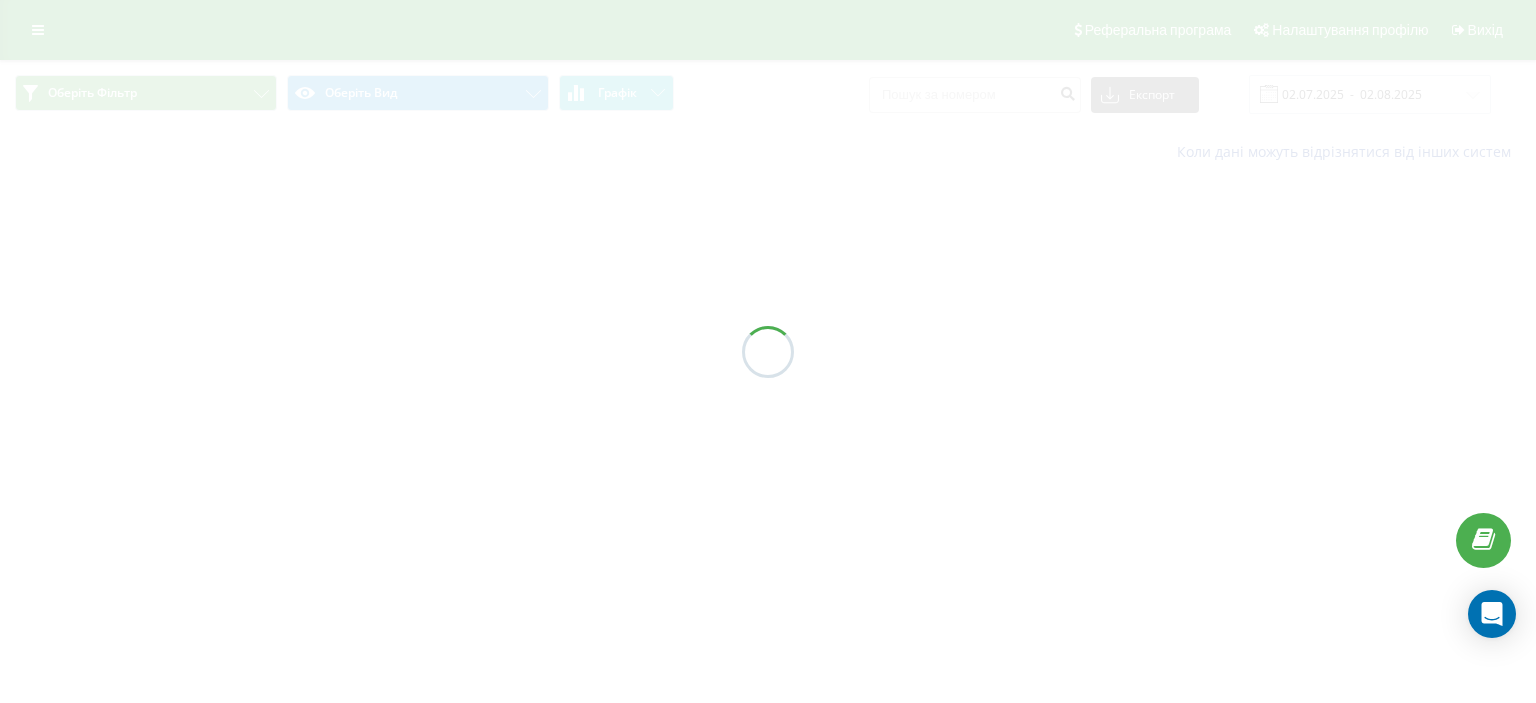 scroll, scrollTop: 0, scrollLeft: 0, axis: both 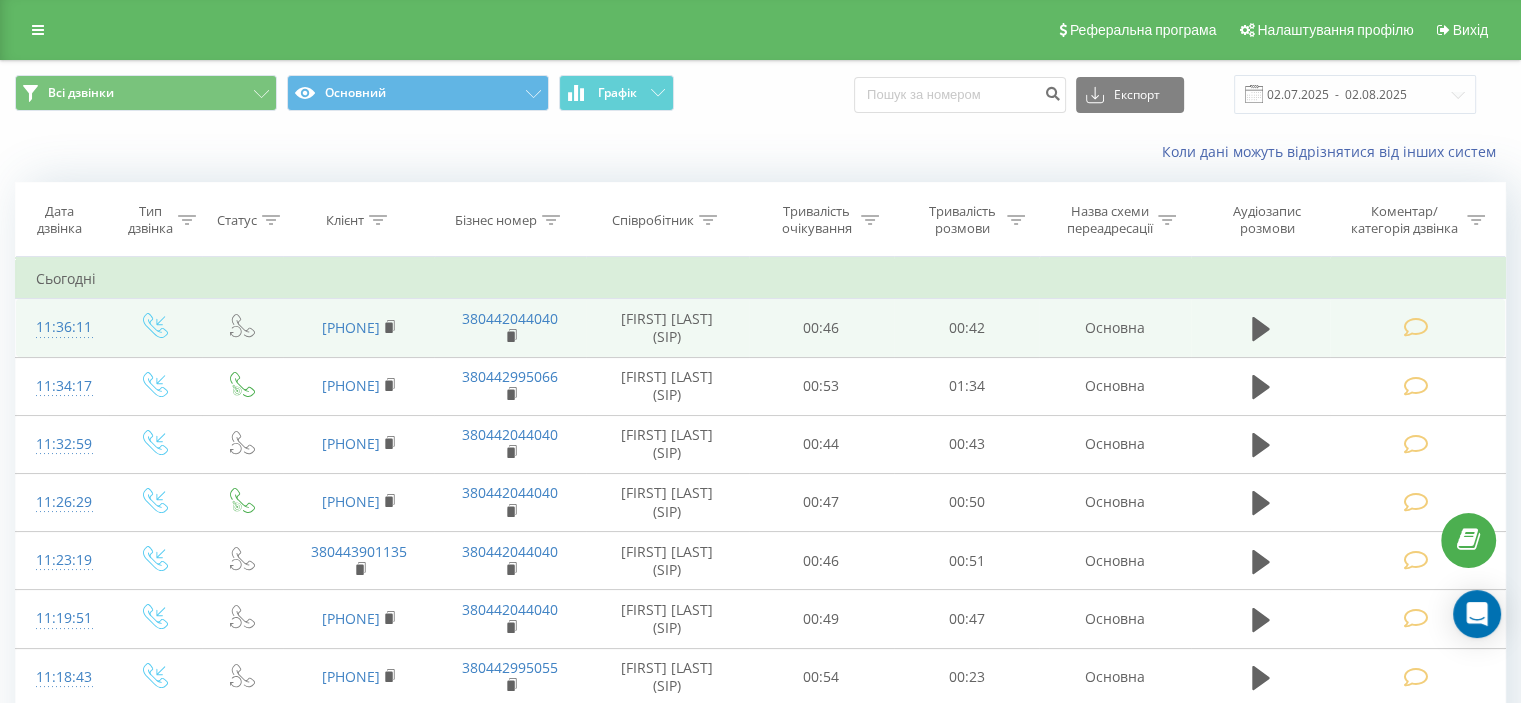 click at bounding box center (1415, 327) 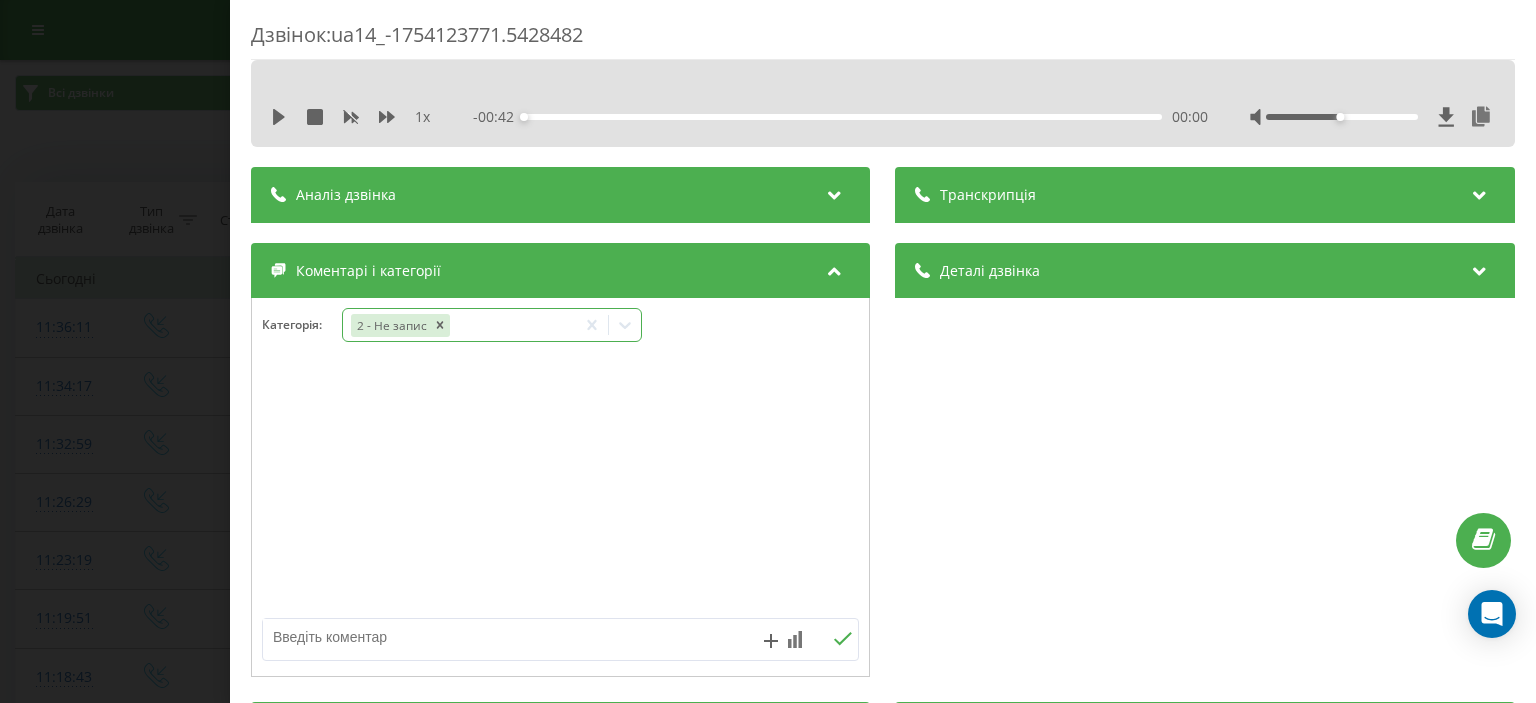 click on "2 - Не запис" at bounding box center (459, 325) 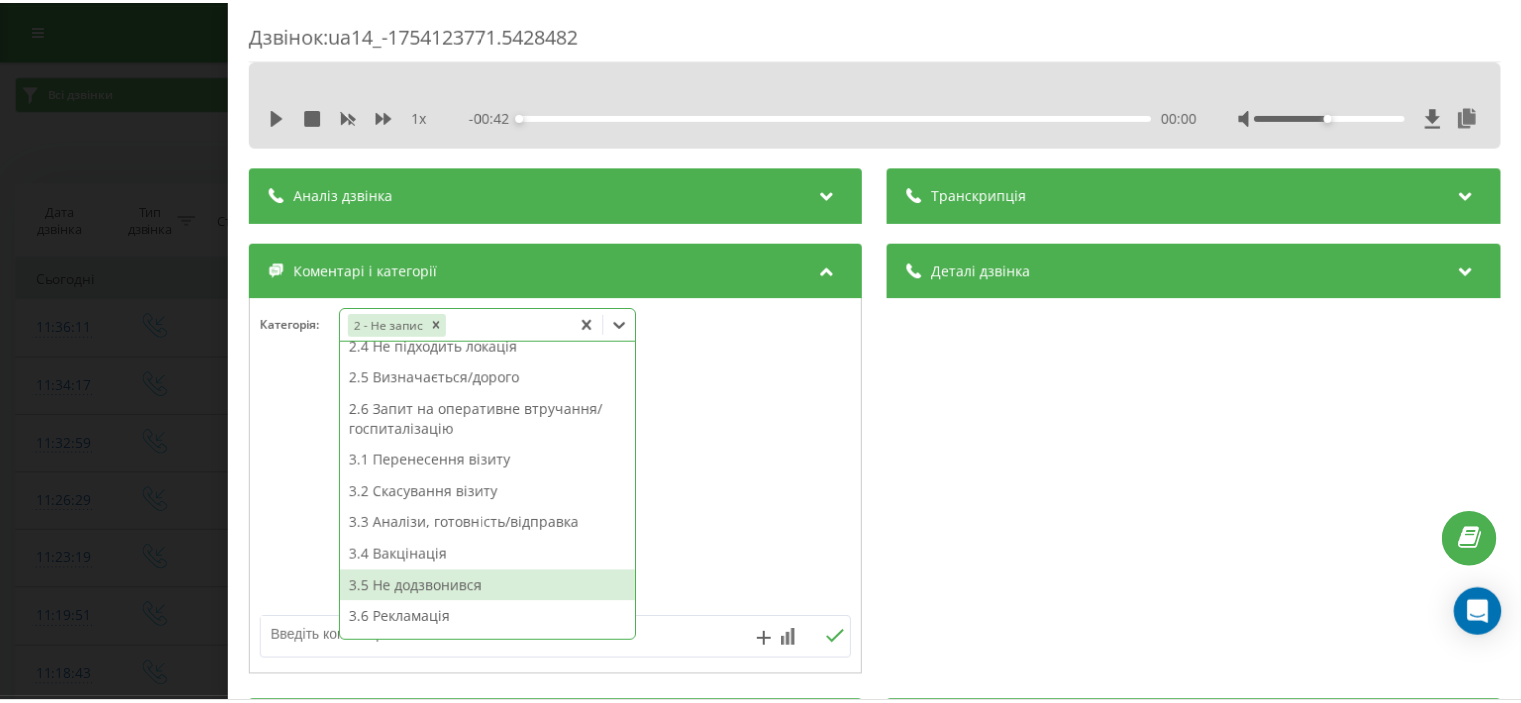 scroll, scrollTop: 314, scrollLeft: 0, axis: vertical 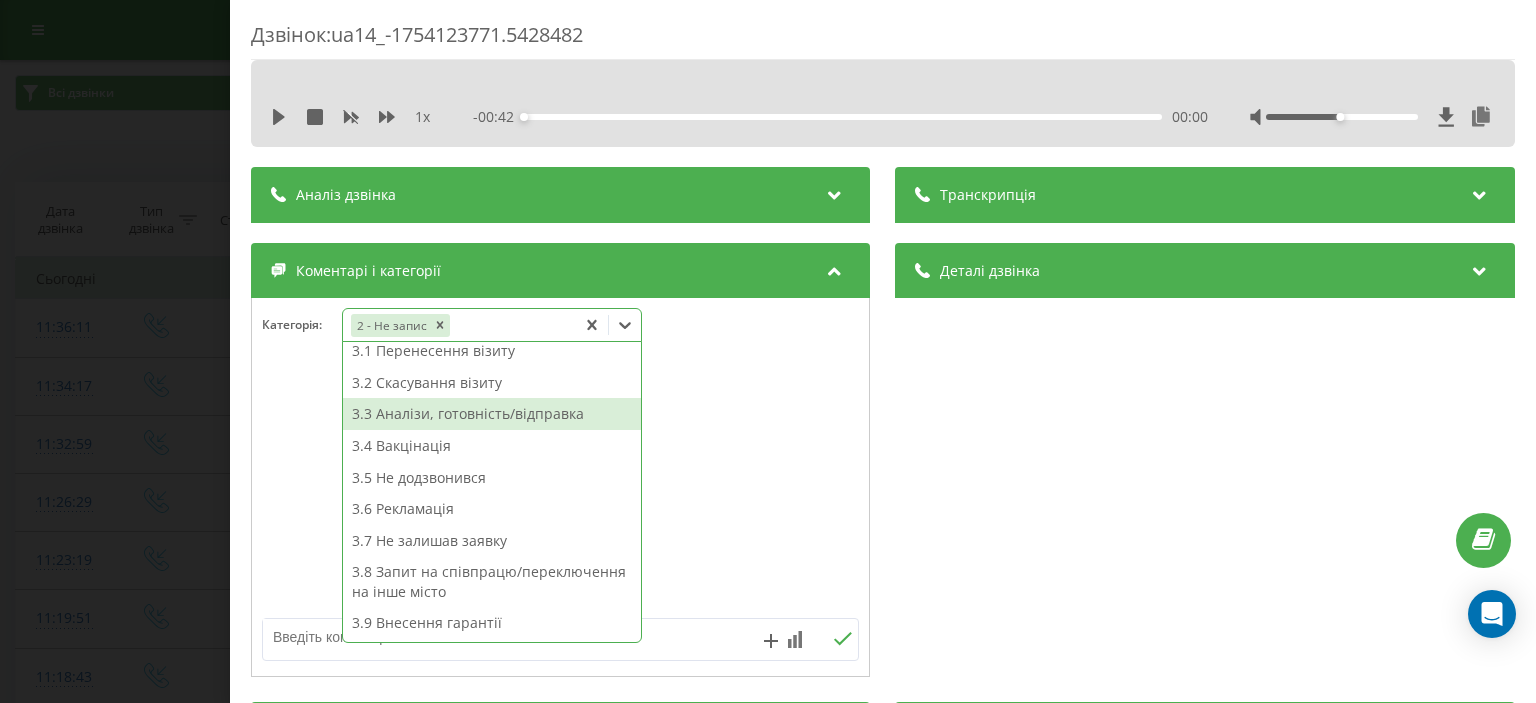 click on "3.3 Аналізи, готовність/відправка" at bounding box center (492, 414) 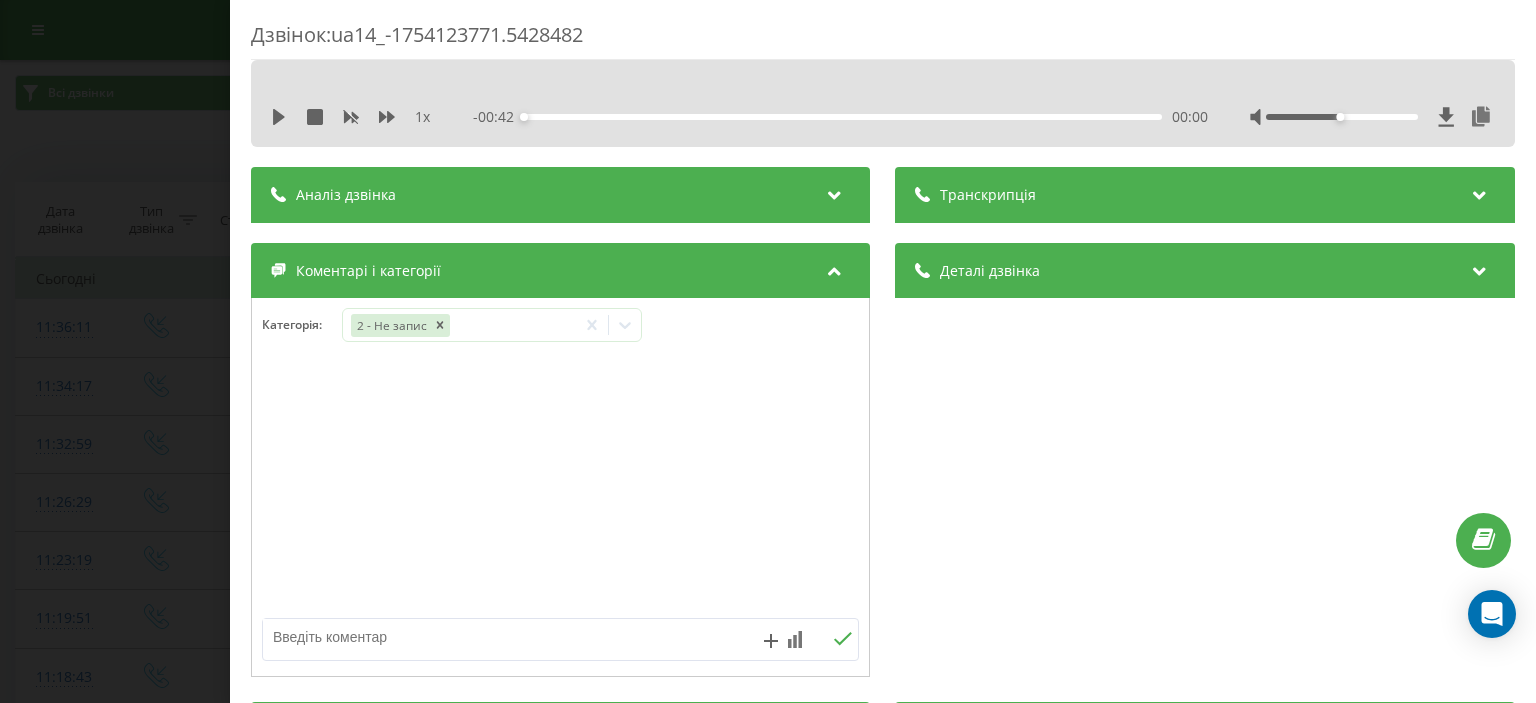 click at bounding box center (560, 488) 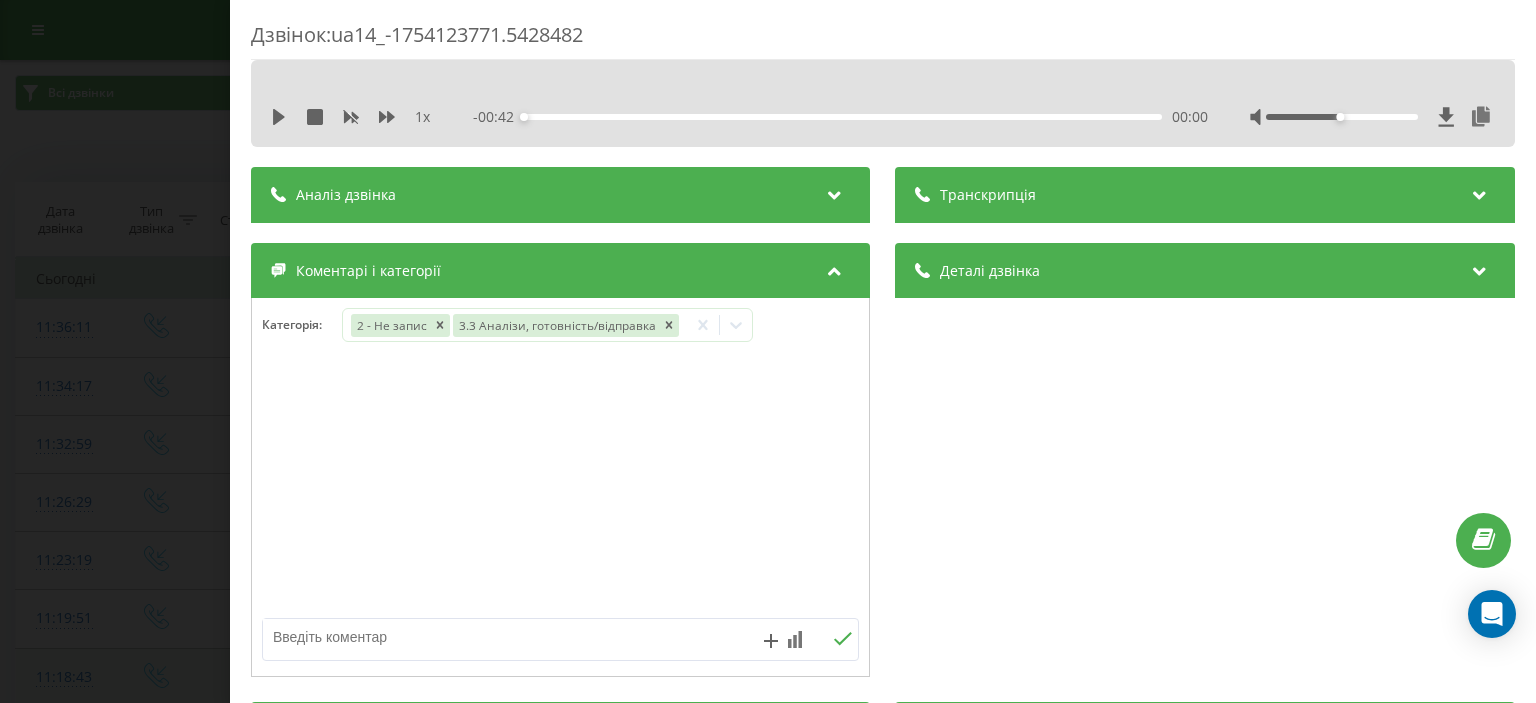 click on "Дзвінок :  ua14_-1754123771.5428482   1 x  - 00:42 00:00   00:00   Транскрипція Для AI-аналізу майбутніх дзвінків  налаштуйте та активуйте профіль на сторінці . Якщо профіль вже є і дзвінок відповідає його умовам, оновіть сторінку через 10 хвилин - AI аналізує поточний дзвінок. Аналіз дзвінка Для AI-аналізу майбутніх дзвінків  налаштуйте та активуйте профіль на сторінці . Якщо профіль вже є і дзвінок відповідає його умовам, оновіть сторінку через 10 хвилин - AI аналізує поточний дзвінок. Деталі дзвінка Загальне Дата дзвінка 2025-08-02 11:36:11 Тип дзвінка Вхідний Статус дзвінка Повторний 380633785061" at bounding box center [768, 351] 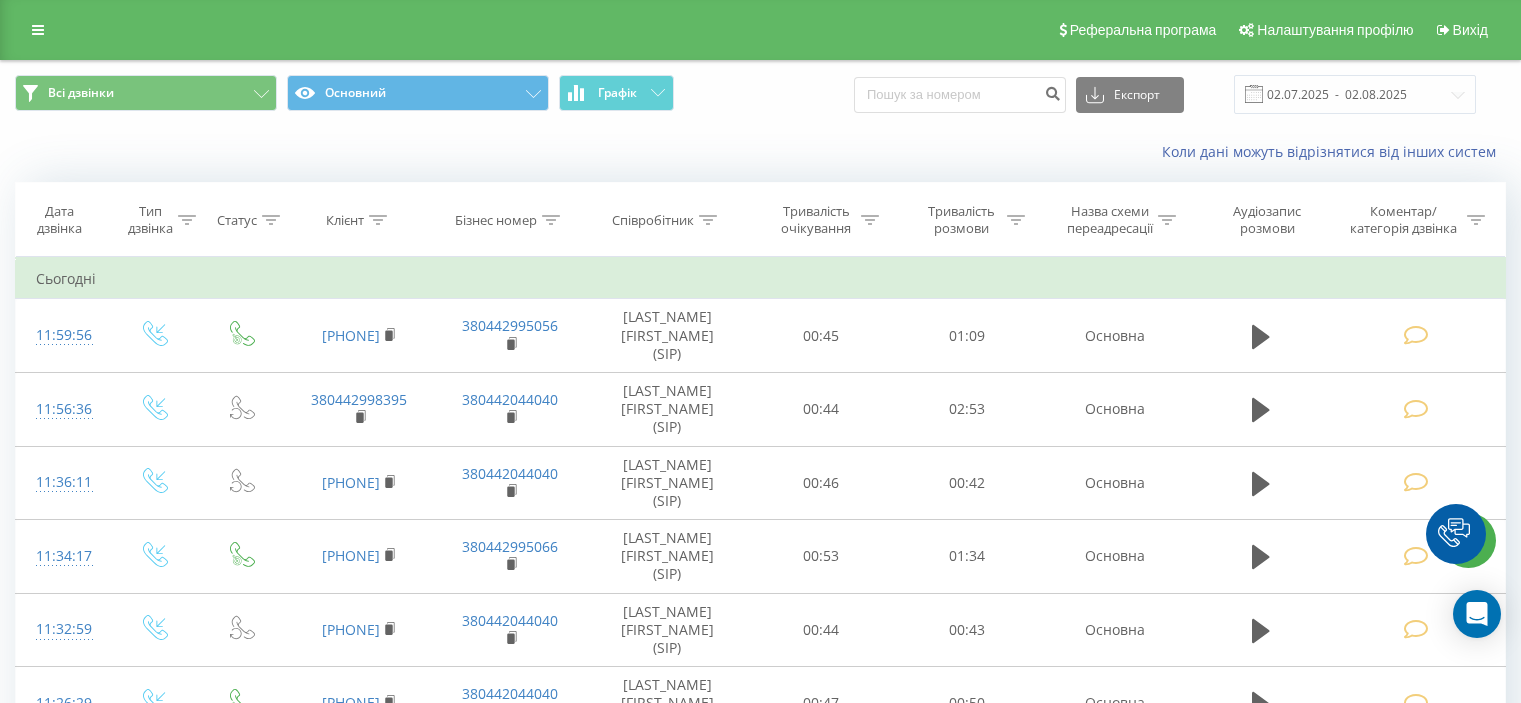 scroll, scrollTop: 0, scrollLeft: 0, axis: both 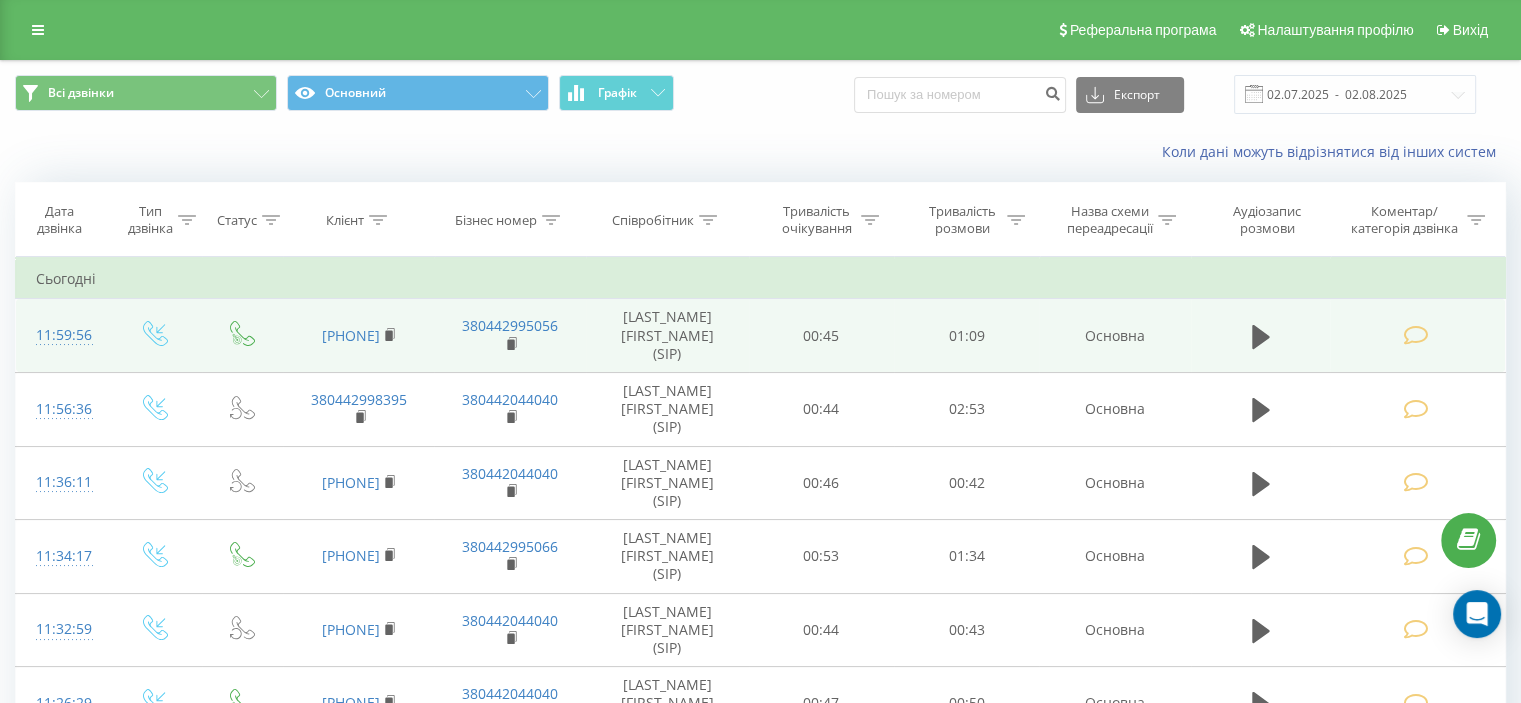 click at bounding box center [1415, 335] 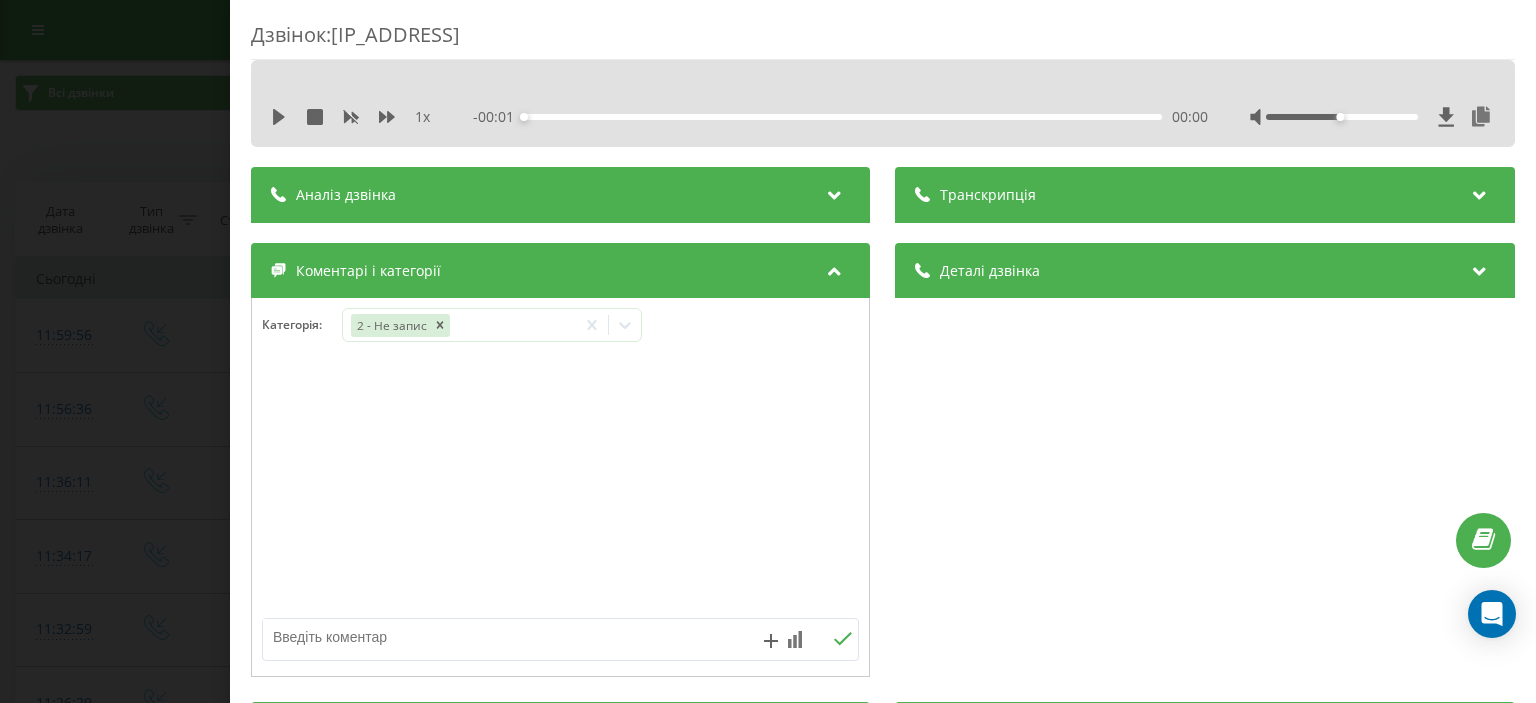 click at bounding box center [501, 637] 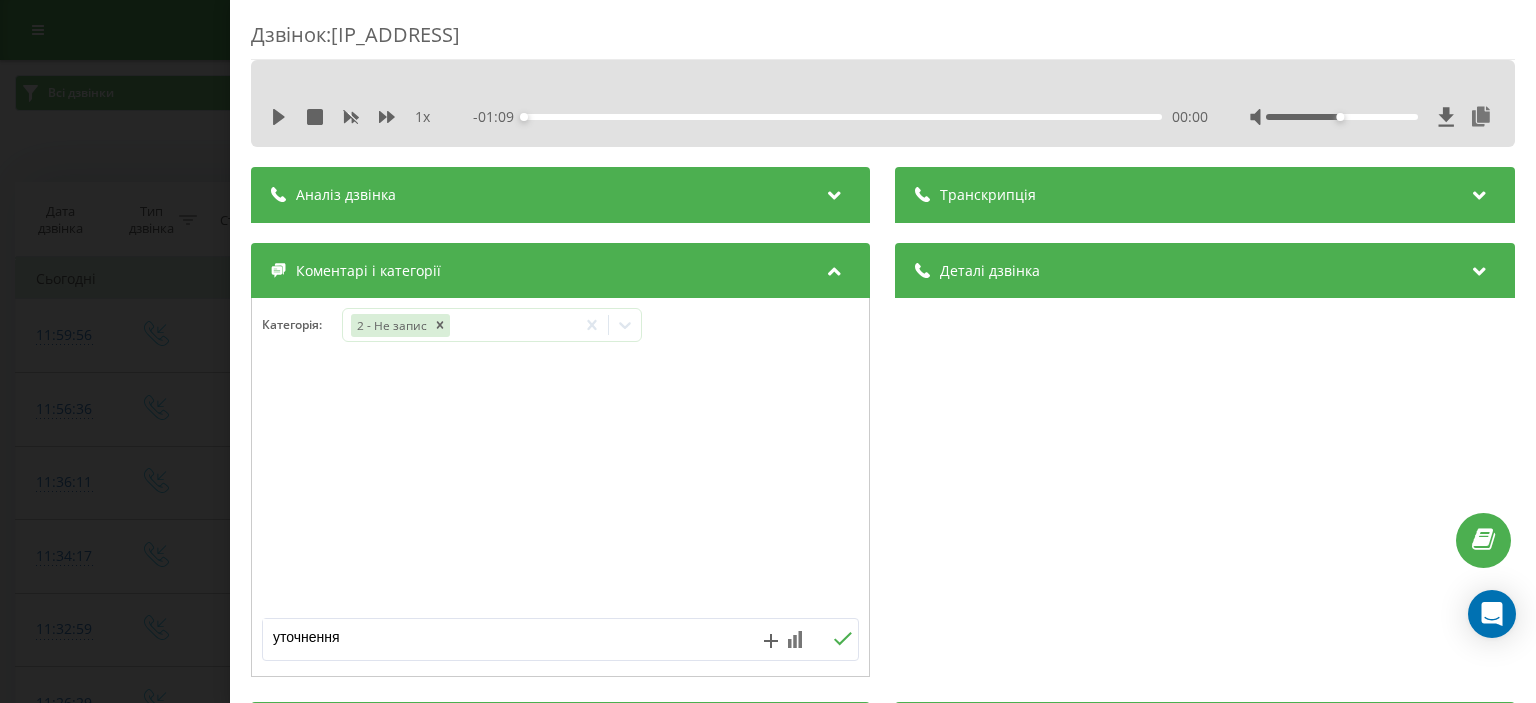 type on "уточнення" 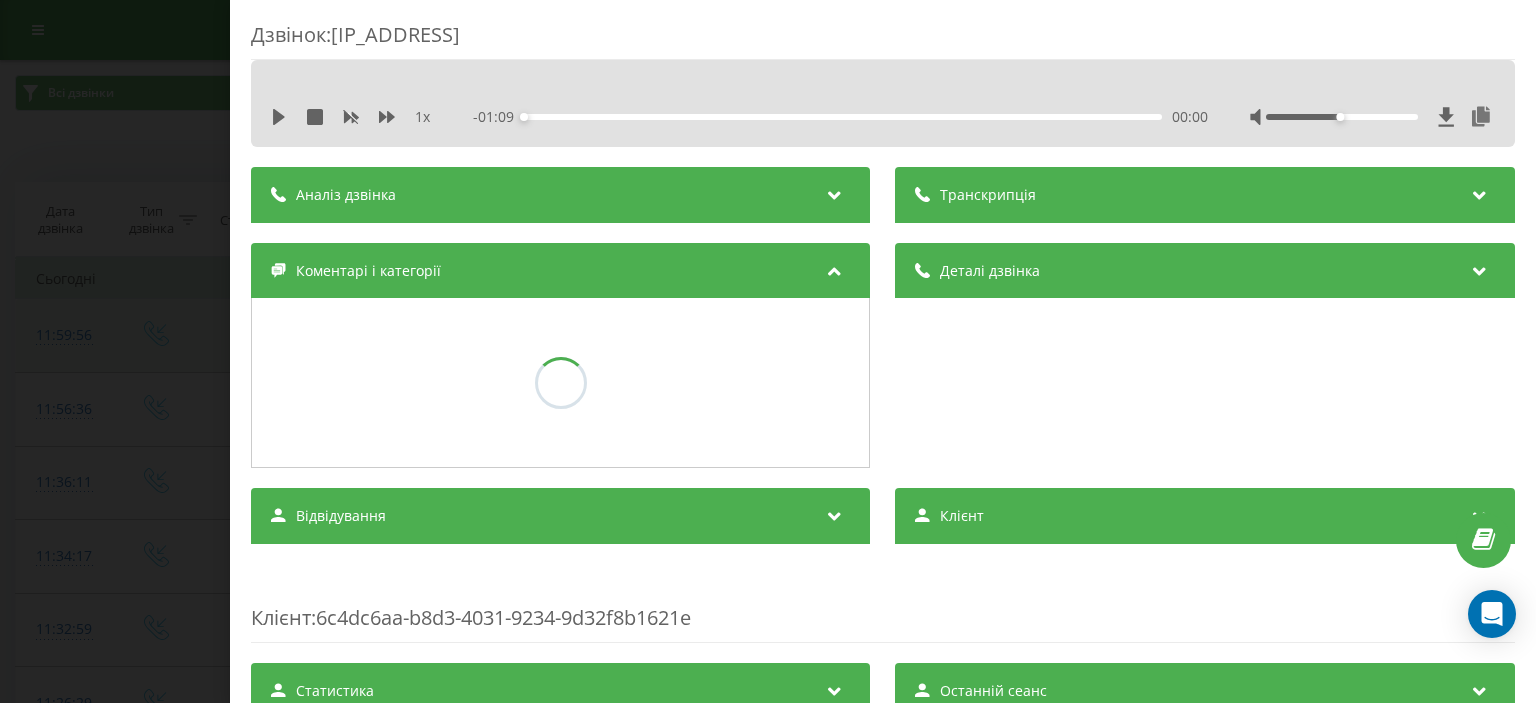 click on "Дзвінок : [IP_ADDRESS] 1 x - 01:09 00:00 00:00 Транскрипція Для AI-аналізу майбутніх дзвінків налаштуйте та активуйте профіль на сторінці . Якщо профіль вже є і дзвінок відповідає його умовам, оновіть сторінку через 10 хвилин - AI аналізує поточний дзвінок. Аналіз дзвінка Для AI-аналізу майбутніх дзвінків налаштуйте та активуйте профіль на сторінці . Якщо профіль вже є і дзвінок відповідає його умовам, оновіть сторінку через 10 хвилин - AI аналізує поточний дзвінок. Деталі дзвінка Загальне Дата дзвінка 2025-08-02 11:59:56 Тип дзвінка Вхідний Статус дзвінка Цільовий [PHONE] 0" at bounding box center (768, 351) 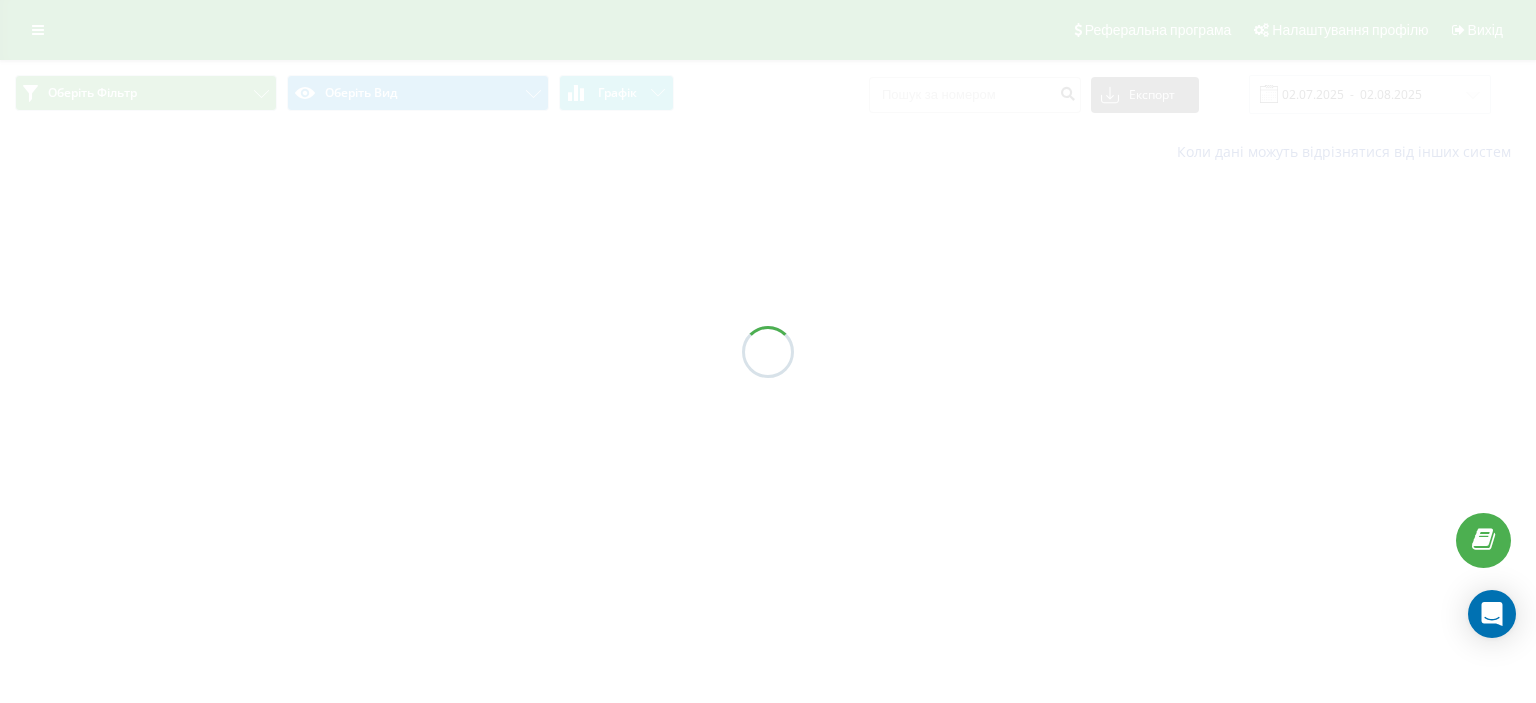 scroll, scrollTop: 0, scrollLeft: 0, axis: both 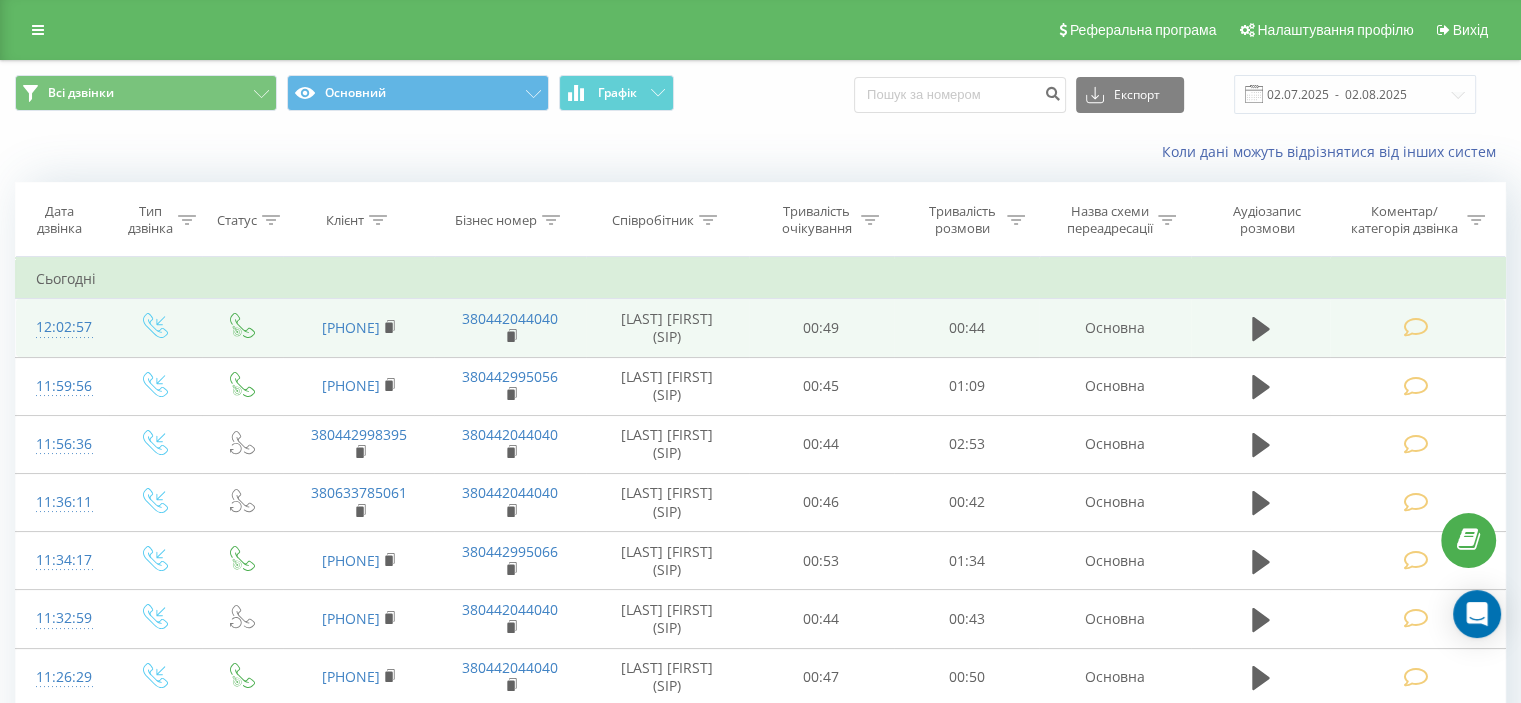 click at bounding box center (1415, 327) 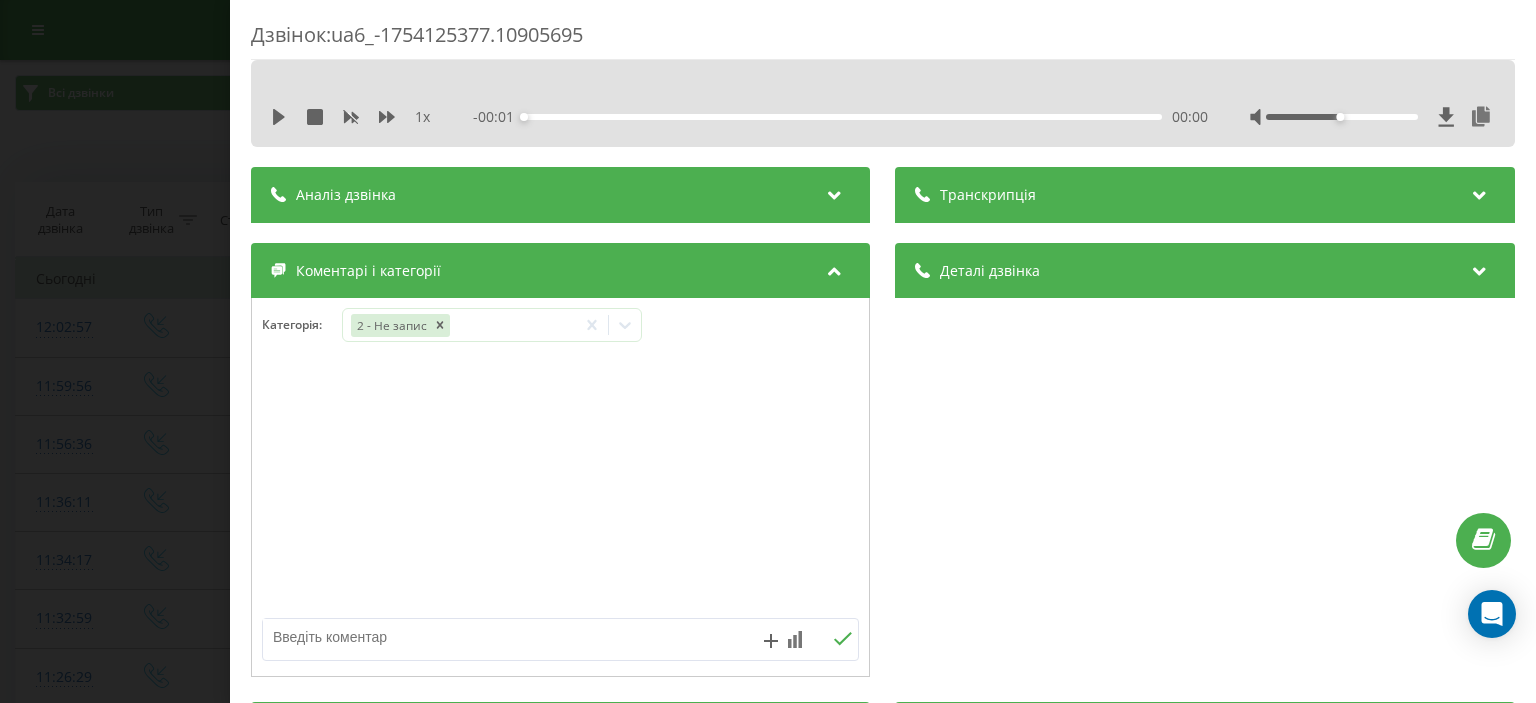 click at bounding box center (501, 637) 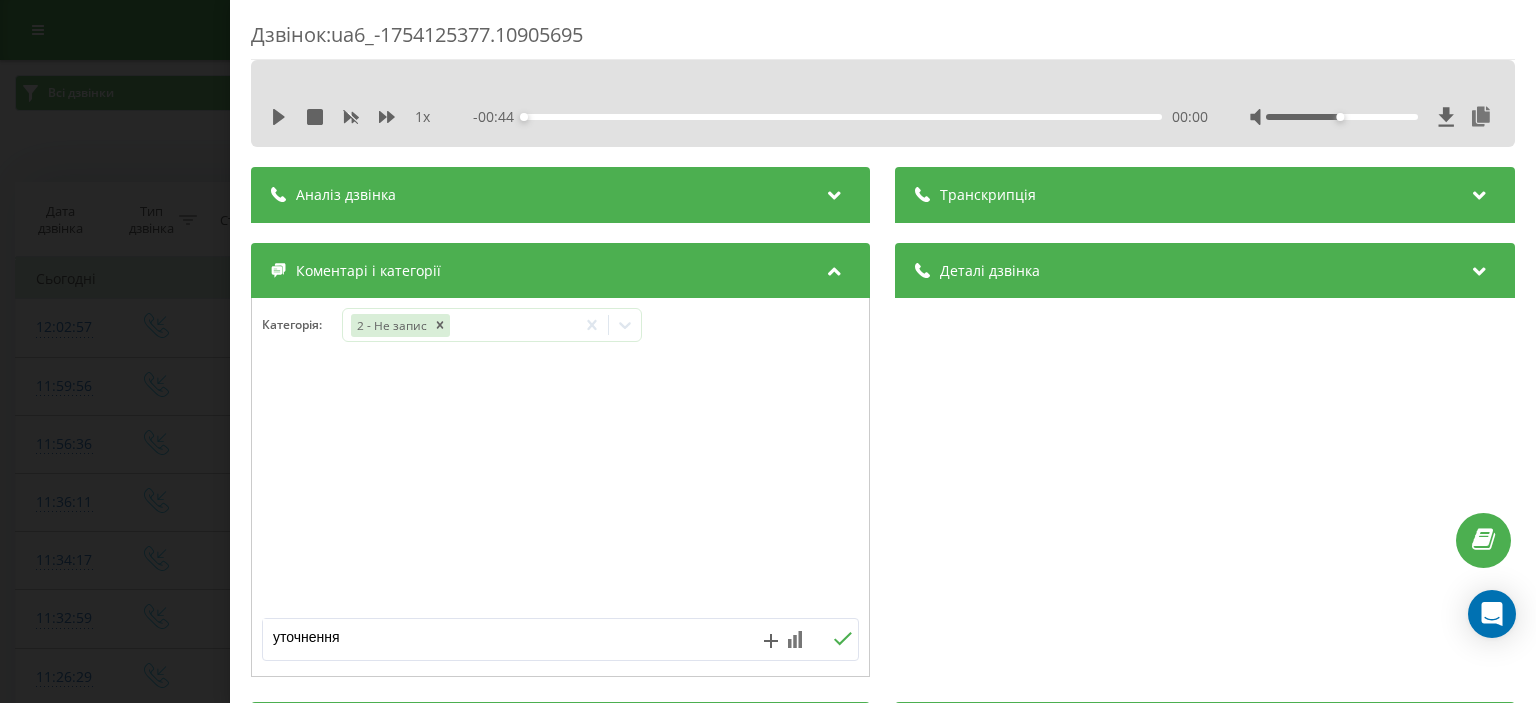 type on "уточнення" 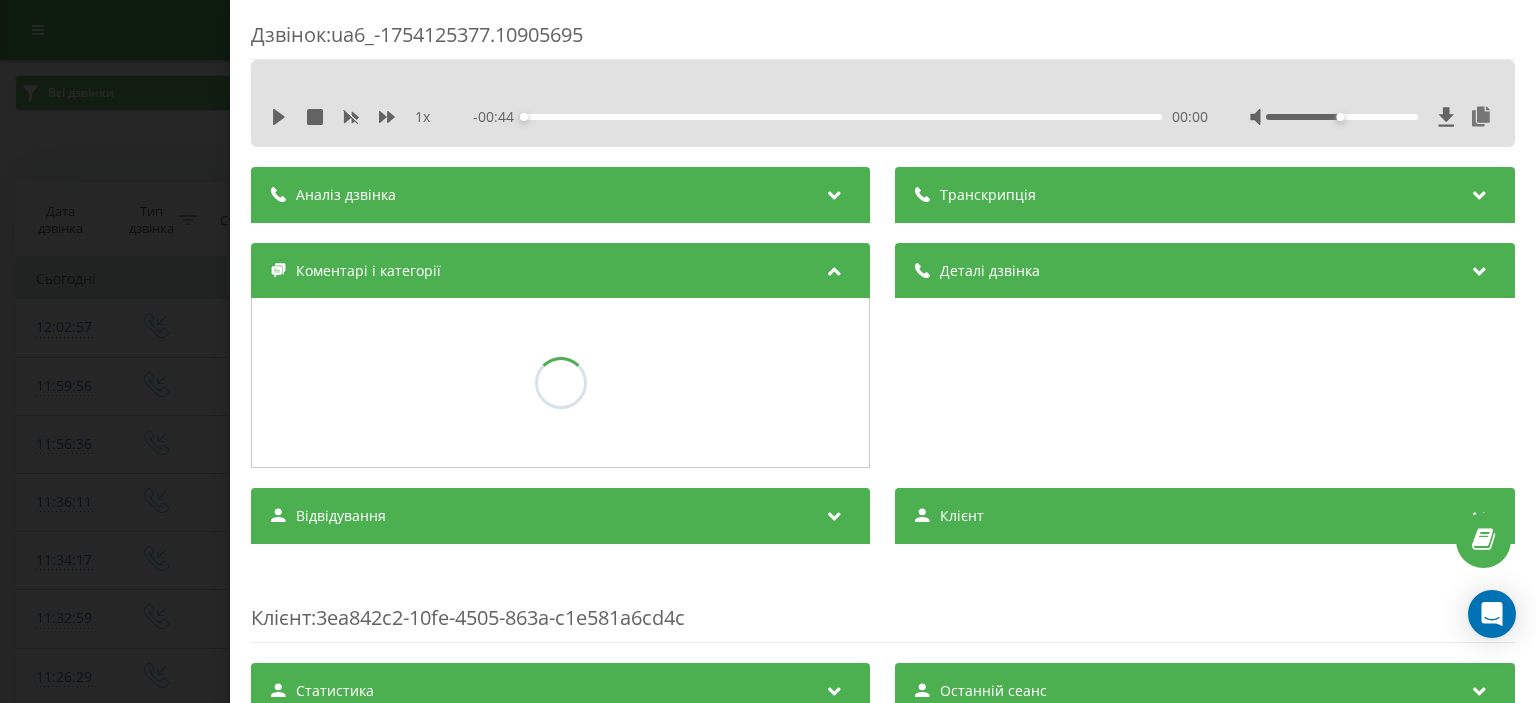 click on "Дзвінок :  ua6_-1754125377.10905695   1 x  - 00:44 00:00   00:00   Транскрипція Для AI-аналізу майбутніх дзвінків  налаштуйте та активуйте профіль на сторінці . Якщо профіль вже є і дзвінок відповідає його умовам, оновіть сторінку через 10 хвилин - AI аналізує поточний дзвінок. Аналіз дзвінка Для AI-аналізу майбутніх дзвінків  налаштуйте та активуйте профіль на сторінці . Якщо профіль вже є і дзвінок відповідає його умовам, оновіть сторінку через 10 хвилин - AI аналізує поточний дзвінок. Деталі дзвінка Загальне Дата дзвінка 2025-08-02 12:02:57 Тип дзвінка Вхідний Статус дзвінка Цільовий 380667467820 0" at bounding box center (768, 351) 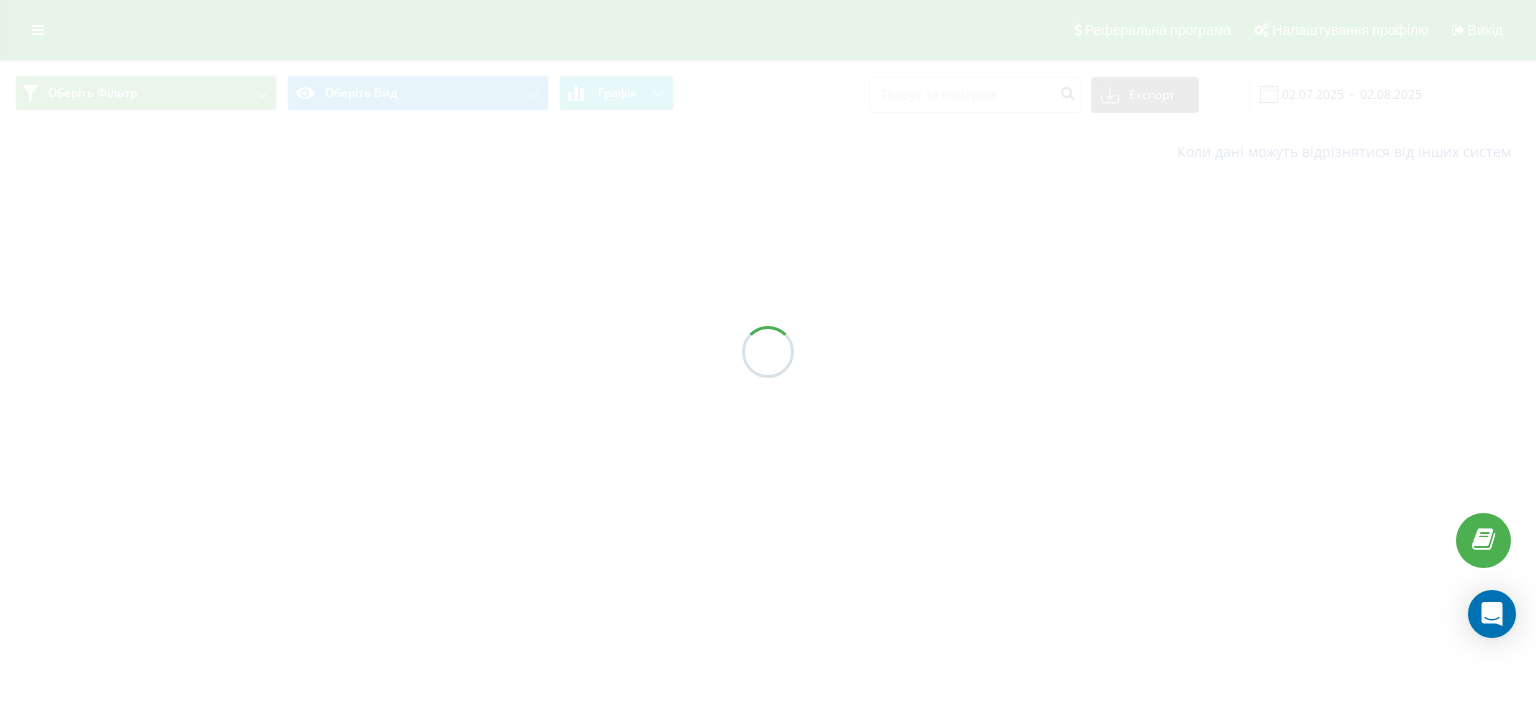 scroll, scrollTop: 0, scrollLeft: 0, axis: both 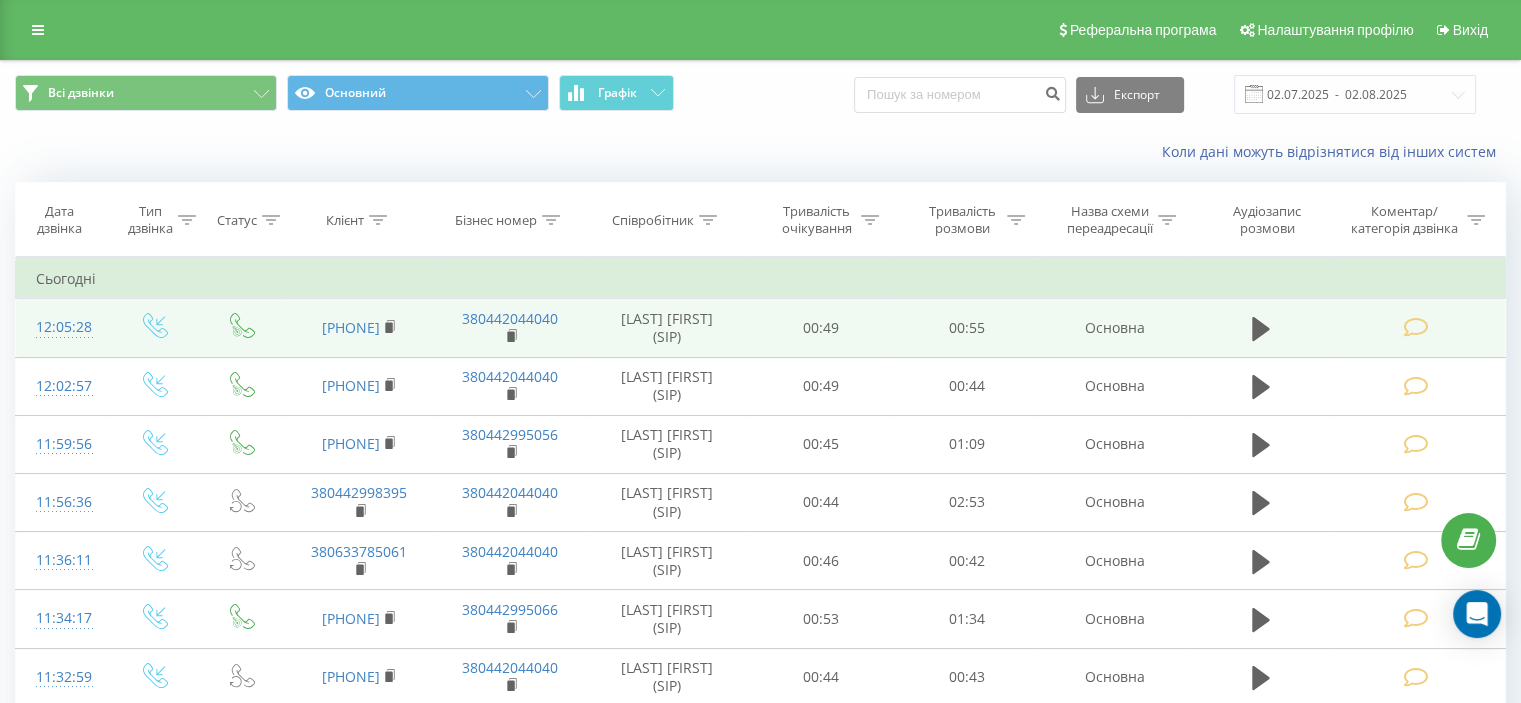 click at bounding box center (1415, 327) 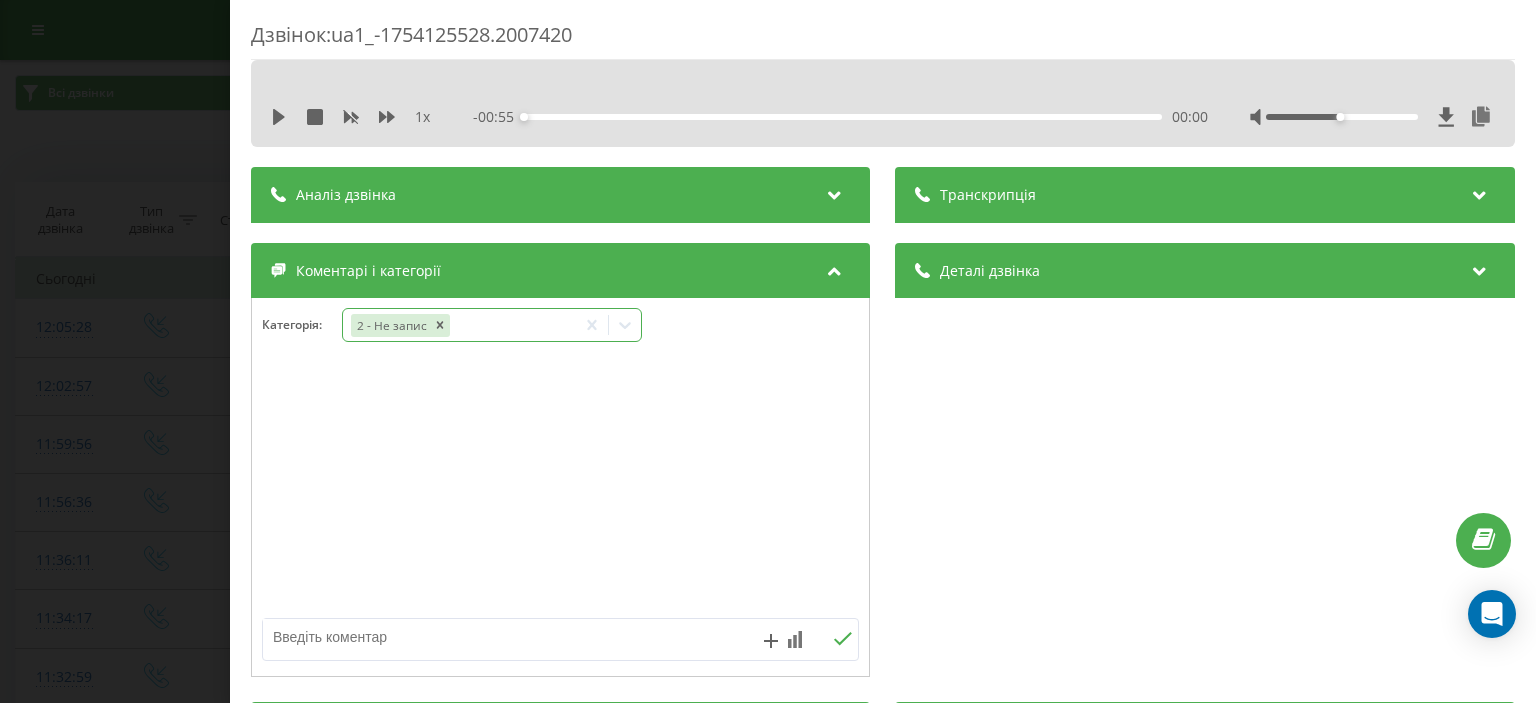 click on "2 - Не запис" at bounding box center [459, 325] 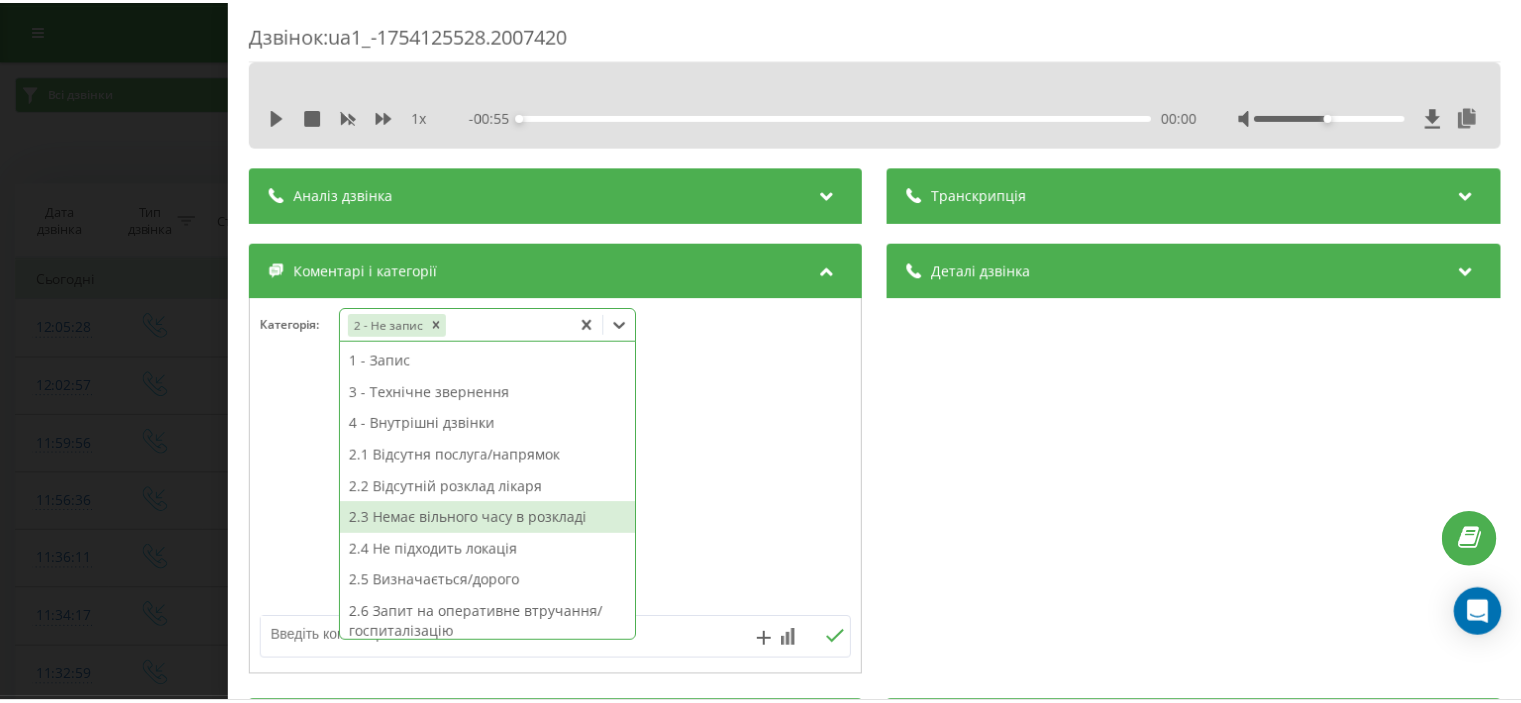 scroll, scrollTop: 200, scrollLeft: 0, axis: vertical 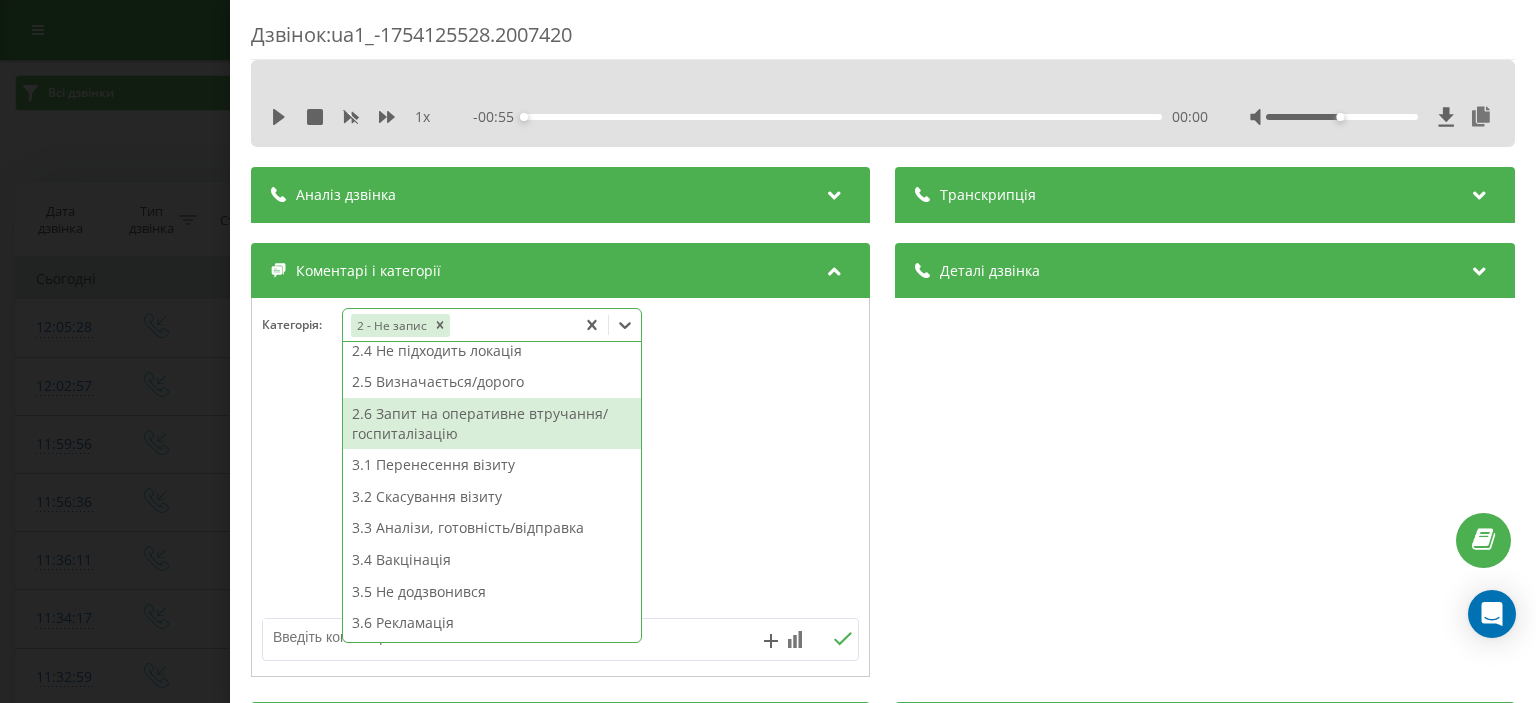click on "2.5 Визначається/дорого" at bounding box center (492, 382) 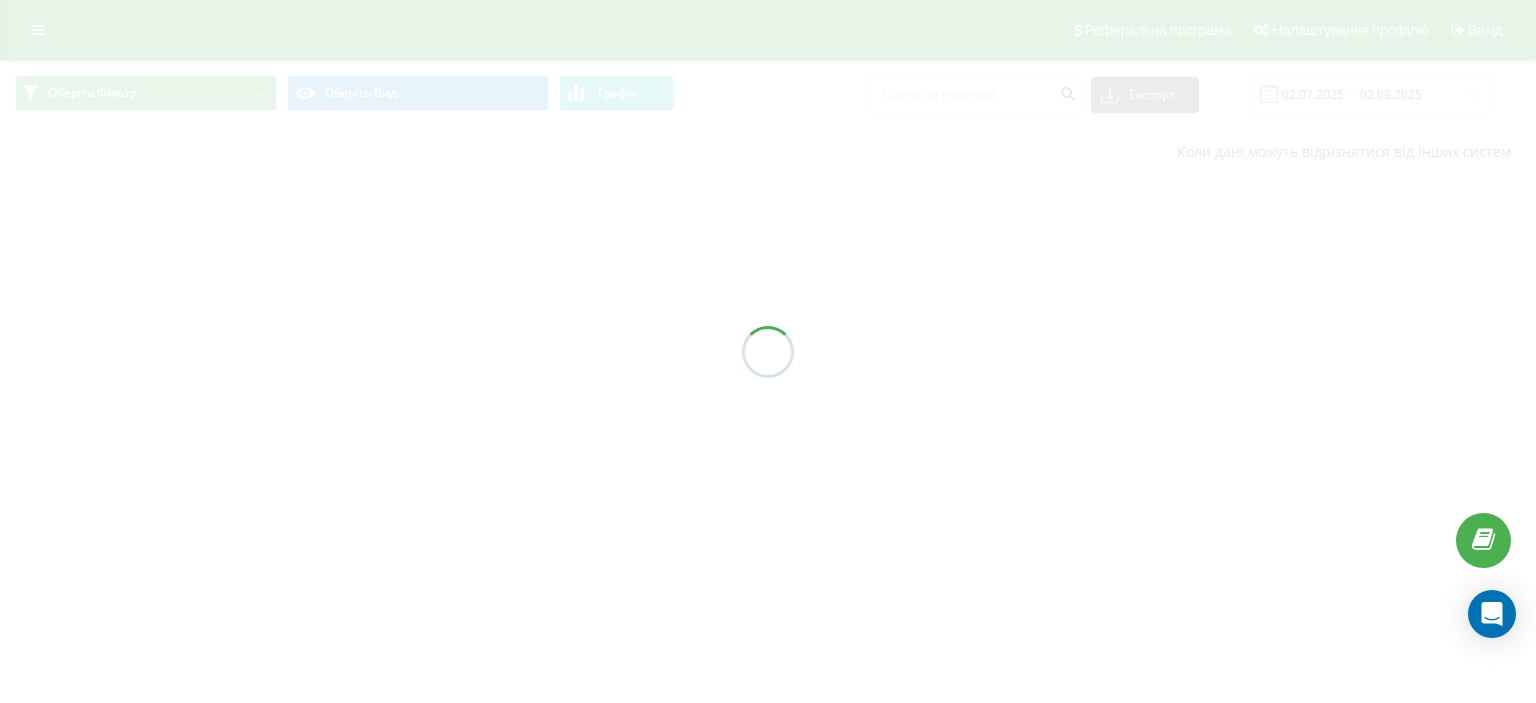 scroll, scrollTop: 0, scrollLeft: 0, axis: both 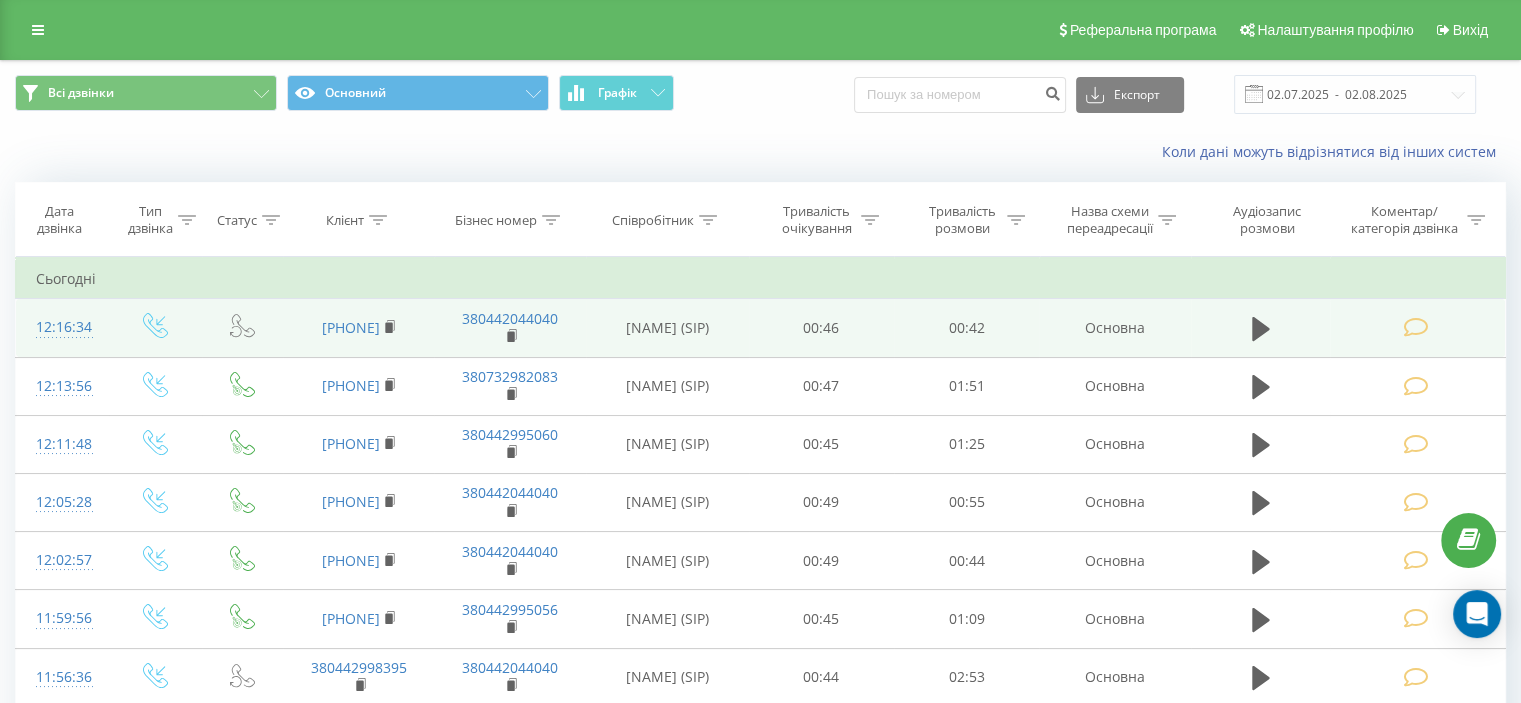 click at bounding box center [1415, 327] 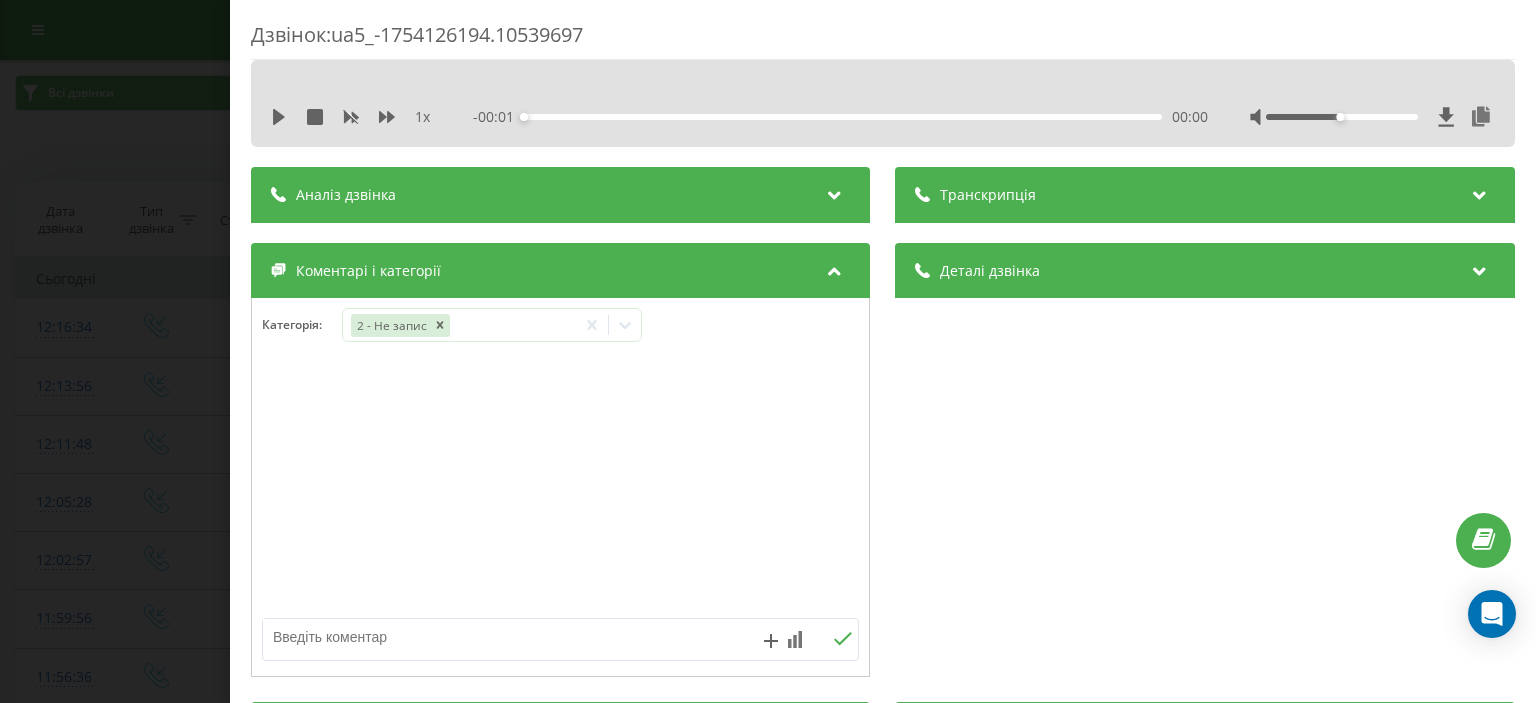 click at bounding box center (501, 637) 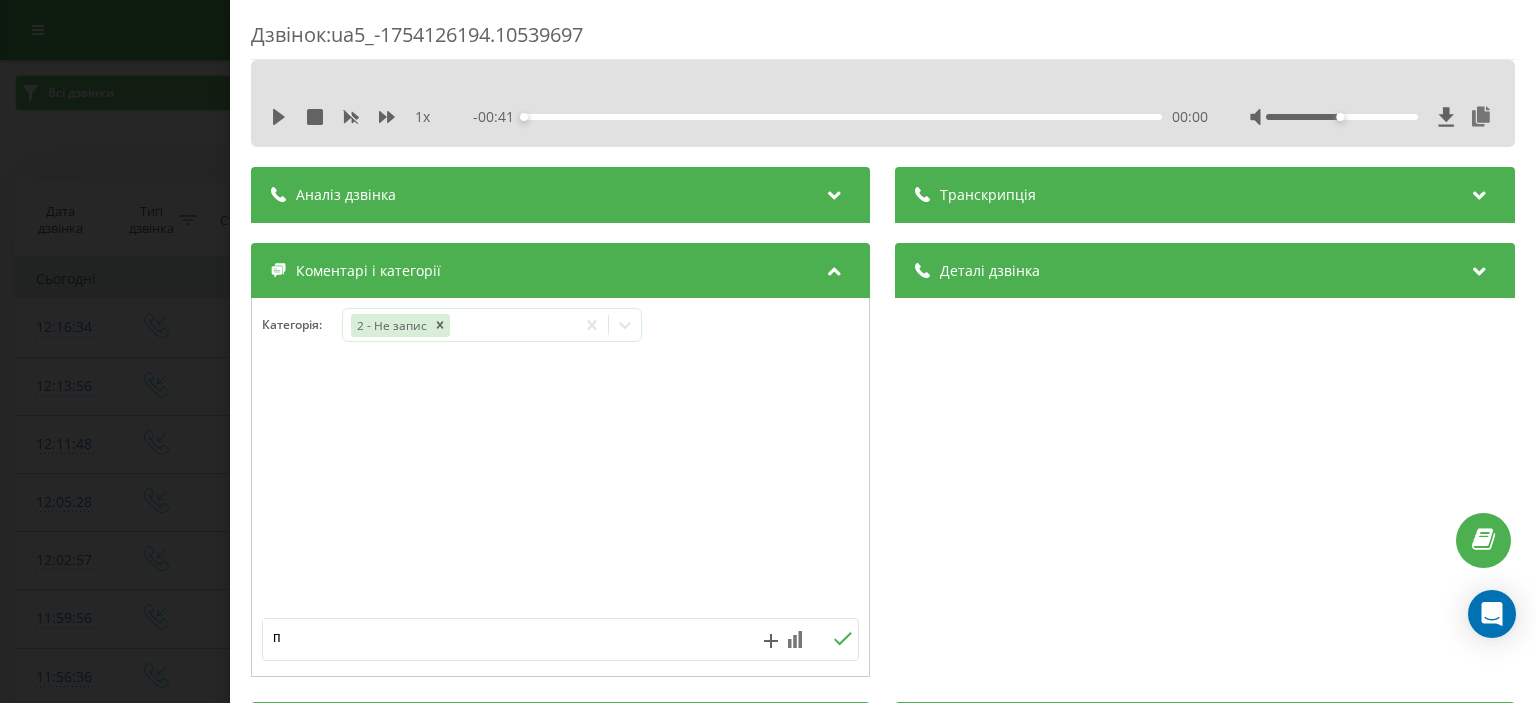 click on "п" at bounding box center (501, 637) 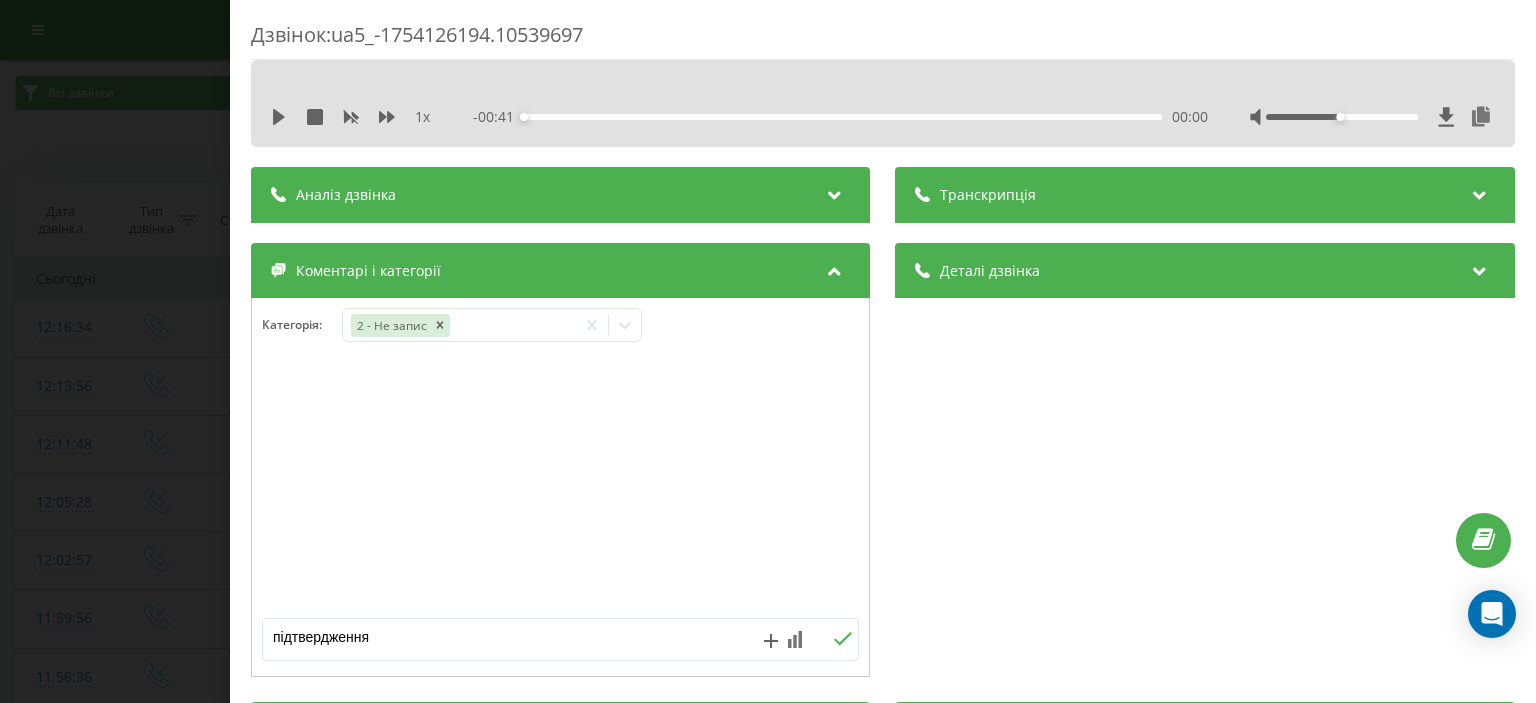 type on "підтвердження" 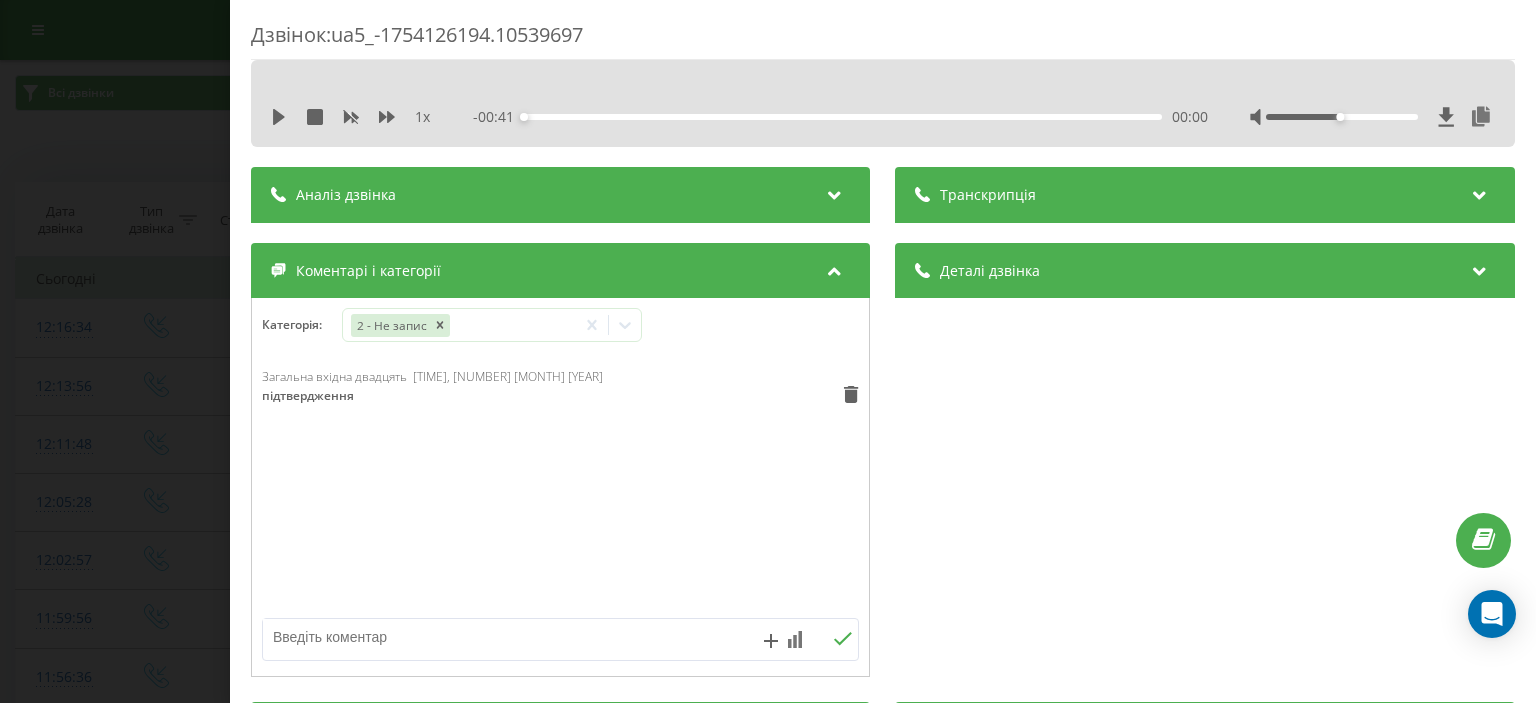 click on "Дзвінок :  ua5_-1754126194.10539697   1 x  - 00:41 00:00   00:00   Транскрипція Для AI-аналізу майбутніх дзвінків  налаштуйте та активуйте профіль на сторінці . Якщо профіль вже є і дзвінок відповідає його умовам, оновіть сторінку через 10 хвилин - AI аналізує поточний дзвінок. Аналіз дзвінка Для AI-аналізу майбутніх дзвінків  налаштуйте та активуйте профіль на сторінці . Якщо профіль вже є і дзвінок відповідає його умовам, оновіть сторінку через 10 хвилин - AI аналізує поточний дзвінок. Деталі дзвінка Загальне Дата дзвінка 2025-08-02 12:16:34 Тип дзвінка Вхідний Статус дзвінка Повторний 380674436649" at bounding box center [768, 351] 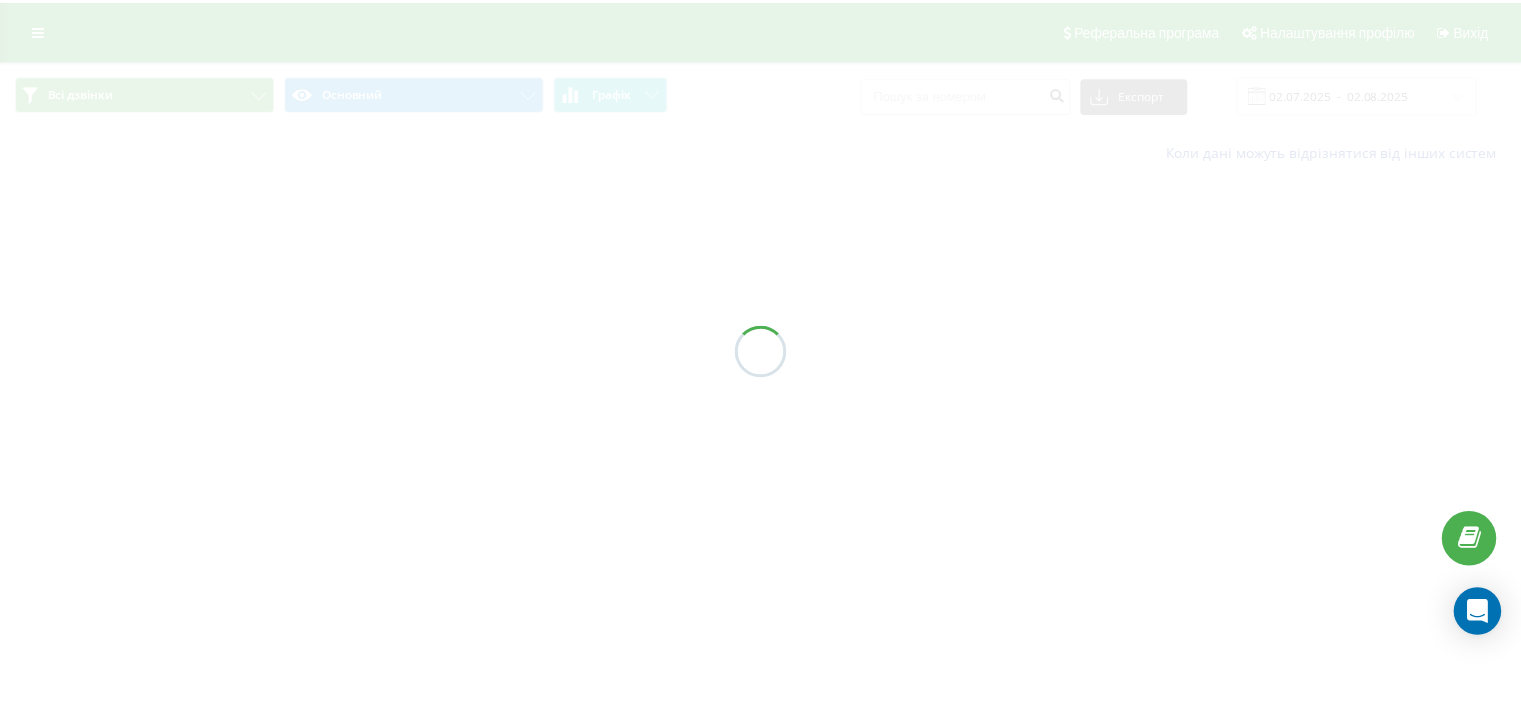 scroll, scrollTop: 0, scrollLeft: 0, axis: both 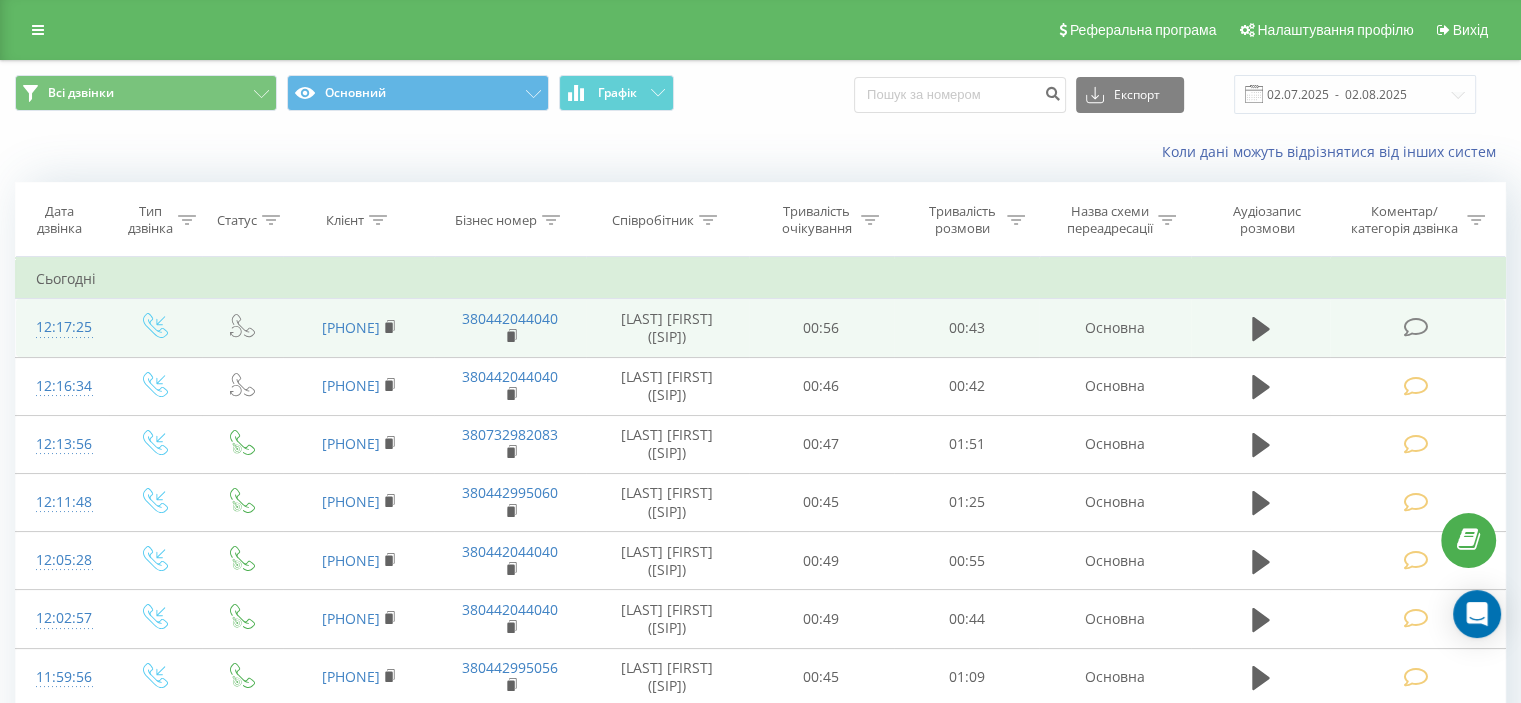 click at bounding box center [1415, 327] 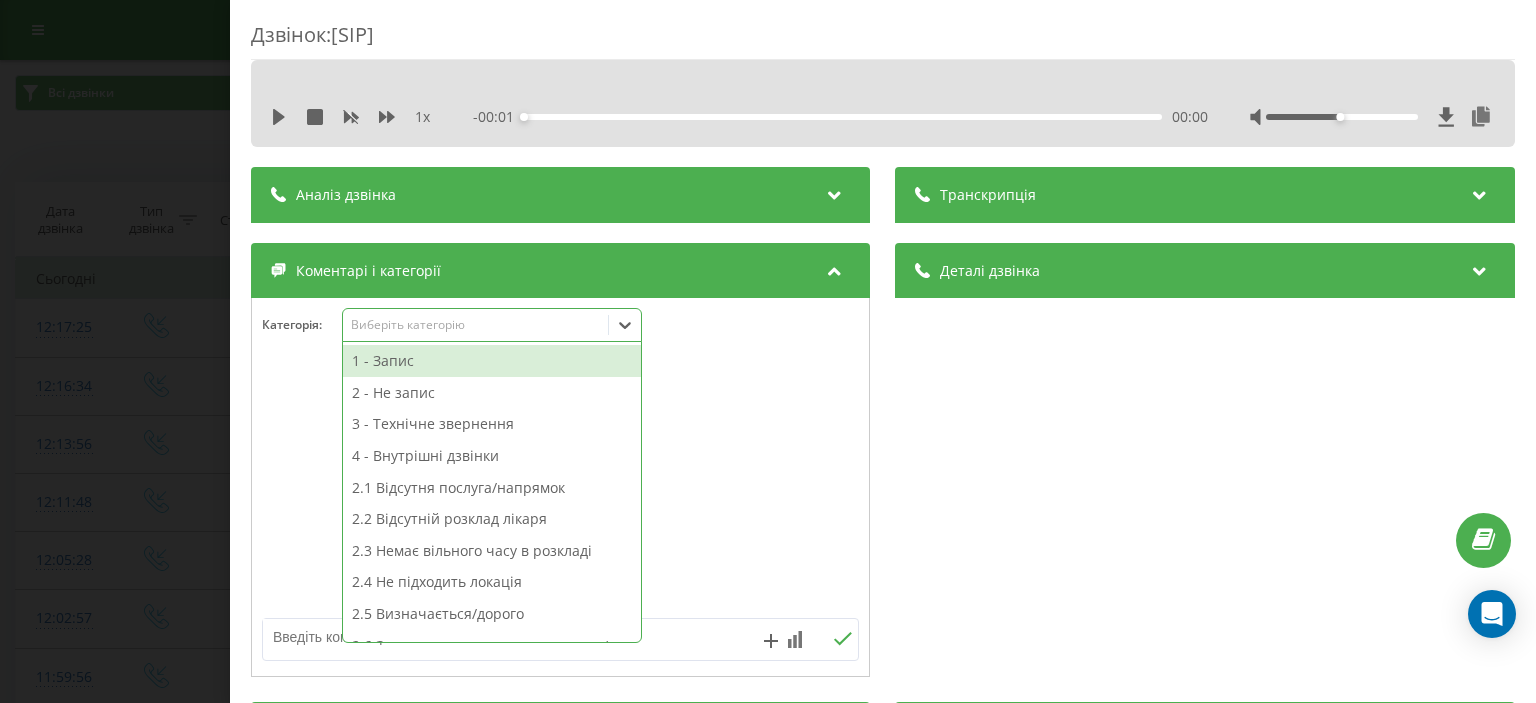click on "Виберіть категорію" at bounding box center (476, 325) 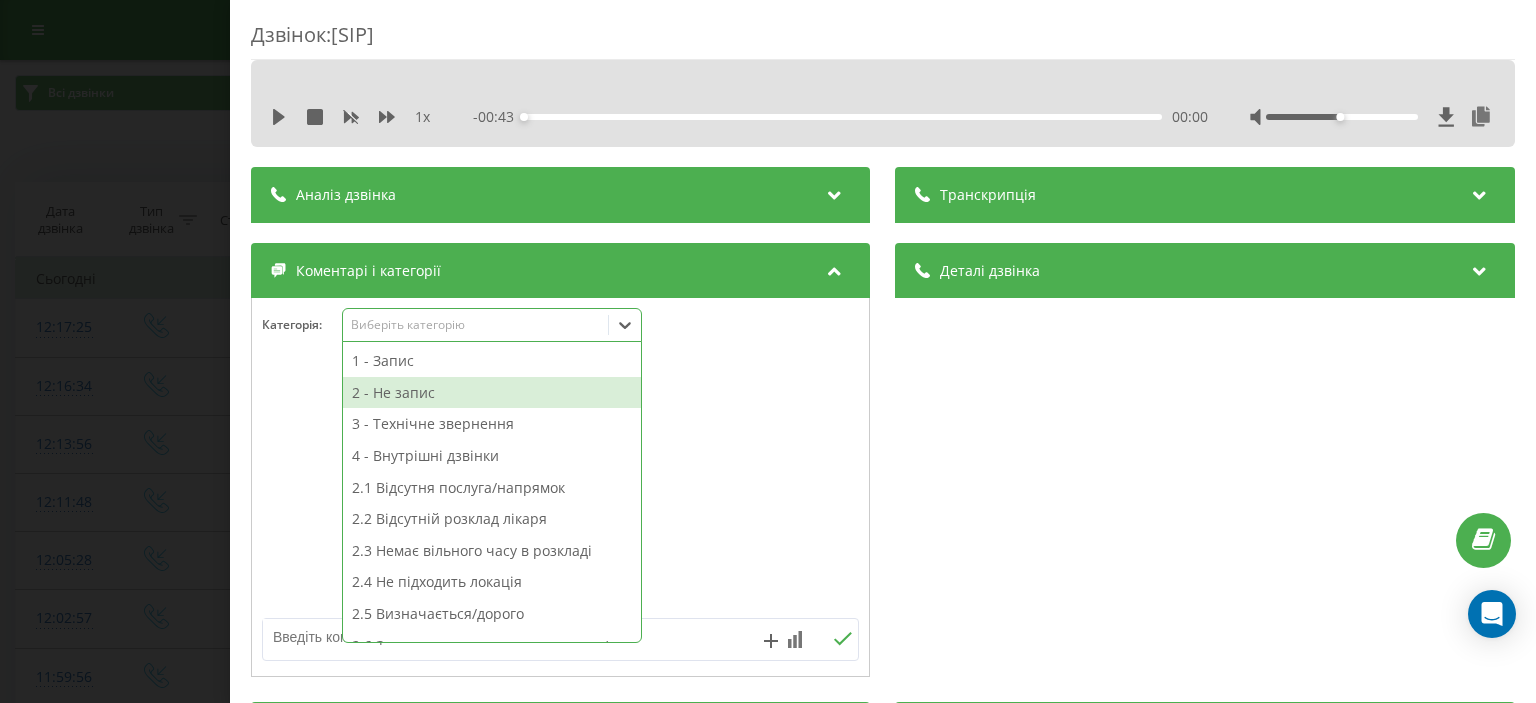click on "2 - Не запис" at bounding box center [492, 393] 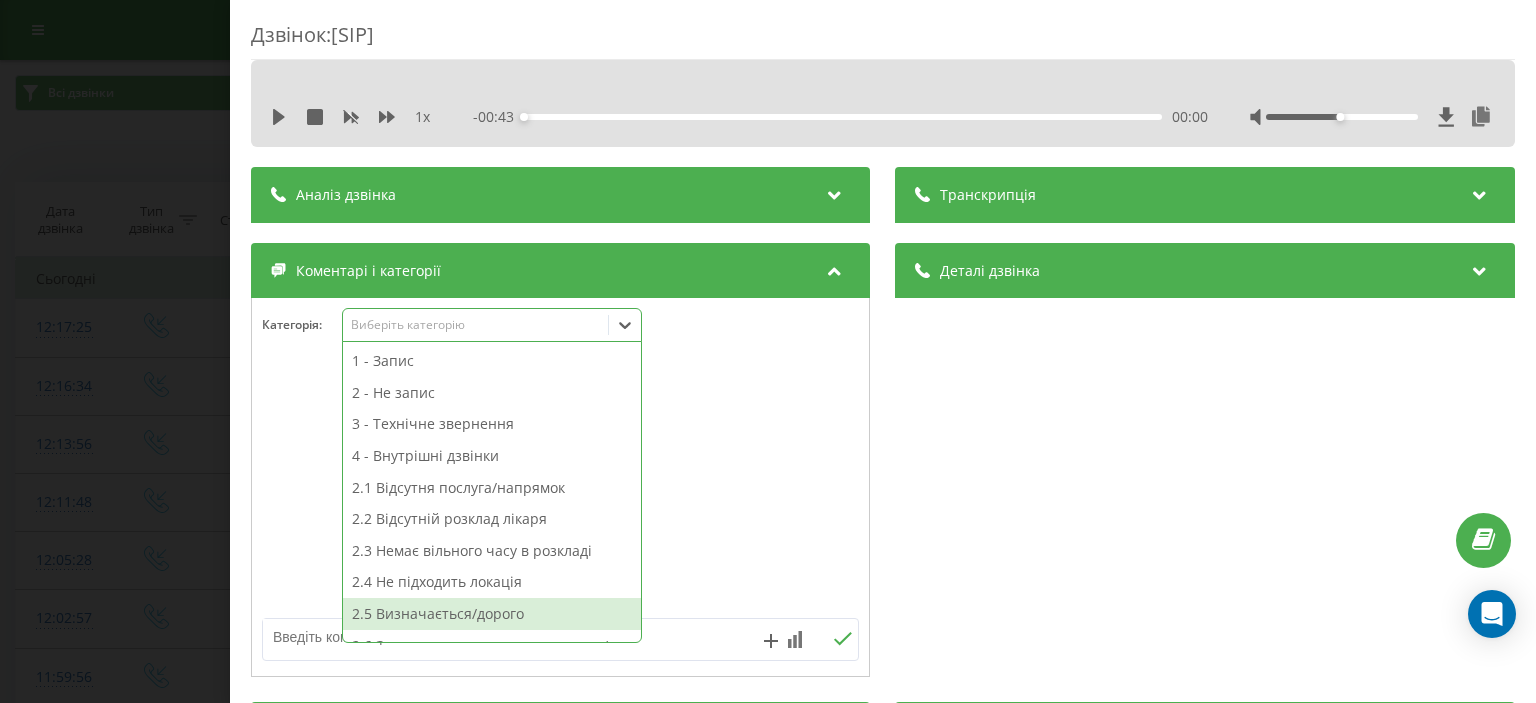 click at bounding box center [501, 637] 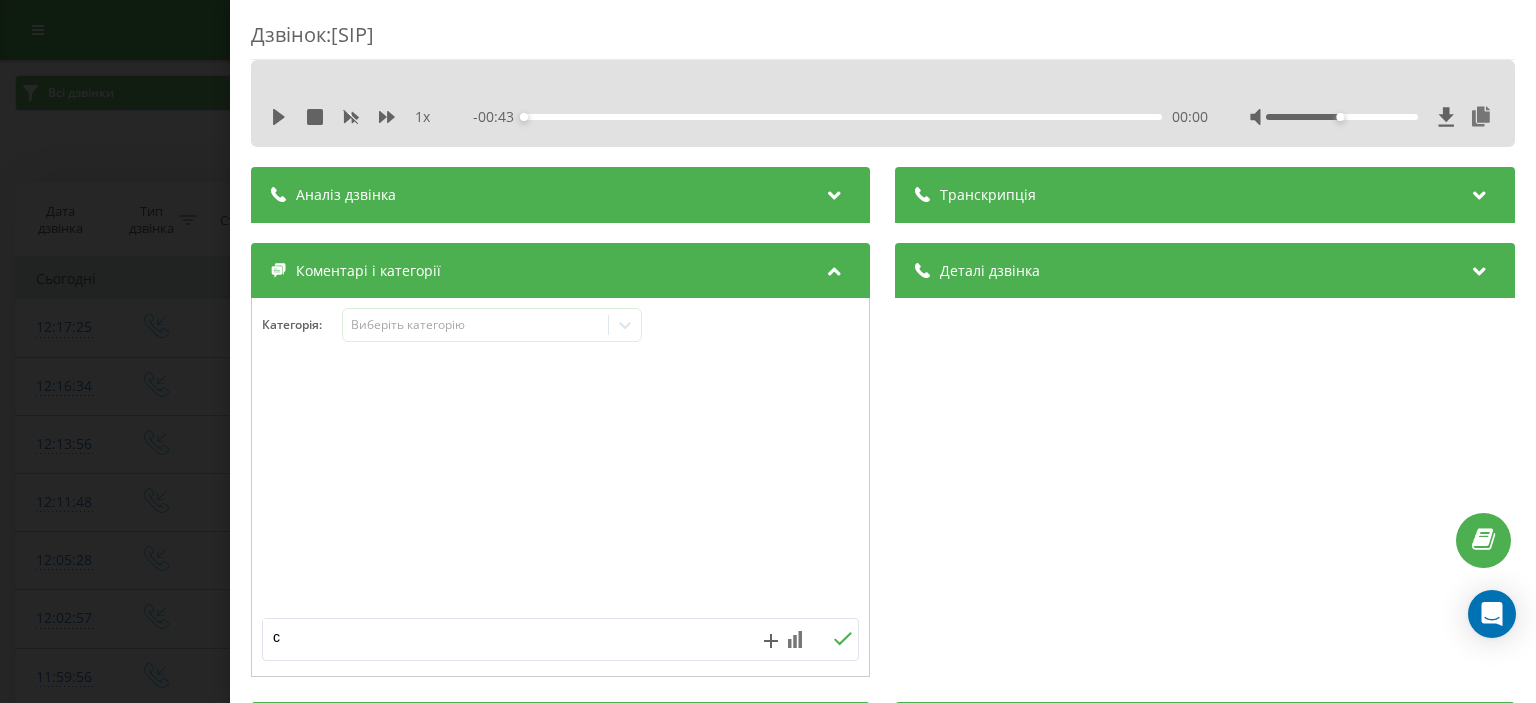 type on "ск" 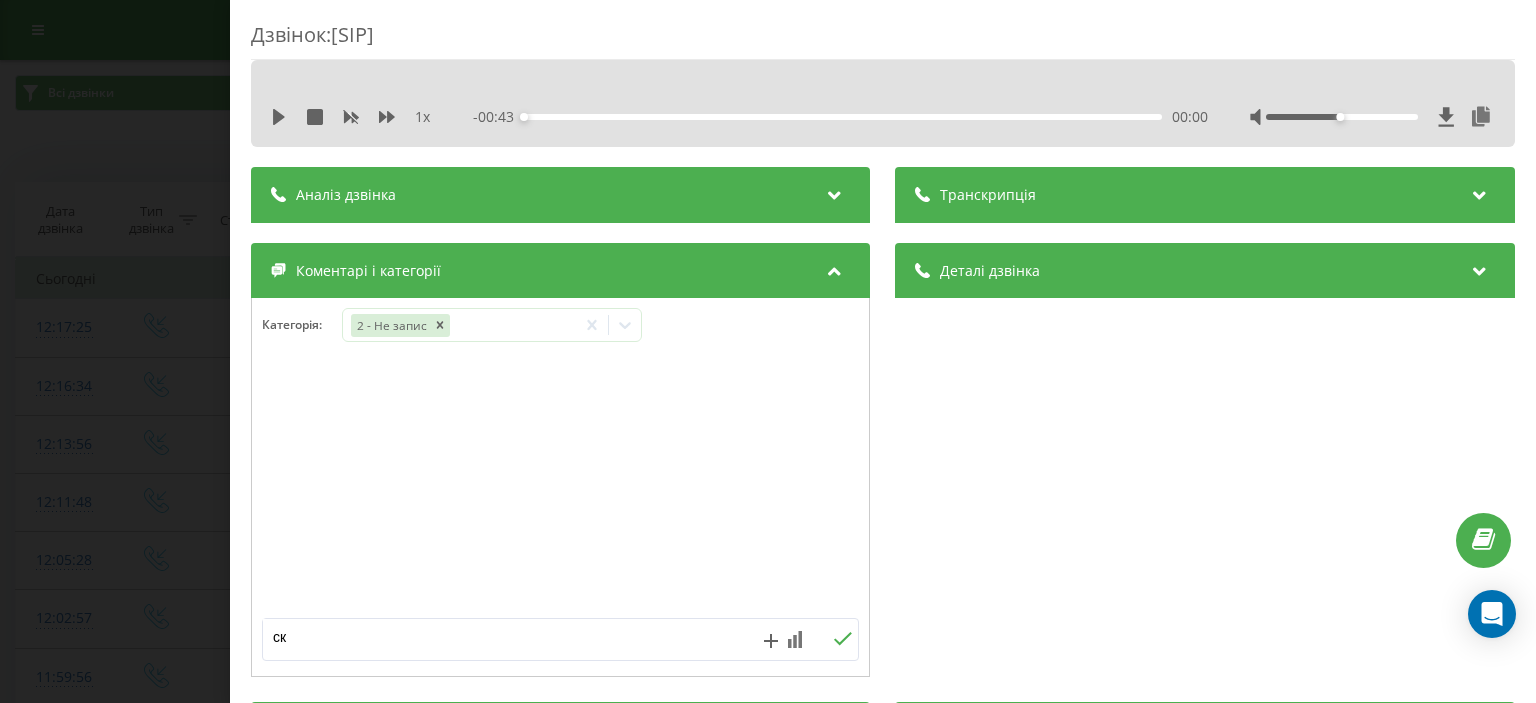 click 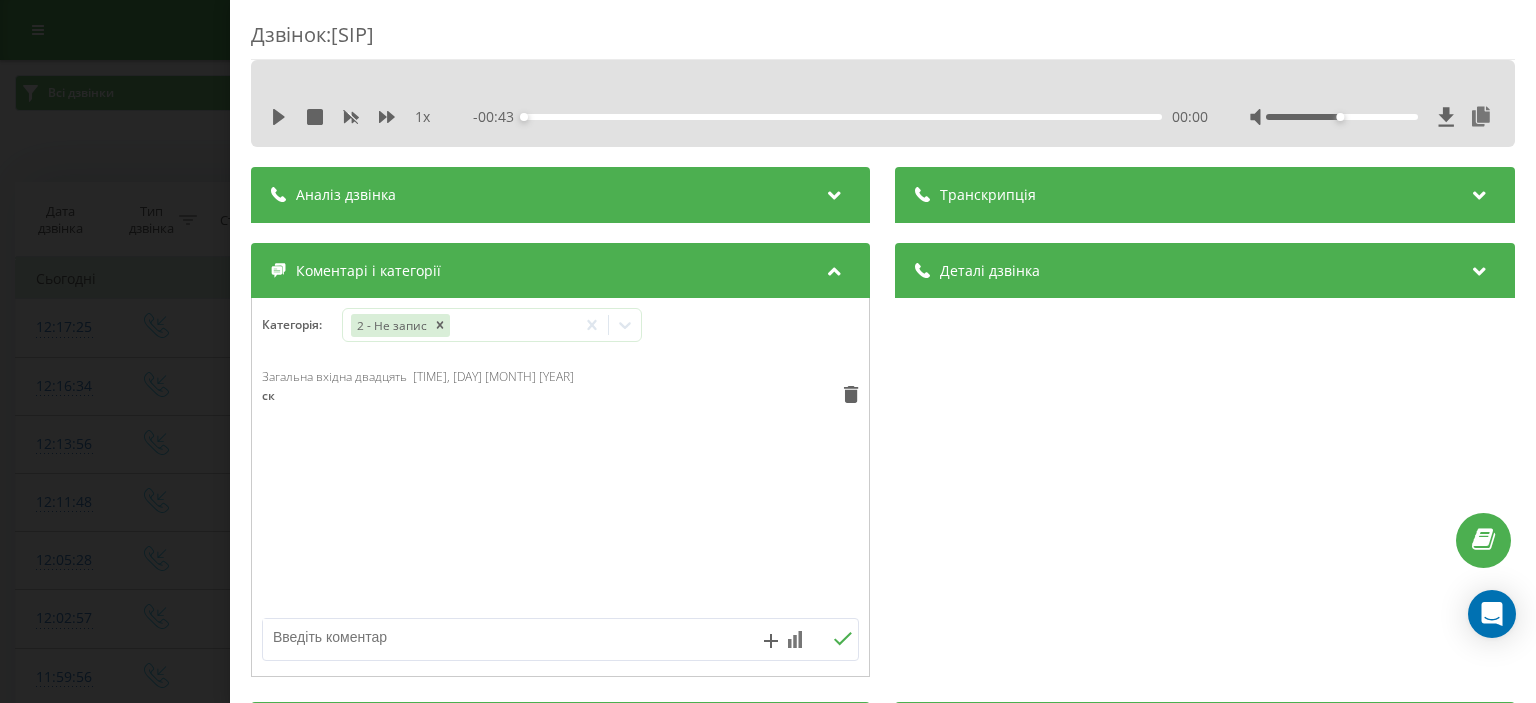 click on "Дзвінок :  [SIP]   1 x  - [DURATION] [DURATION]   [DURATION]   Транскрипція Для AI-аналізу майбутніх дзвінків  налаштуйте та активуйте профіль на сторінці . Якщо профіль вже є і дзвінок відповідає його умовам, оновіть сторінку через 10 хвилин - AI аналізує поточний дзвінок. Аналіз дзвінка Для AI-аналізу майбутніх дзвінків  налаштуйте та активуйте профіль на сторінці . Якщо профіль вже є і дзвінок відповідає його умовам, оновіть сторінку через 10 хвилин - AI аналізує поточний дзвінок. Деталі дзвінка Загальне Дата дзвінка [YEAR]-[MONTH]-[DAY] [TIME] Тип дзвінка Вхідний Статус дзвінка Повторний [PHONE]" at bounding box center [768, 351] 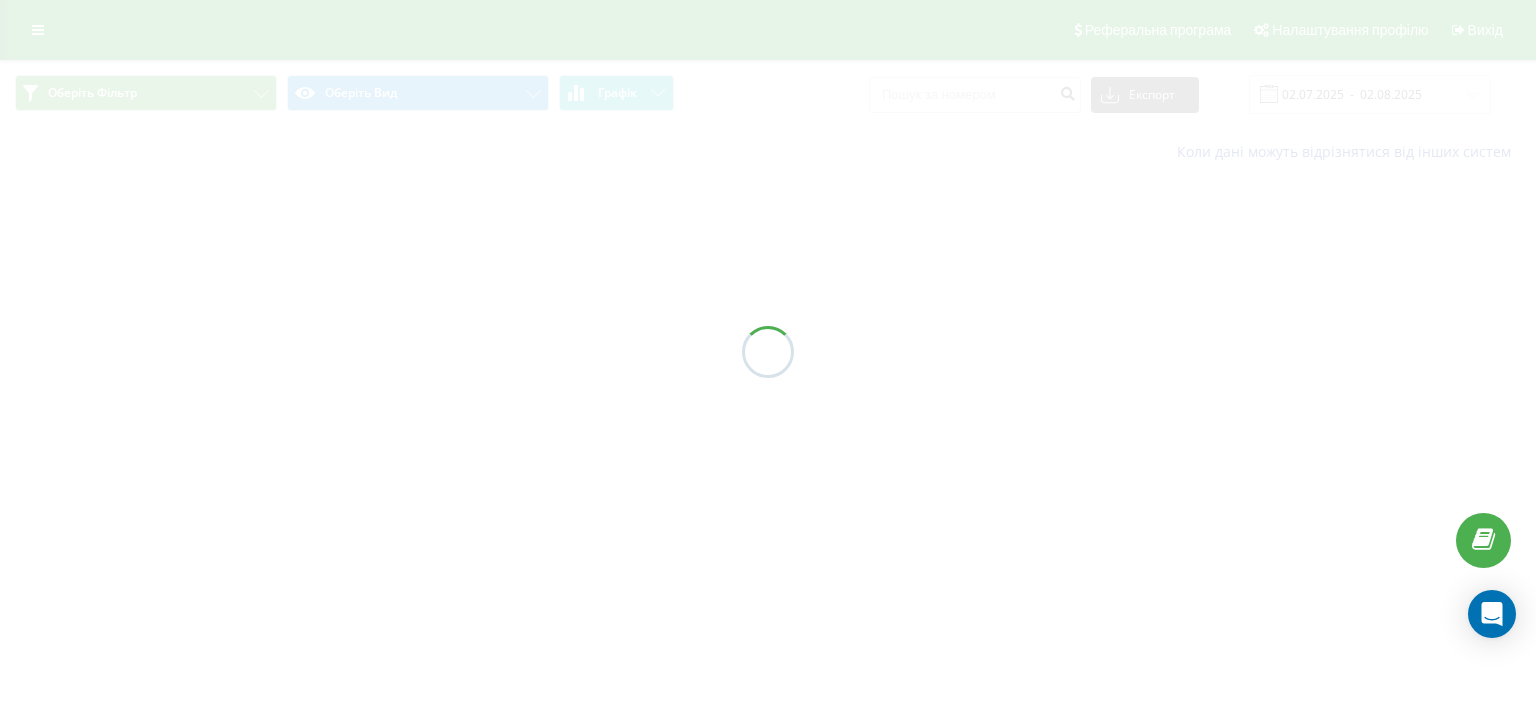 scroll, scrollTop: 0, scrollLeft: 0, axis: both 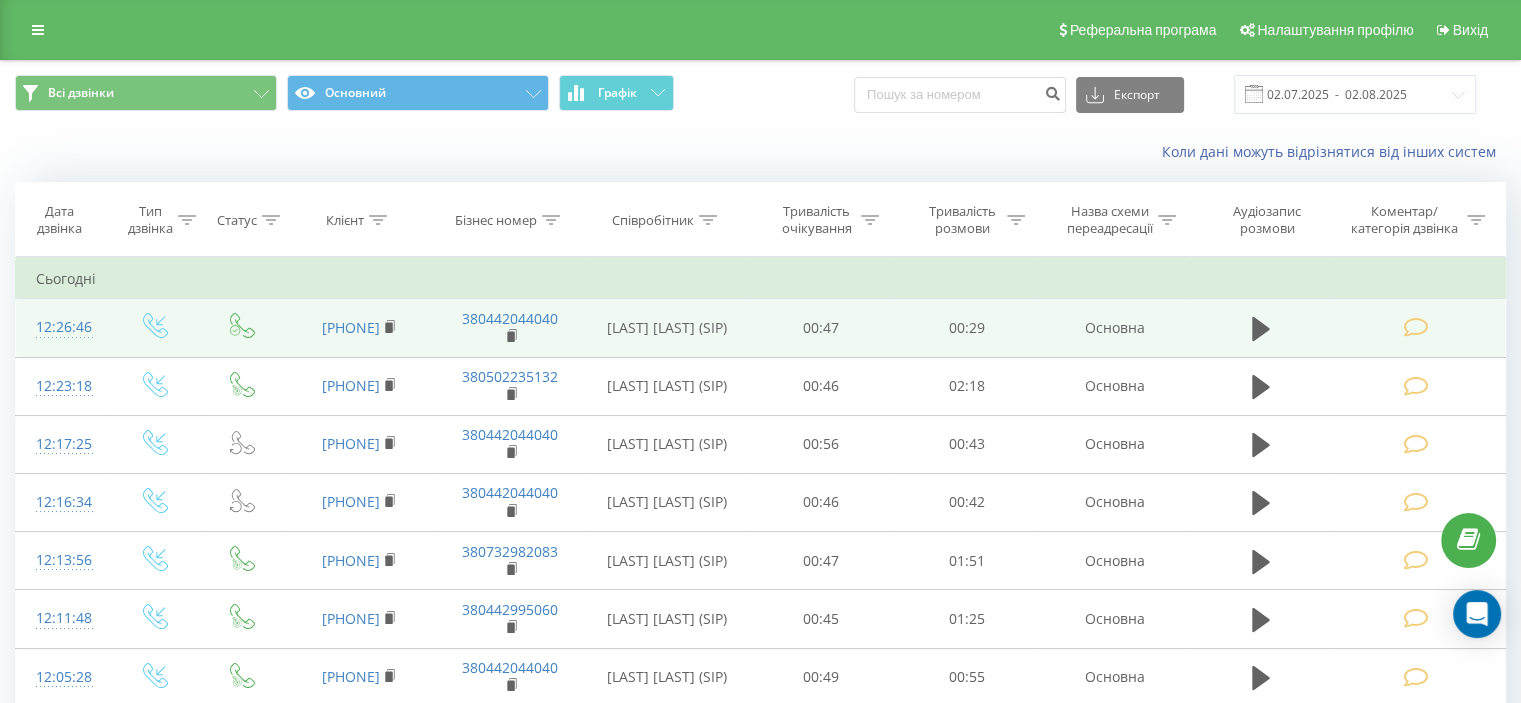 click at bounding box center [1415, 327] 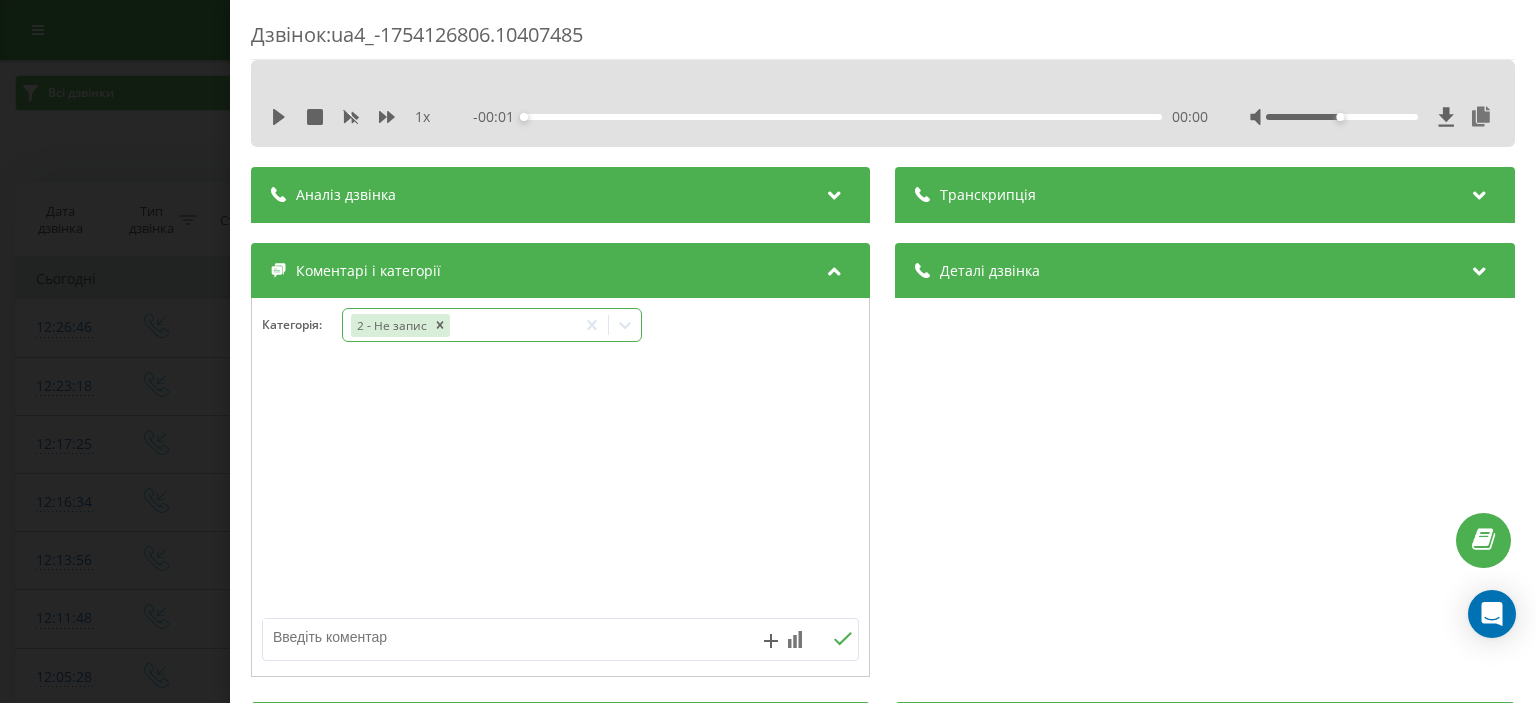 click on "2 - Не запис" at bounding box center (459, 325) 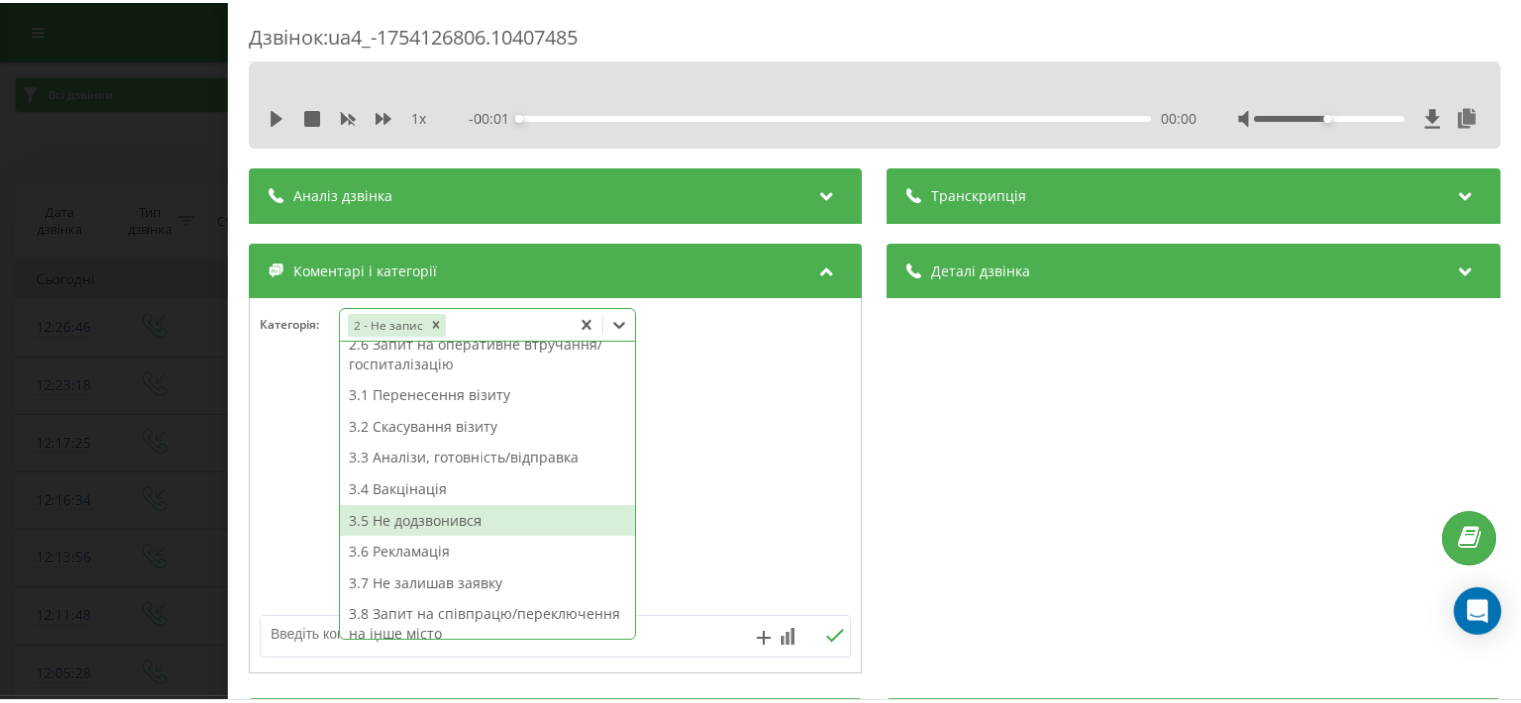 scroll, scrollTop: 314, scrollLeft: 0, axis: vertical 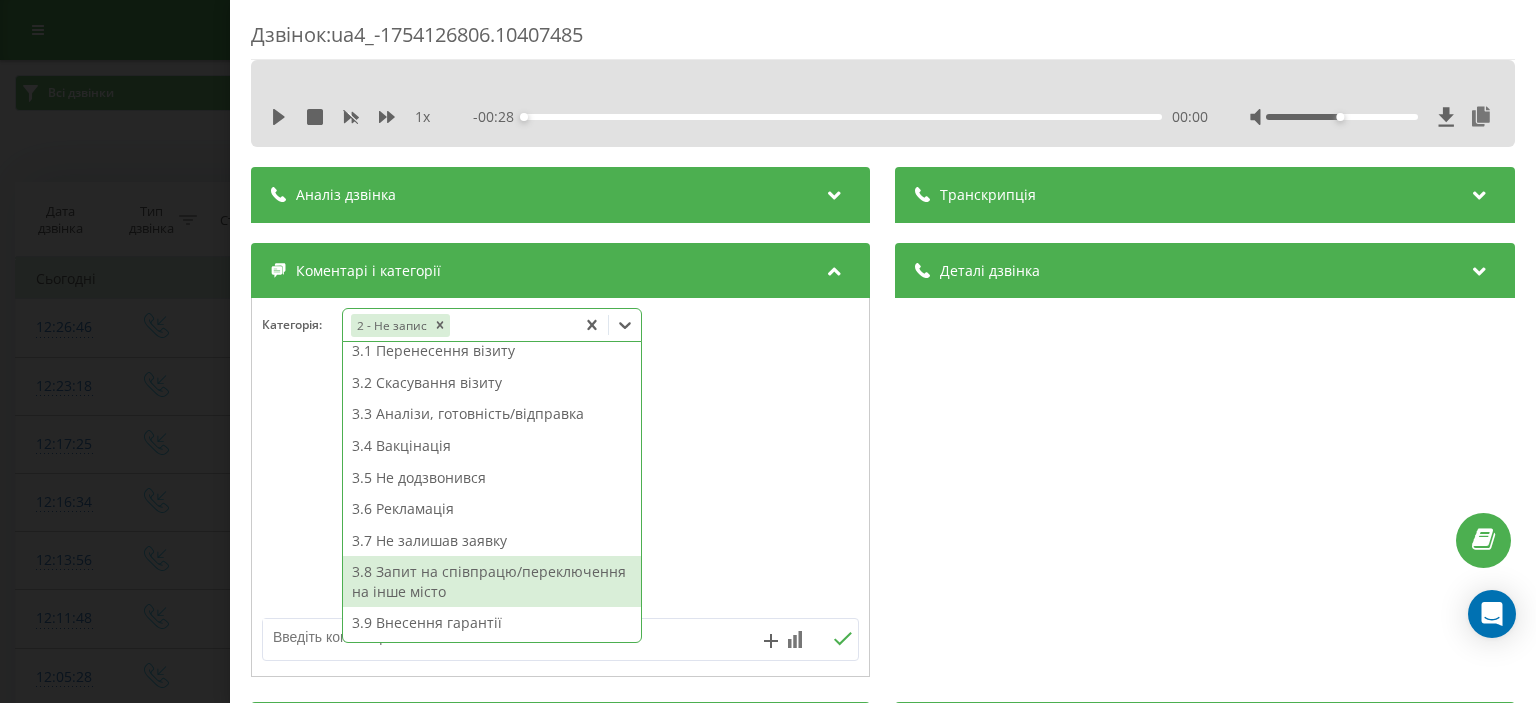 click on "3.8 Запит на співпрацю/переключення на інше місто" at bounding box center [492, 581] 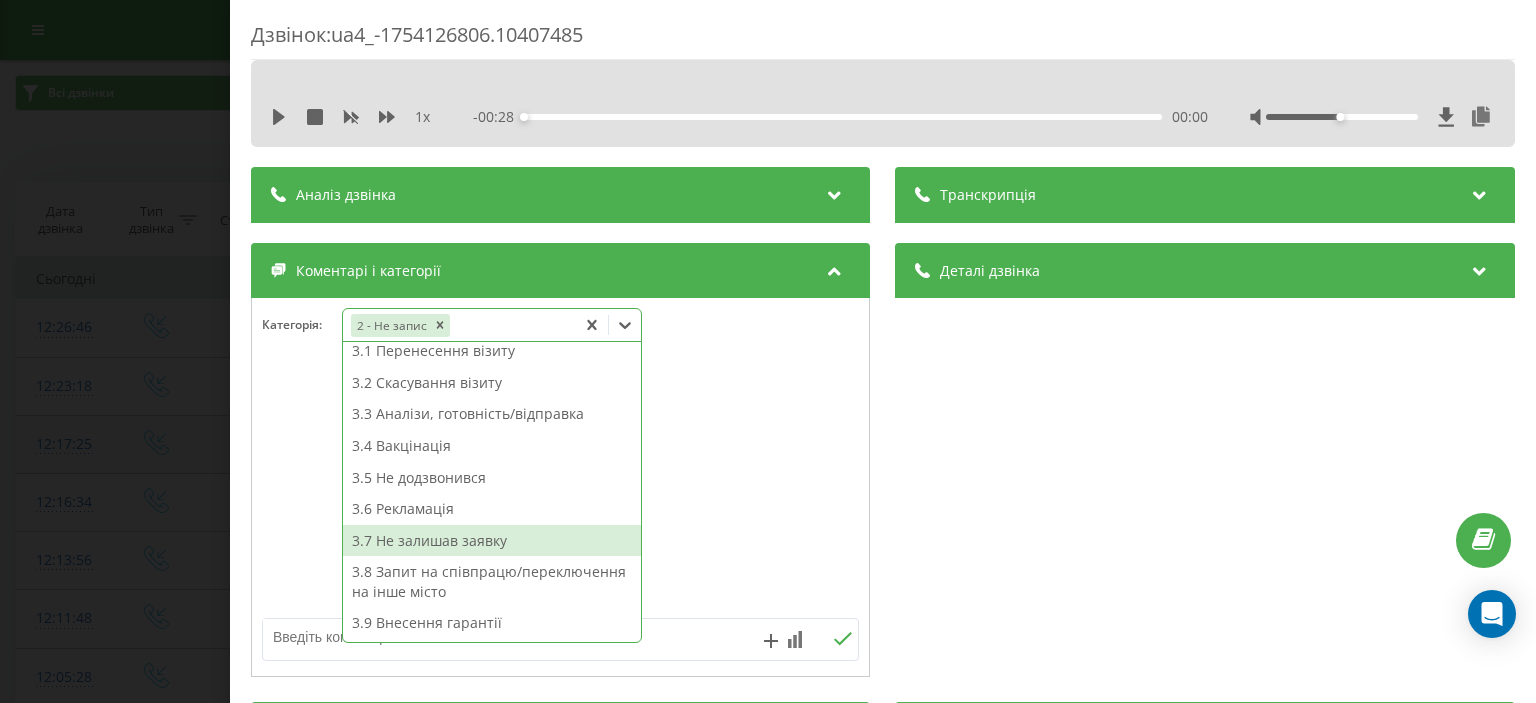 drag, startPoint x: 140, startPoint y: 139, endPoint x: 470, endPoint y: 451, distance: 454.14096 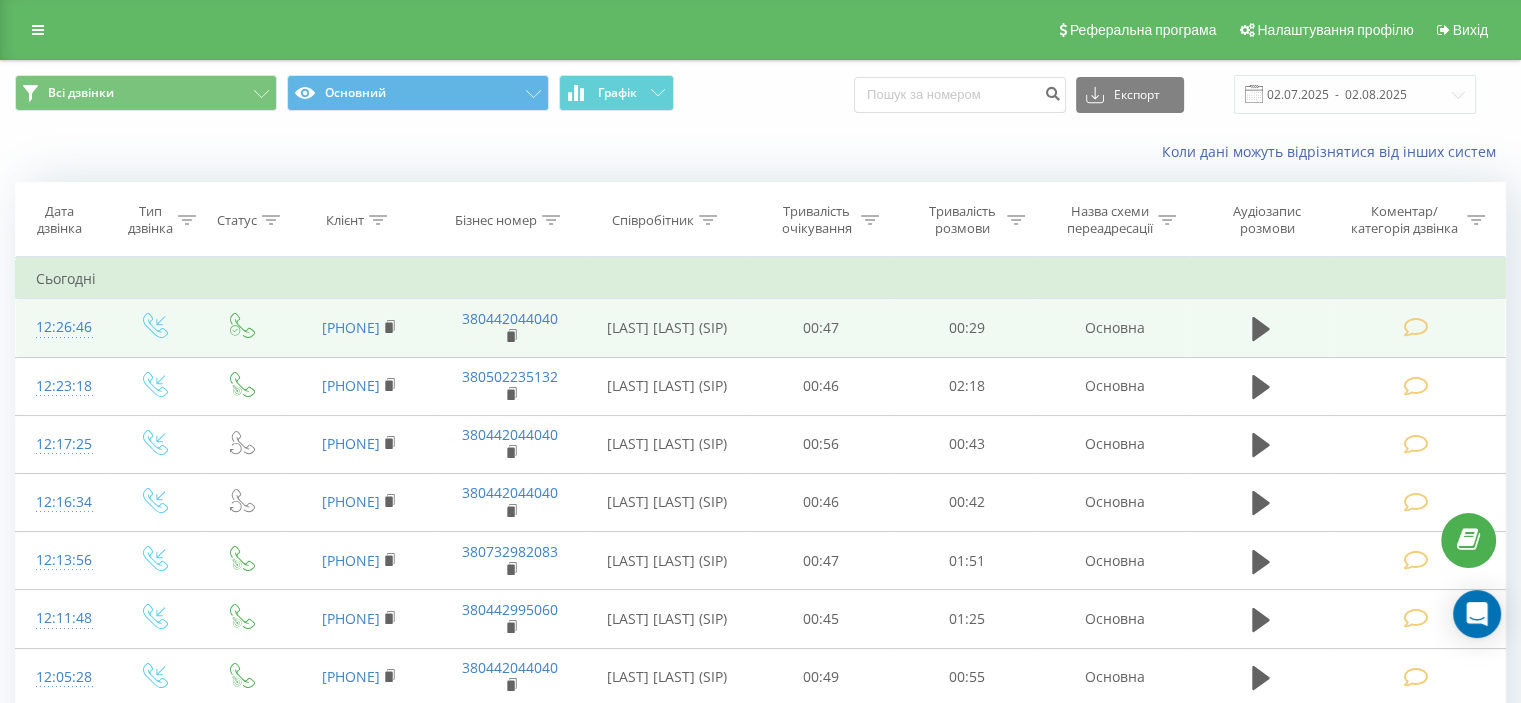 click at bounding box center [1415, 327] 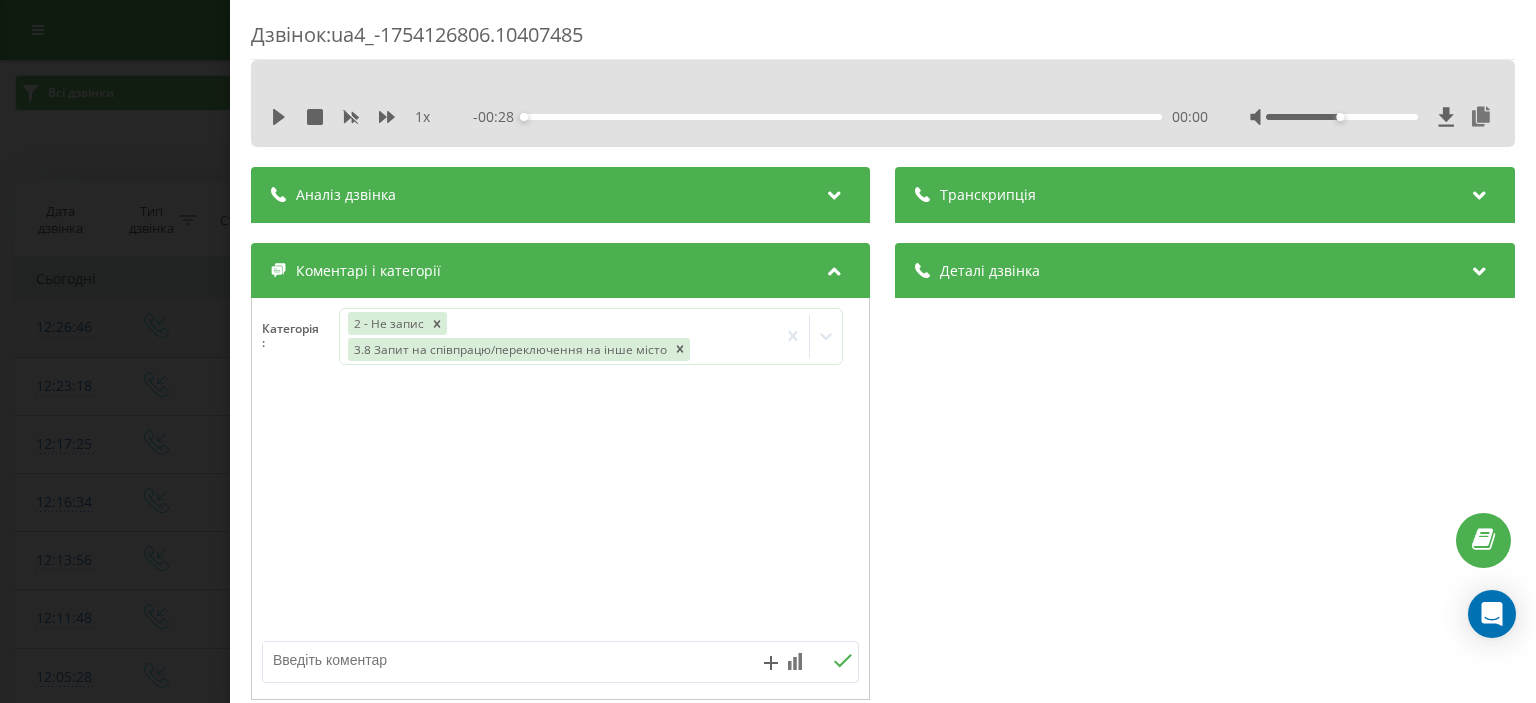 click on "Дзвінок :  ua4_-1754126806.10407485   1 x  - 00:28 00:00   00:00   Транскрипція Для AI-аналізу майбутніх дзвінків  налаштуйте та активуйте профіль на сторінці . Якщо профіль вже є і дзвінок відповідає його умовам, оновіть сторінку через 10 хвилин - AI аналізує поточний дзвінок. Аналіз дзвінка Для AI-аналізу майбутніх дзвінків  налаштуйте та активуйте профіль на сторінці . Якщо профіль вже є і дзвінок відповідає його умовам, оновіть сторінку через 10 хвилин - AI аналізує поточний дзвінок. Деталі дзвінка Загальне Дата дзвінка 2025-08-02 12:26:46 Тип дзвінка Вхідний Статус дзвінка Успішний 380989457929 /" at bounding box center (768, 351) 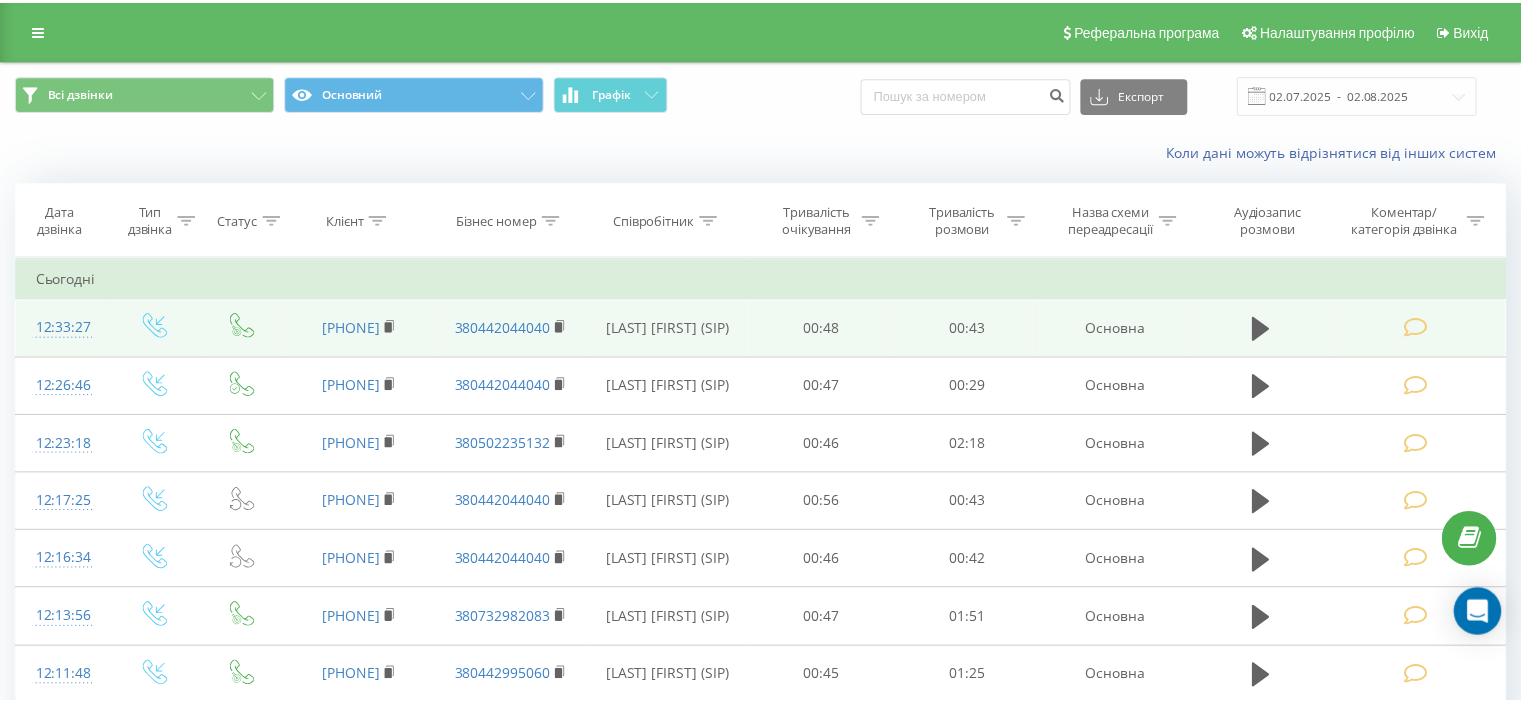 scroll, scrollTop: 0, scrollLeft: 0, axis: both 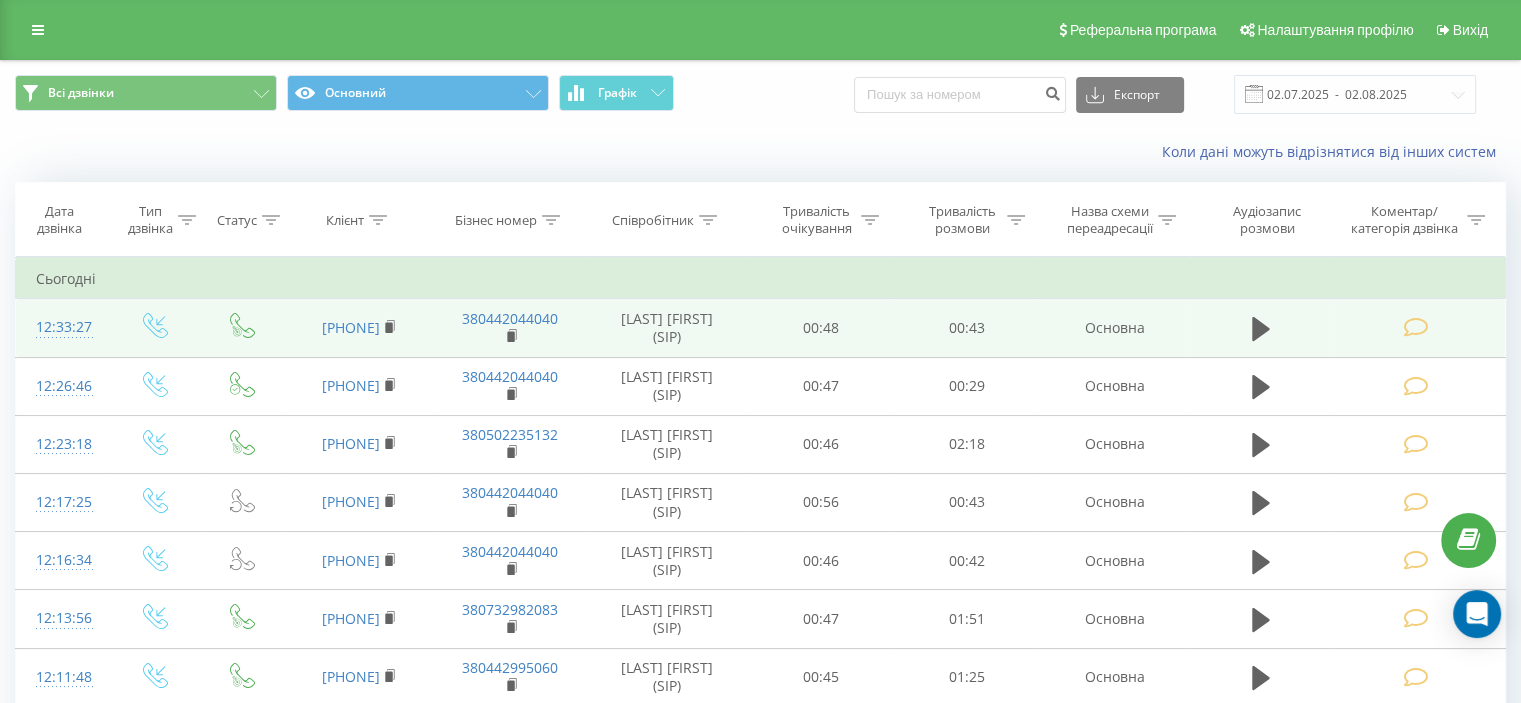 click at bounding box center [1415, 327] 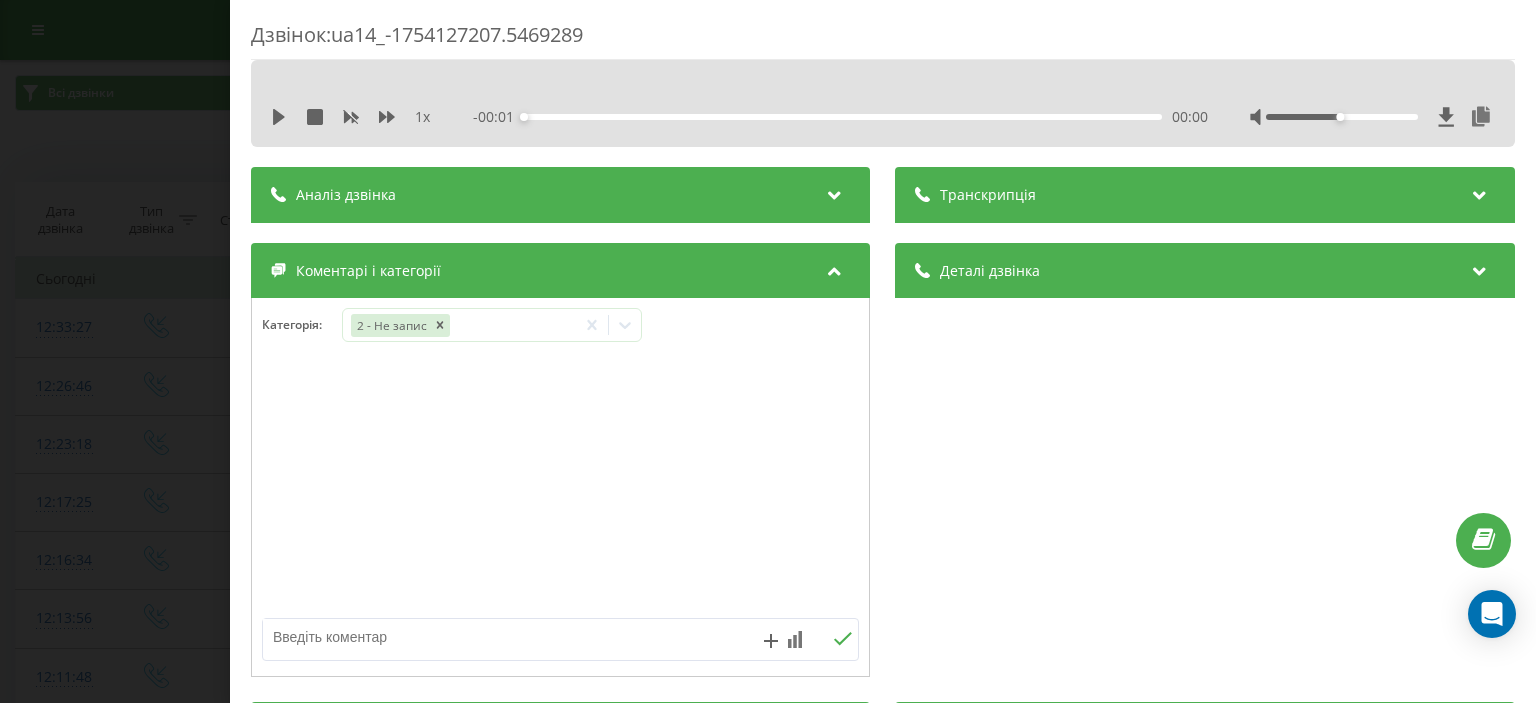 click at bounding box center [501, 637] 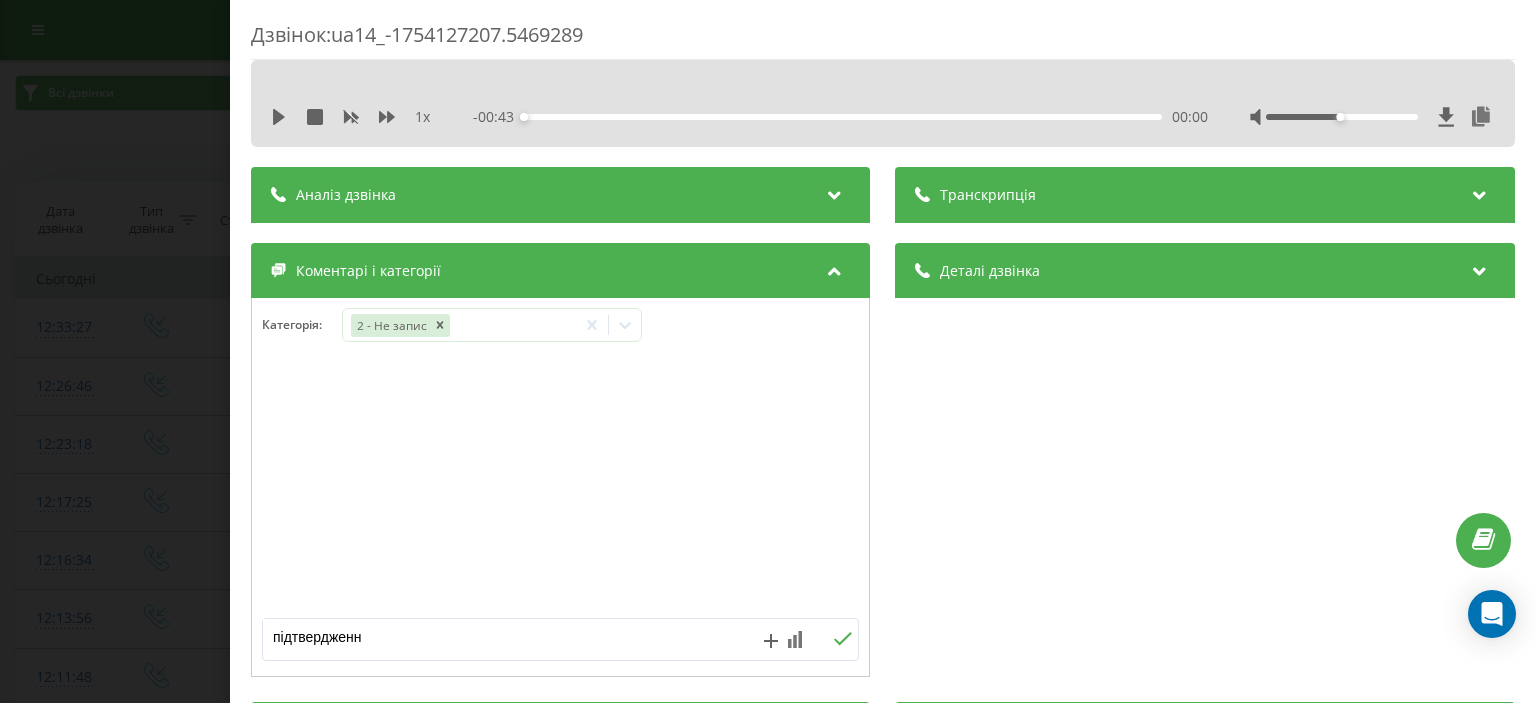 type on "підтвердження" 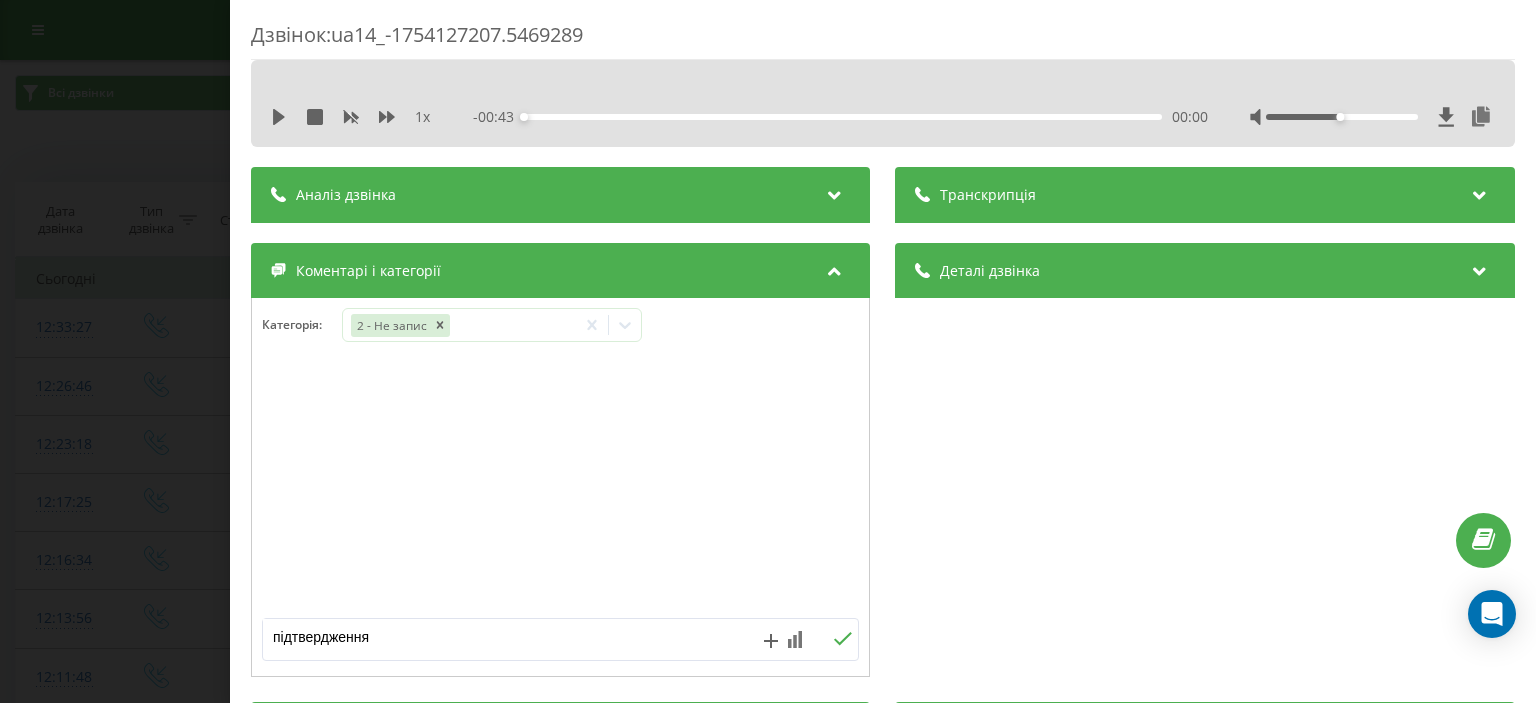 click 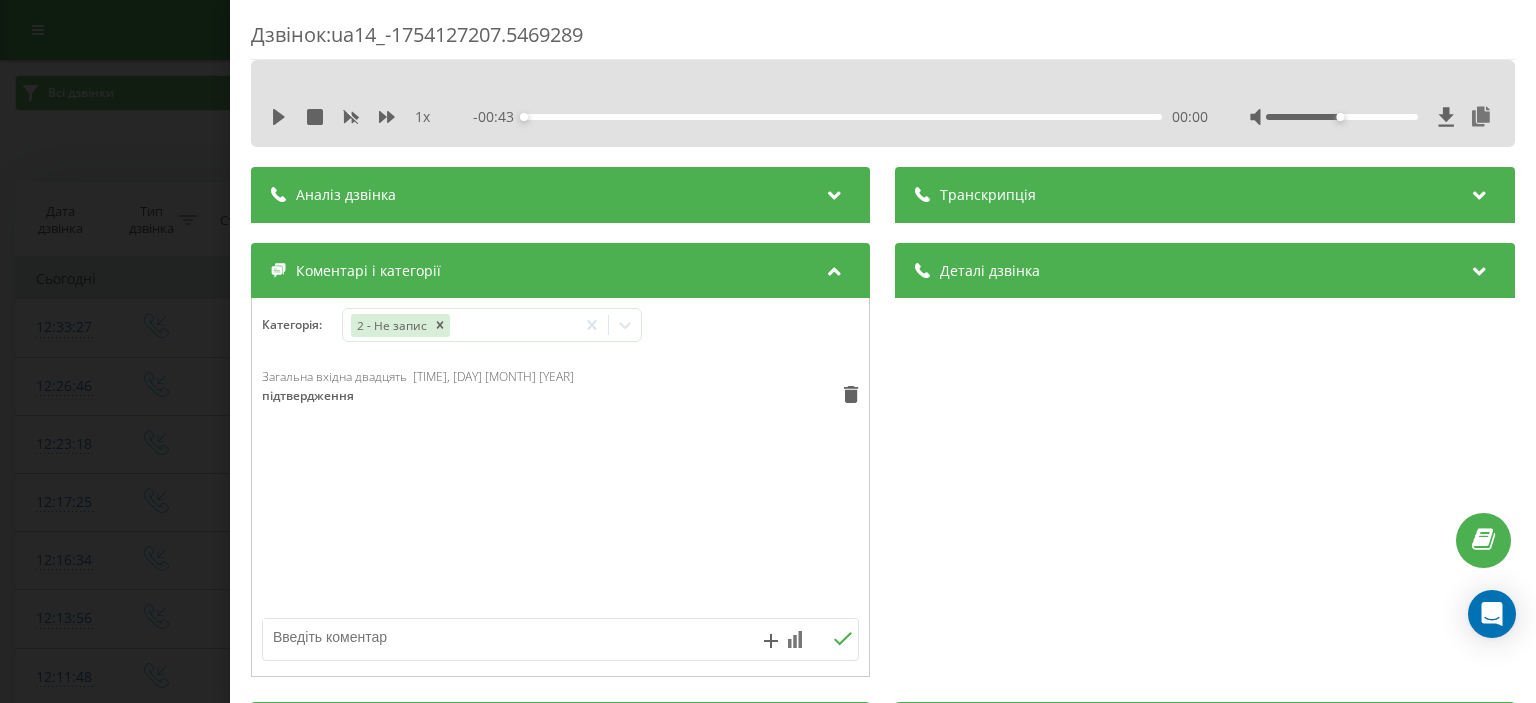 click on "Дзвінок : ua14_-1754127207.5469289   1 x  - 00:43 00:00   00:00   Транскрипція Для AI-аналізу майбутніх дзвінків  налаштуйте та активуйте профіль на сторінці . Якщо профіль вже є і дзвінок відповідає його умовам, оновіть сторінку через 10 хвилин - AI аналізує поточний дзвінок. Аналіз дзвінка Для AI-аналізу майбутніх дзвінків  налаштуйте та активуйте профіль на сторінці . Якщо профіль вже є і дзвінок відповідає його умовам, оновіть сторінку через 10 хвилин - AI аналізує поточний дзвінок. Деталі дзвінка Загальне Дата дзвінка [YEAR]-[MONTH]-[DAY] [TIME] Тип дзвінка Вхідний Статус дзвінка Цільовий [PHONE] :" at bounding box center [768, 351] 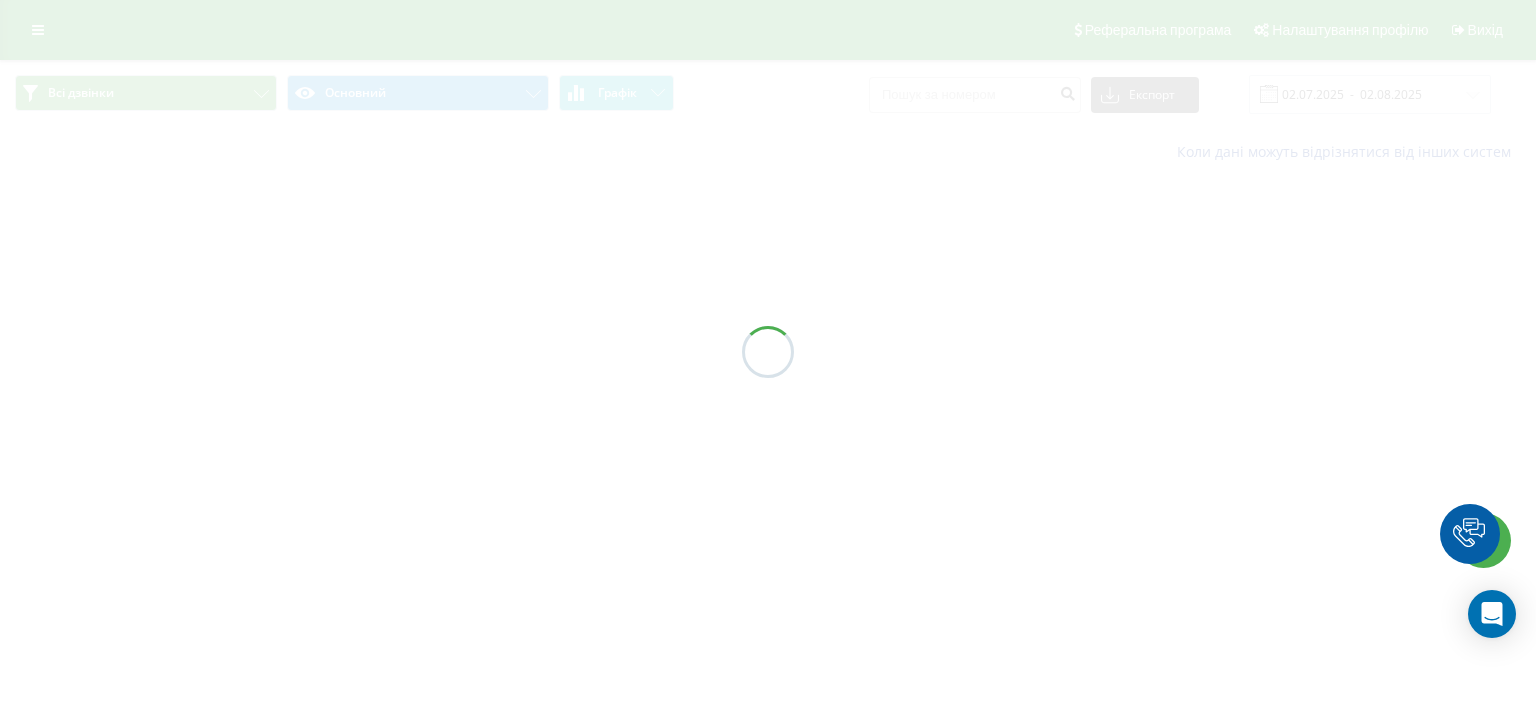 scroll, scrollTop: 0, scrollLeft: 0, axis: both 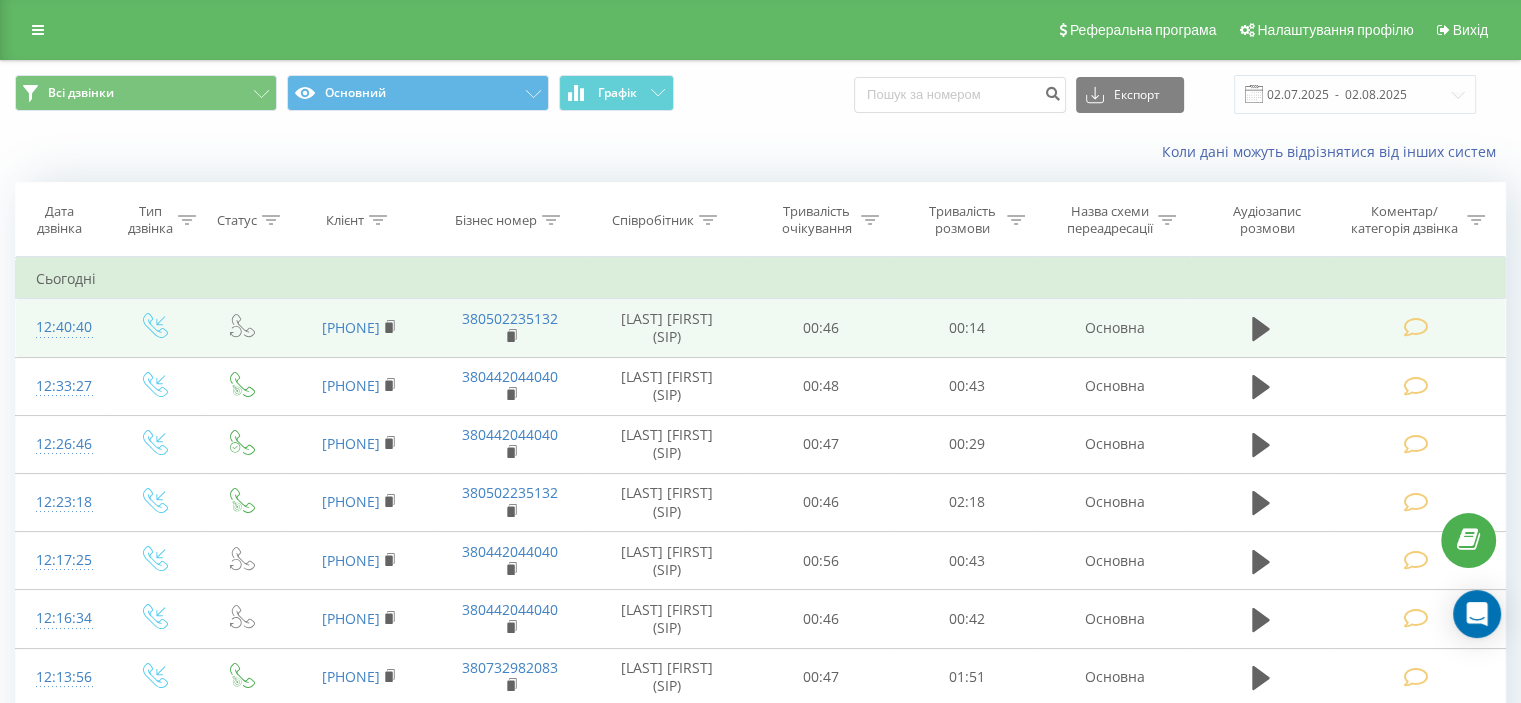 click at bounding box center (1415, 327) 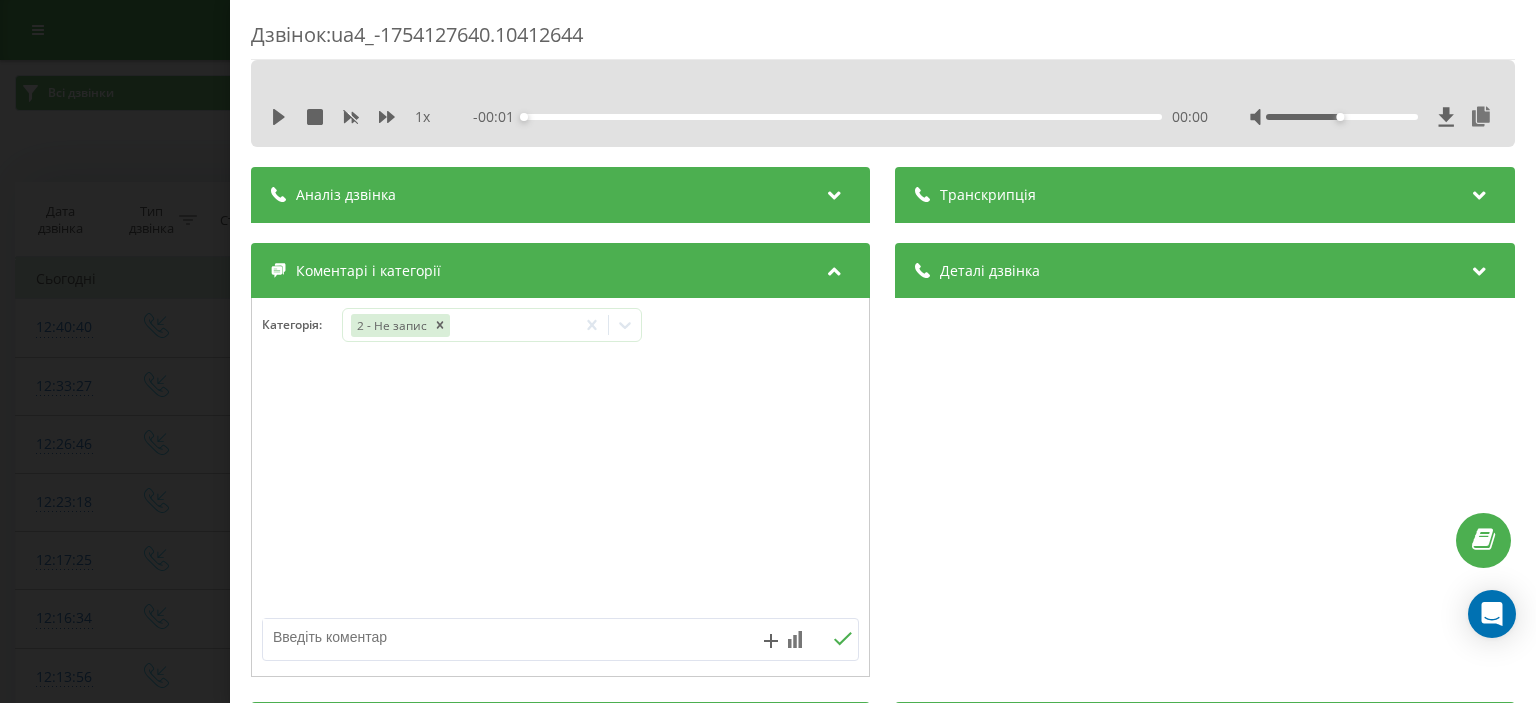 click at bounding box center (501, 637) 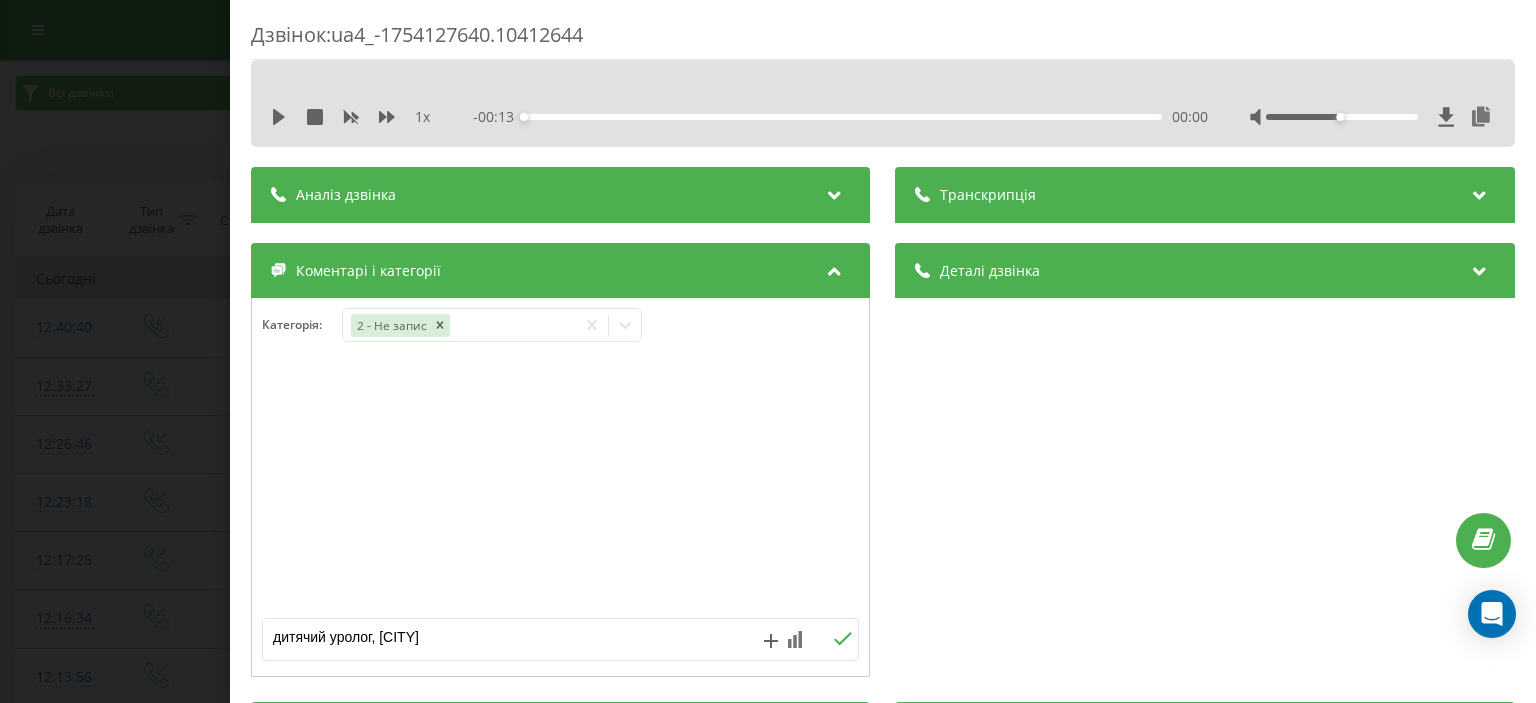 type on "дитячий уролог, [CITY]" 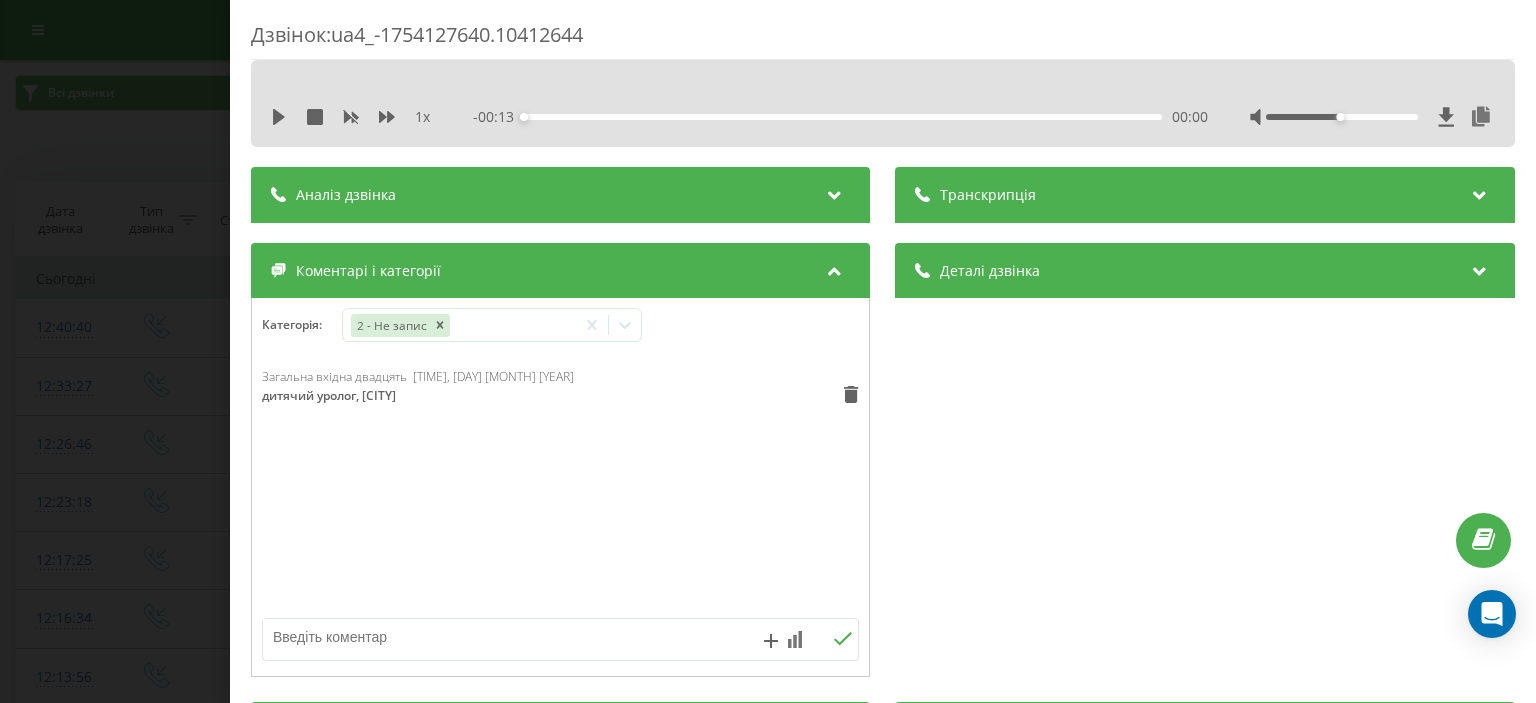 click on "Дзвінок : ua4_-1754127640.10412644 1 x - 00:13 00:00 00:00 Транскрипція Для AI-аналізу майбутніх дзвінків налаштуйте та активуйте профіль на сторінці . Якщо профіль вже є і дзвінок відповідає його умовам, оновіть сторінку через 10 хвилин - AI аналізує поточний дзвінок. Аналіз дзвінка Для AI-аналізу майбутніх дзвінків налаштуйте та активуйте профіль на сторінці . Якщо профіль вже є і дзвінок відповідає його умовам, оновіть сторінку через 10 хвилин - AI аналізує поточний дзвінок. Деталі дзвінка Загальне Дата дзвінка [DATE] [TIME] Тип дзвінка Вхідний Статус дзвінка Повторний [PHONE]" at bounding box center (768, 351) 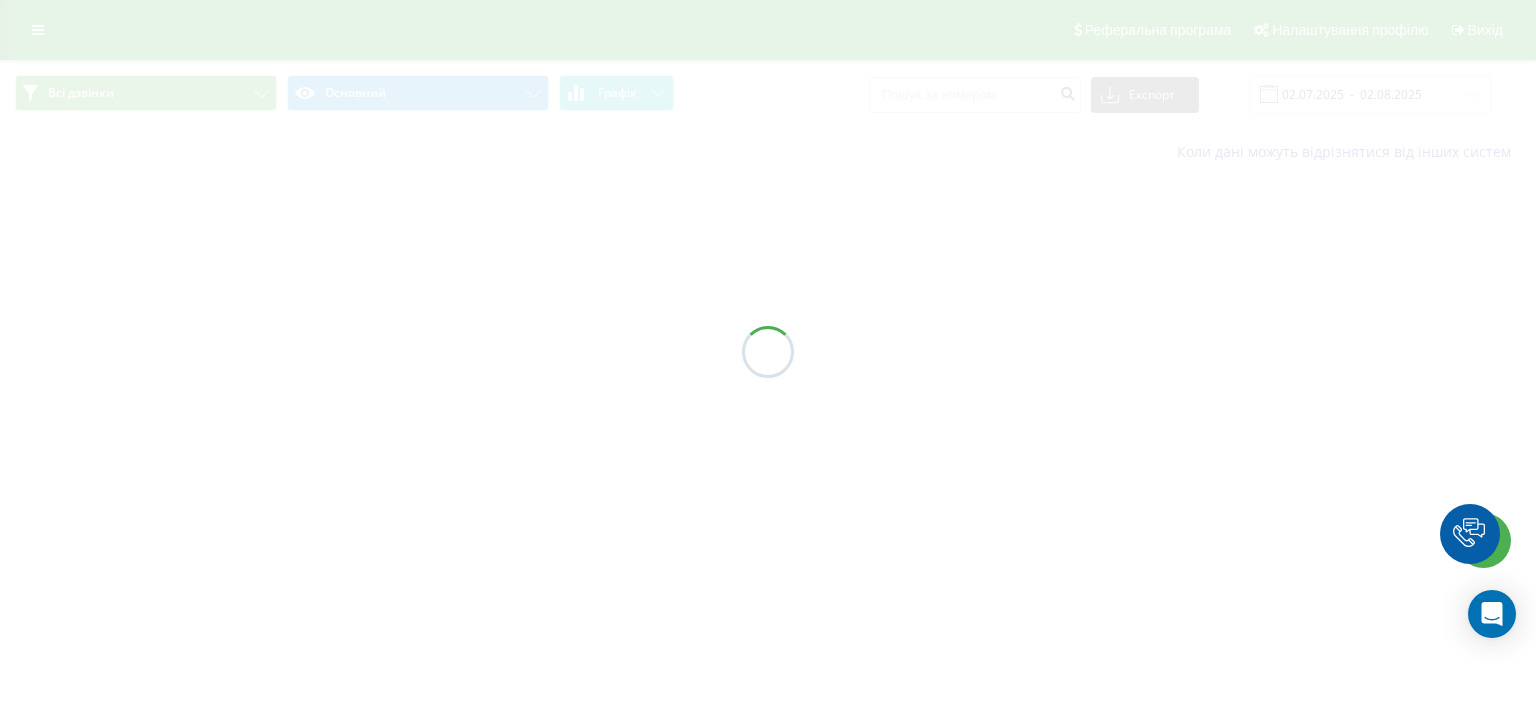 scroll, scrollTop: 0, scrollLeft: 0, axis: both 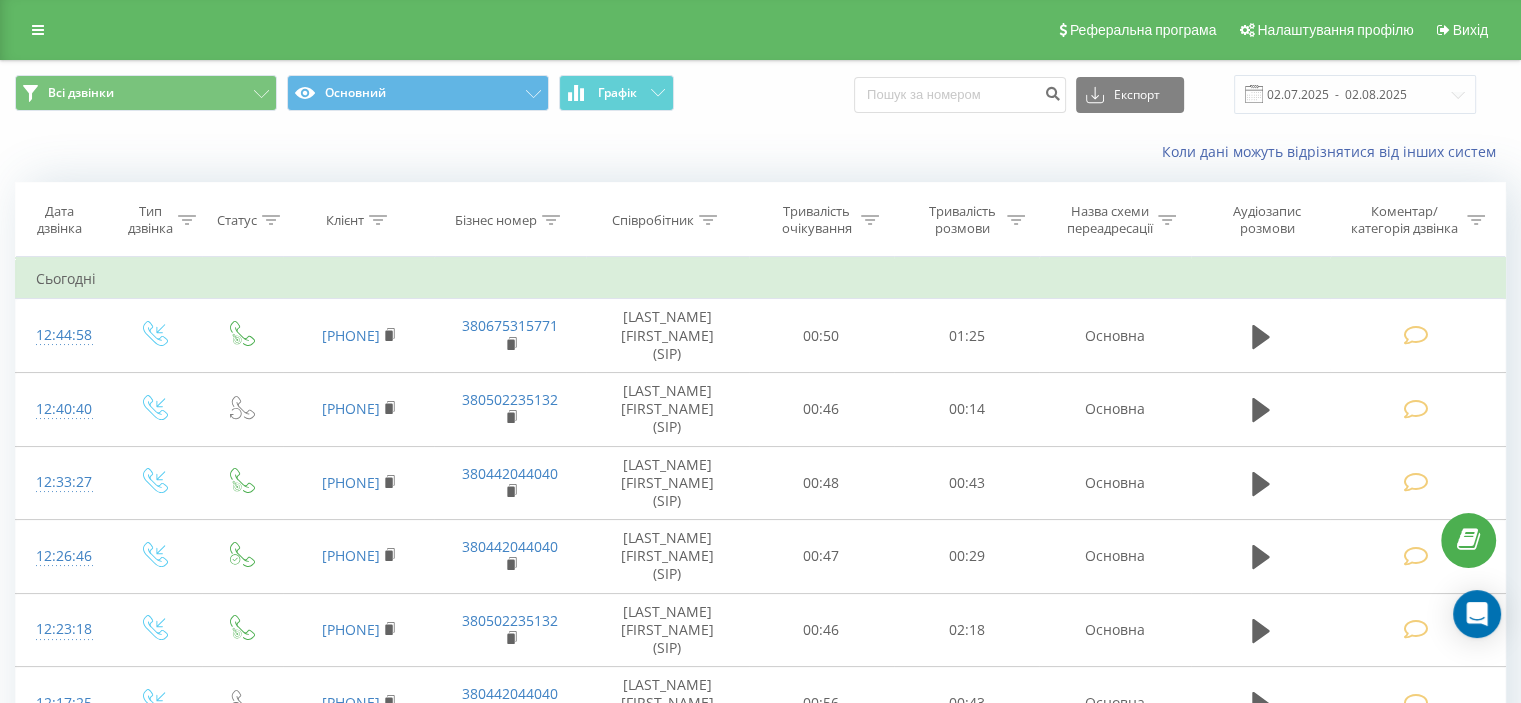 click at bounding box center [1415, 335] 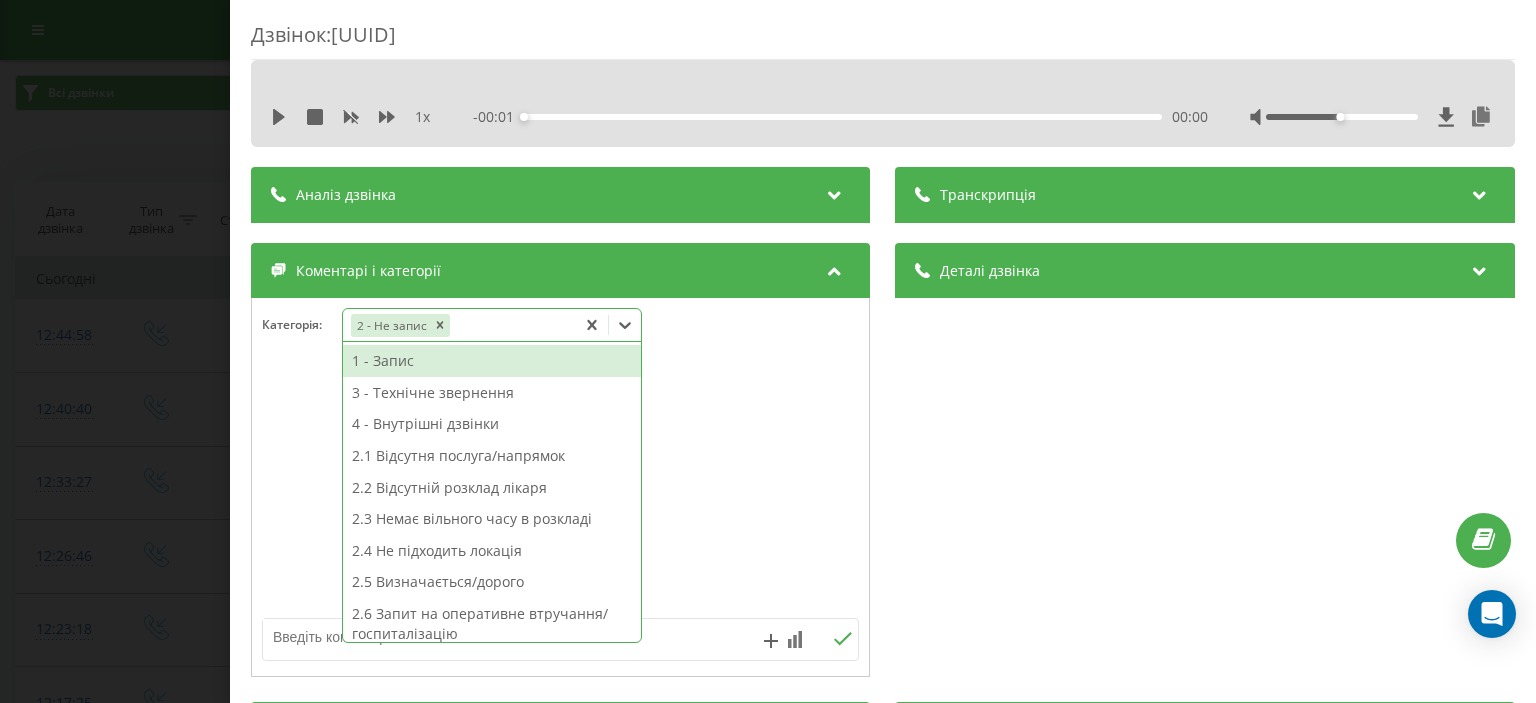 click on "2 - Не запис" at bounding box center (459, 325) 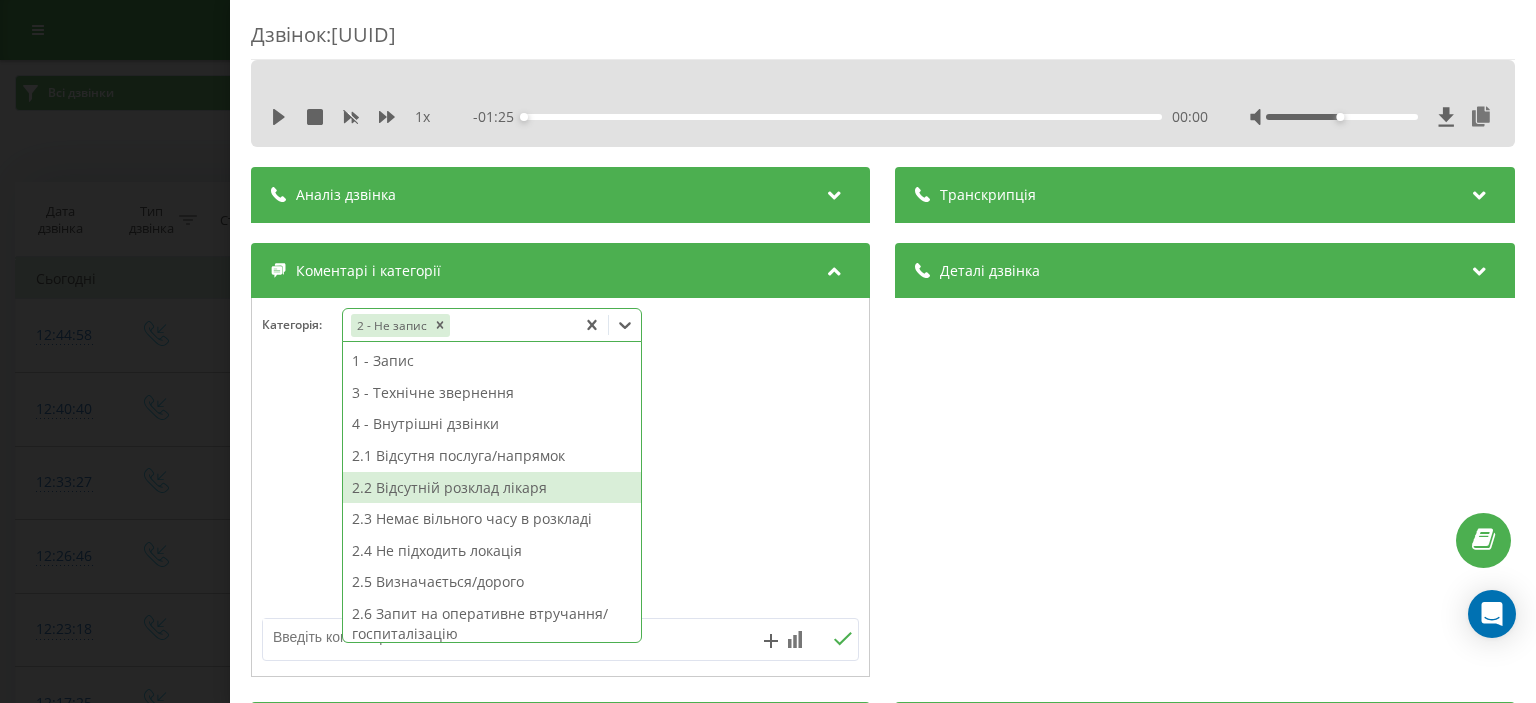 click on "2.2 Відсутній розклад лікаря" at bounding box center [492, 488] 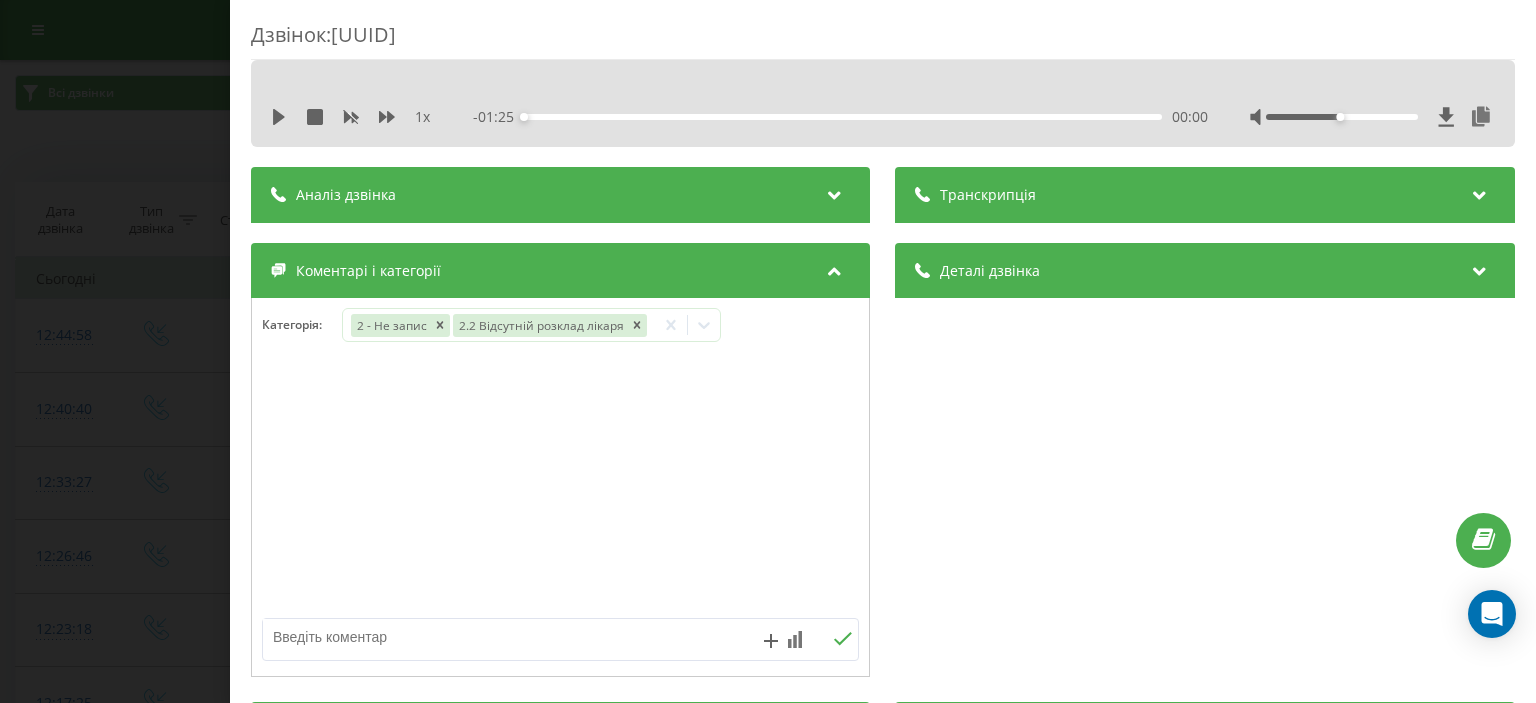 click on "Дзвінок :  ua11_-1754127898.1881776   1 x  - 01:25 00:00   00:00   Транскрипція Для AI-аналізу майбутніх дзвінків  налаштуйте та активуйте профіль на сторінці . Якщо профіль вже є і дзвінок відповідає його умовам, оновіть сторінку через 10 хвилин - AI аналізує поточний дзвінок. Аналіз дзвінка Для AI-аналізу майбутніх дзвінків  налаштуйте та активуйте профіль на сторінці . Якщо профіль вже є і дзвінок відповідає його умовам, оновіть сторінку через 10 хвилин - AI аналізує поточний дзвінок. Деталі дзвінка Загальне Дата дзвінка 2025-08-02 12:44:58 Тип дзвінка Вхідний Статус дзвінка Цільовий 380979793282 :" at bounding box center [768, 351] 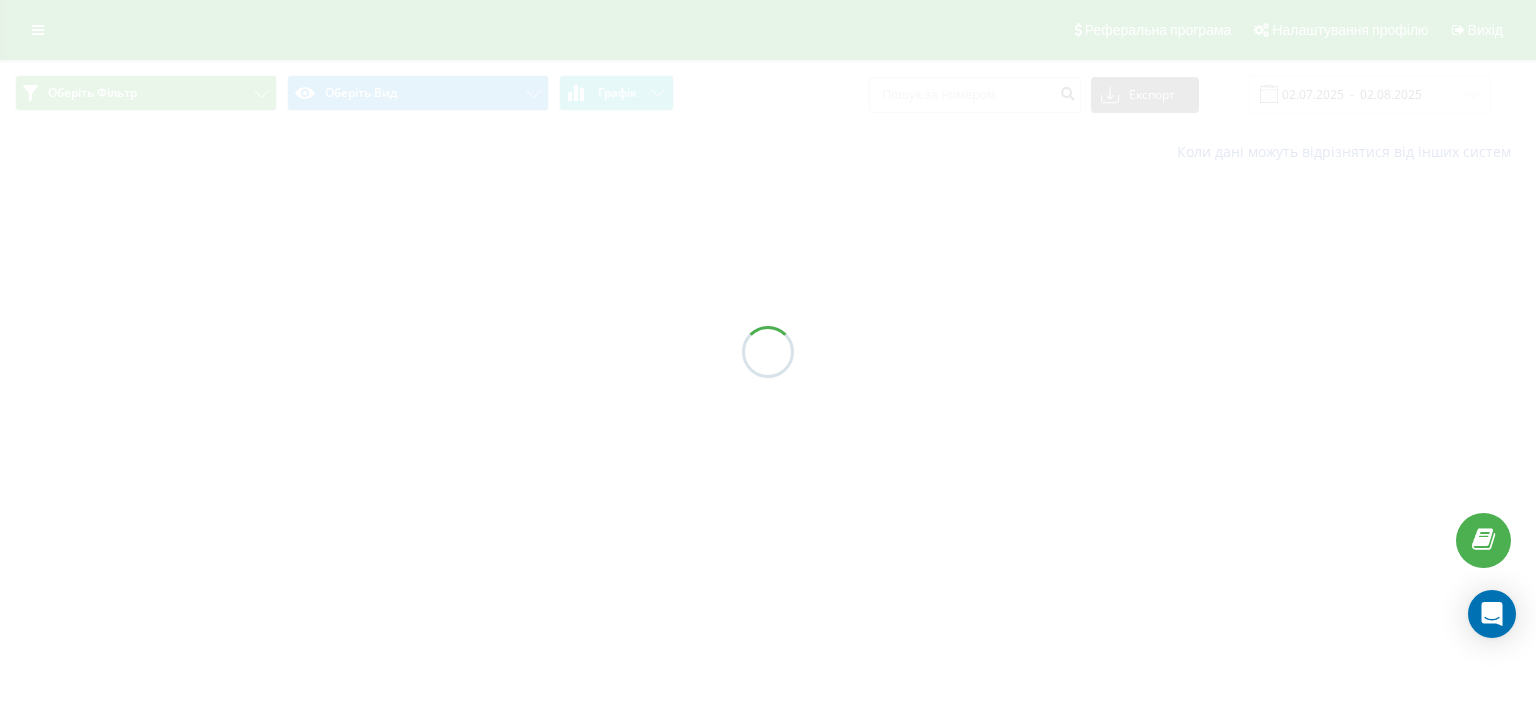 scroll, scrollTop: 0, scrollLeft: 0, axis: both 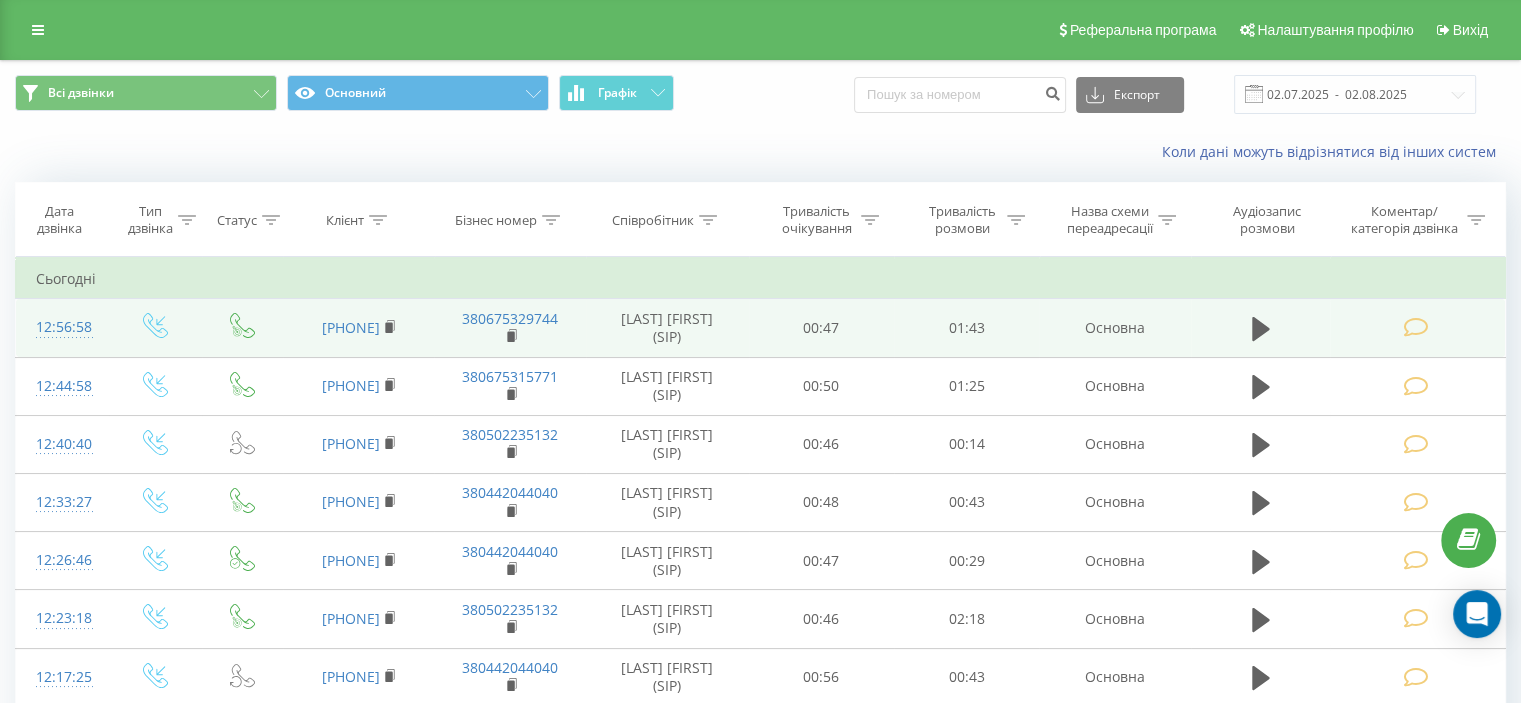 click at bounding box center (1415, 327) 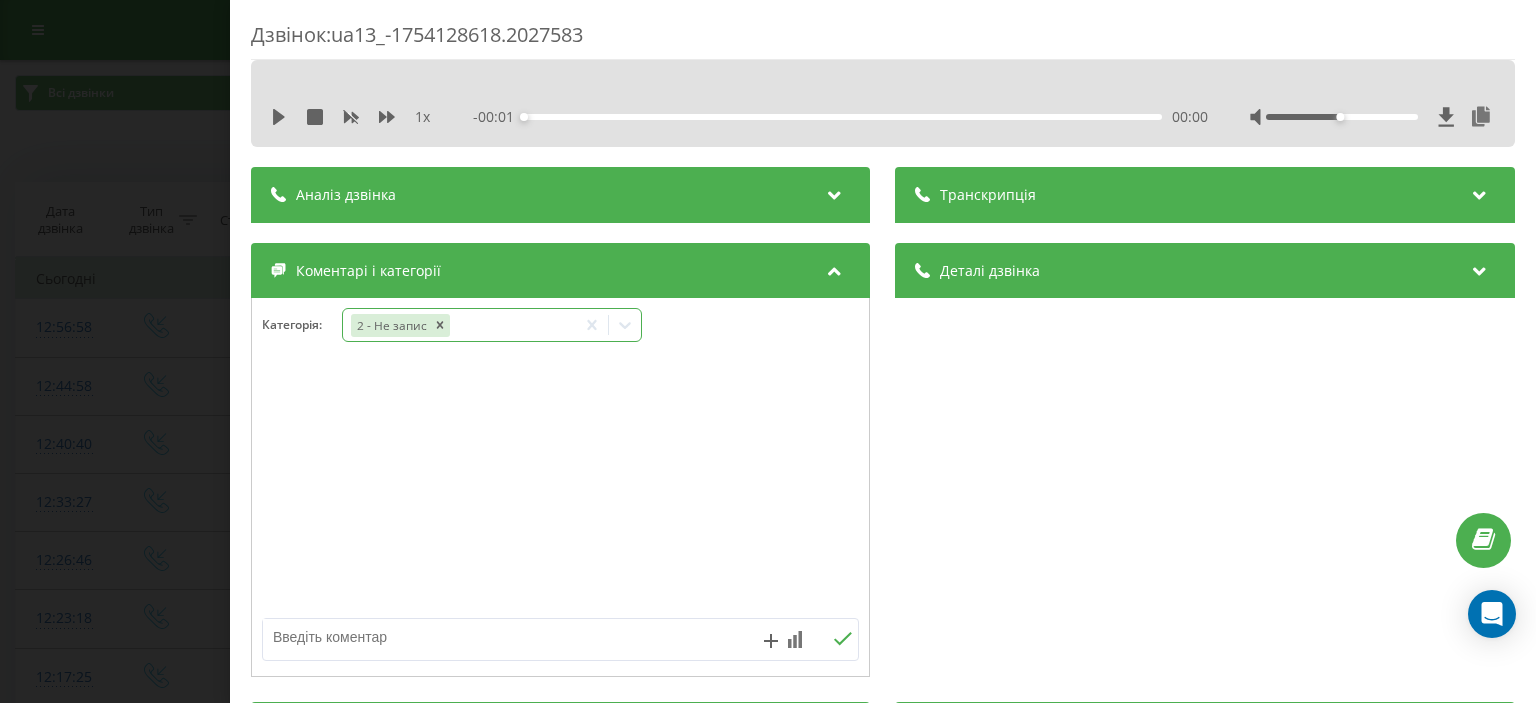 click on "2 - Не запис" at bounding box center [459, 325] 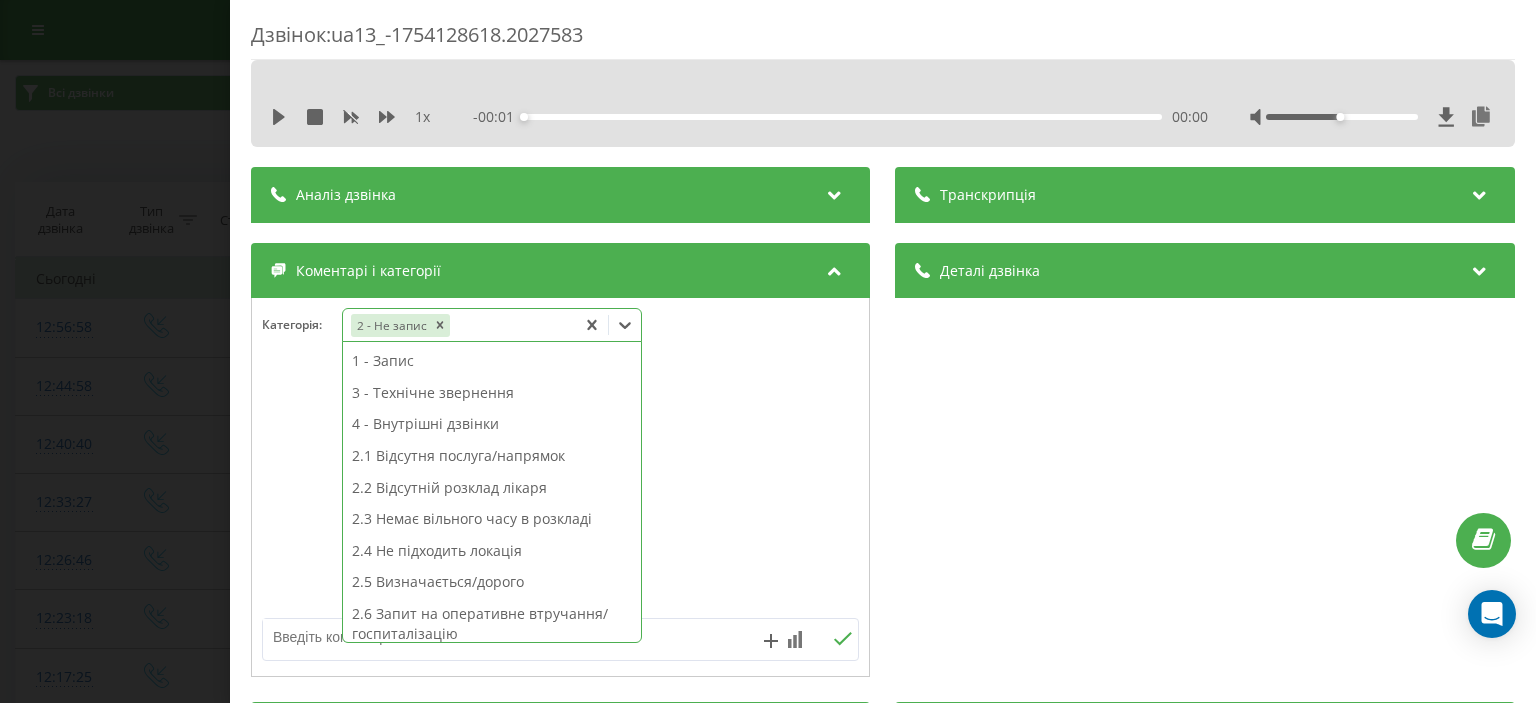 scroll, scrollTop: 314, scrollLeft: 0, axis: vertical 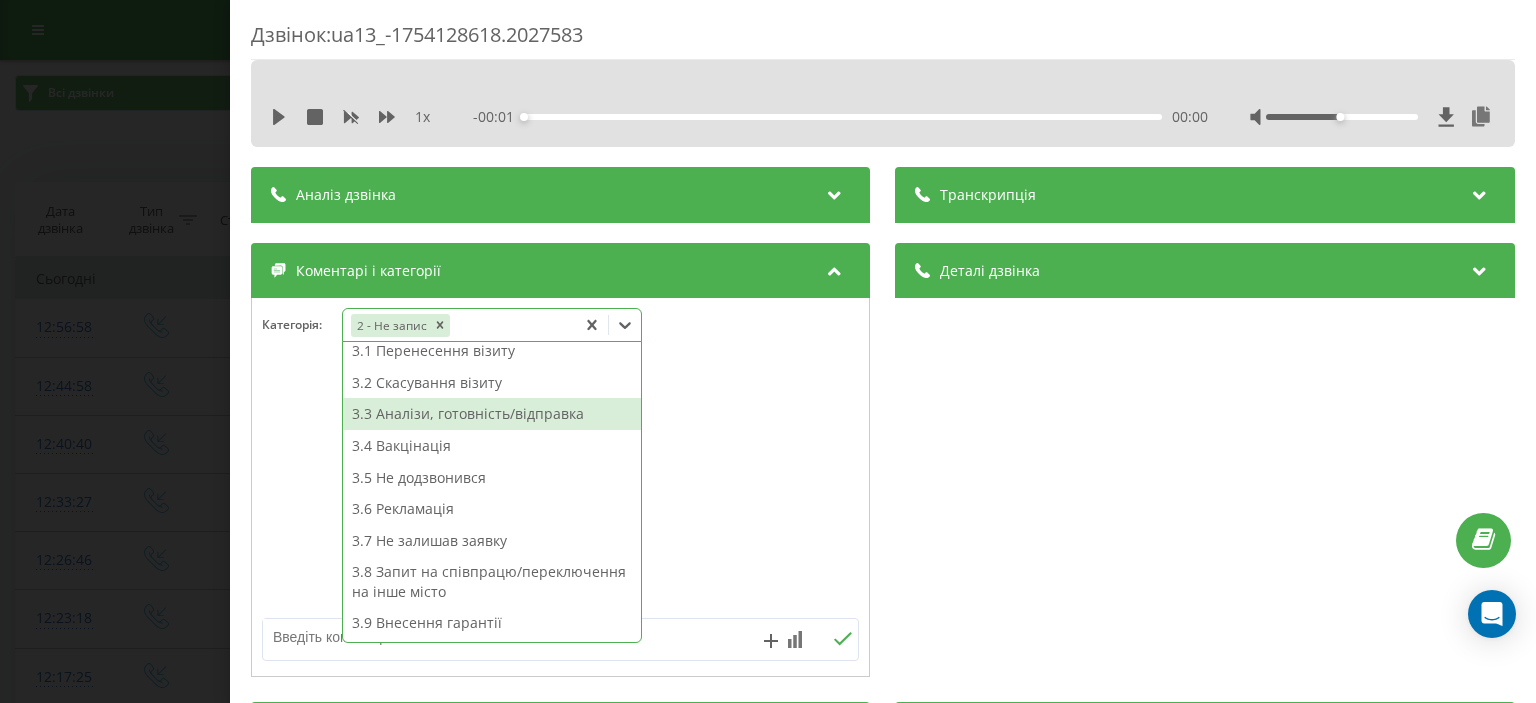 click on "3.3 Аналізи, готовність/відправка" at bounding box center [492, 414] 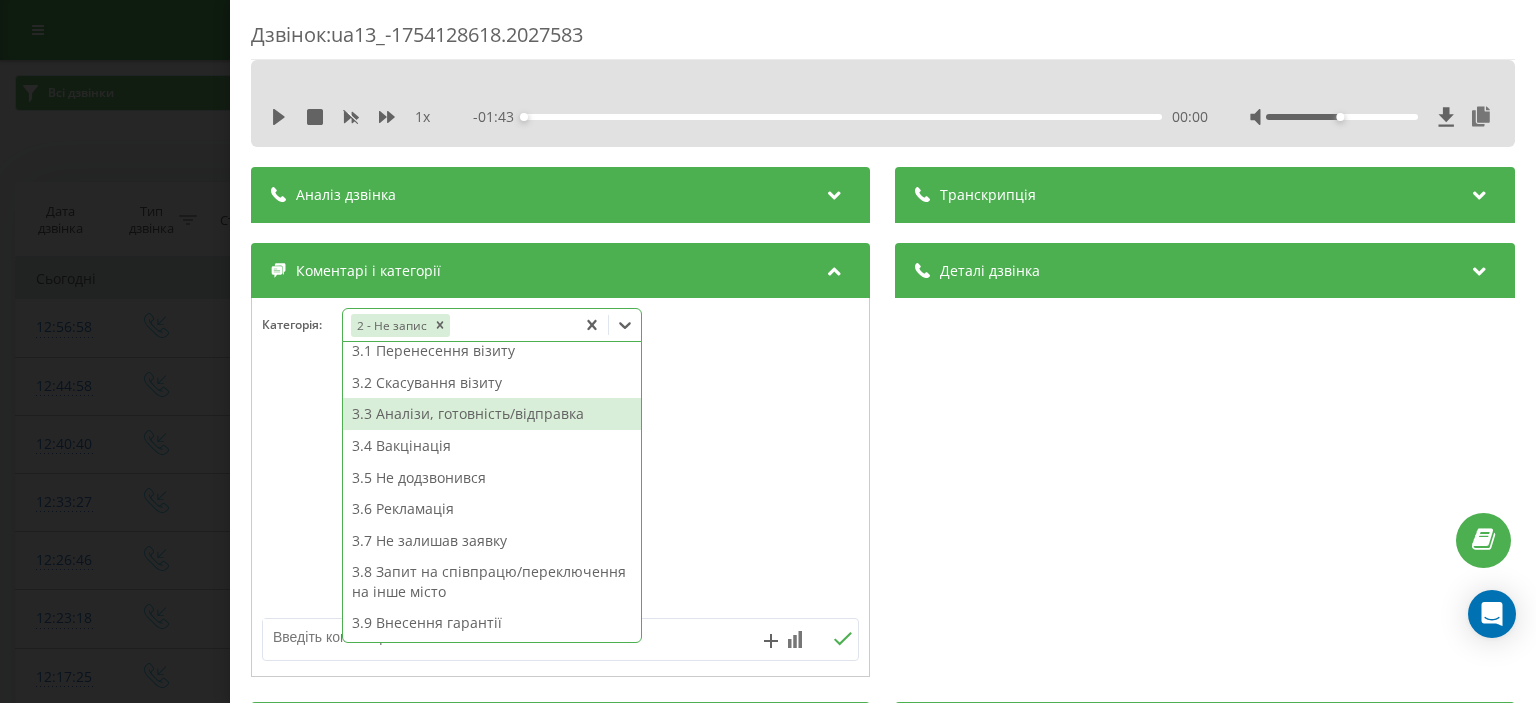 click on "3.3 Аналізи, готовність/відправка" at bounding box center [492, 414] 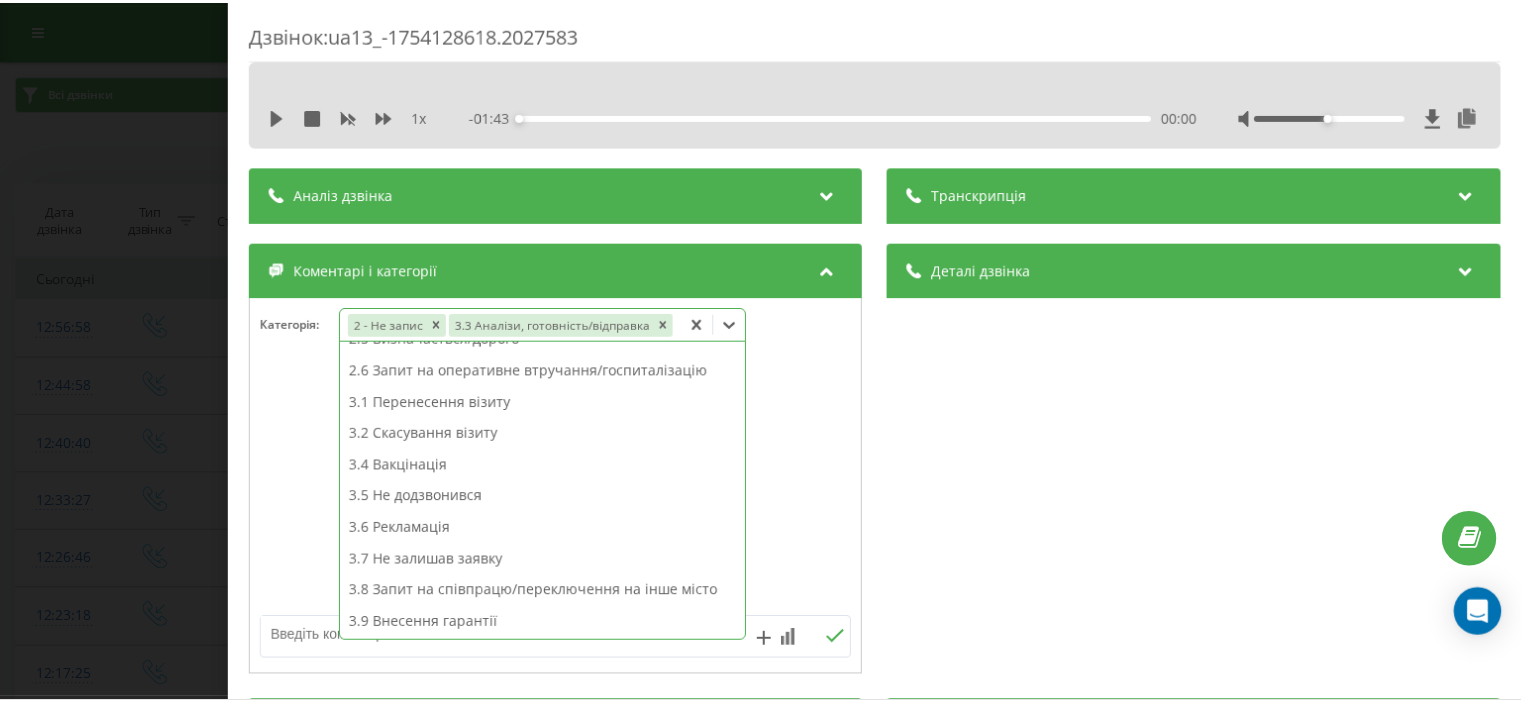 scroll, scrollTop: 243, scrollLeft: 0, axis: vertical 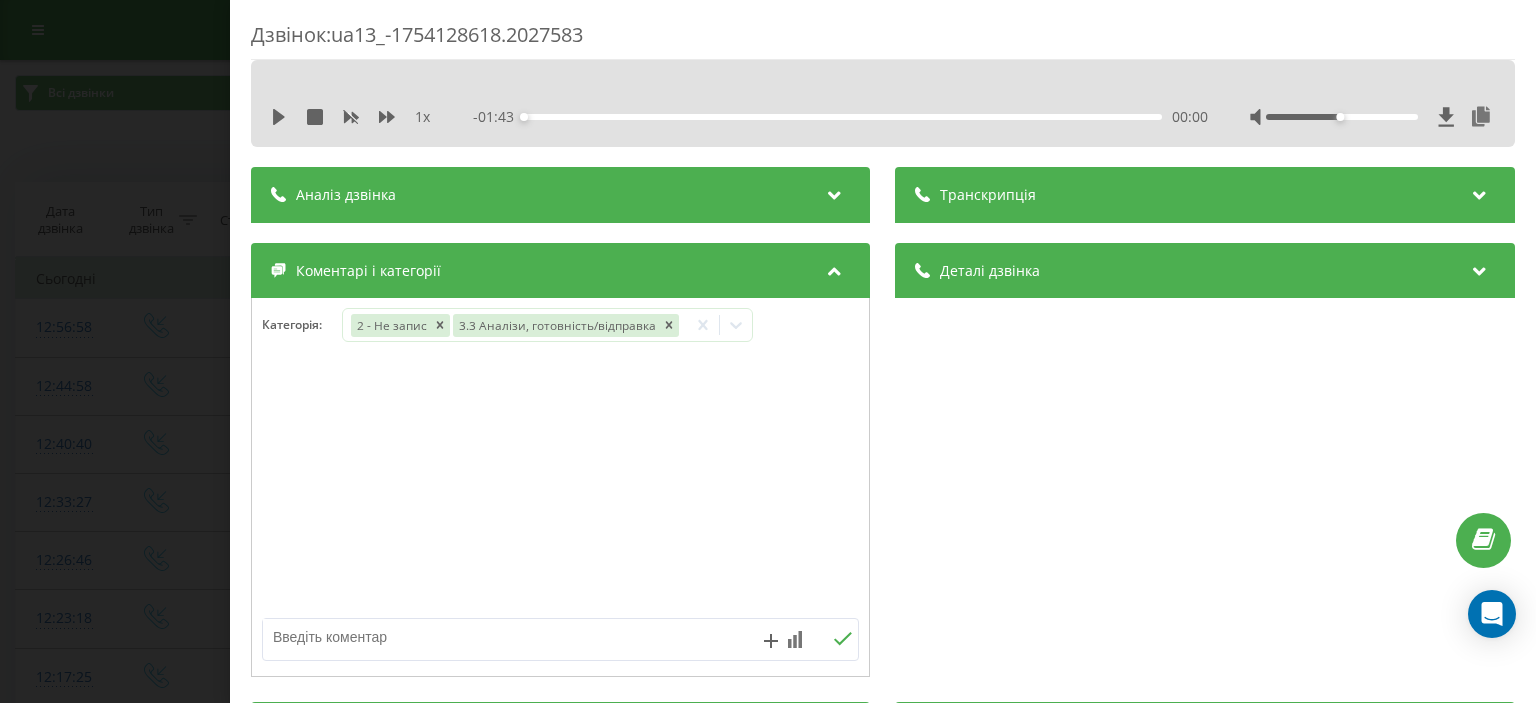 click on "Дзвінок :  ua13_-1754128618.2027583   1 x  - 01:43 00:00   00:00   Транскрипція Для AI-аналізу майбутніх дзвінків  налаштуйте та активуйте профіль на сторінці . Якщо профіль вже є і дзвінок відповідає його умовам, оновіть сторінку через 10 хвилин - AI аналізує поточний дзвінок. Аналіз дзвінка Для AI-аналізу майбутніх дзвінків  налаштуйте та активуйте профіль на сторінці . Якщо профіль вже є і дзвінок відповідає його умовам, оновіть сторінку через 10 хвилин - AI аналізує поточний дзвінок. Деталі дзвінка Загальне Дата дзвінка 2025-08-02 12:56:58 Тип дзвінка Вхідний Статус дзвінка Цільовий 380961071668 :" at bounding box center (768, 351) 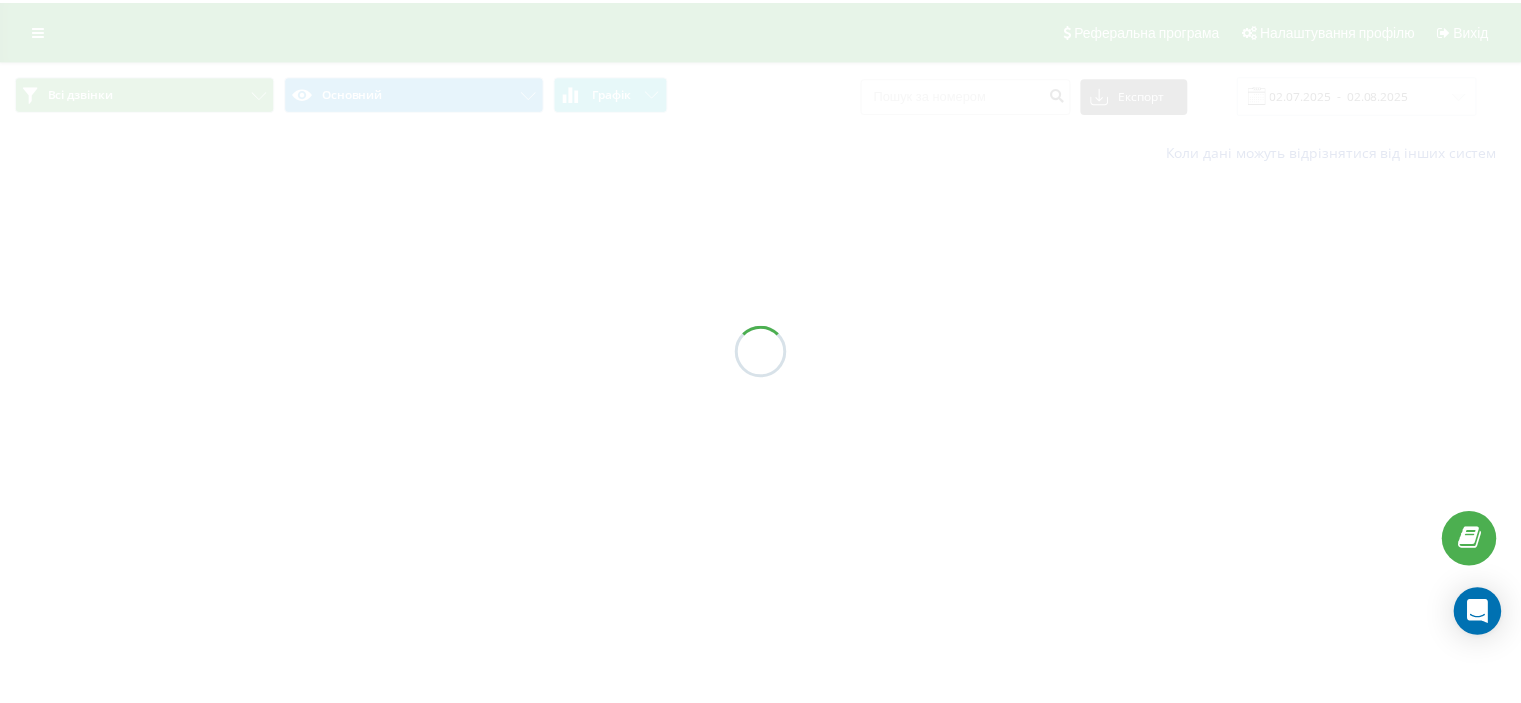 scroll, scrollTop: 0, scrollLeft: 0, axis: both 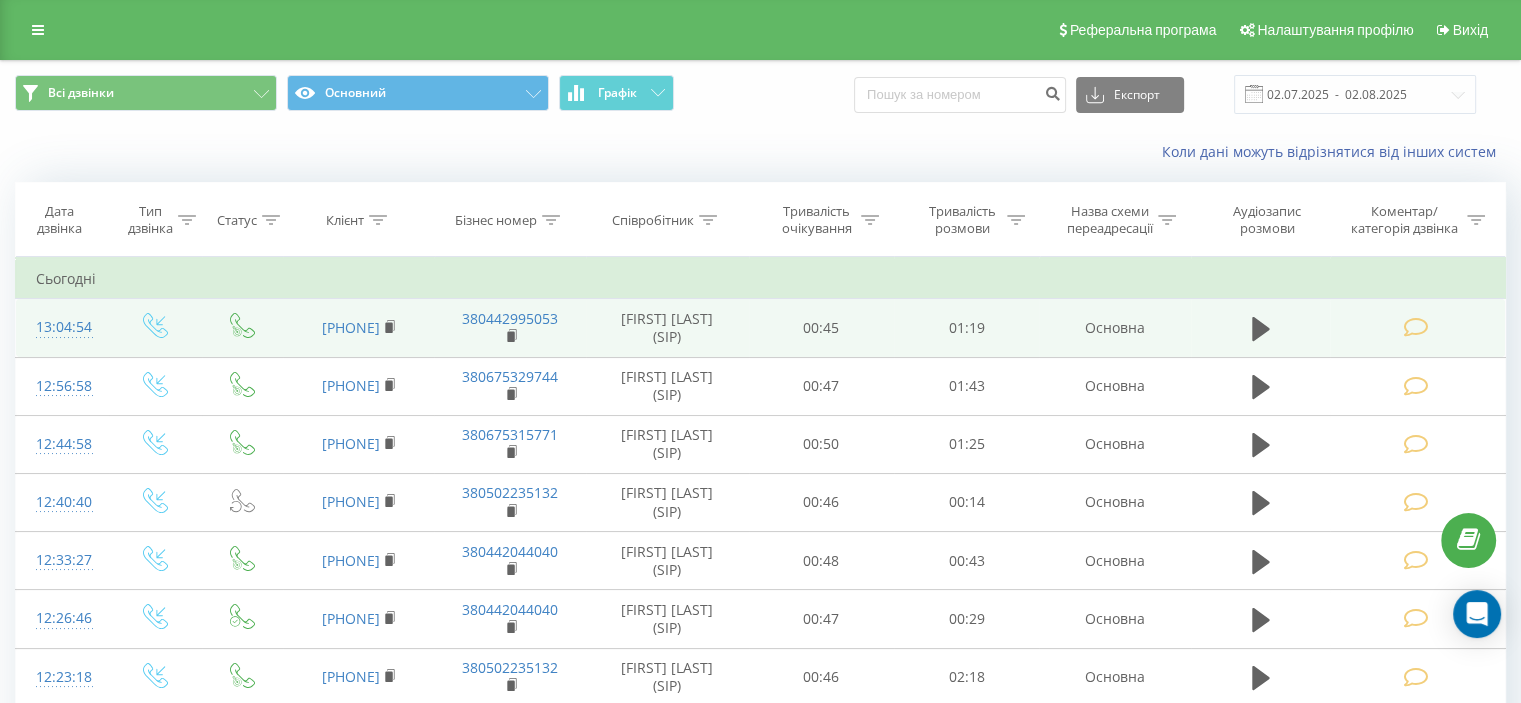 click at bounding box center [1415, 327] 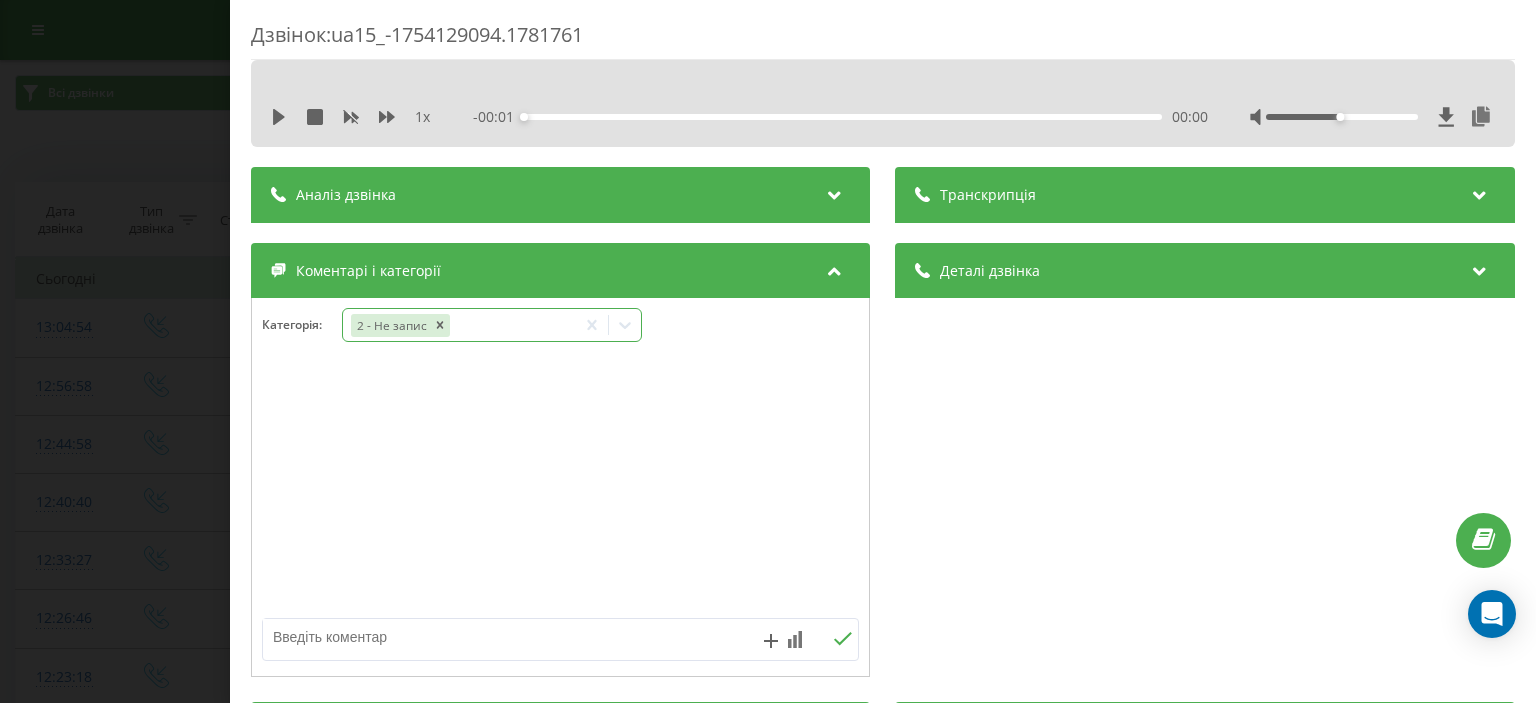 click on "2 - Не запис" at bounding box center (459, 325) 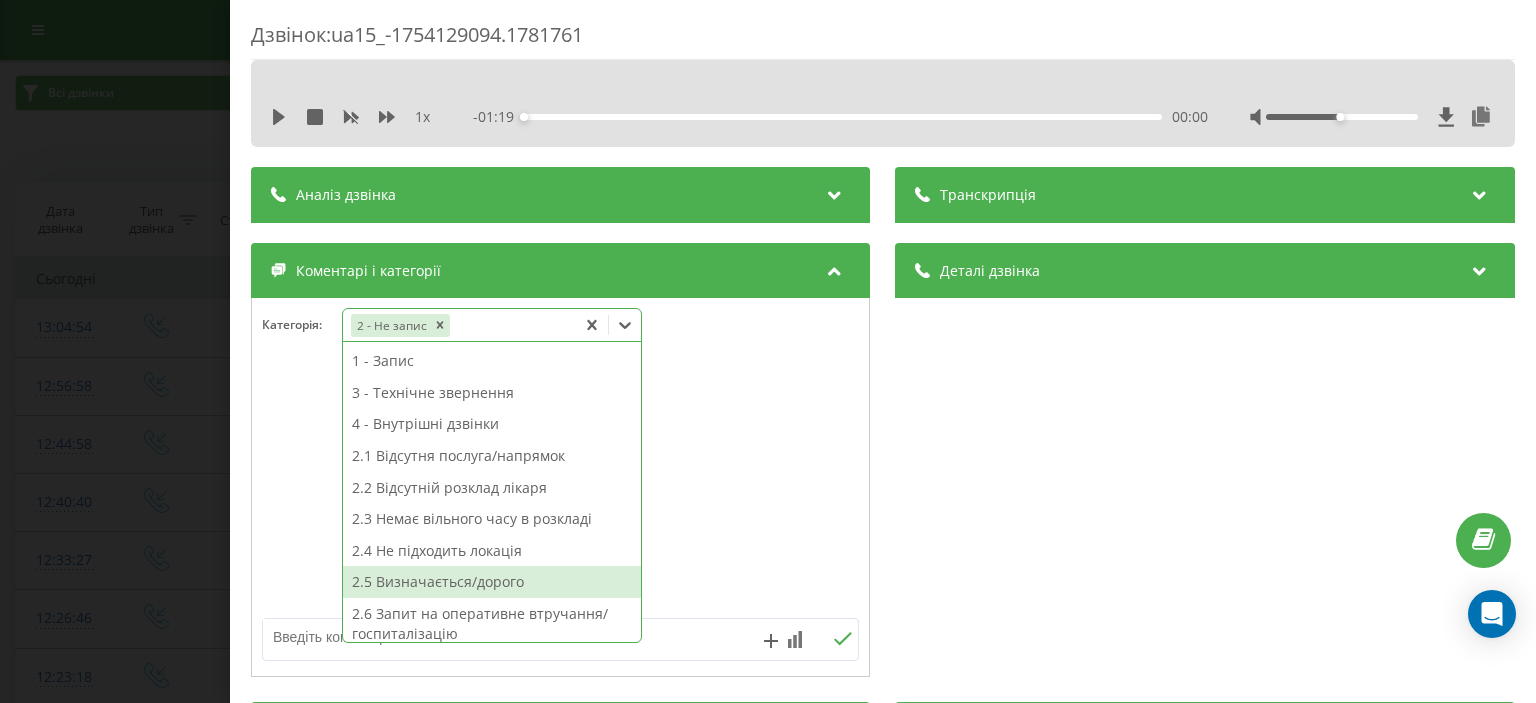 click on "2.5 Визначається/дорого" at bounding box center [492, 582] 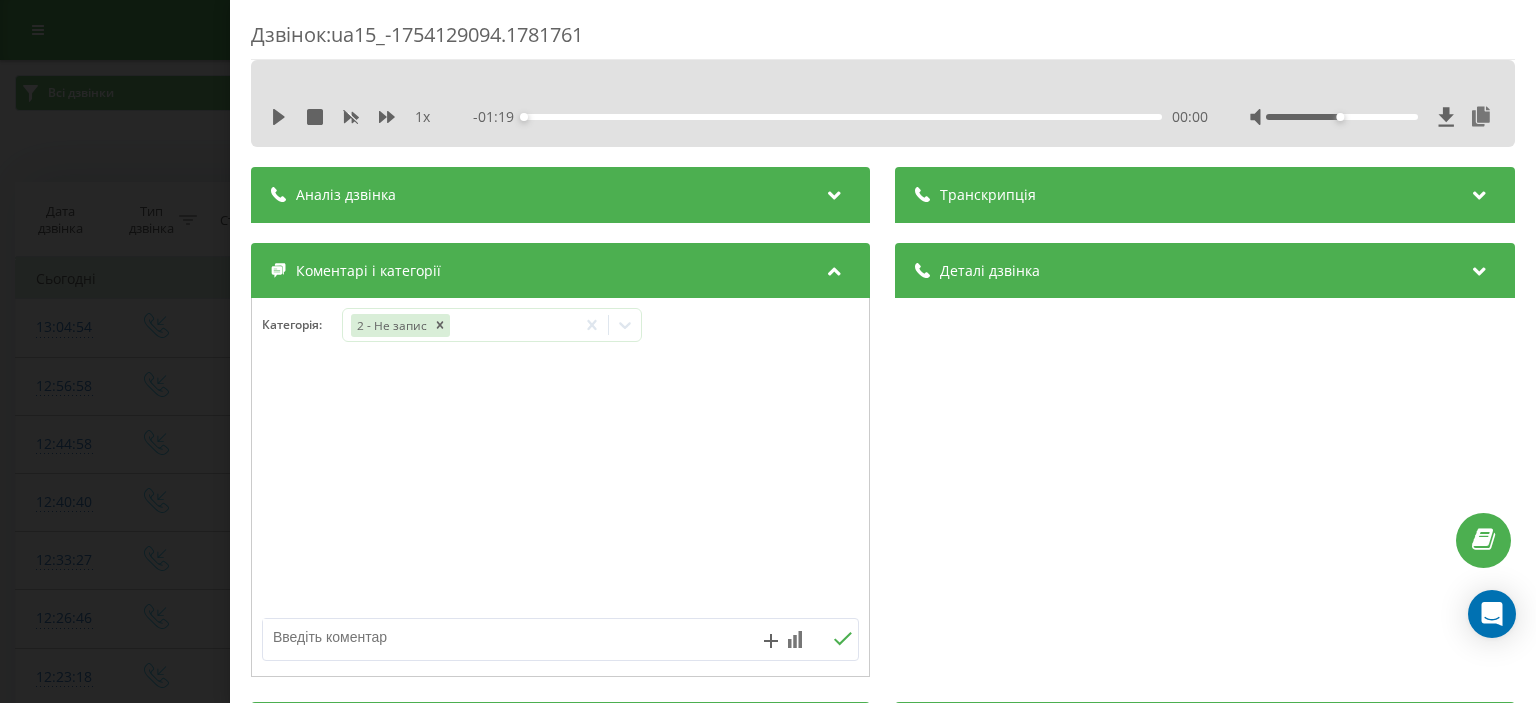 click on "Дзвінок :  ua15_-1754129094.1781761   1 x  - 01:19 00:00   00:00   Транскрипція Для AI-аналізу майбутніх дзвінків  налаштуйте та активуйте профіль на сторінці . Якщо профіль вже є і дзвінок відповідає його умовам, оновіть сторінку через 10 хвилин - AI аналізує поточний дзвінок. Аналіз дзвінка Для AI-аналізу майбутніх дзвінків  налаштуйте та активуйте профіль на сторінці . Якщо профіль вже є і дзвінок відповідає його умовам, оновіть сторінку через 10 хвилин - AI аналізує поточний дзвінок. Деталі дзвінка Загальне Дата дзвінка 2025-08-02 13:04:54 Тип дзвінка Вхідний Статус дзвінка Цільовий 380973805250 :" at bounding box center [768, 351] 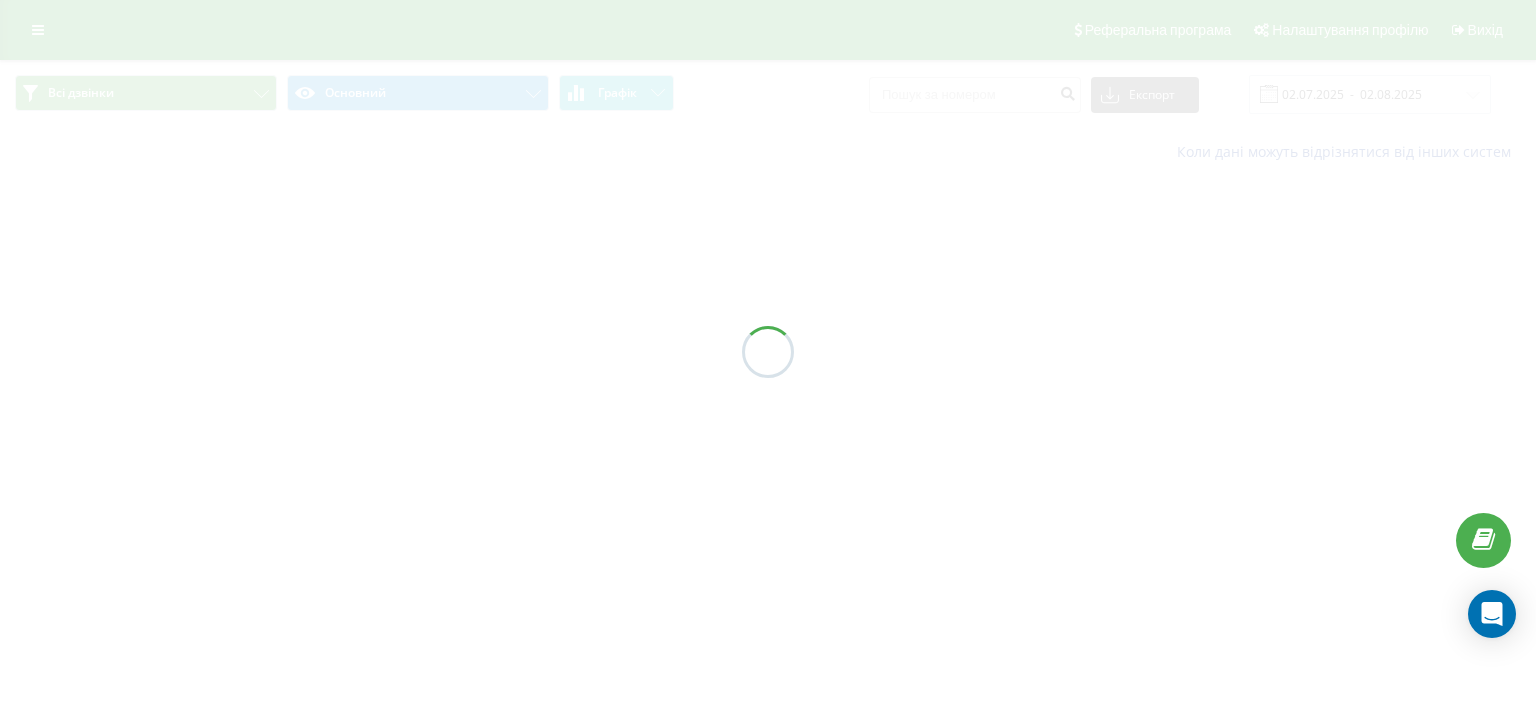 scroll, scrollTop: 0, scrollLeft: 0, axis: both 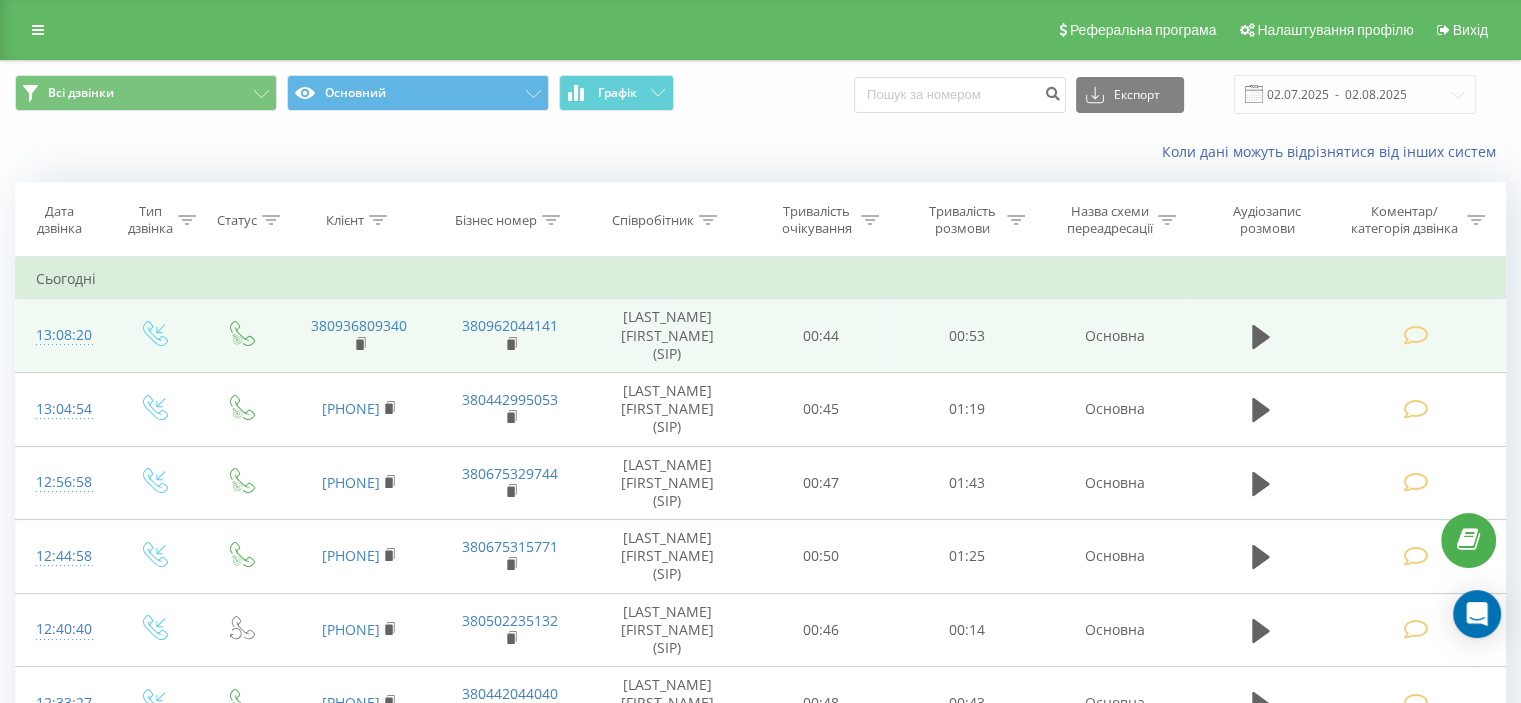 click at bounding box center (1415, 335) 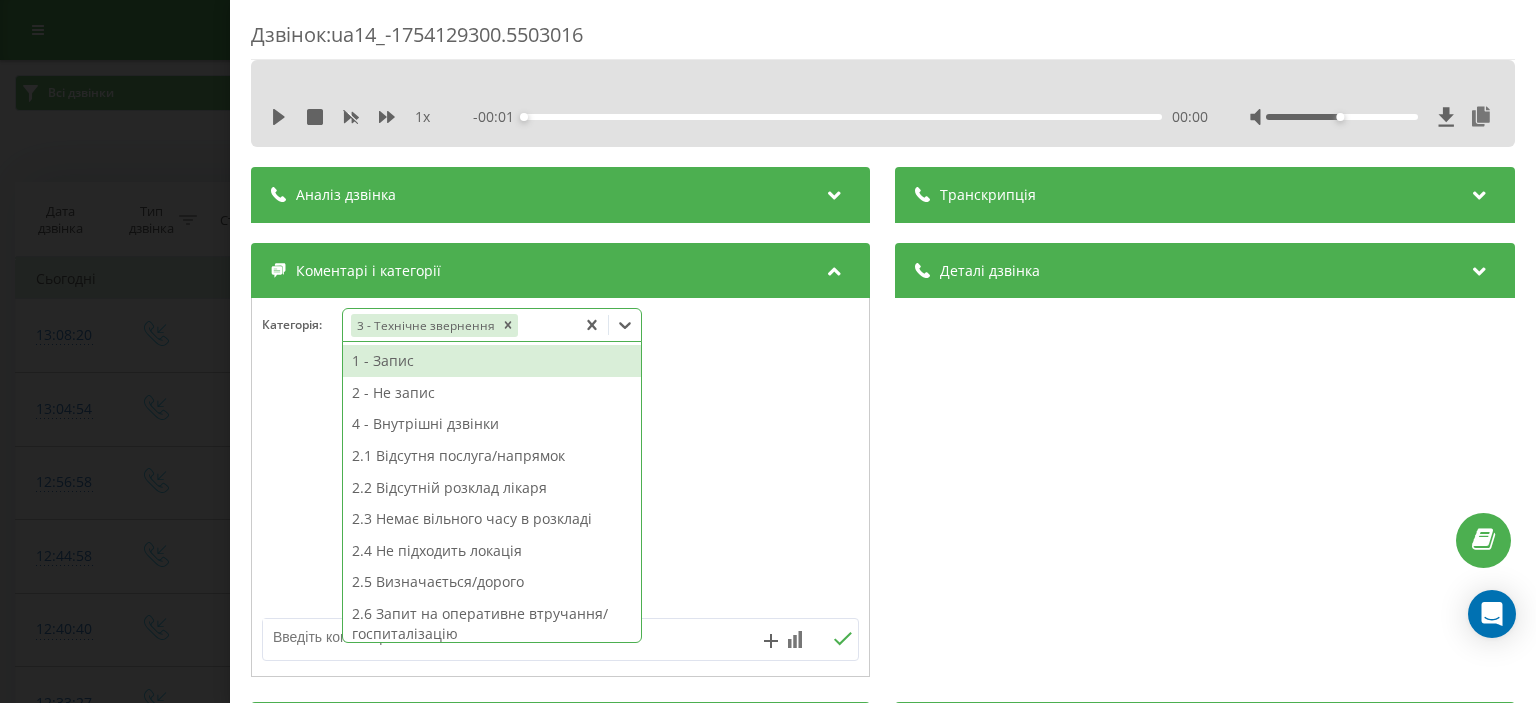 click on "3 - Технічне звернення" at bounding box center [459, 325] 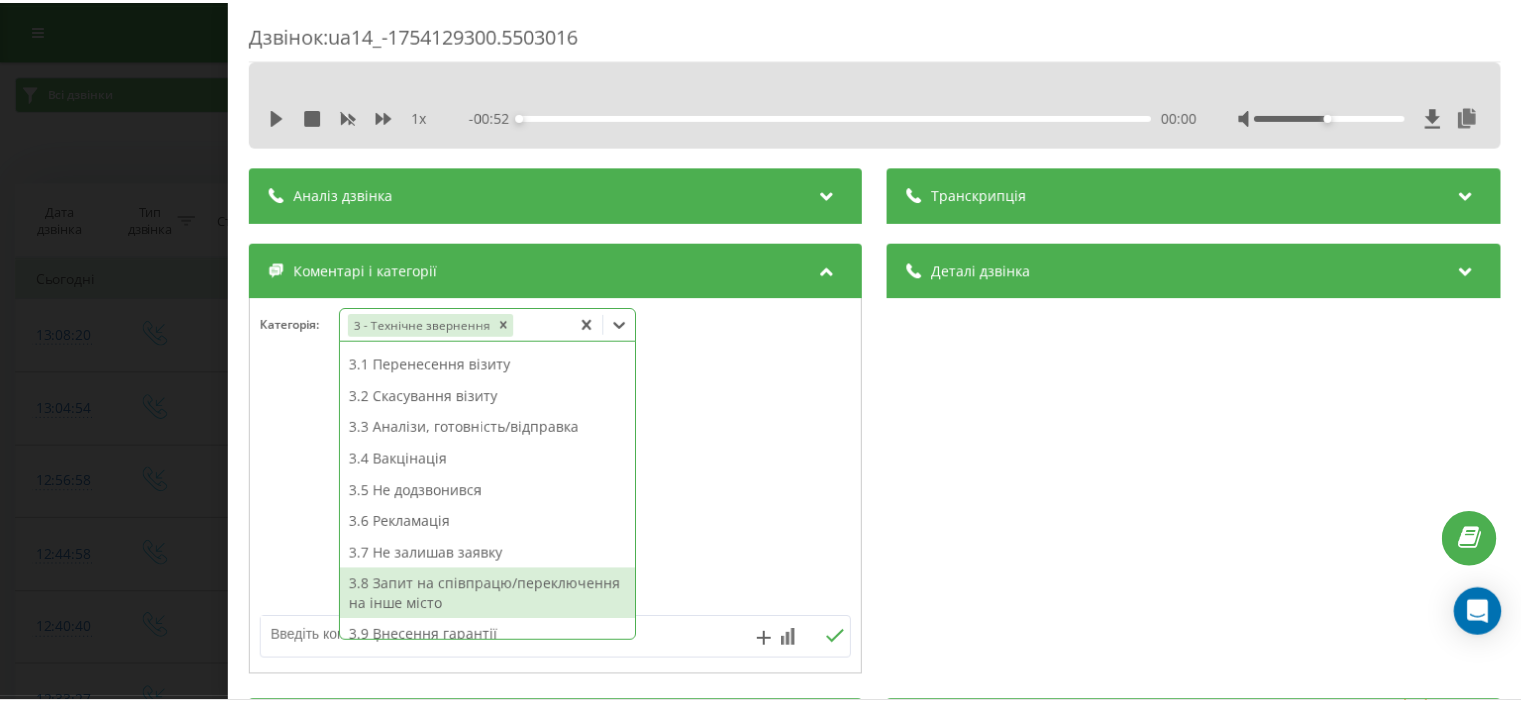 scroll, scrollTop: 314, scrollLeft: 0, axis: vertical 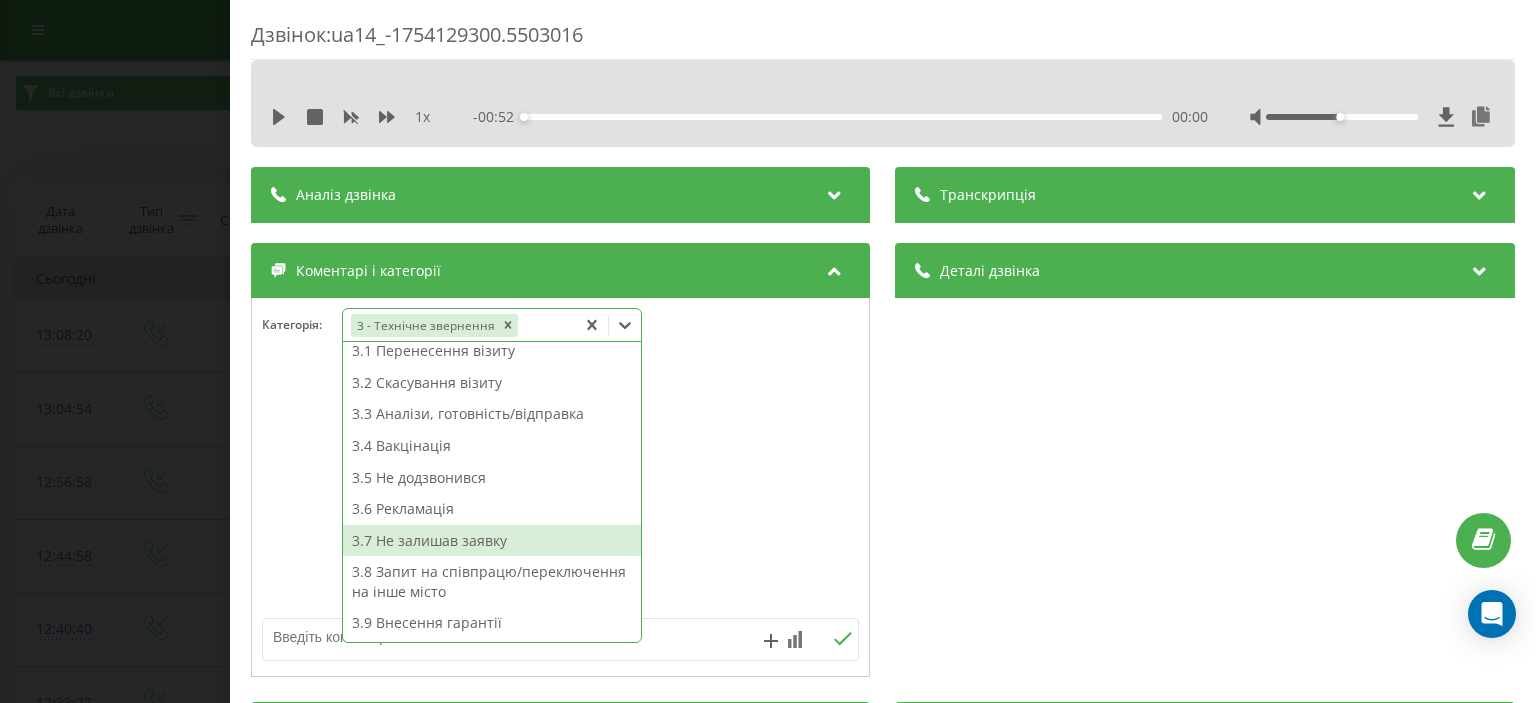 click at bounding box center [501, 637] 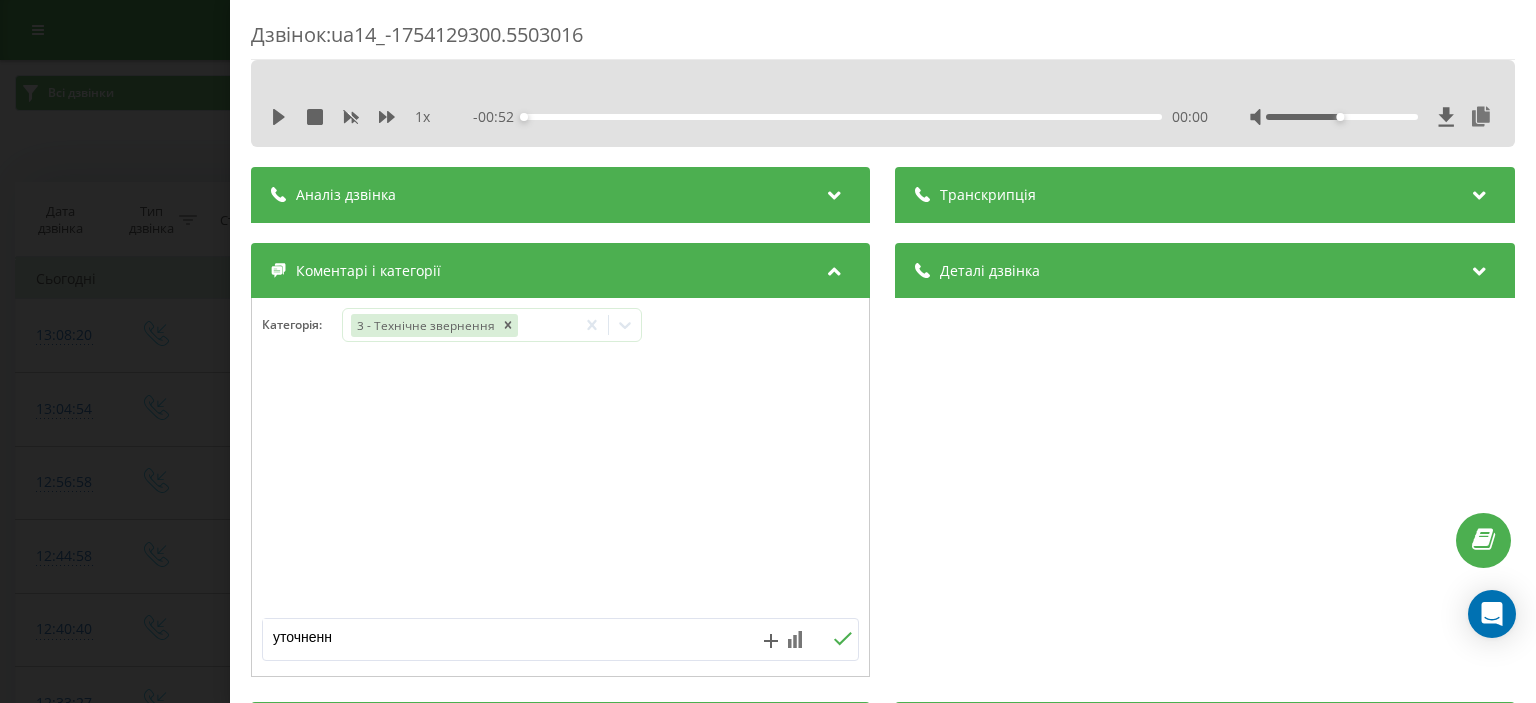 type on "уточнення" 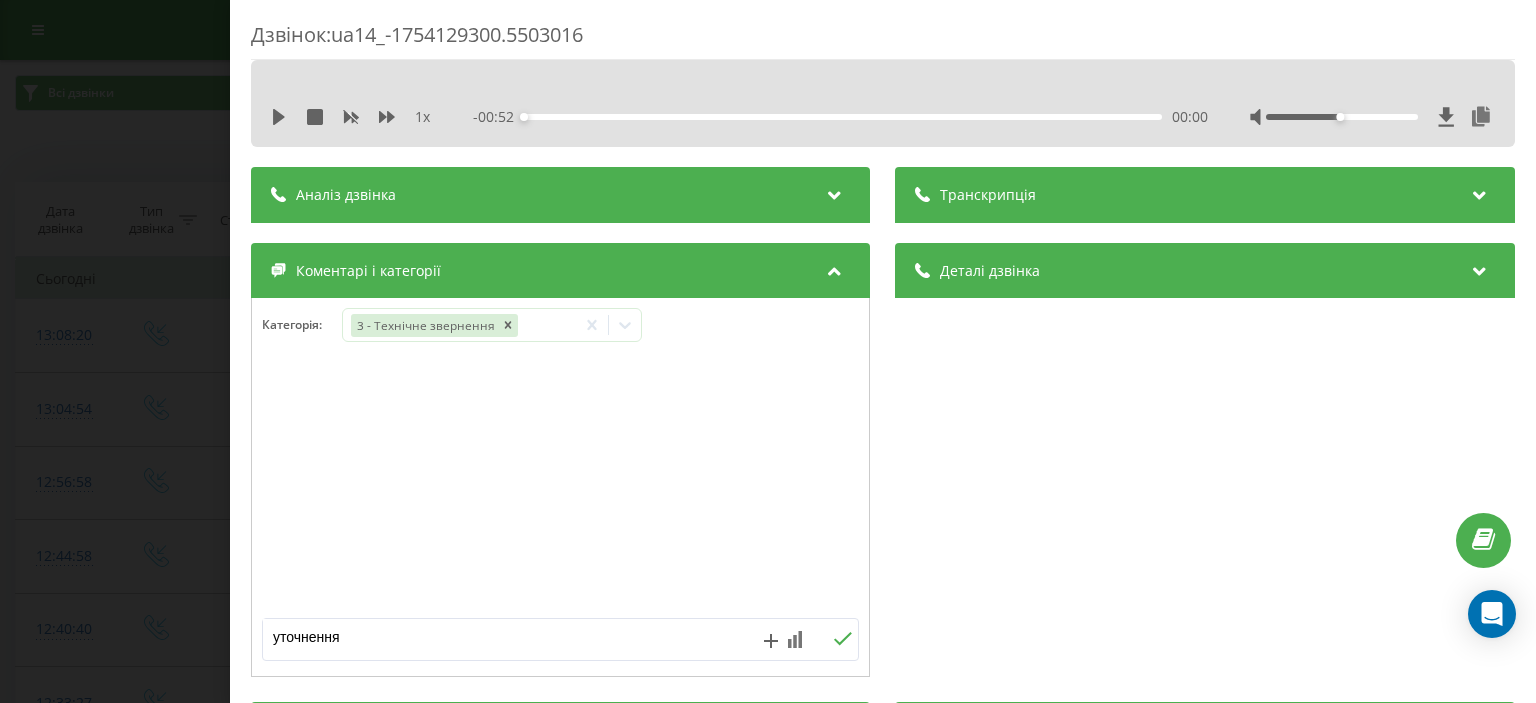 click 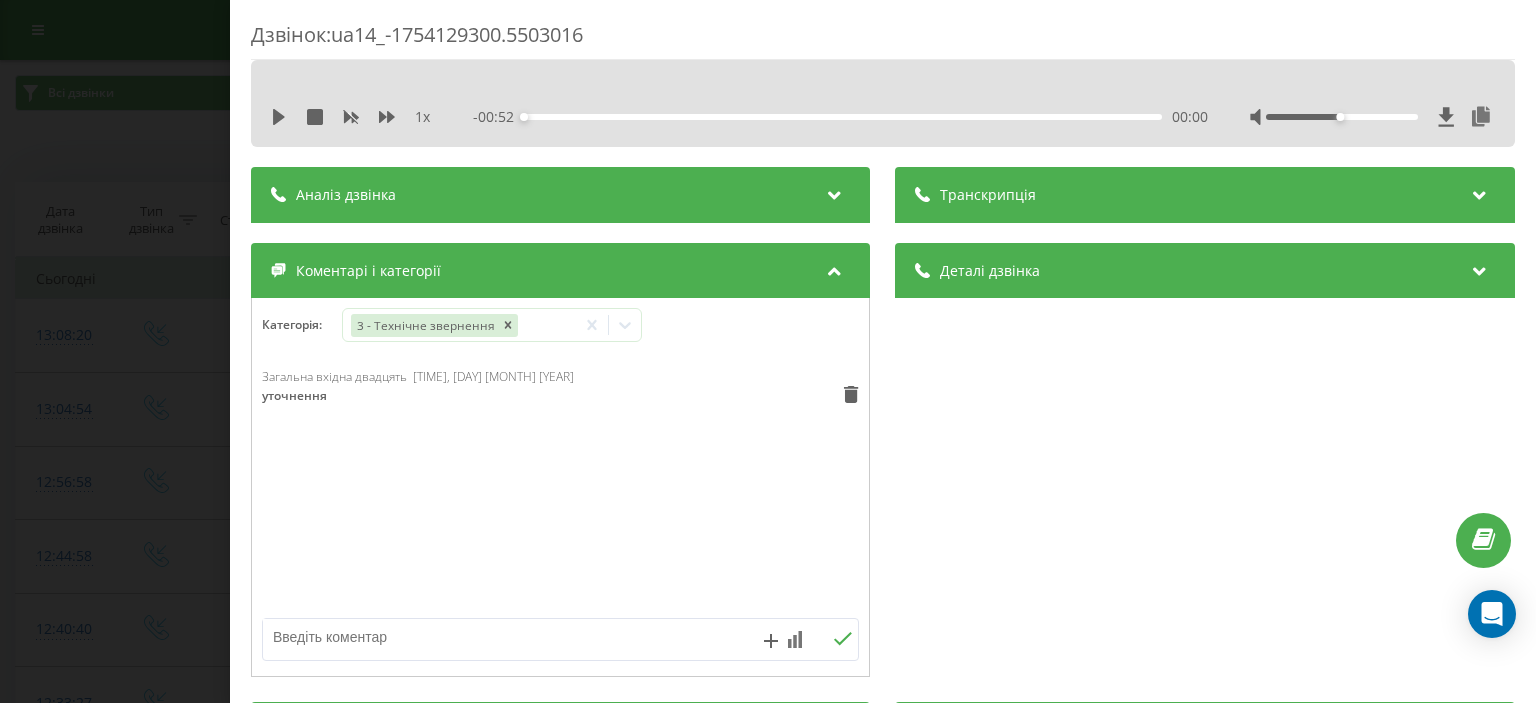 click on "Дзвінок :  ua14_-1754129300.5503016   1 x  - 00:52 00:00   00:00   Транскрипція Для AI-аналізу майбутніх дзвінків  налаштуйте та активуйте профіль на сторінці . Якщо профіль вже є і дзвінок відповідає його умовам, оновіть сторінку через 10 хвилин - AI аналізує поточний дзвінок. Аналіз дзвінка Для AI-аналізу майбутніх дзвінків  налаштуйте та активуйте профіль на сторінці . Якщо профіль вже є і дзвінок відповідає його умовам, оновіть сторінку через 10 хвилин - AI аналізує поточний дзвінок. Деталі дзвінка Загальне Дата дзвінка 2025-08-02 13:08:20 Тип дзвінка Вхідний Статус дзвінка Цільовий 380936809340 :" at bounding box center [768, 351] 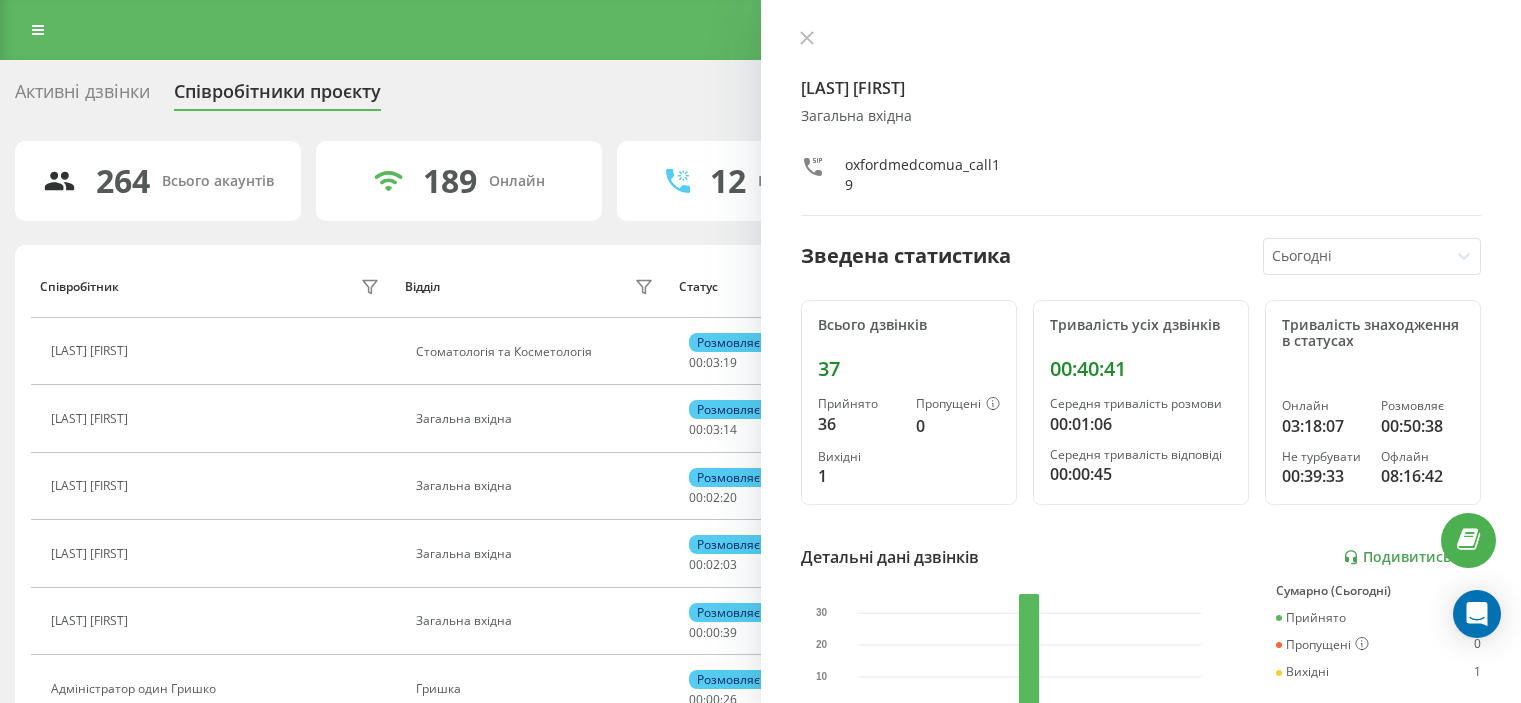 scroll, scrollTop: 43, scrollLeft: 0, axis: vertical 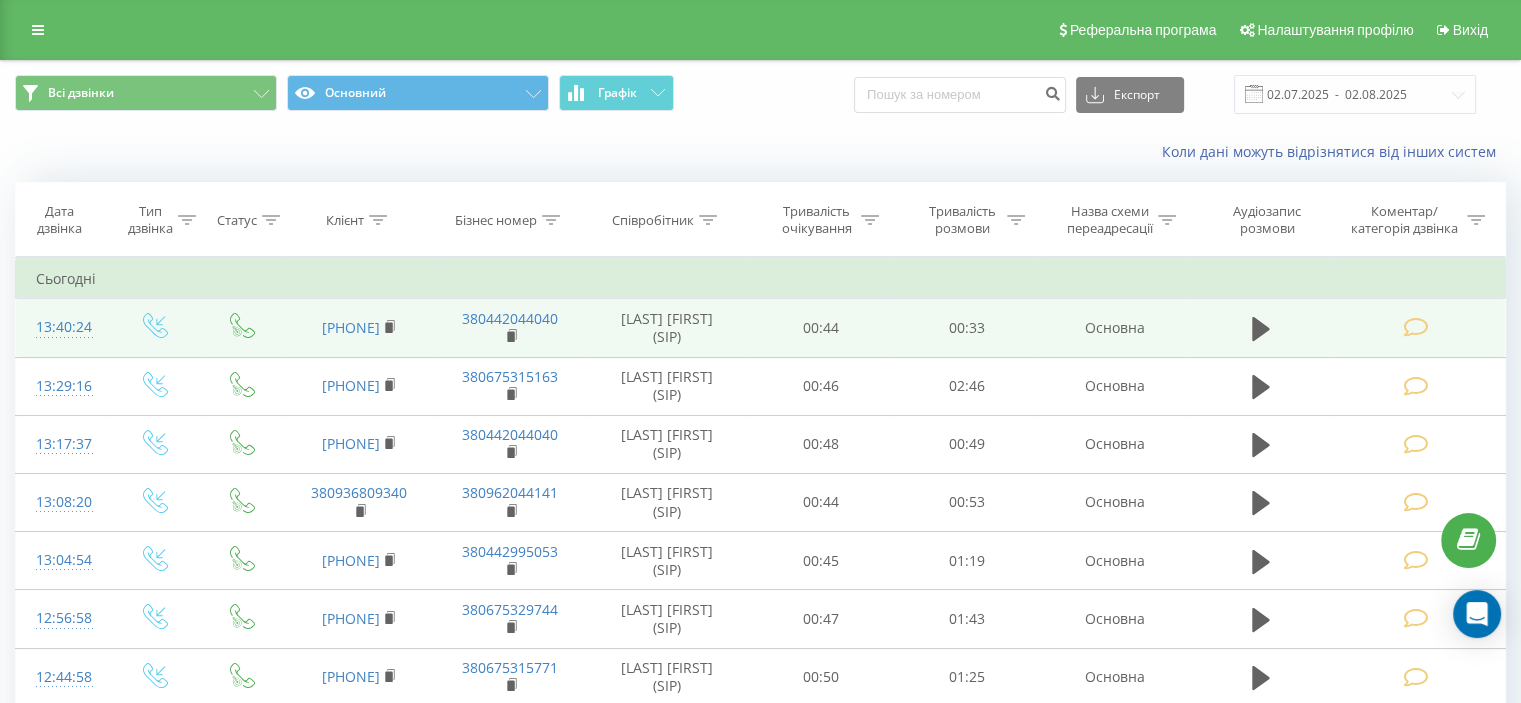 click at bounding box center (1415, 327) 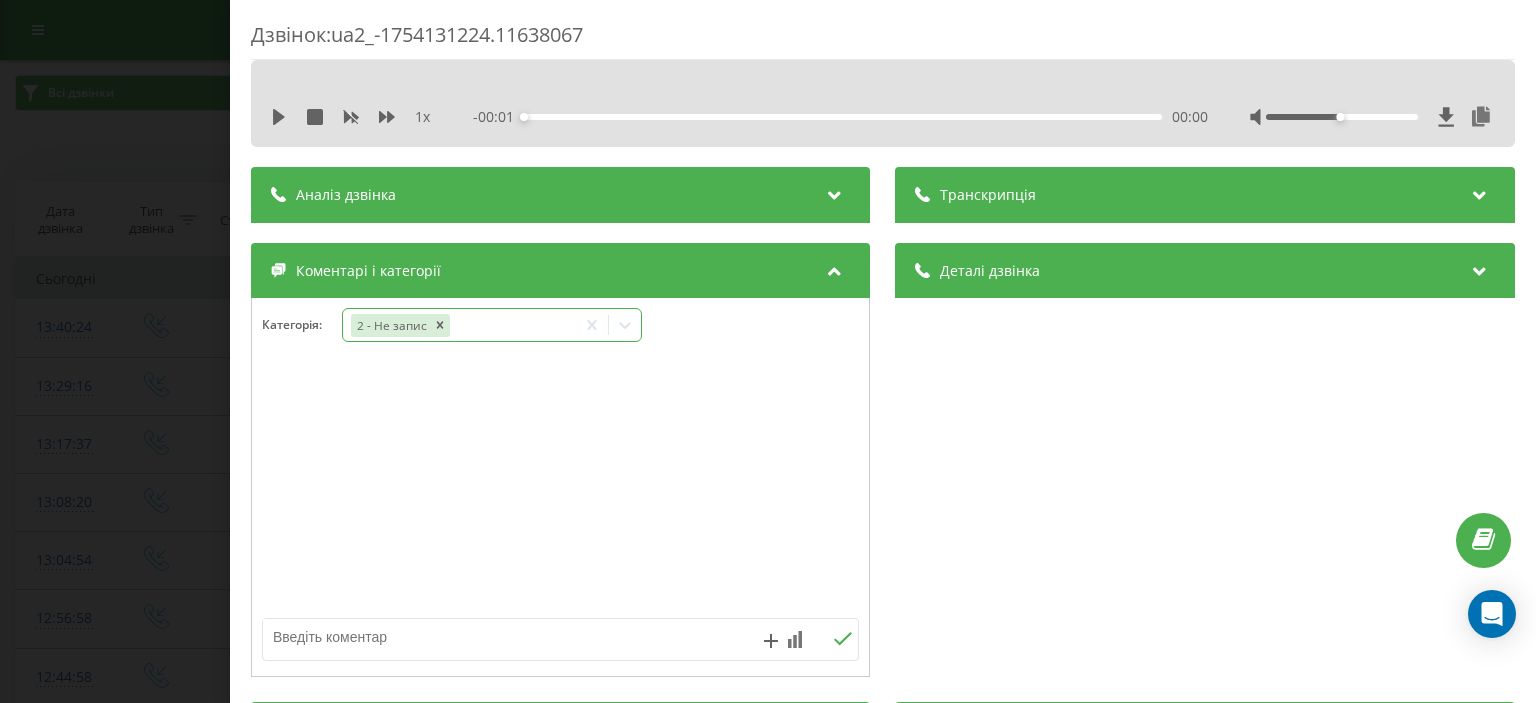 click on "2 - Не запис" at bounding box center (459, 325) 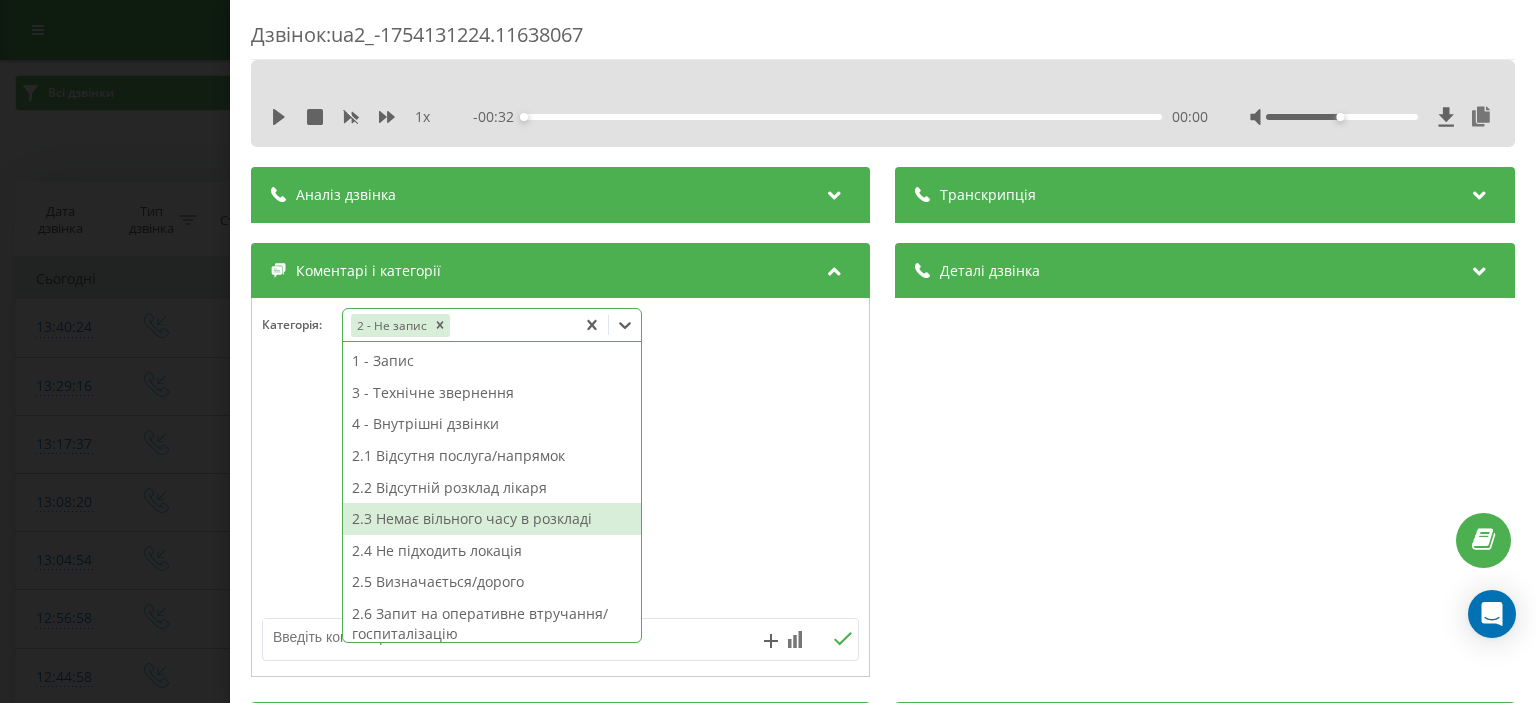 click on "2.3 Немає вільного часу в розкладі" at bounding box center (492, 519) 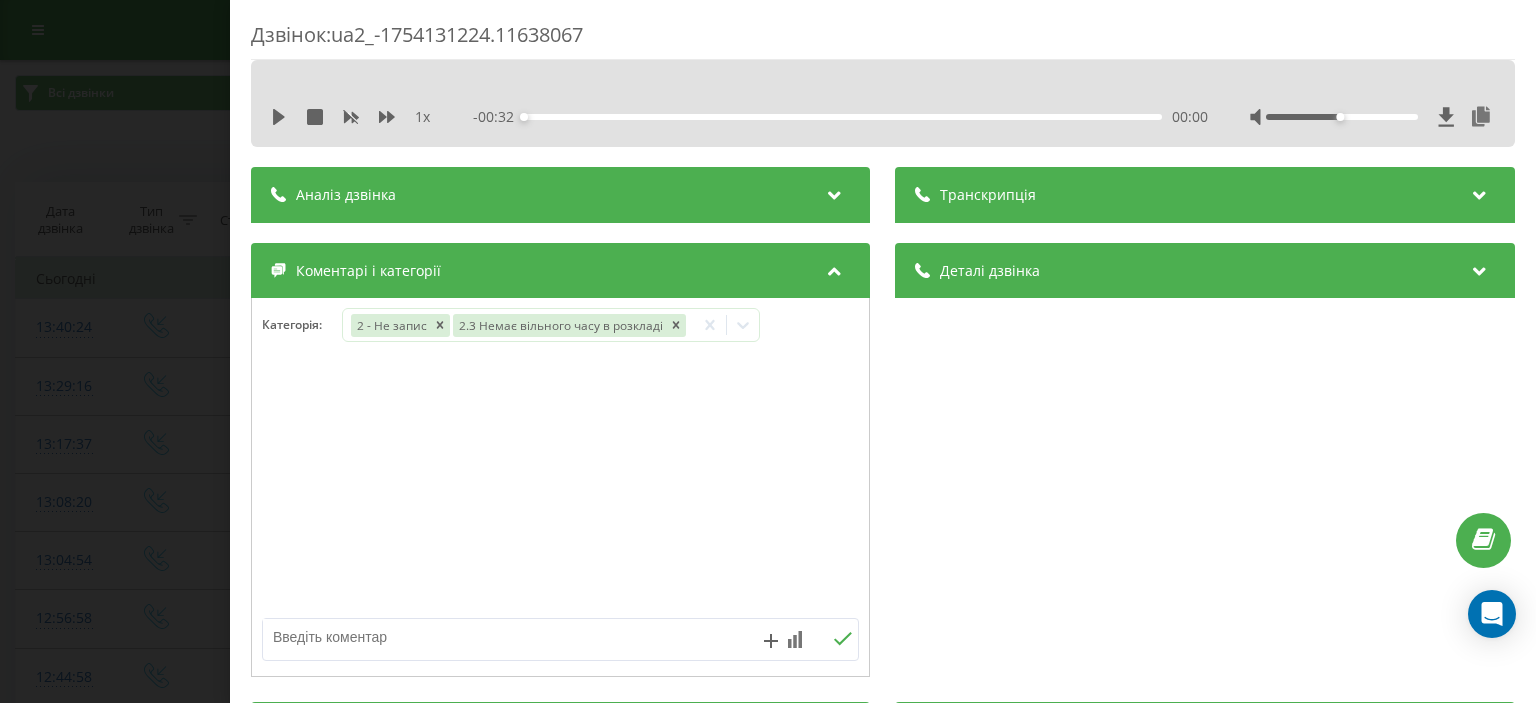 click on "Дзвінок :  ua2_-1754131224.11638067   1 x  - 00:32 00:00   00:00   Транскрипція Для AI-аналізу майбутніх дзвінків  налаштуйте та активуйте профіль на сторінці . Якщо профіль вже є і дзвінок відповідає його умовам, оновіть сторінку через 10 хвилин - AI аналізує поточний дзвінок. Аналіз дзвінка Для AI-аналізу майбутніх дзвінків  налаштуйте та активуйте профіль на сторінці . Якщо профіль вже є і дзвінок відповідає його умовам, оновіть сторінку через 10 хвилин - AI аналізує поточний дзвінок. Деталі дзвінка Загальне Дата дзвінка 2025-08-02 13:40:24 Тип дзвінка Вхідний Статус дзвінка Цільовий 380933219110 :" at bounding box center (768, 351) 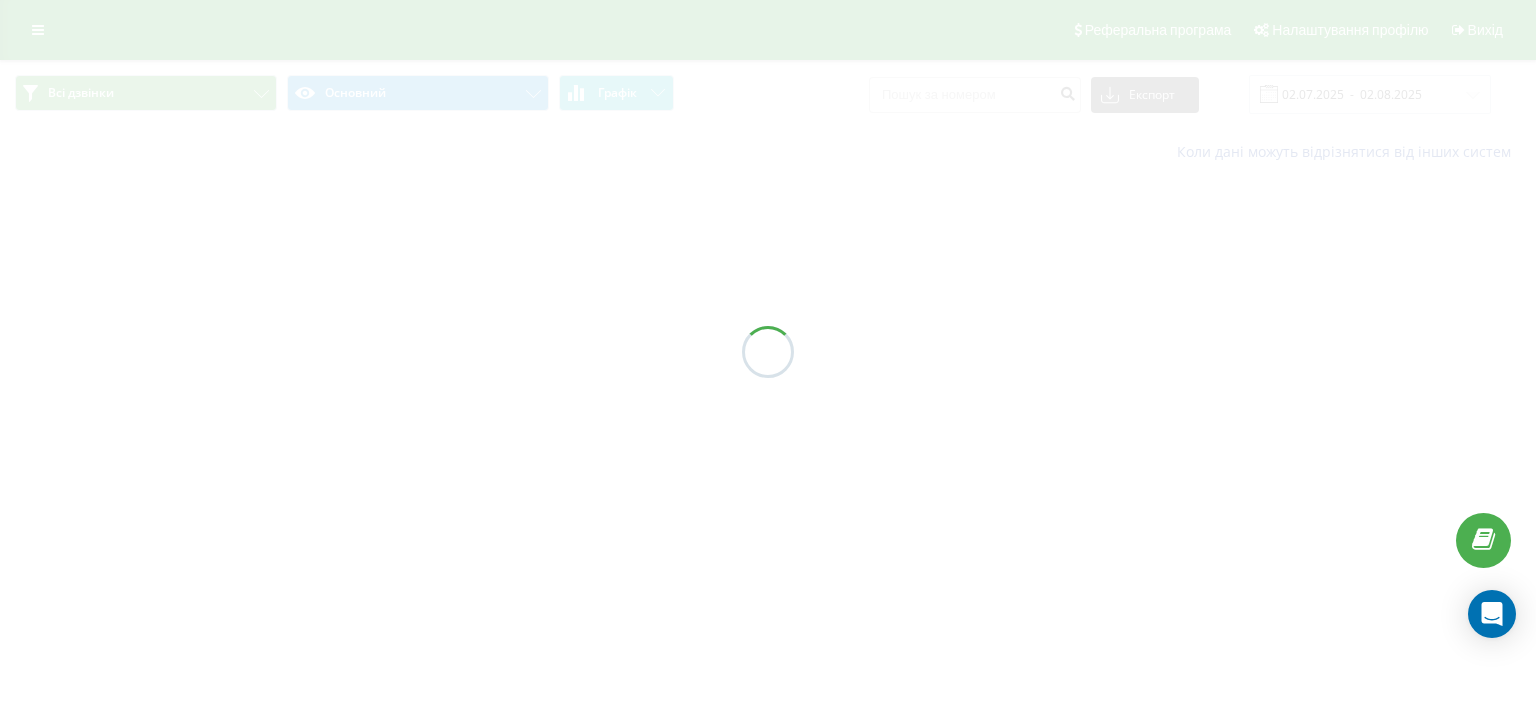 scroll, scrollTop: 0, scrollLeft: 0, axis: both 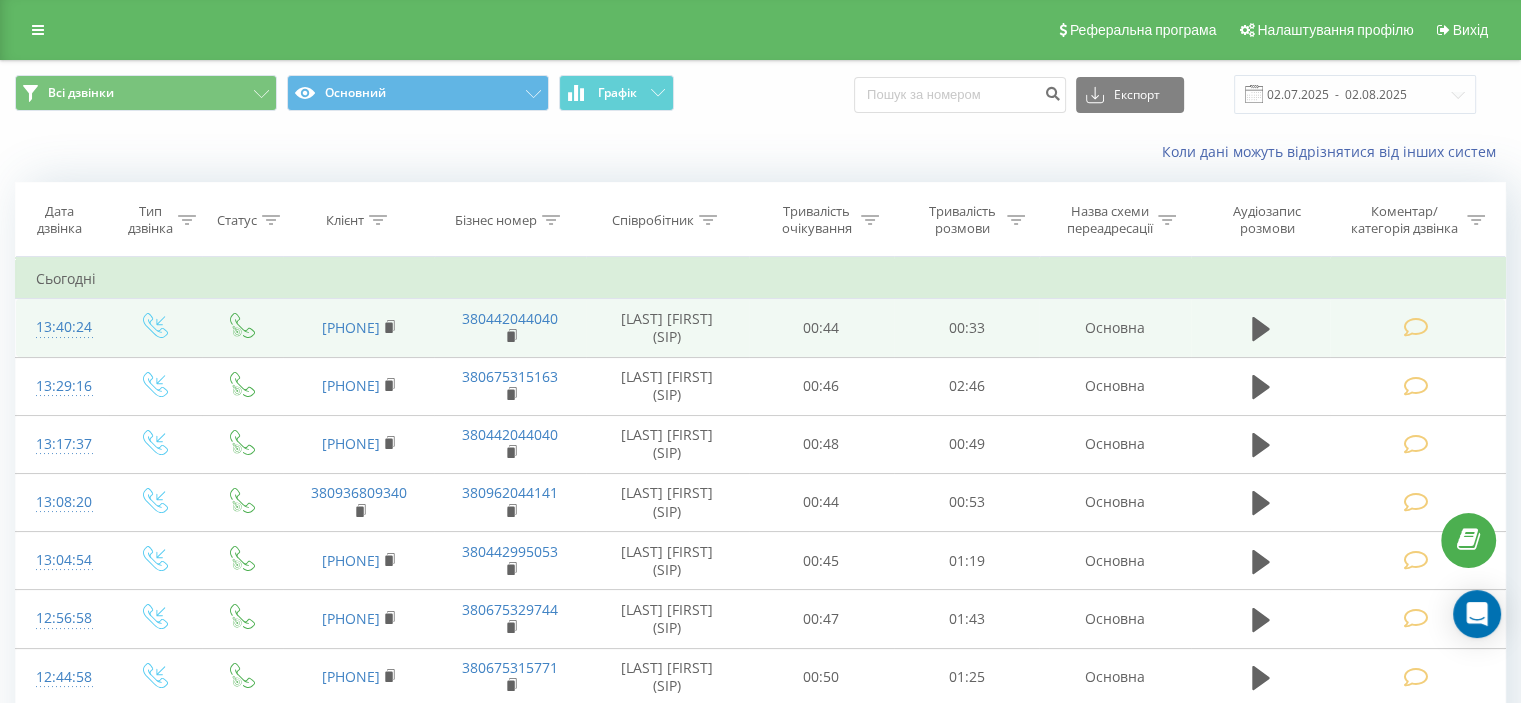 click at bounding box center (1415, 327) 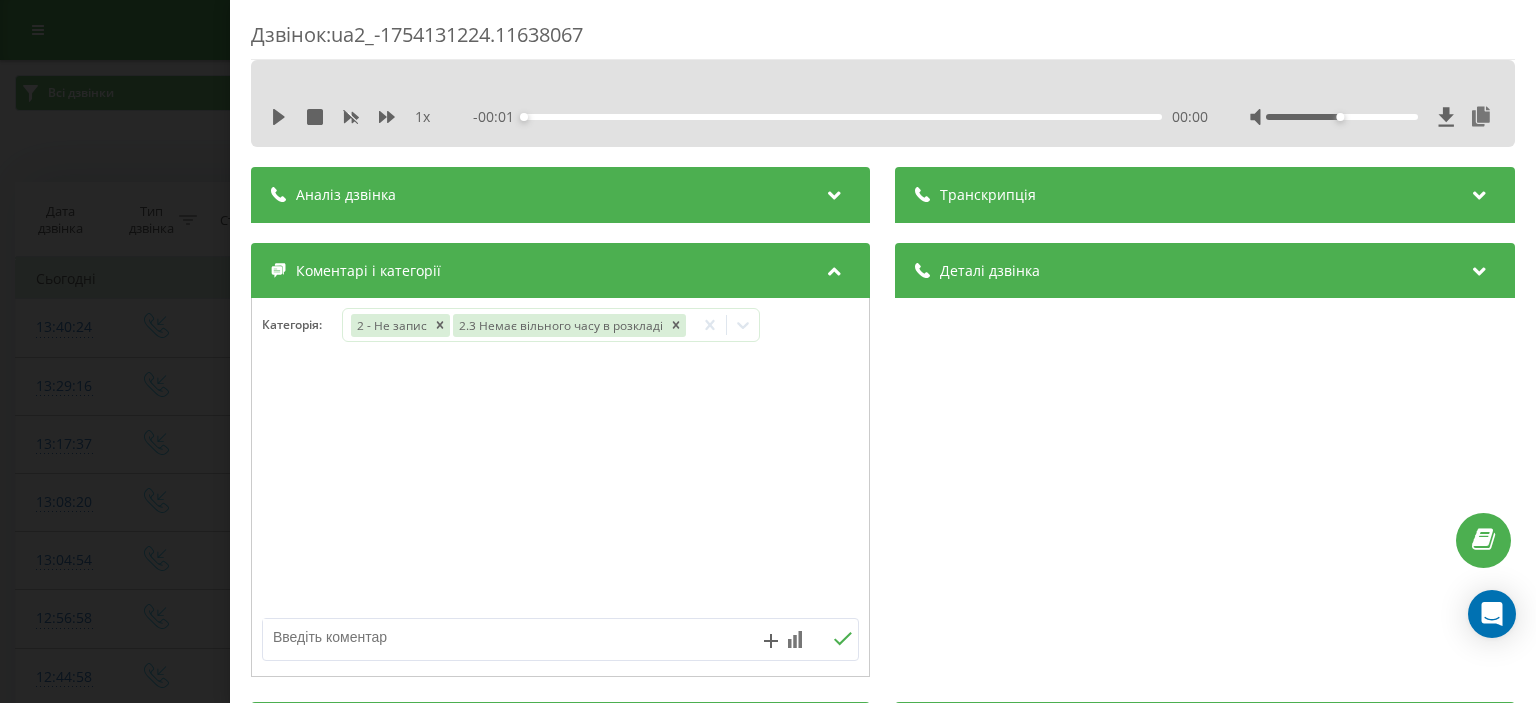 click on "Дзвінок :  ua2_-1754131224.11638067   1 x  - 00:01 00:00   00:00   Транскрипція Для AI-аналізу майбутніх дзвінків  налаштуйте та активуйте профіль на сторінці . Якщо профіль вже є і дзвінок відповідає його умовам, оновіть сторінку через 10 хвилин - AI аналізує поточний дзвінок. Аналіз дзвінка Для AI-аналізу майбутніх дзвінків  налаштуйте та активуйте профіль на сторінці . Якщо профіль вже є і дзвінок відповідає його умовам, оновіть сторінку через 10 хвилин - AI аналізує поточний дзвінок. Деталі дзвінка Загальне Дата дзвінка 2025-08-02 13:40:24 Тип дзвінка Вхідний Статус дзвінка Цільовий 380933219110 :" at bounding box center [768, 351] 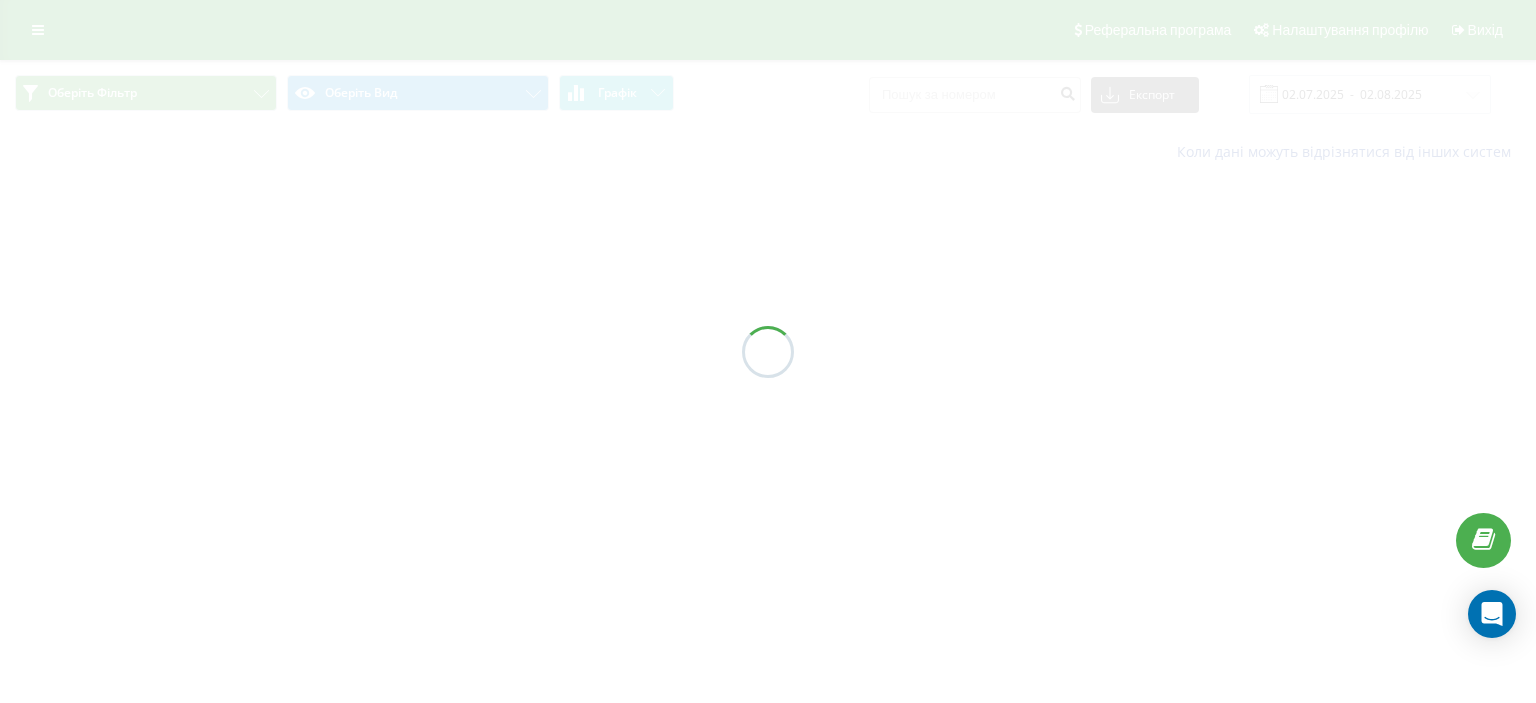 scroll, scrollTop: 0, scrollLeft: 0, axis: both 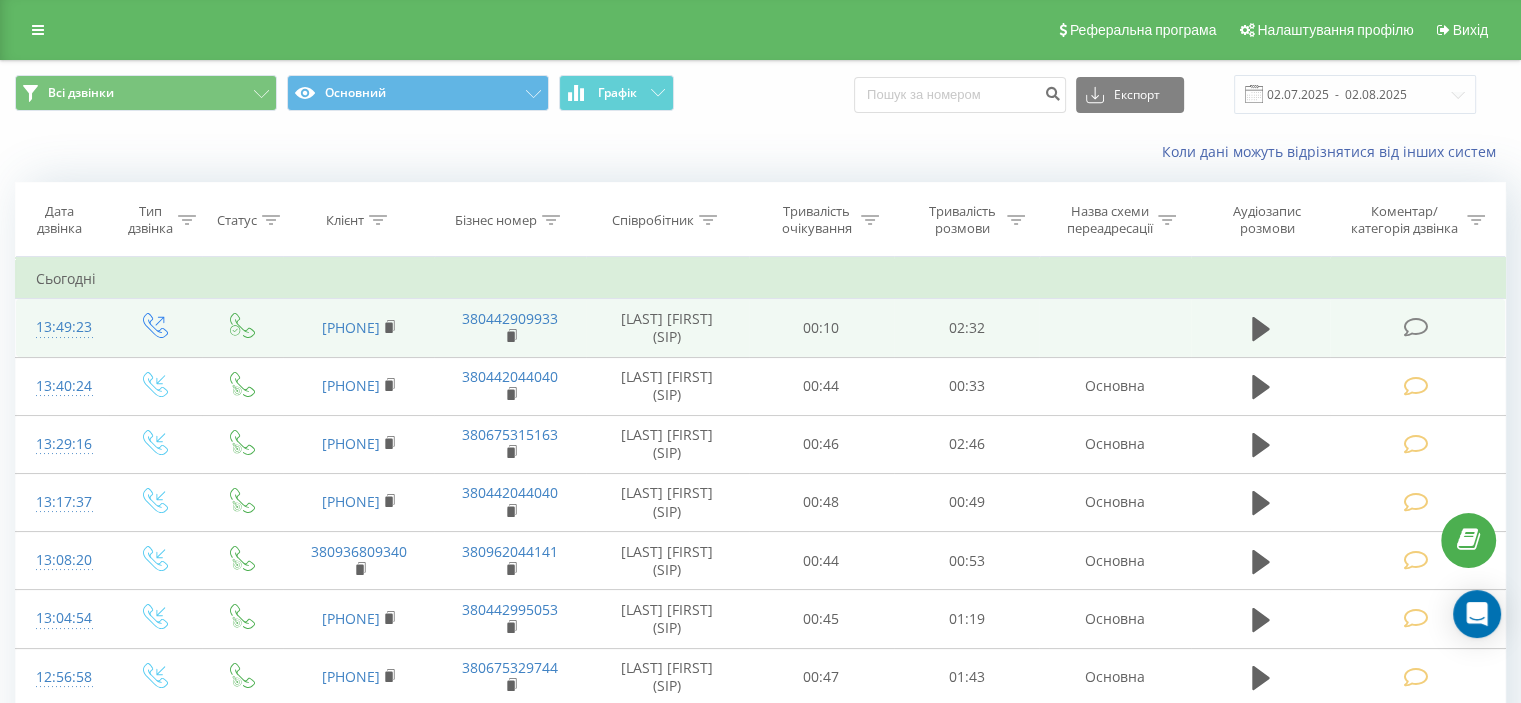 click at bounding box center [1415, 327] 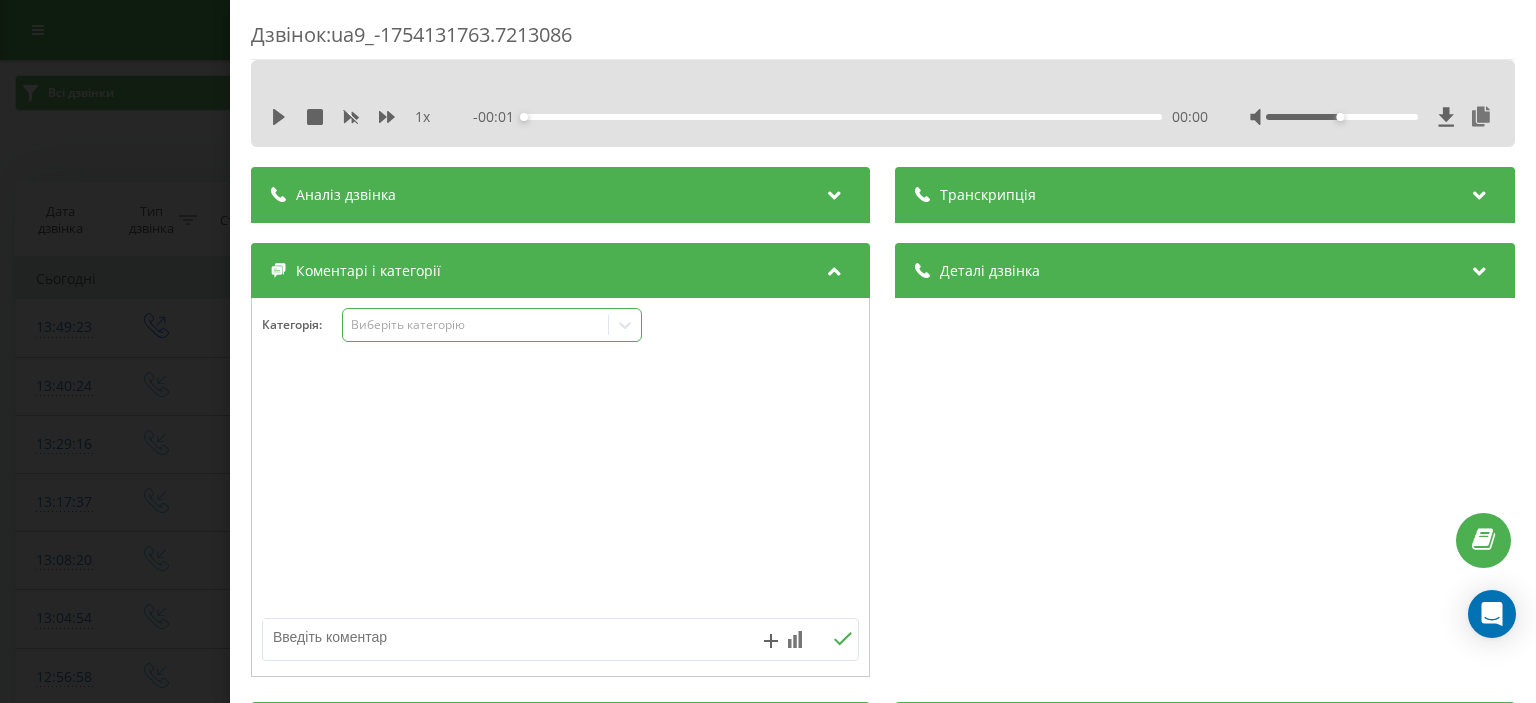 click 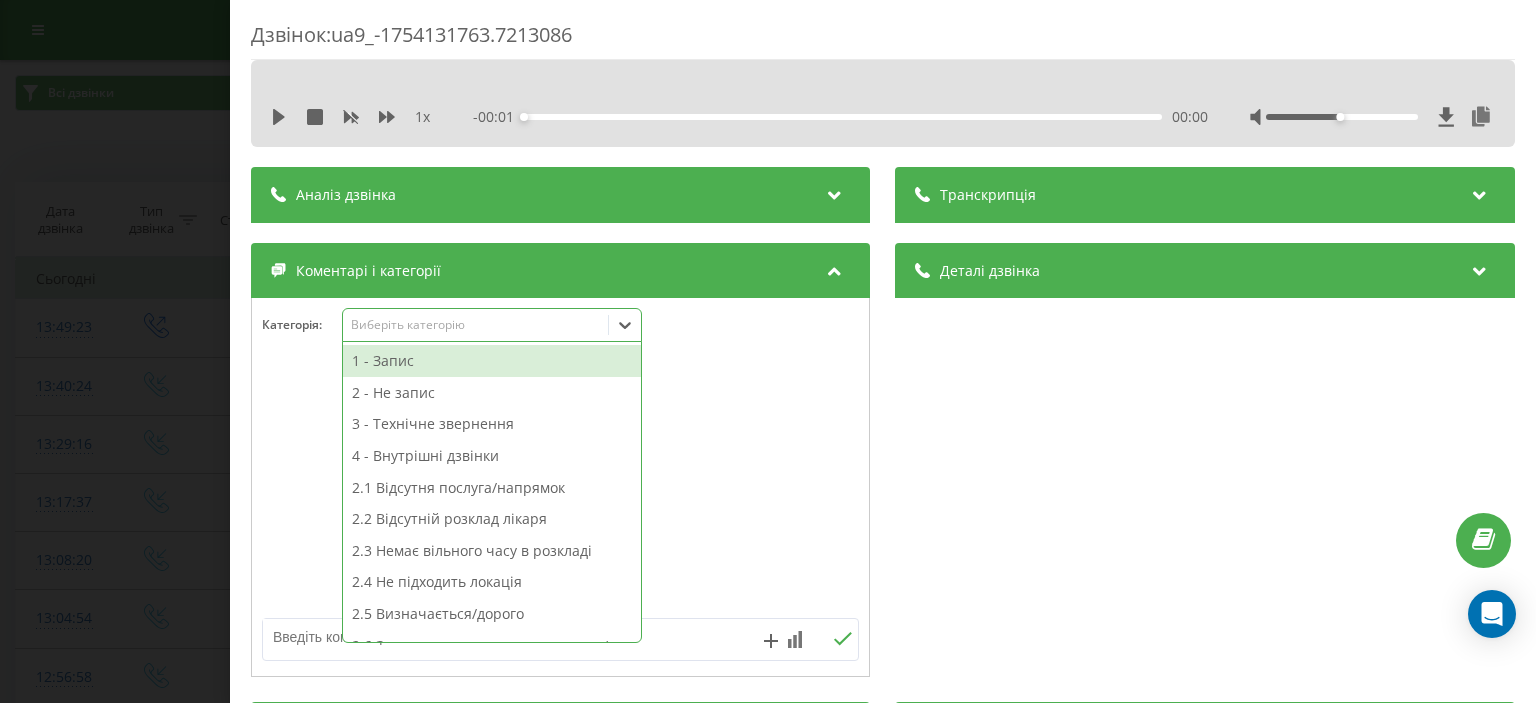 click on "2 - Не запис" at bounding box center [492, 393] 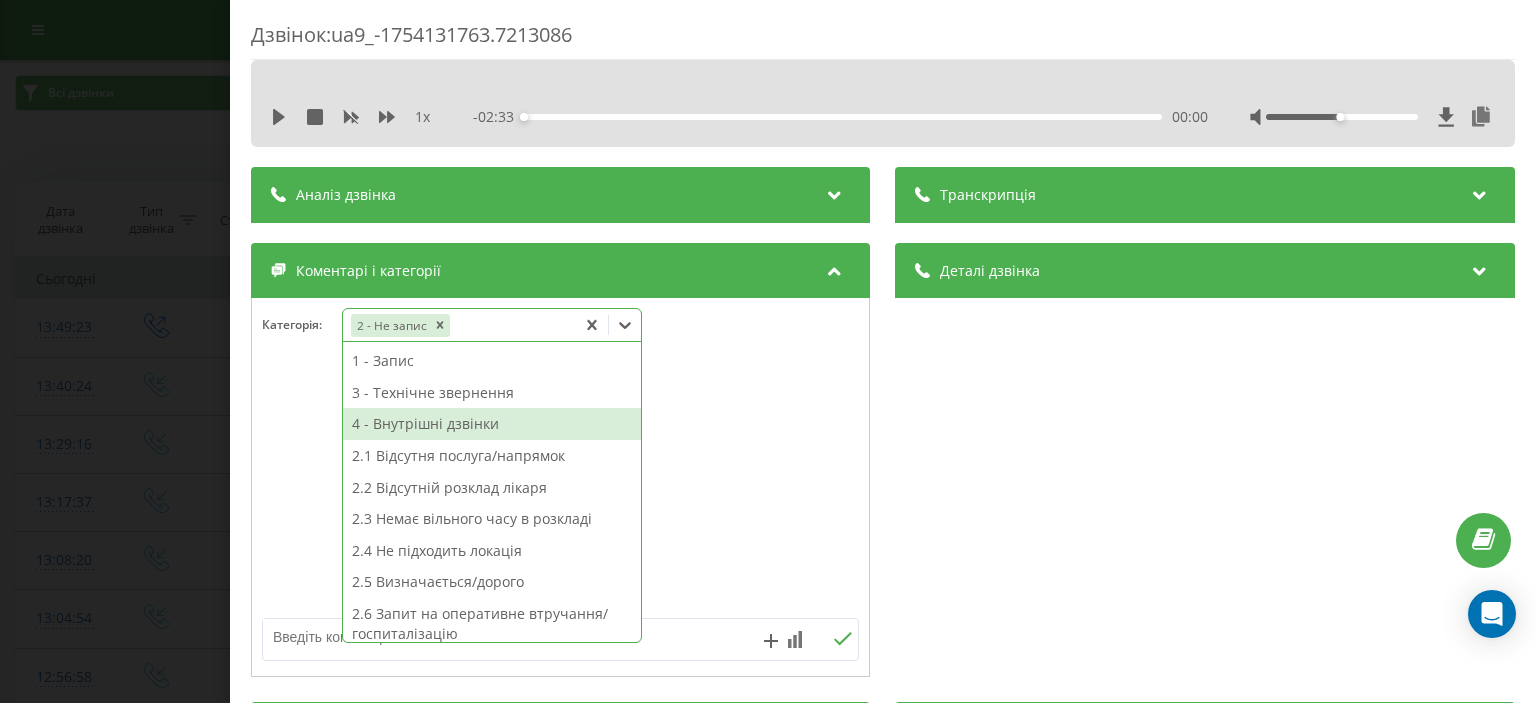click on "4 - Внутрішні дзвінки" at bounding box center [492, 424] 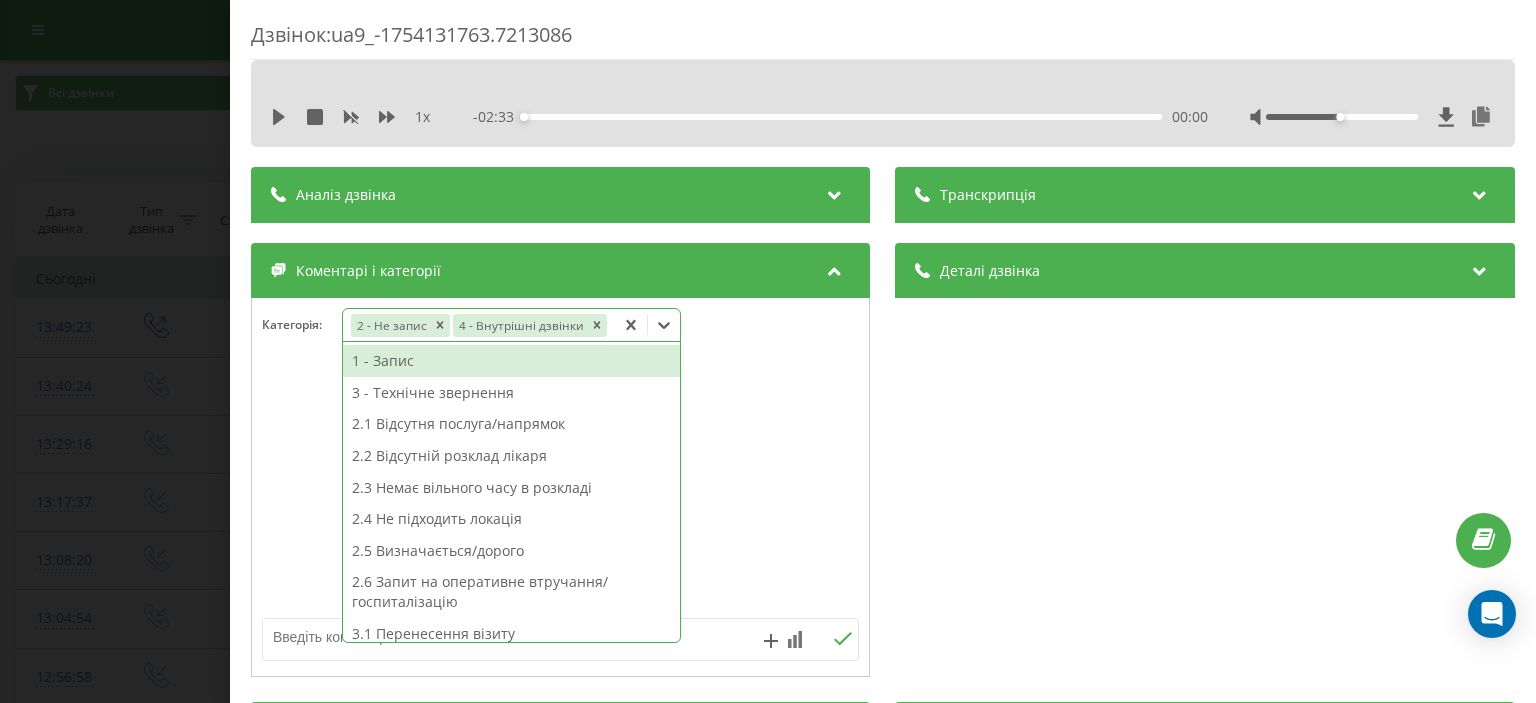 click on "Дзвінок :  ua9_-1754131763.7213086   1 x  - 02:33 00:00   00:00   Транскрипція Для AI-аналізу майбутніх дзвінків  налаштуйте та активуйте профіль на сторінці . Якщо профіль вже є і дзвінок відповідає його умовам, оновіть сторінку через 10 хвилин - AI аналізує поточний дзвінок. Аналіз дзвінка Для AI-аналізу майбутніх дзвінків  налаштуйте та активуйте профіль на сторінці . Якщо профіль вже є і дзвінок відповідає його умовам, оновіть сторінку через 10 хвилин - AI аналізує поточний дзвінок. Деталі дзвінка Загальне Дата дзвінка 2025-08-02 13:49:23 Тип дзвінка Вихідний Статус дзвінка Успішний 380442909933" at bounding box center [768, 351] 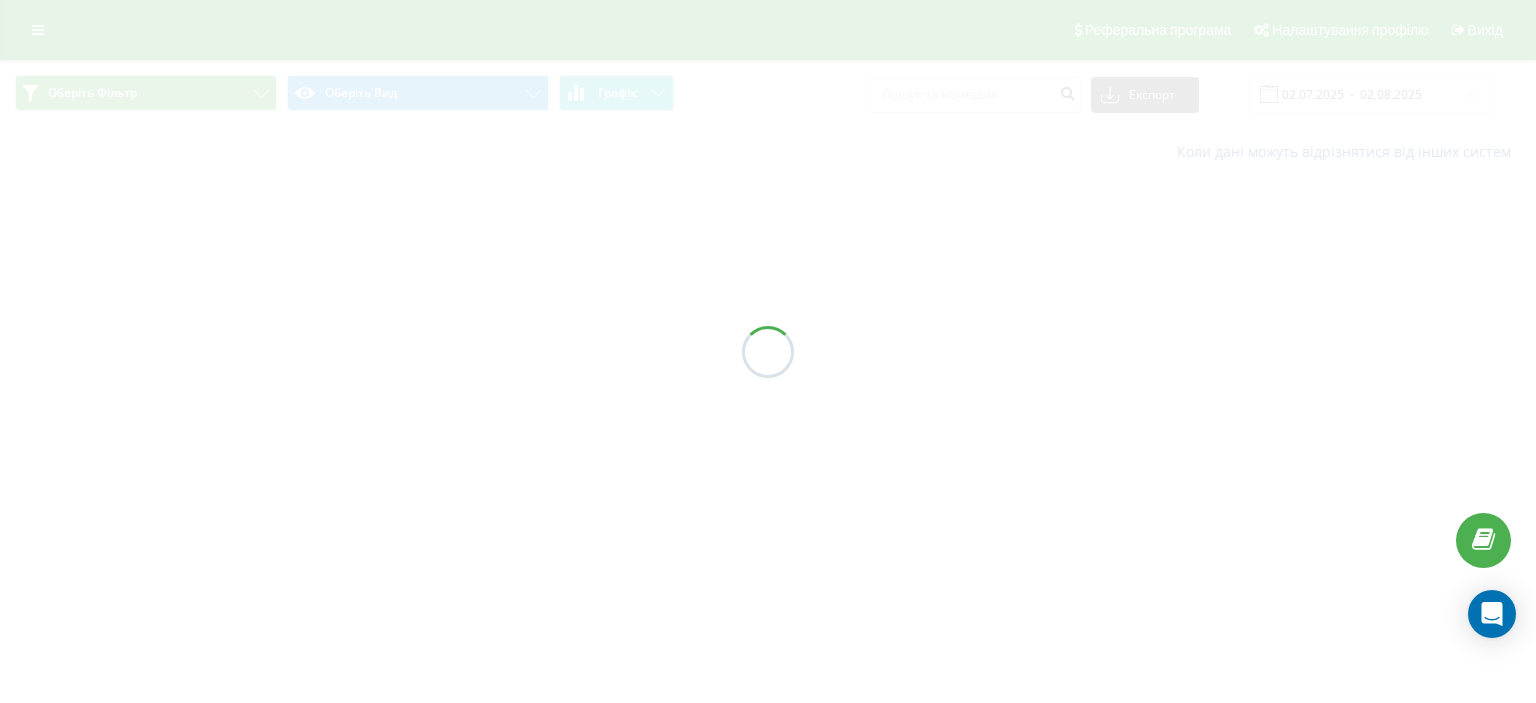 scroll, scrollTop: 0, scrollLeft: 0, axis: both 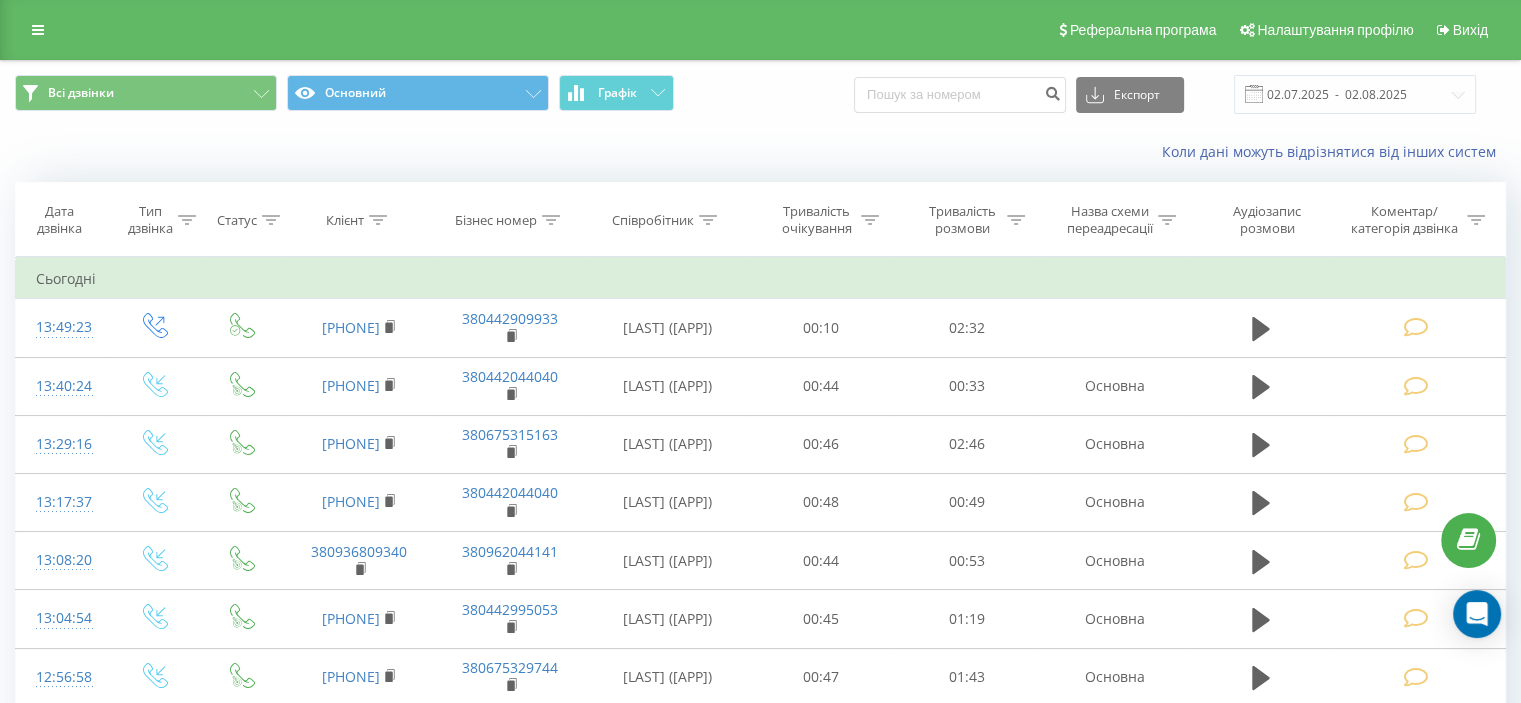 click on "Реферальна програма Налаштування профілю Вихід" at bounding box center (760, 30) 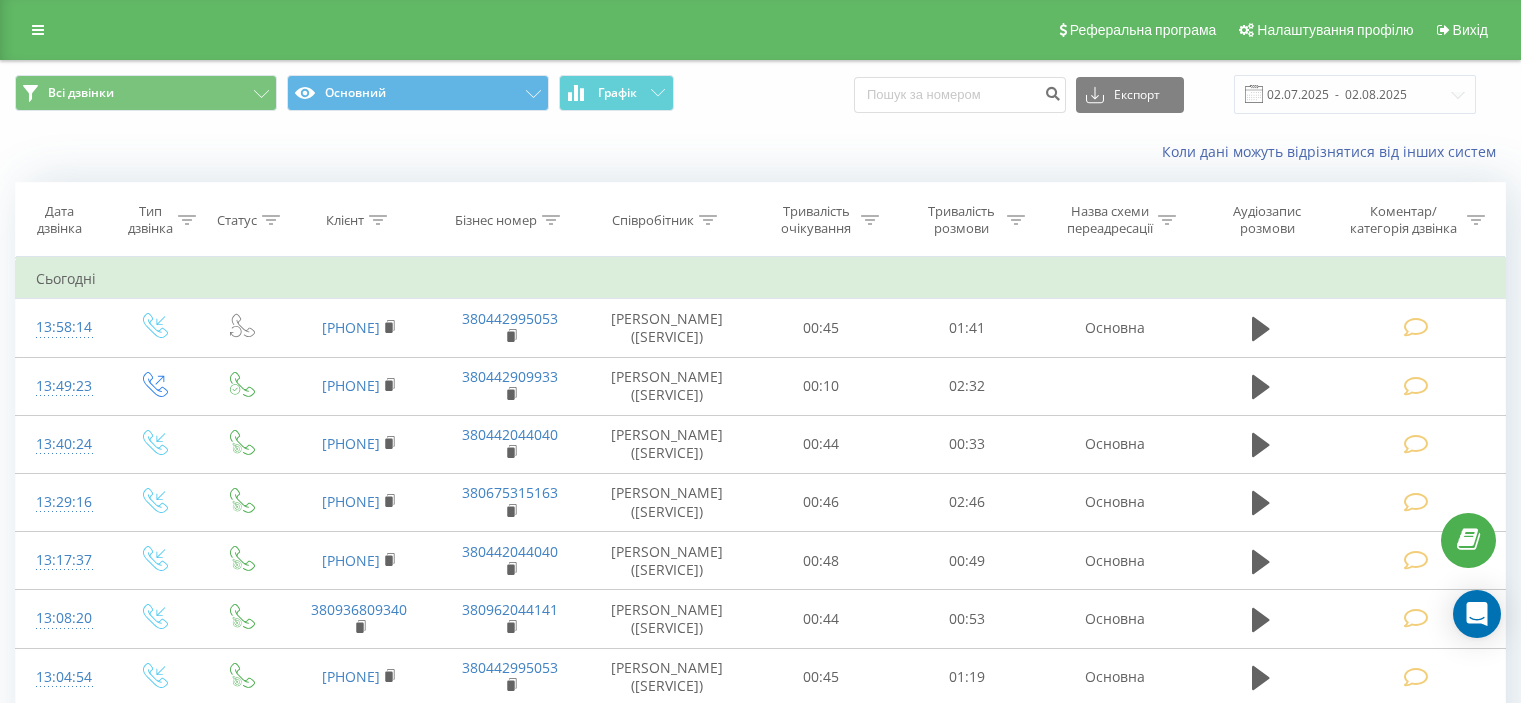 scroll, scrollTop: 0, scrollLeft: 0, axis: both 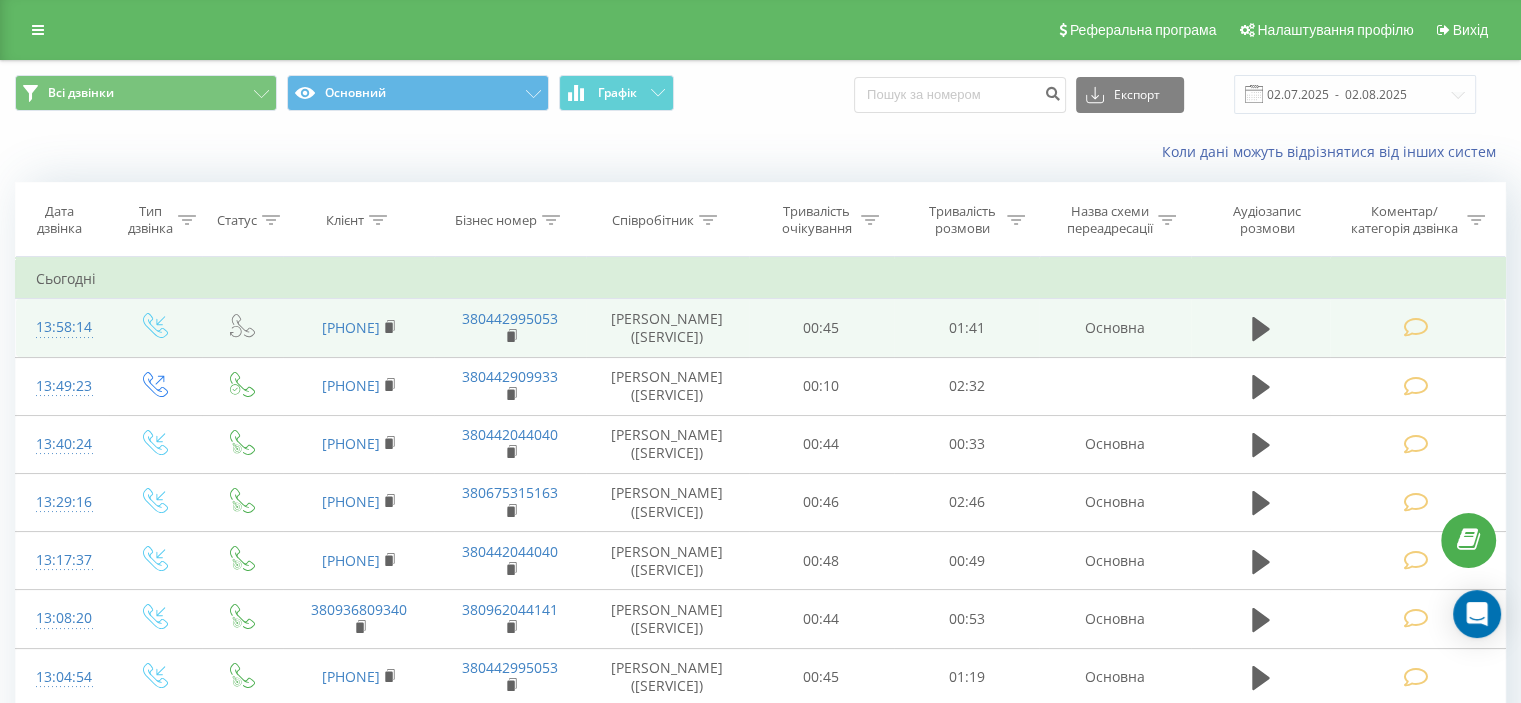 click at bounding box center [1415, 327] 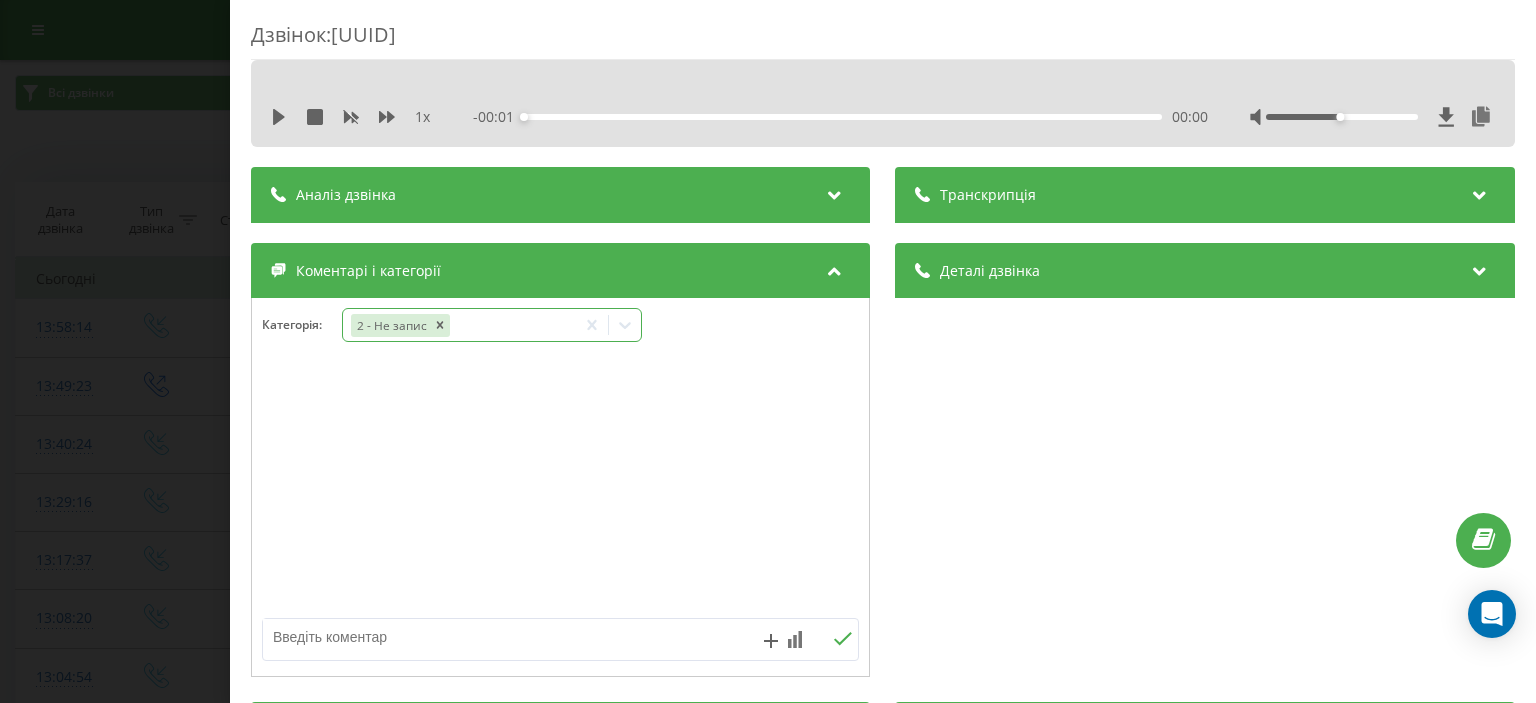 click on "2 - Не запис" at bounding box center [459, 325] 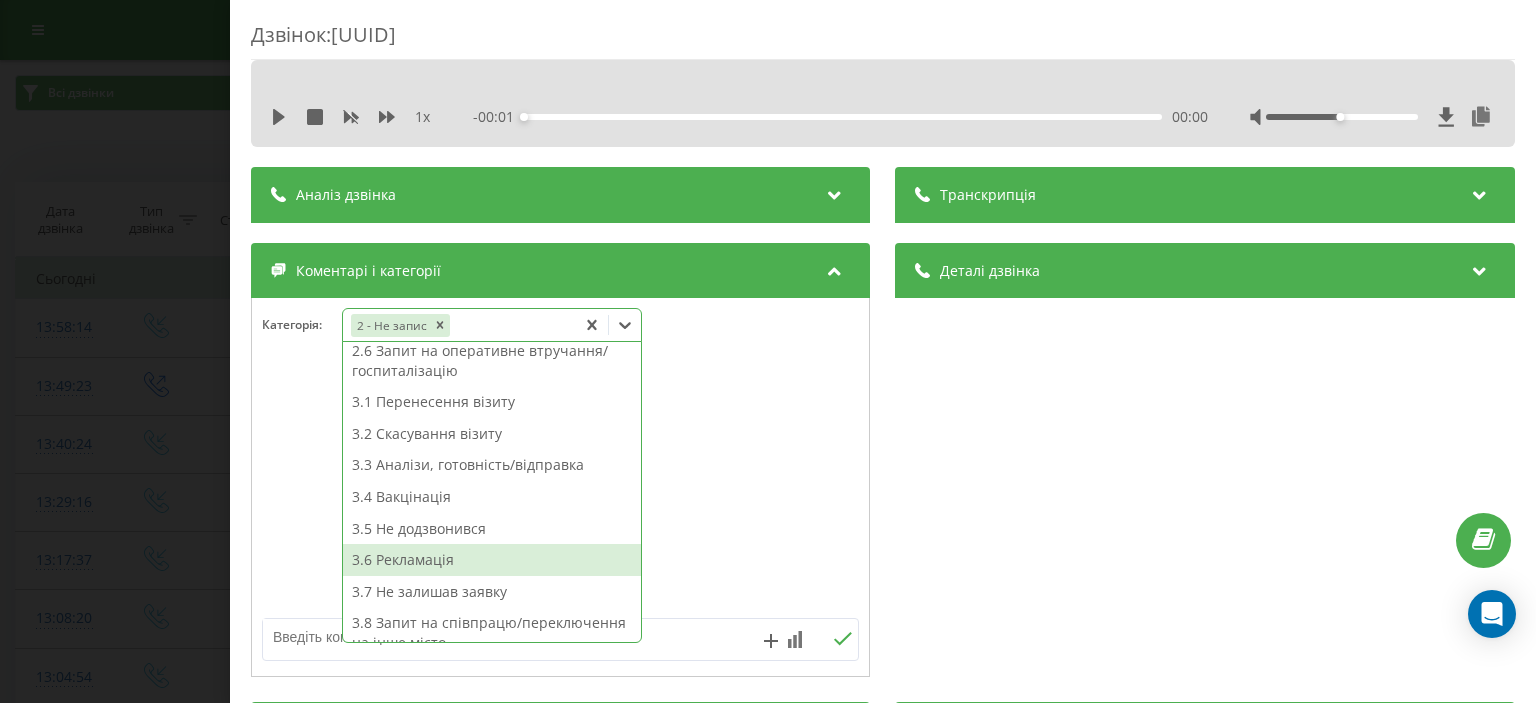 scroll, scrollTop: 313, scrollLeft: 0, axis: vertical 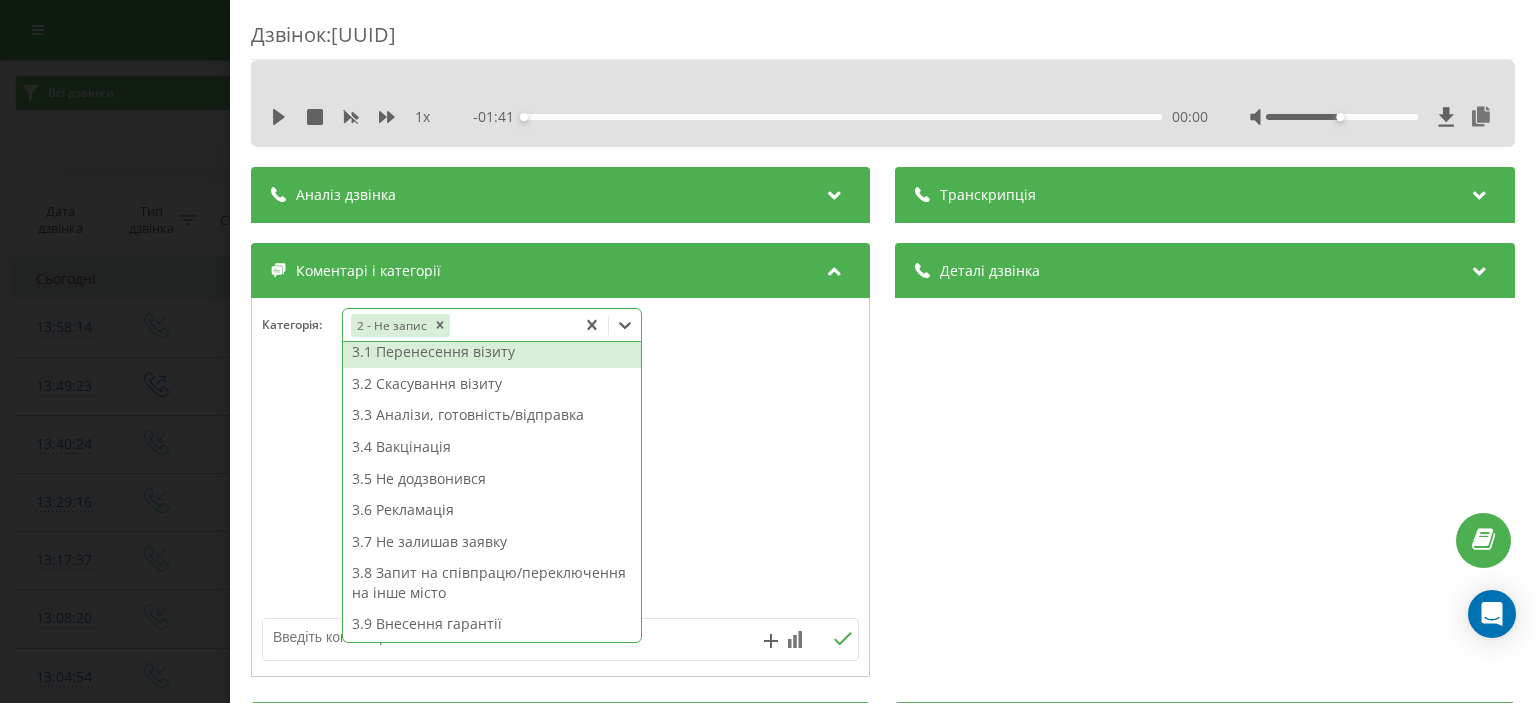 click on "3.1  Перенесення візиту" at bounding box center [492, 352] 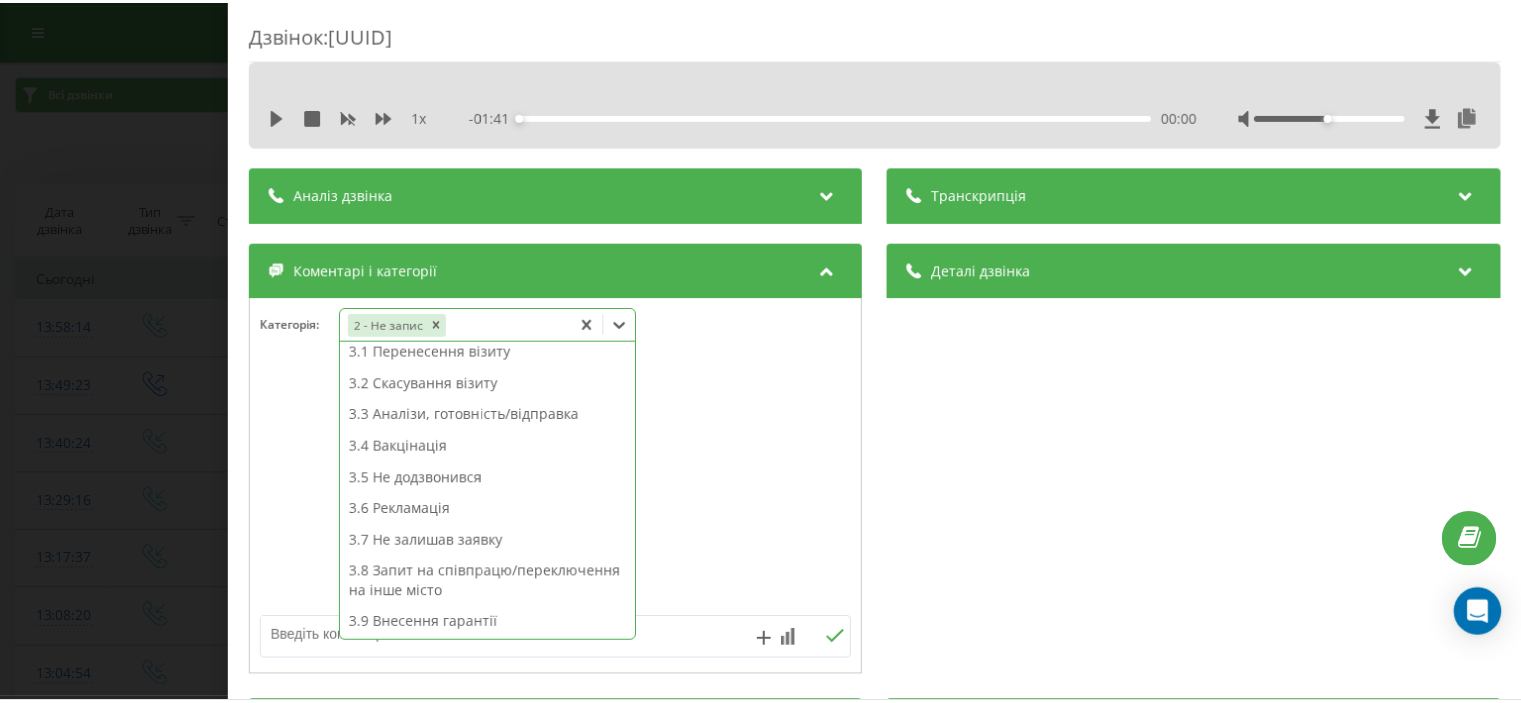 scroll, scrollTop: 282, scrollLeft: 0, axis: vertical 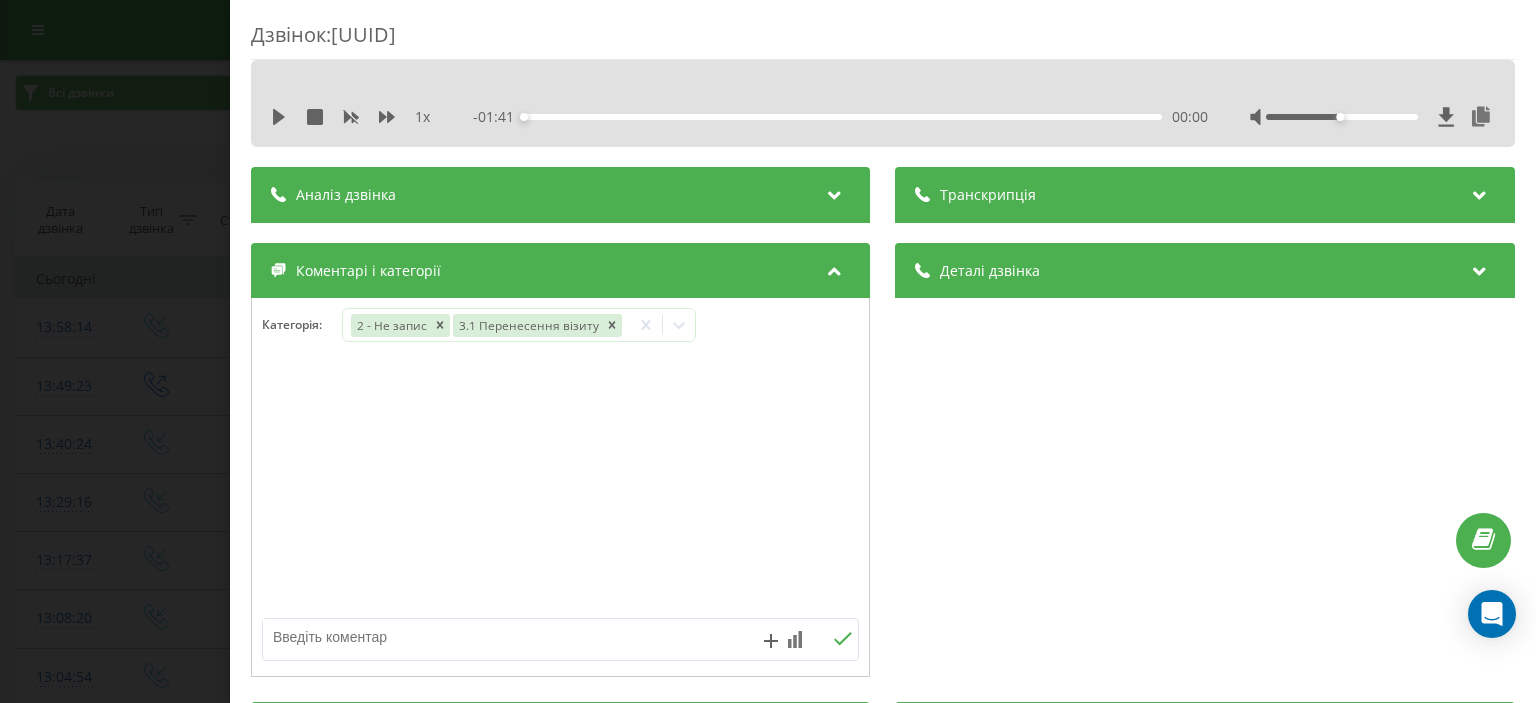 click on "Дзвінок :  ua5_-1754132293.10556521   1 x  - 01:41 00:00   00:00   Транскрипція Для AI-аналізу майбутніх дзвінків  налаштуйте та активуйте профіль на сторінці . Якщо профіль вже є і дзвінок відповідає його умовам, оновіть сторінку через 10 хвилин - AI аналізує поточний дзвінок. Аналіз дзвінка Для AI-аналізу майбутніх дзвінків  налаштуйте та активуйте профіль на сторінці . Якщо профіль вже є і дзвінок відповідає його умовам, оновіть сторінку через 10 хвилин - AI аналізує поточний дзвінок. Деталі дзвінка Загальне Дата дзвінка 2025-08-02 13:58:14 Тип дзвінка Вхідний Статус дзвінка Повторний 380977174349" at bounding box center [768, 351] 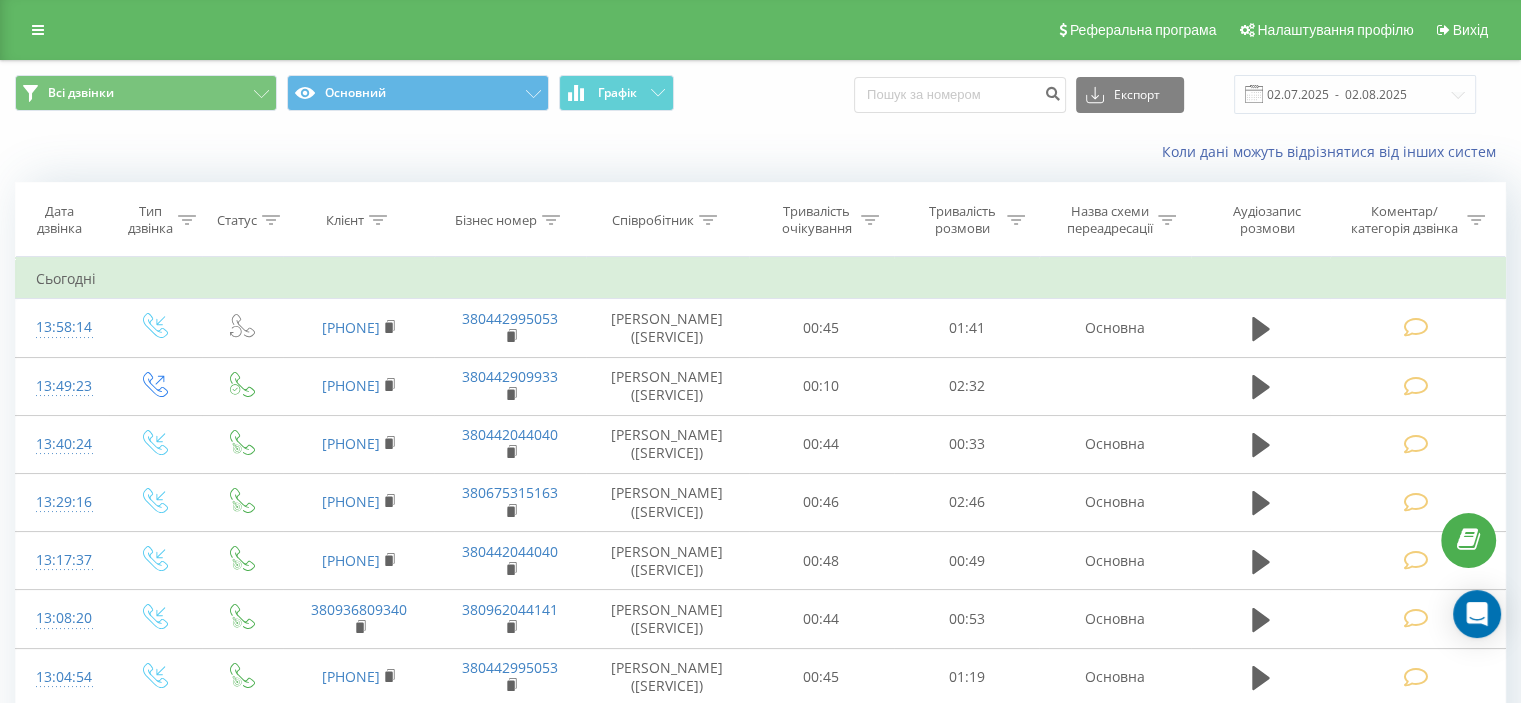 click on "Коли дані можуть відрізнятися вiд інших систем" at bounding box center (1045, 152) 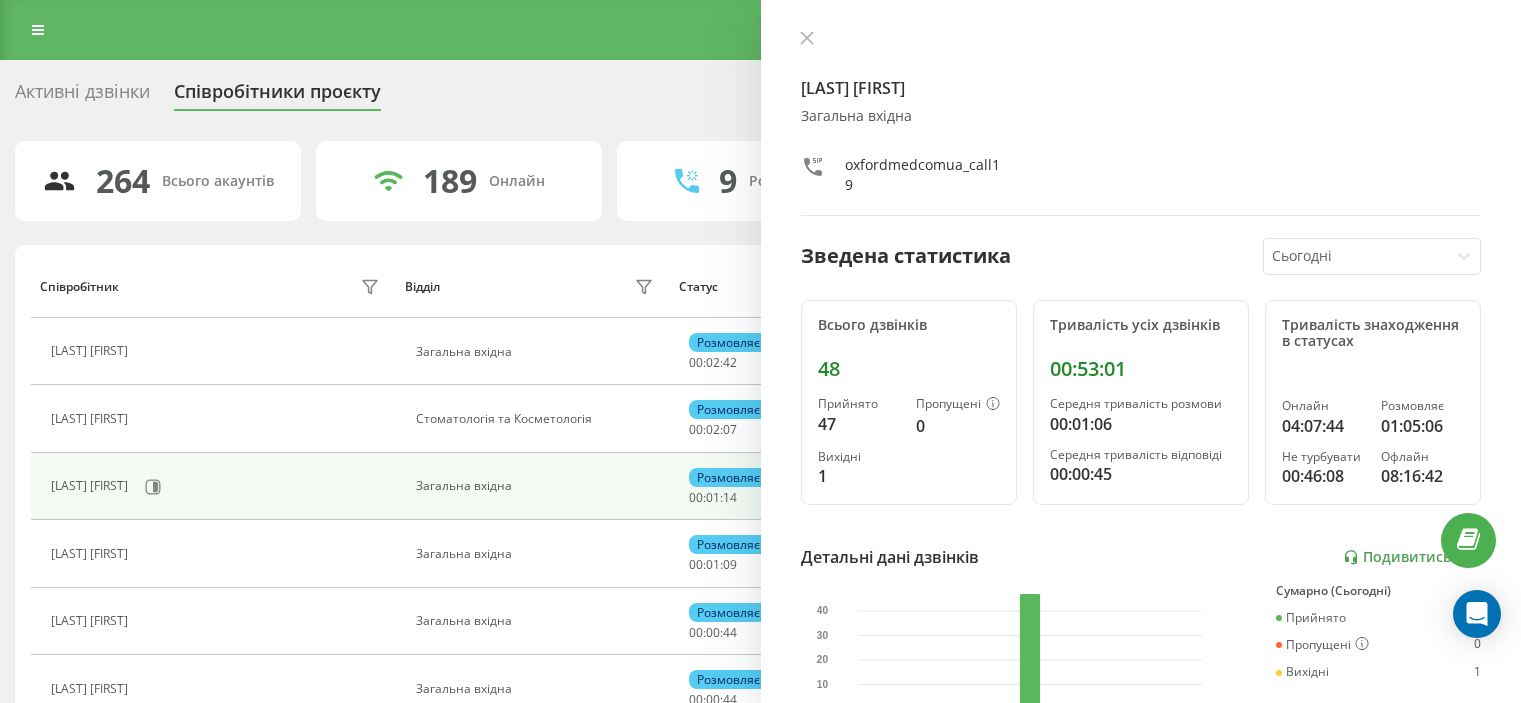 scroll, scrollTop: 43, scrollLeft: 0, axis: vertical 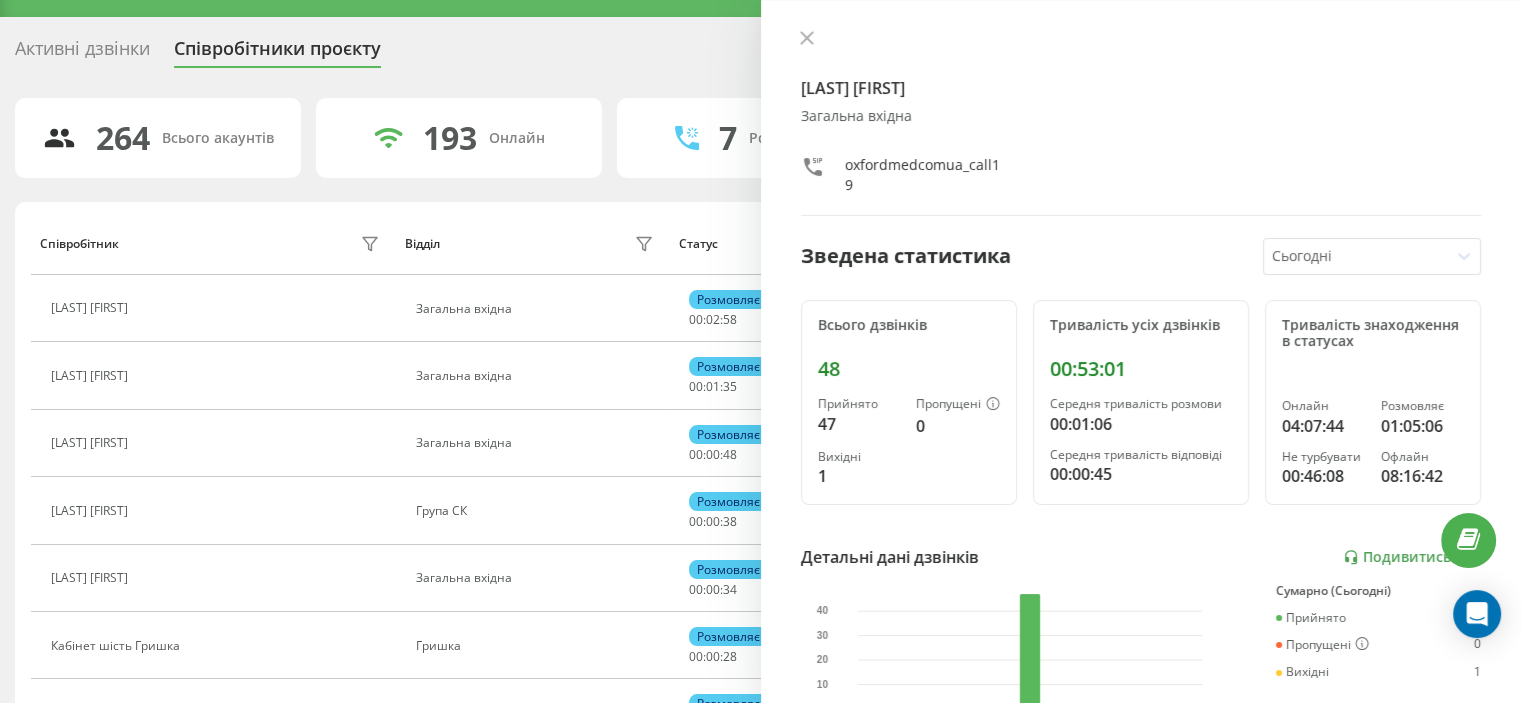 click on "Демидовська Катерина" at bounding box center [1141, 88] 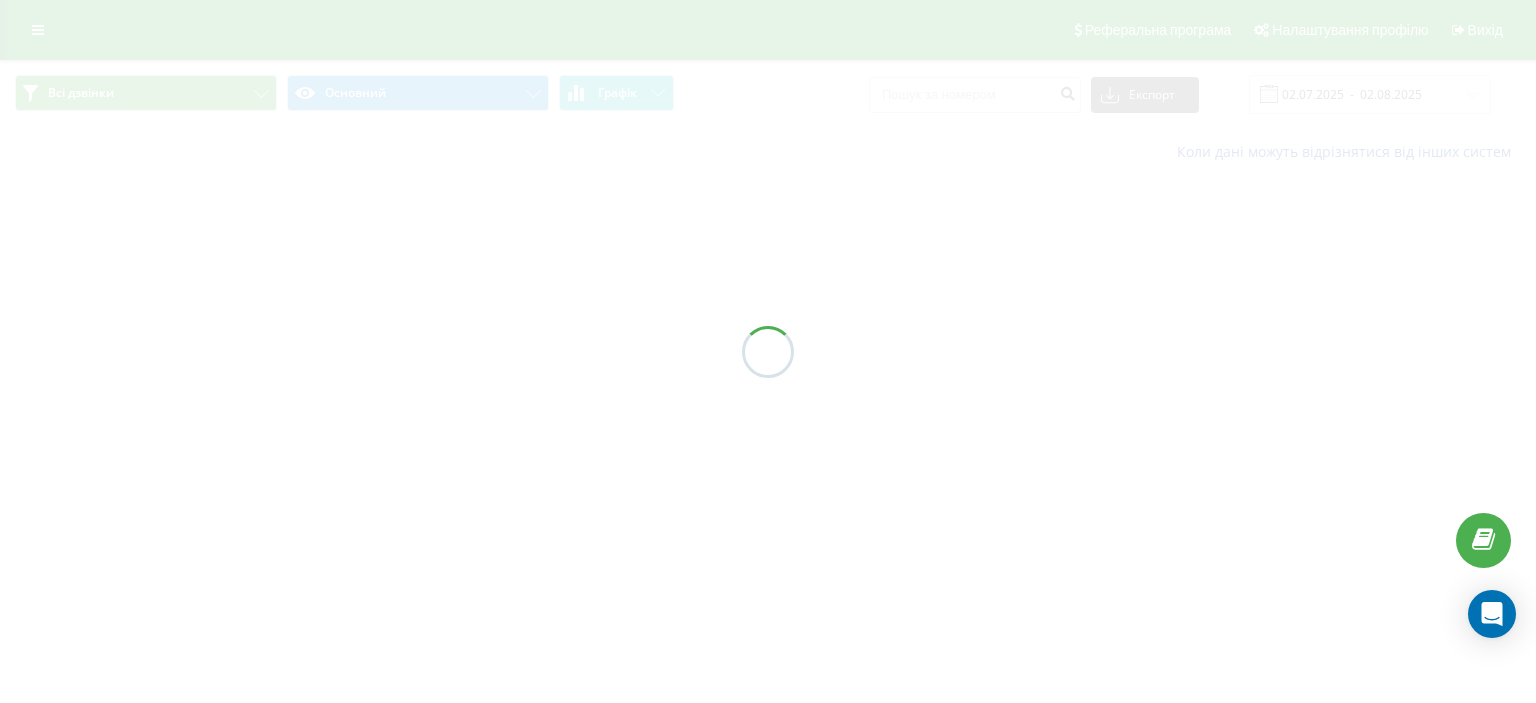 scroll, scrollTop: 0, scrollLeft: 0, axis: both 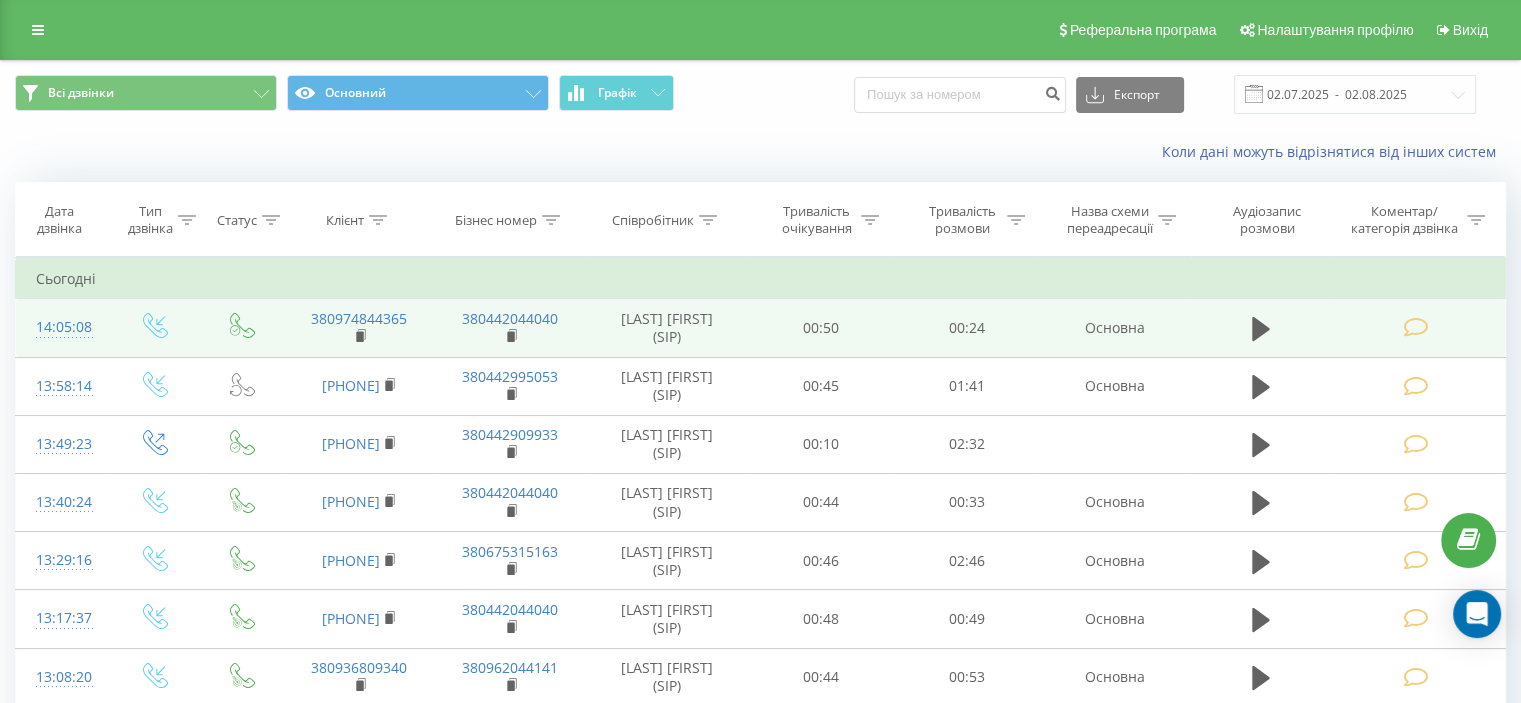 click at bounding box center (1415, 327) 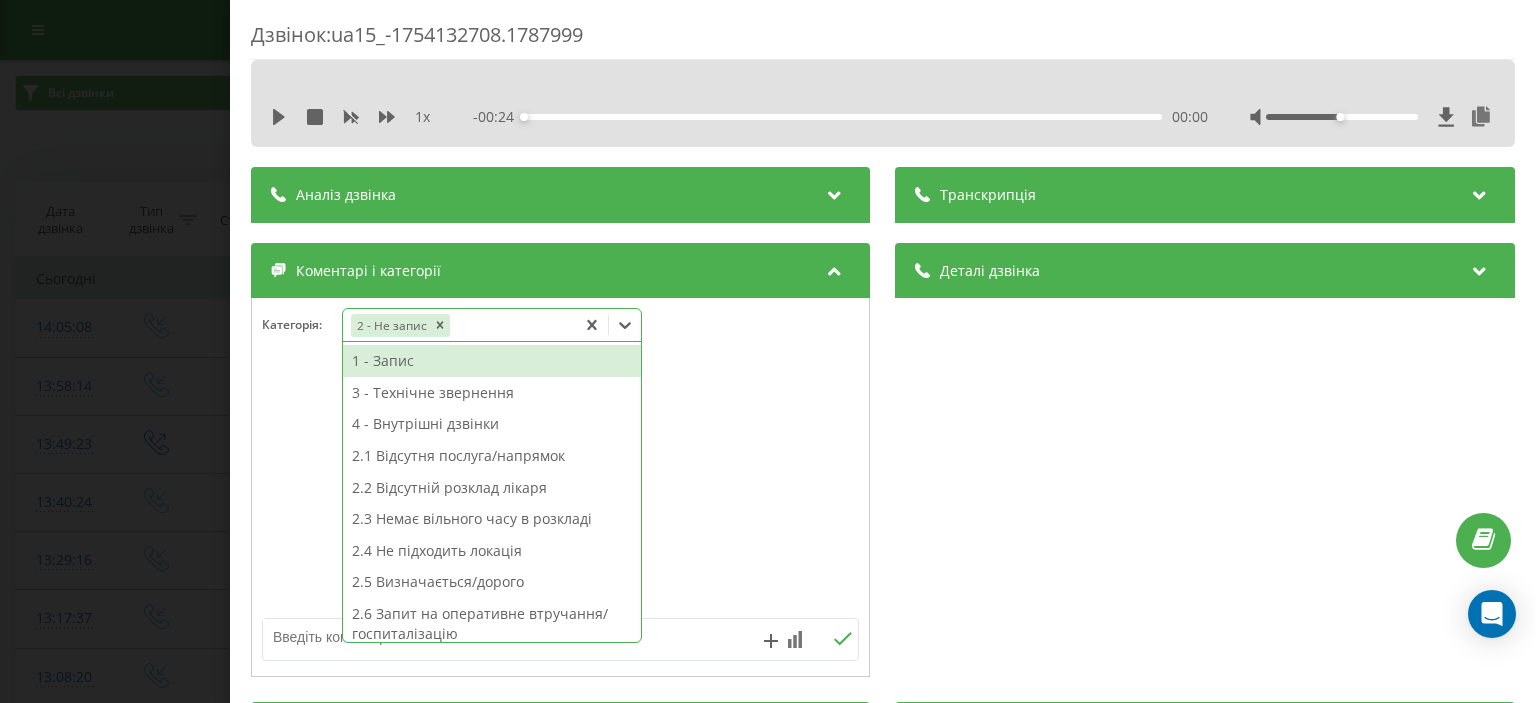 click on "2 - Не запис" at bounding box center [459, 325] 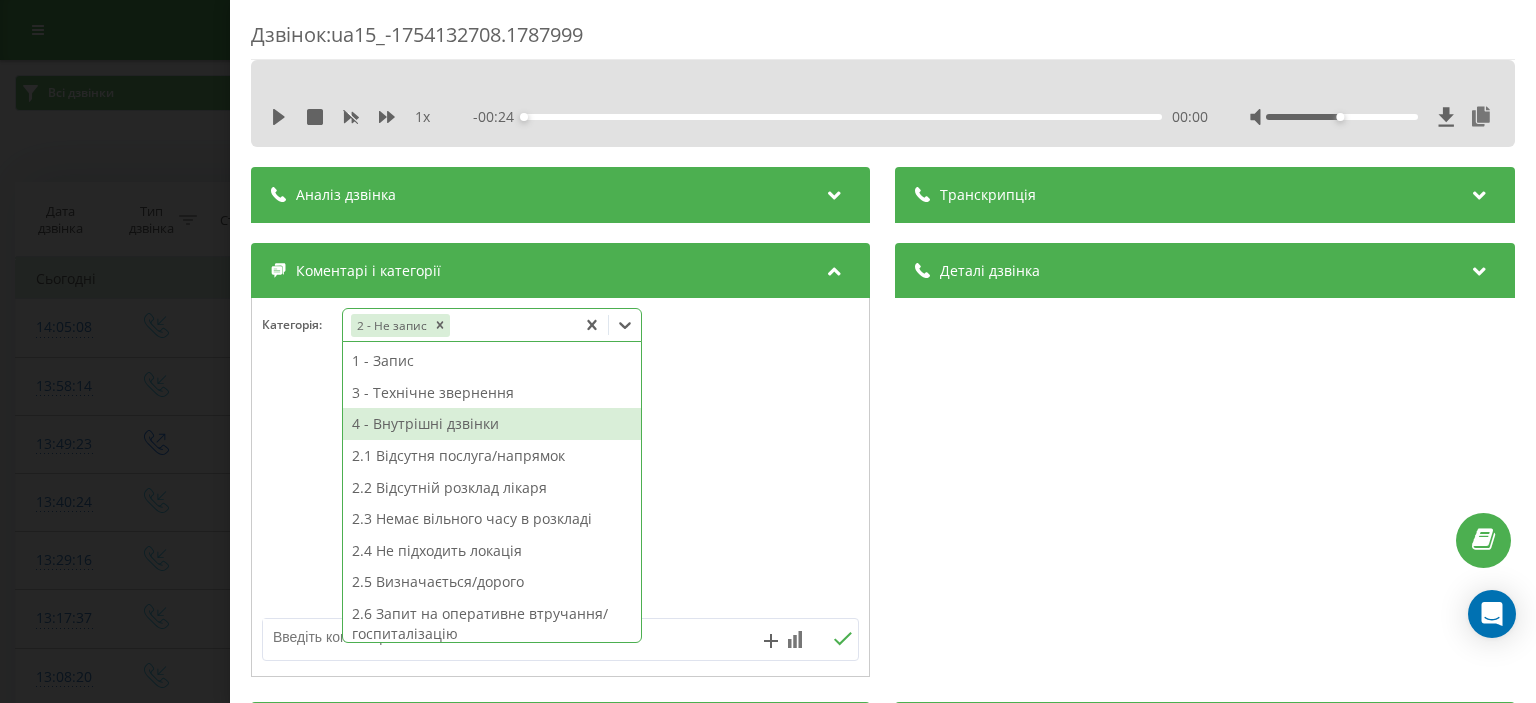 click on "4 - Внутрішні дзвінки" at bounding box center [492, 424] 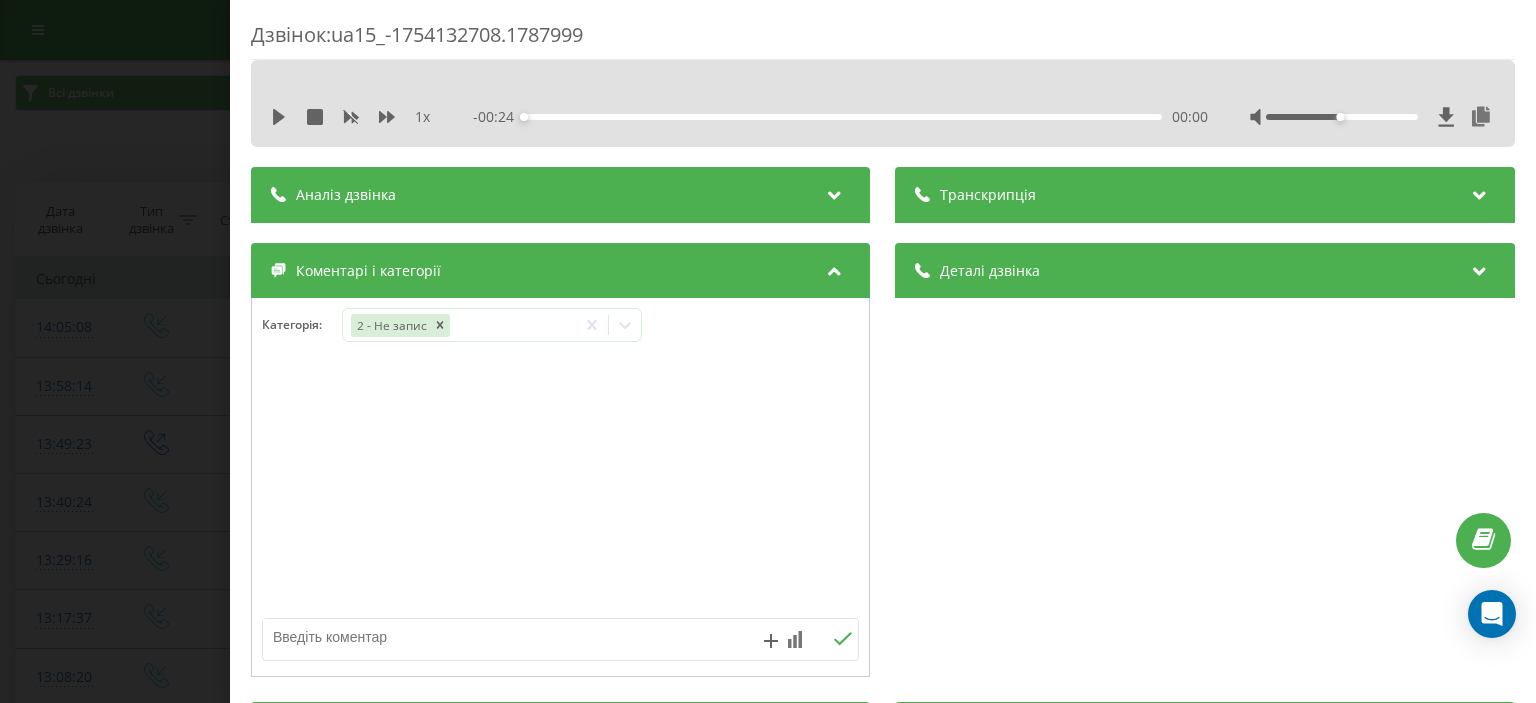 click on "Дзвінок :  ua15_-1754132708.1787999   1 x  - 00:24 00:00   00:00   Транскрипція Для AI-аналізу майбутніх дзвінків  налаштуйте та активуйте профіль на сторінці . Якщо профіль вже є і дзвінок відповідає його умовам, оновіть сторінку через 10 хвилин - AI аналізує поточний дзвінок. Аналіз дзвінка Для AI-аналізу майбутніх дзвінків  налаштуйте та активуйте профіль на сторінці . Якщо профіль вже є і дзвінок відповідає його умовам, оновіть сторінку через 10 хвилин - AI аналізує поточний дзвінок. Деталі дзвінка Загальне Дата дзвінка 2025-08-02 14:05:08 Тип дзвінка Вхідний Статус дзвінка Успішний 380974844365 :" at bounding box center [768, 351] 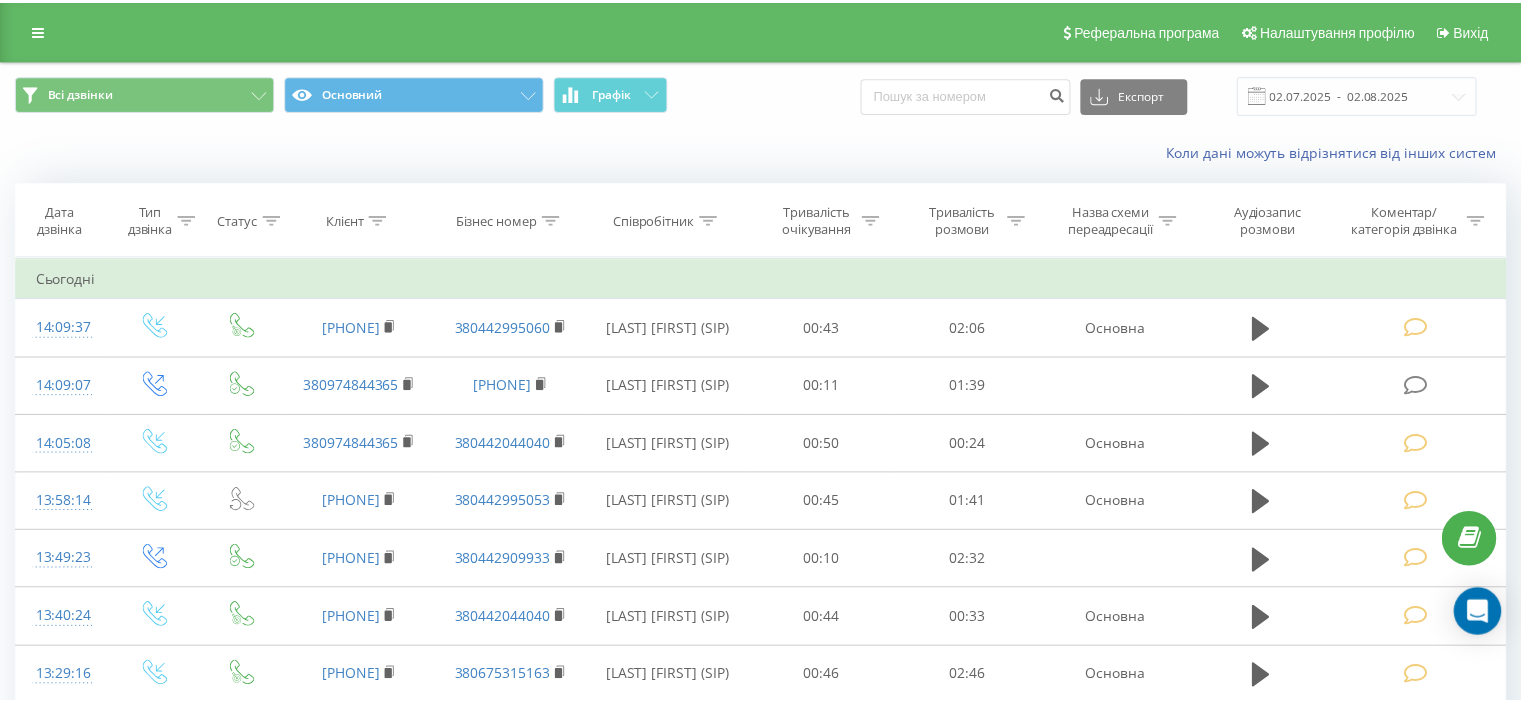 scroll, scrollTop: 0, scrollLeft: 0, axis: both 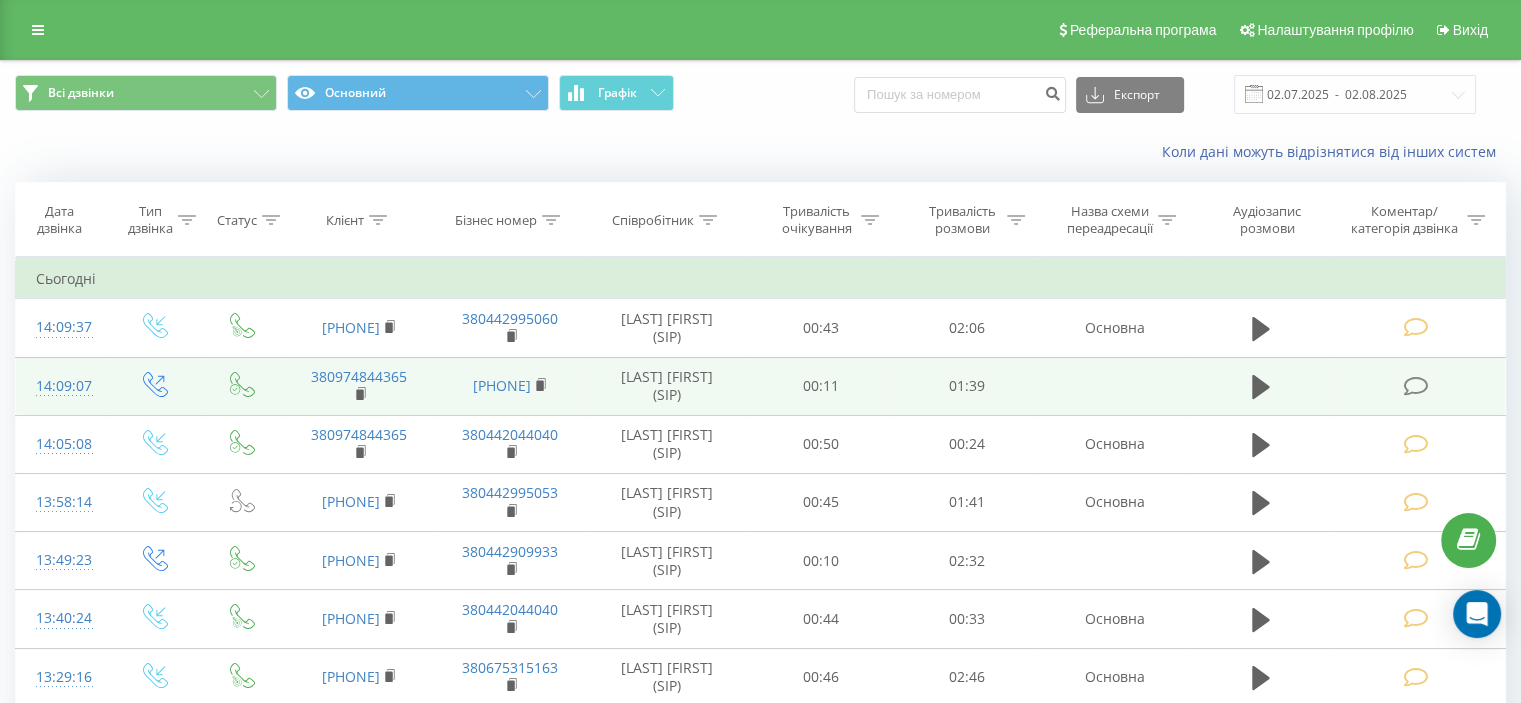 click at bounding box center [1415, 386] 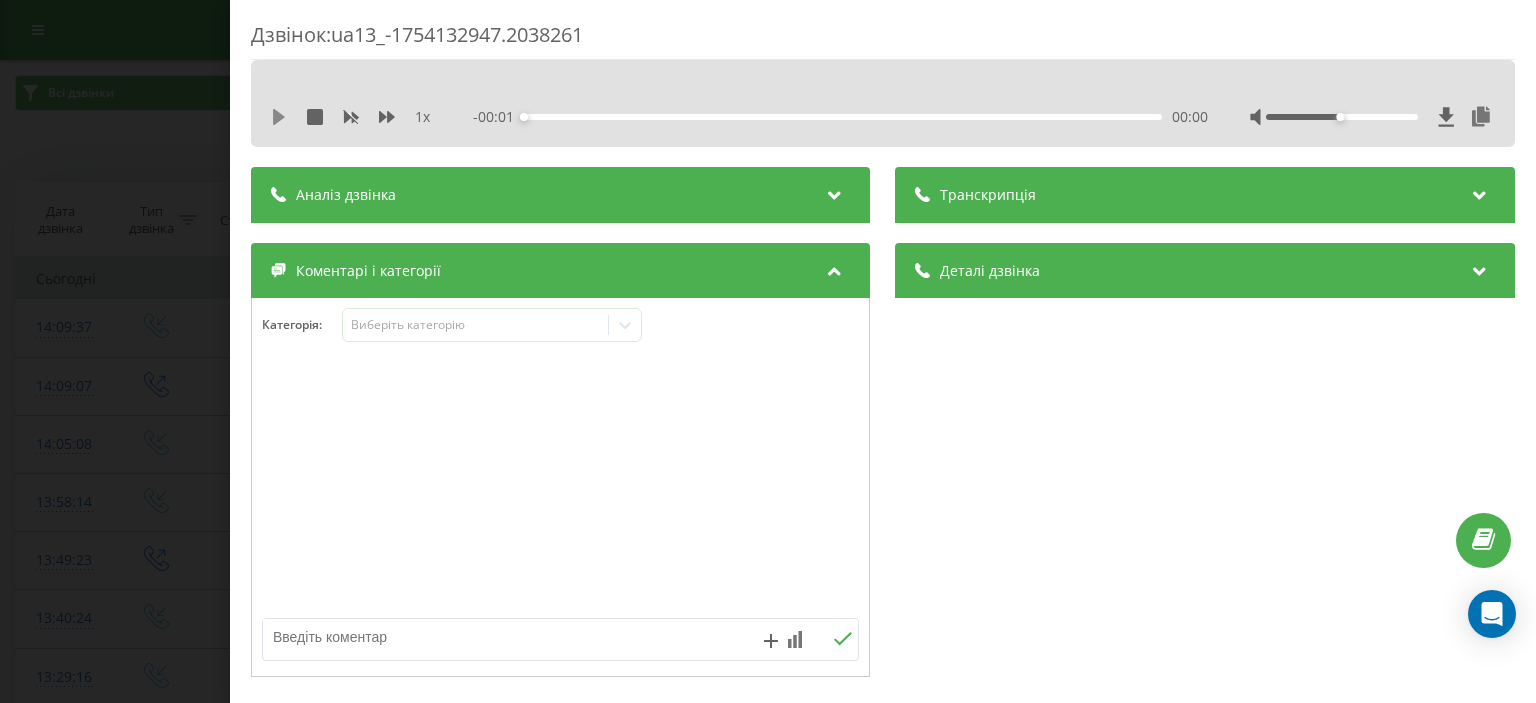 click 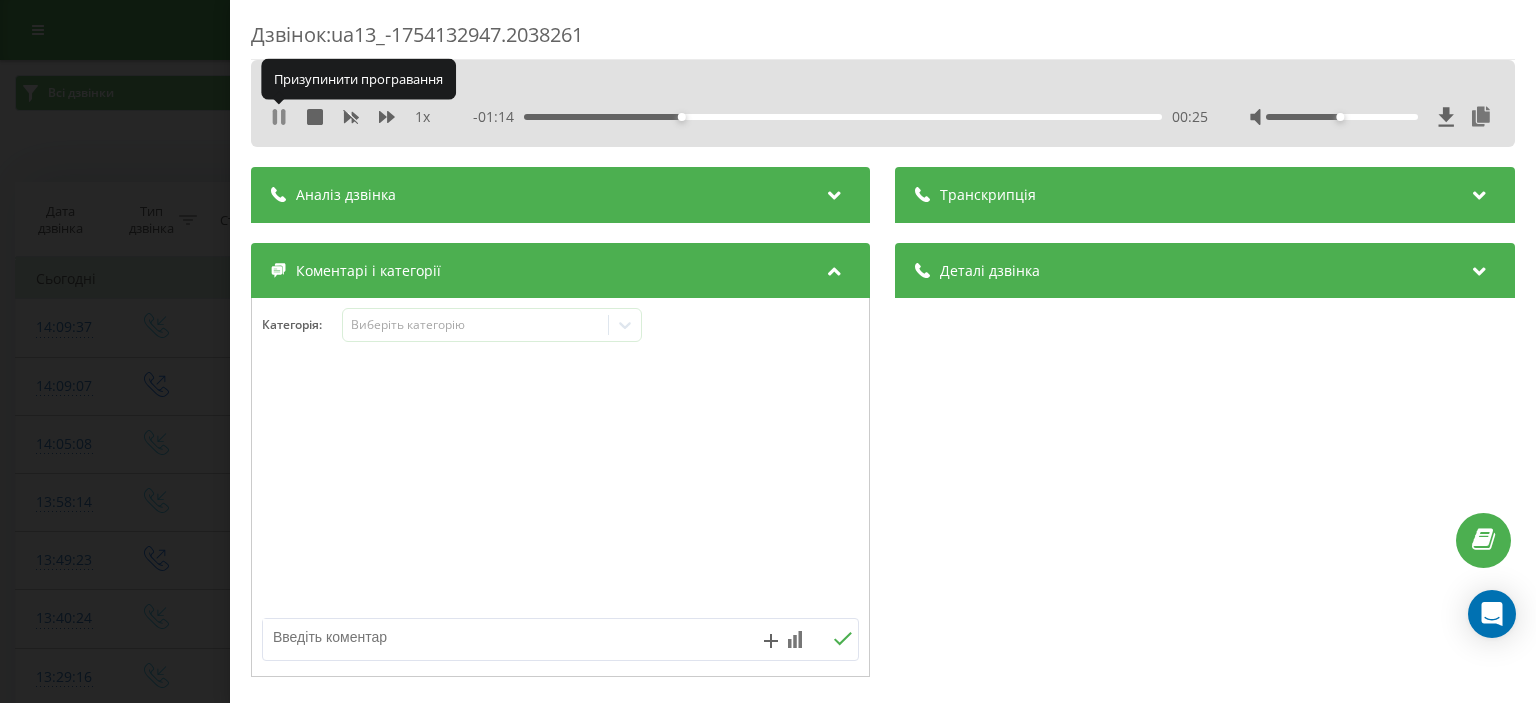 click 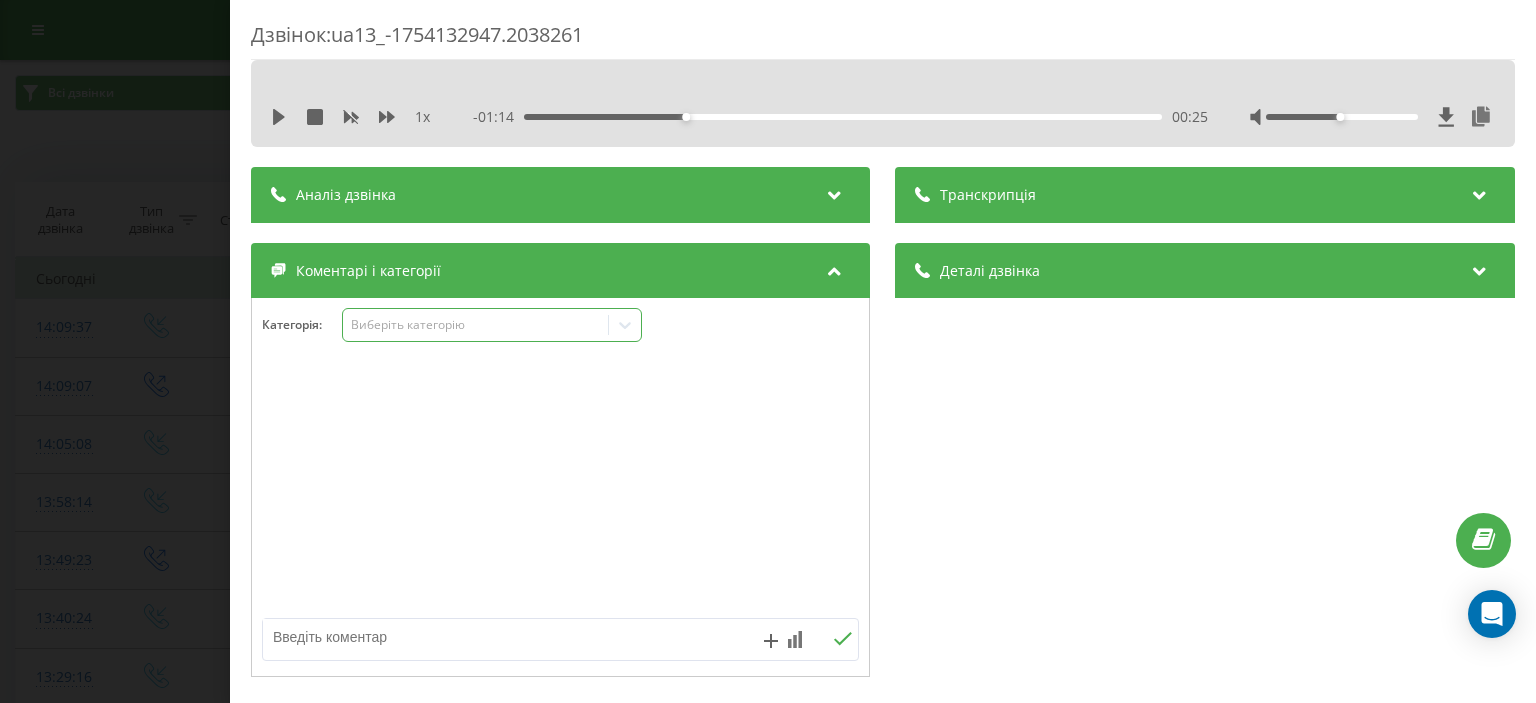 click on "Виберіть категорію" at bounding box center (476, 325) 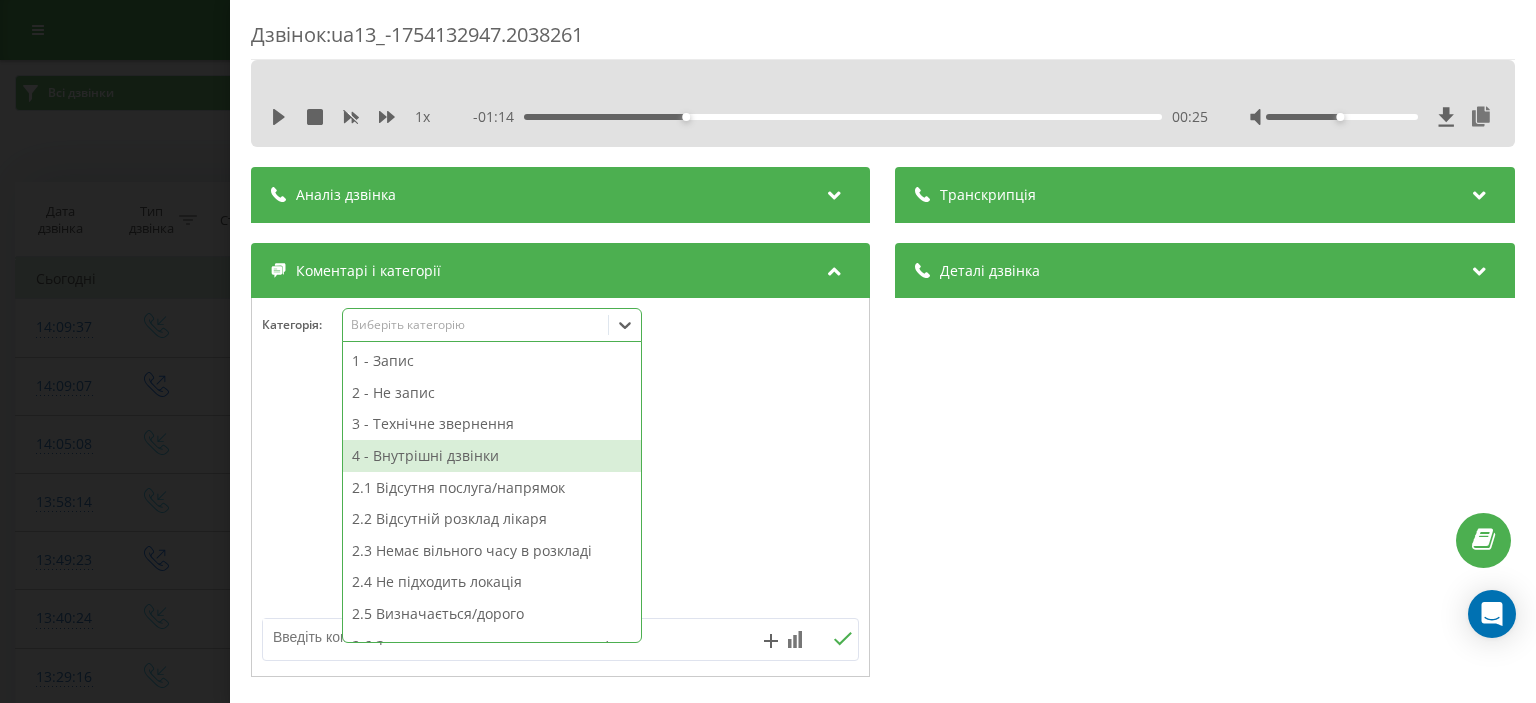 click on "4 - Внутрішні дзвінки" at bounding box center (492, 456) 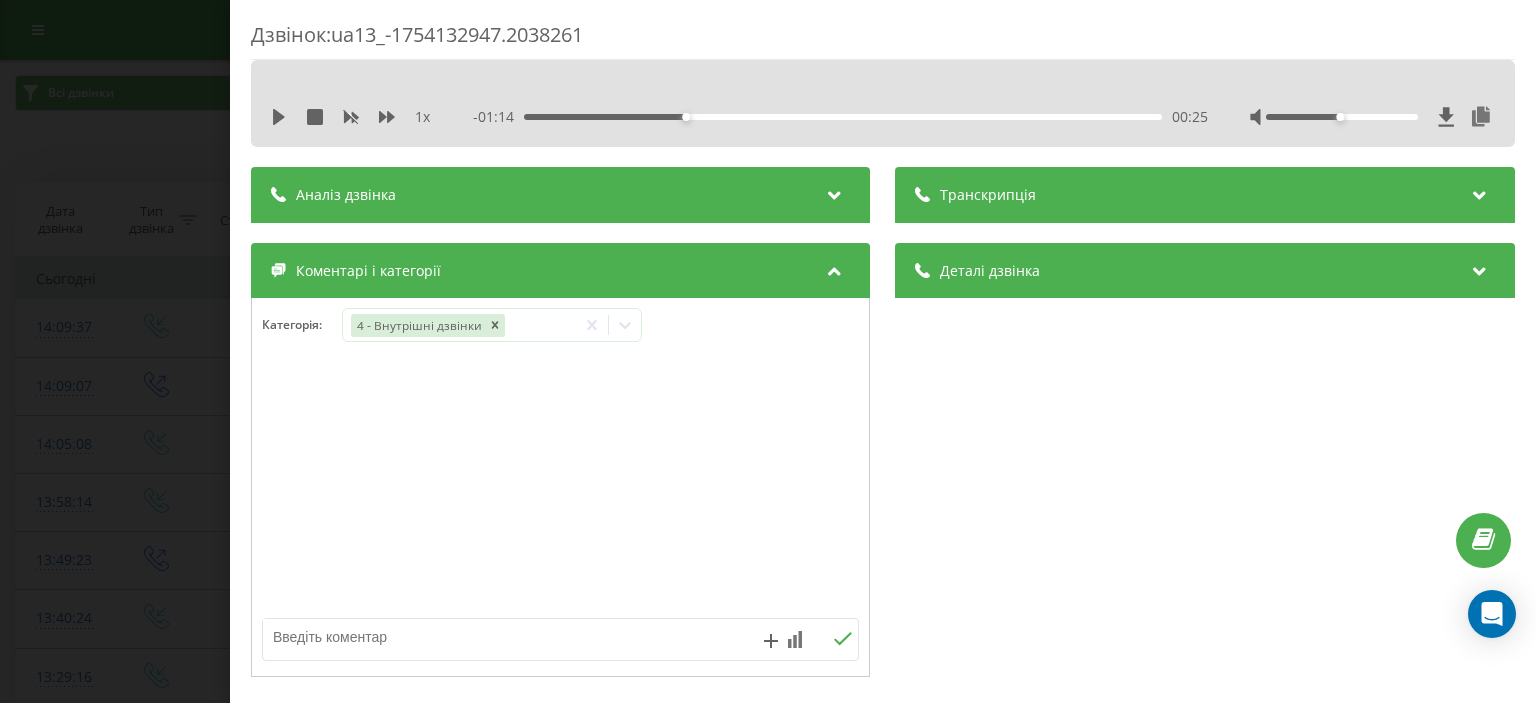 click on "Дзвінок :  ua13_-1754132947.2038261   1 x  - 01:14 00:25   00:25   Транскрипція Для AI-аналізу майбутніх дзвінків  налаштуйте та активуйте профіль на сторінці . Якщо профіль вже є і дзвінок відповідає його умовам, оновіть сторінку через 10 хвилин - AI аналізує поточний дзвінок. Аналіз дзвінка Для AI-аналізу майбутніх дзвінків  налаштуйте та активуйте профіль на сторінці . Якщо профіль вже є і дзвінок відповідає його умовам, оновіть сторінку через 10 хвилин - AI аналізує поточний дзвінок. Деталі дзвінка Загальне Дата дзвінка 2025-08-02 14:09:07 Тип дзвінка Вихідний Статус дзвінка Успішний 380631537145" at bounding box center (768, 351) 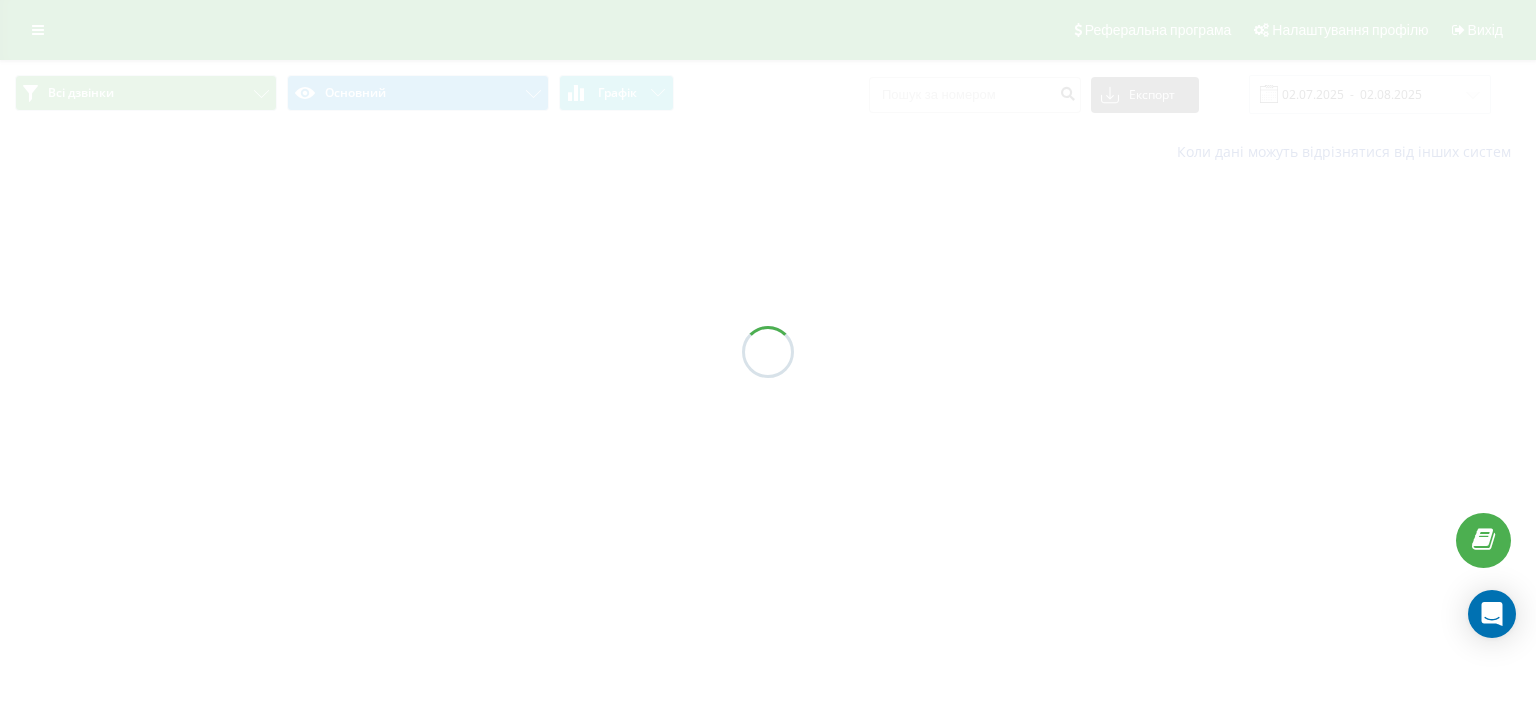 scroll, scrollTop: 0, scrollLeft: 0, axis: both 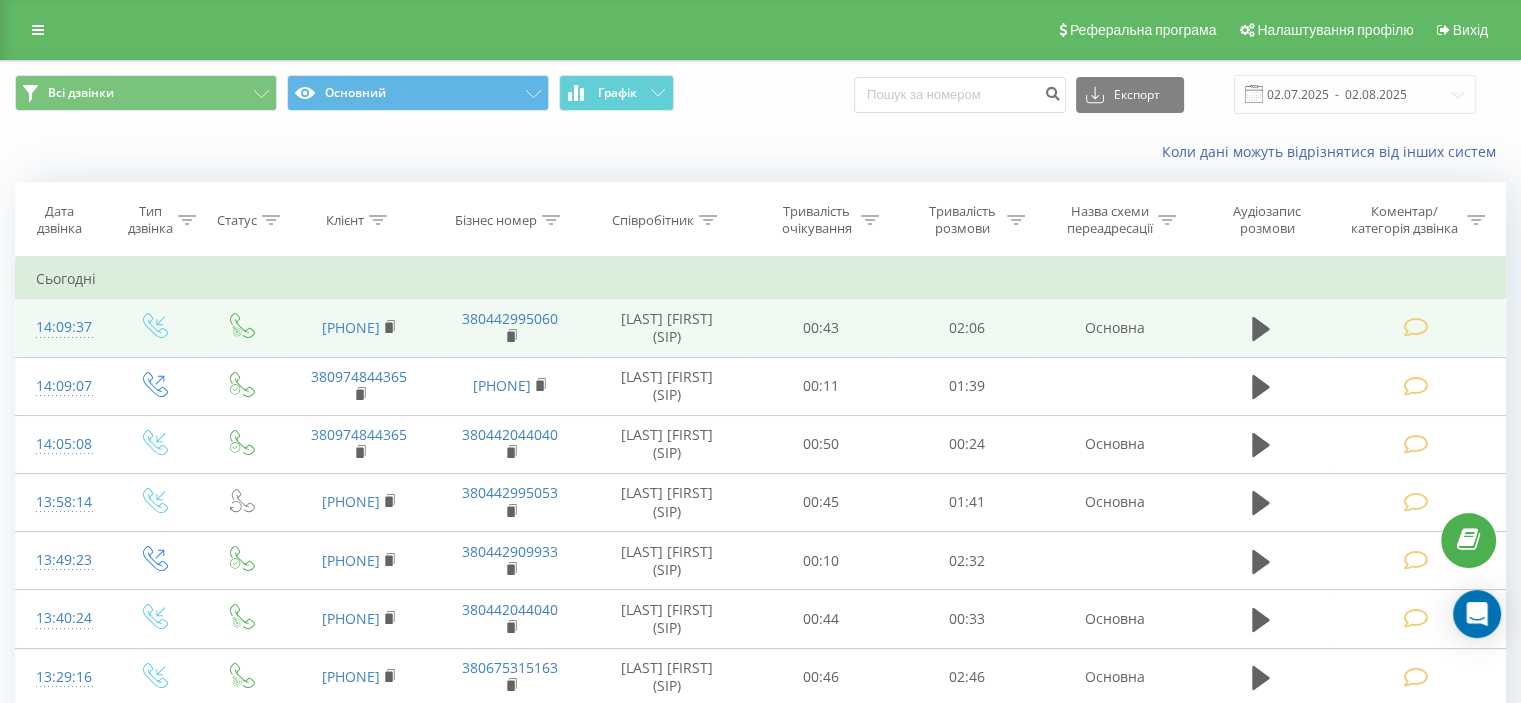 click at bounding box center [1415, 327] 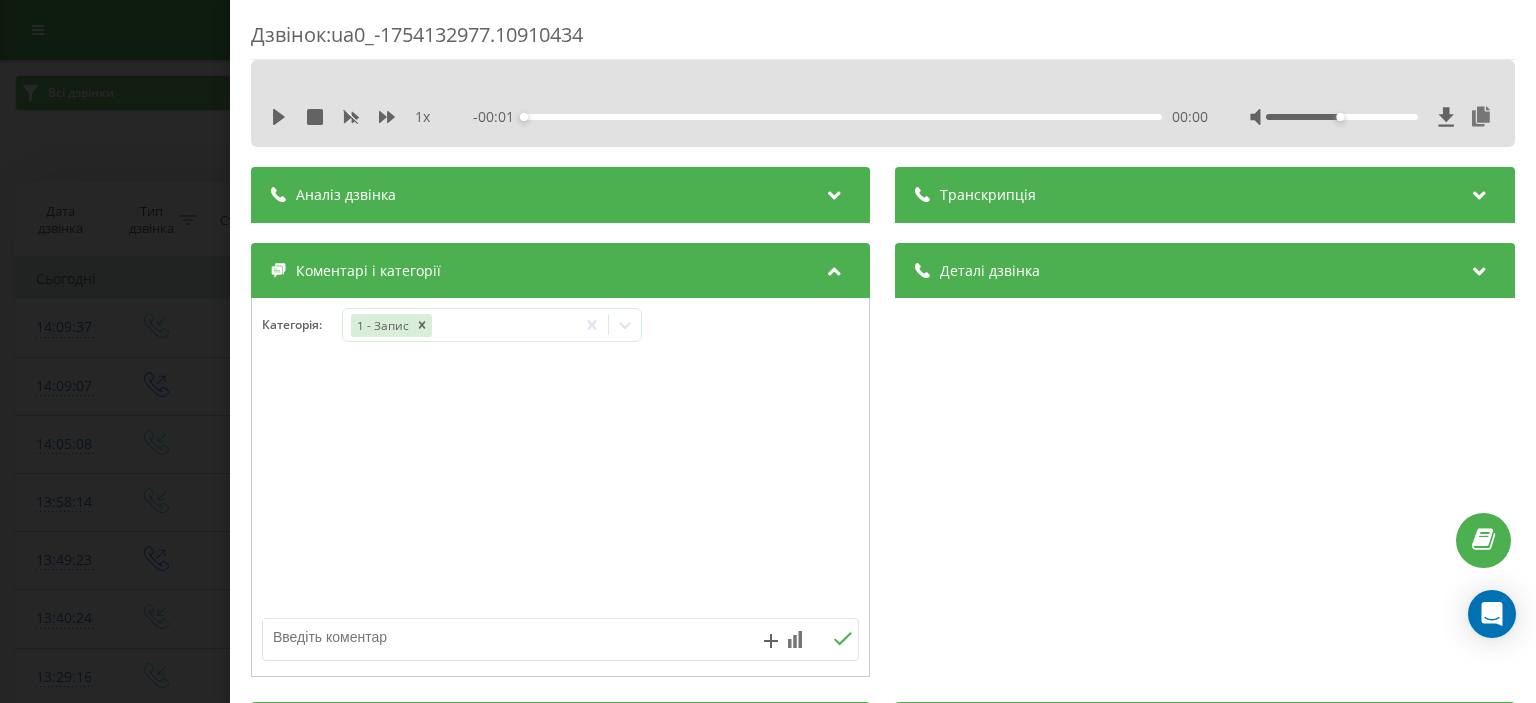 click on "Дзвінок : ua0_-1754132977.10910434 1 x - 00:01 00:00 00:00 Транскрипція Для AI-аналізу майбутніх дзвінків налаштуйте та активуйте профіль на сторінці . Якщо профіль вже є і дзвінок відповідає його умовам, оновіть сторінку через 10 хвилин - AI аналізує поточний дзвінок. Аналіз дзвінка Для AI-аналізу майбутніх дзвінків налаштуйте та активуйте профіль на сторінці . Якщо профіль вже є і дзвінок відповідає його умовам, оновіть сторінку через 10 хвилин - AI аналізує поточний дзвінок. Деталі дзвінка Загальне Дата дзвінка [DATE] [TIME] Тип дзвінка Вхідний Статус дзвінка Цільовий [PHONE] :" at bounding box center [768, 351] 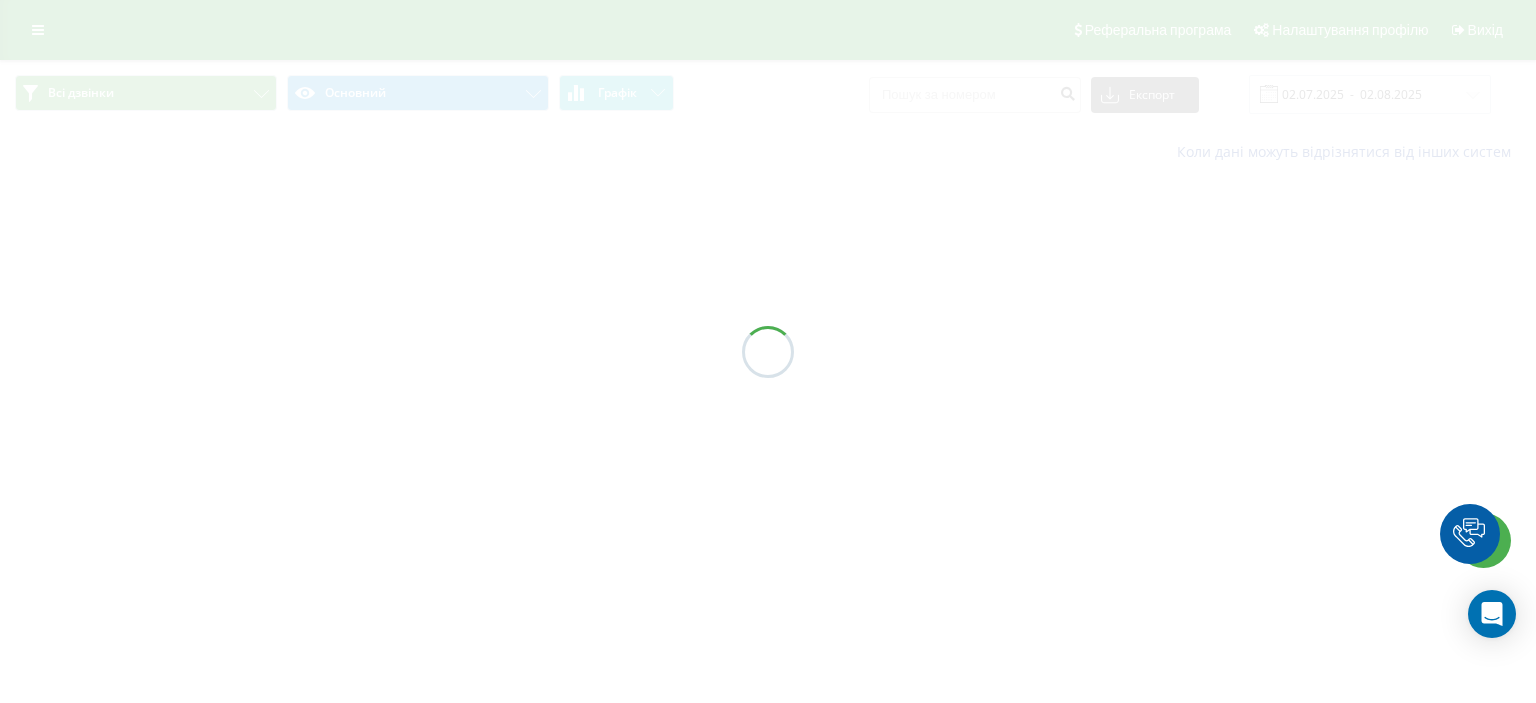 scroll, scrollTop: 0, scrollLeft: 0, axis: both 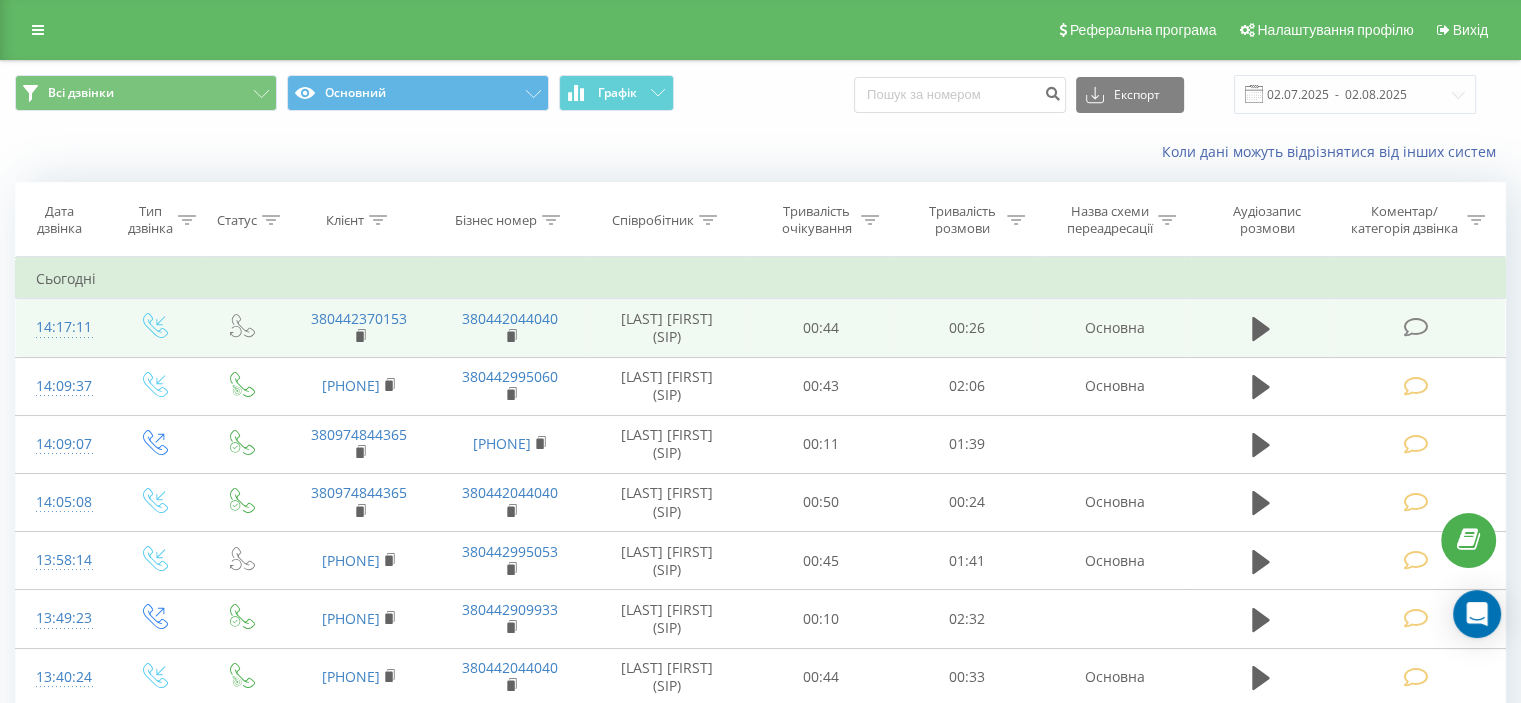 click at bounding box center [1417, 328] 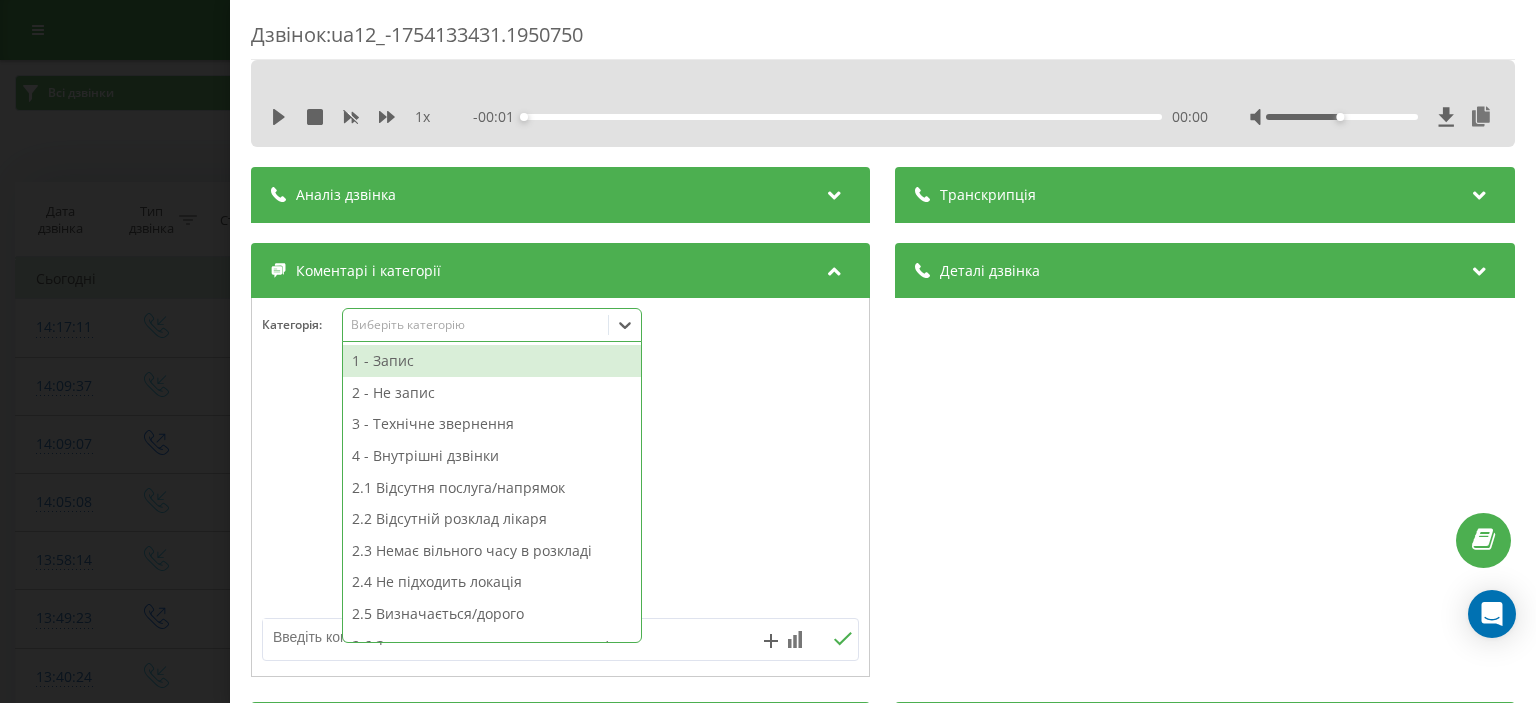 click on "Виберіть категорію" at bounding box center [476, 325] 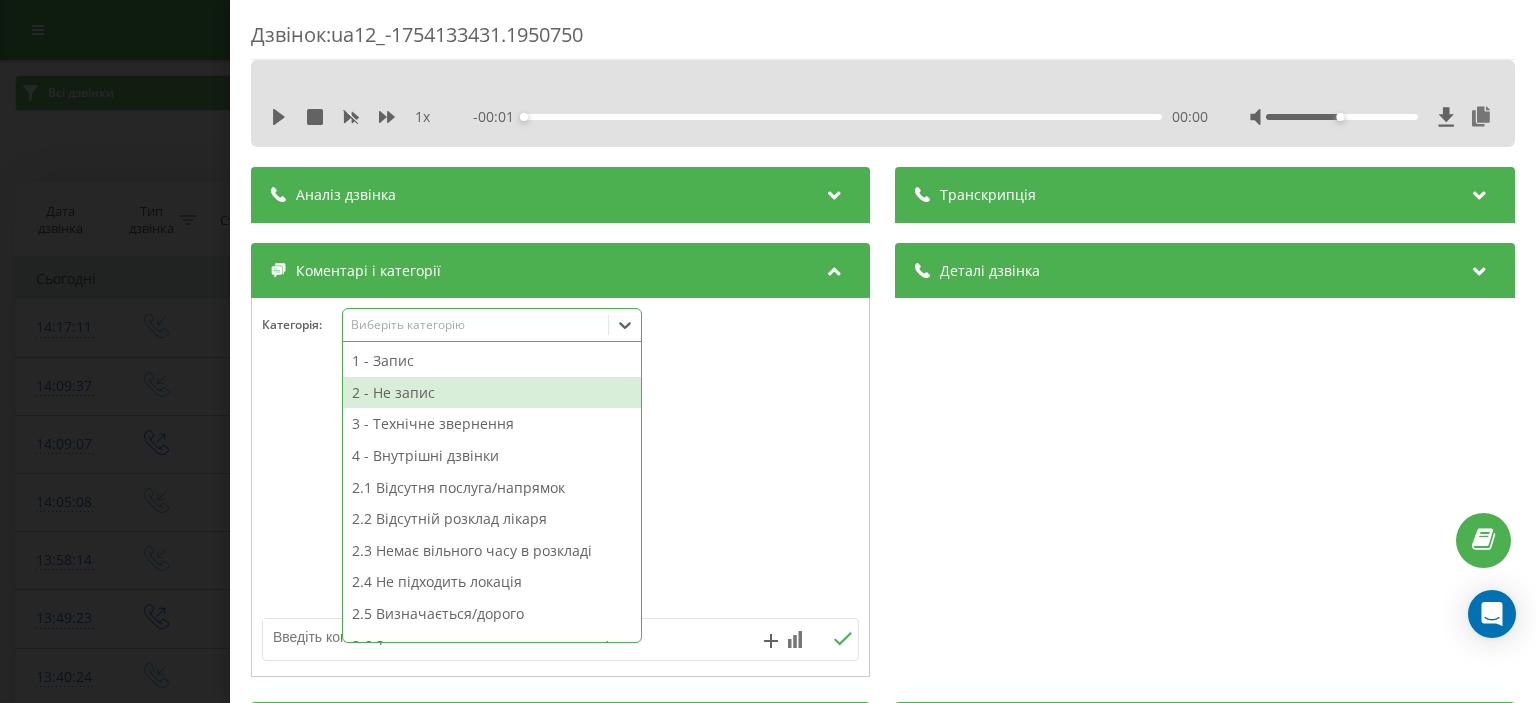 click on "2 - Не запис" at bounding box center [492, 393] 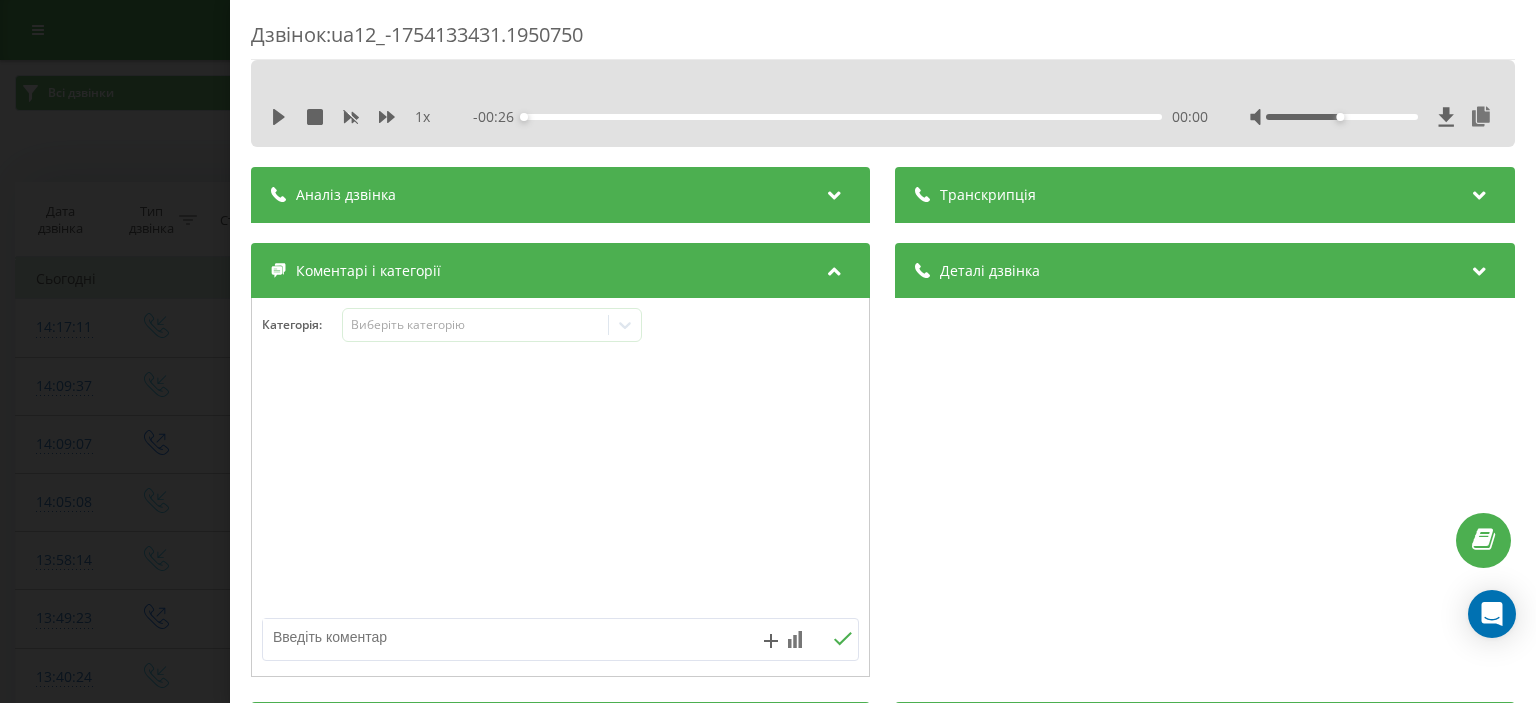 click at bounding box center [501, 637] 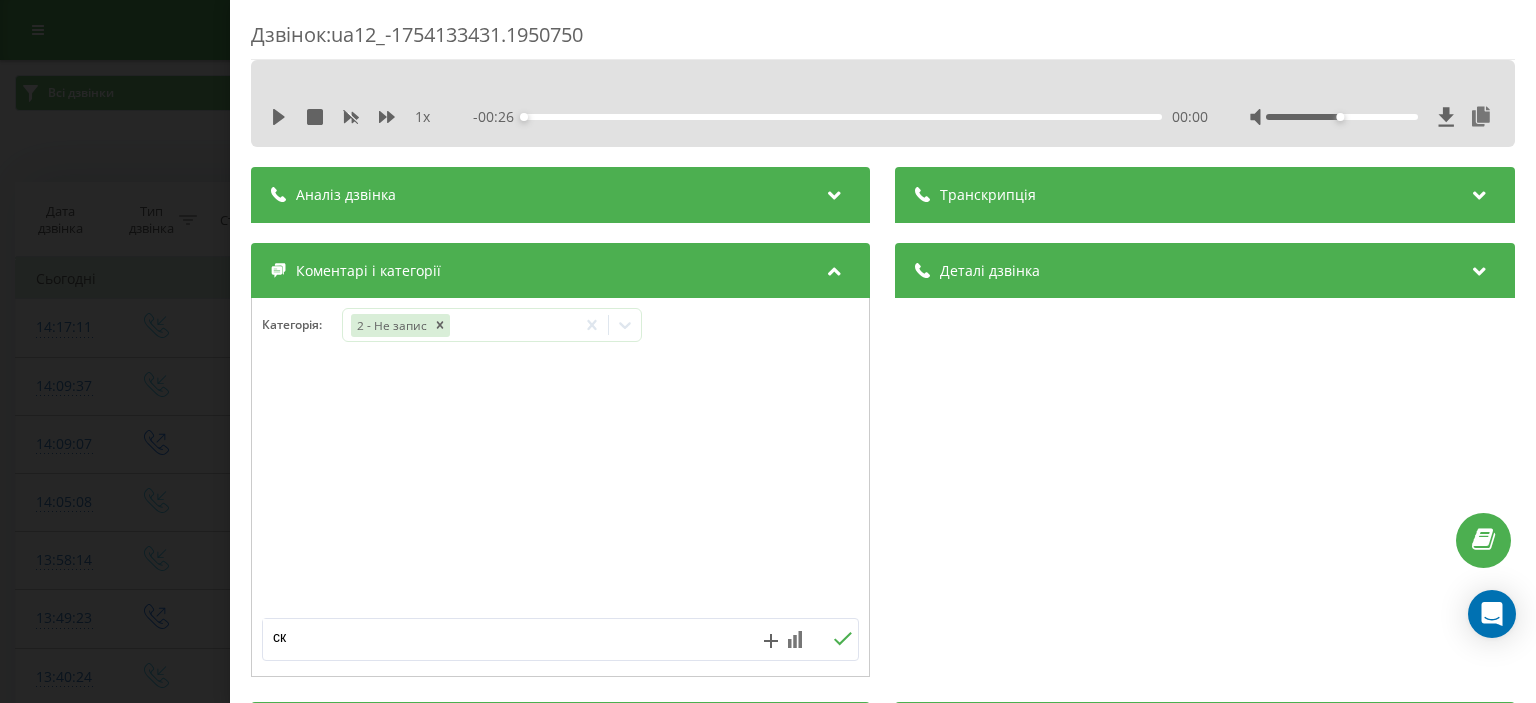 type on "ск" 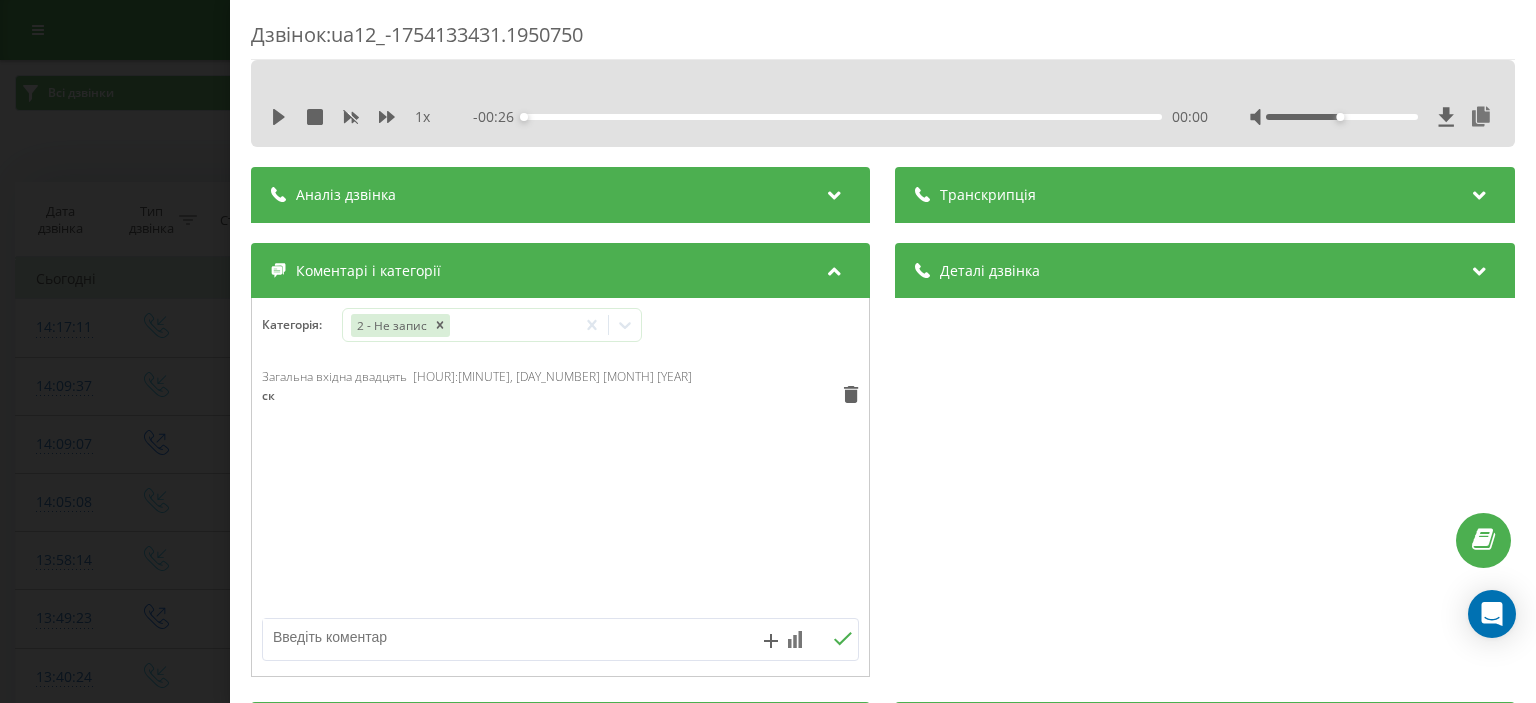 click on "Дзвінок :  ua12_-1754133431.1950750   1 x  - 00:26 00:00   00:00   Транскрипція Для AI-аналізу майбутніх дзвінків  налаштуйте та активуйте профіль на сторінці . Якщо профіль вже є і дзвінок відповідає його умовам, оновіть сторінку через 10 хвилин - AI аналізує поточний дзвінок. Аналіз дзвінка Для AI-аналізу майбутніх дзвінків  налаштуйте та активуйте профіль на сторінці . Якщо профіль вже є і дзвінок відповідає його умовам, оновіть сторінку через 10 хвилин - AI аналізує поточний дзвінок. Деталі дзвінка Загальне Дата дзвінка 2025-08-02 14:17:11 Тип дзвінка Вхідний Статус дзвінка Повторний 380442370153" at bounding box center [768, 351] 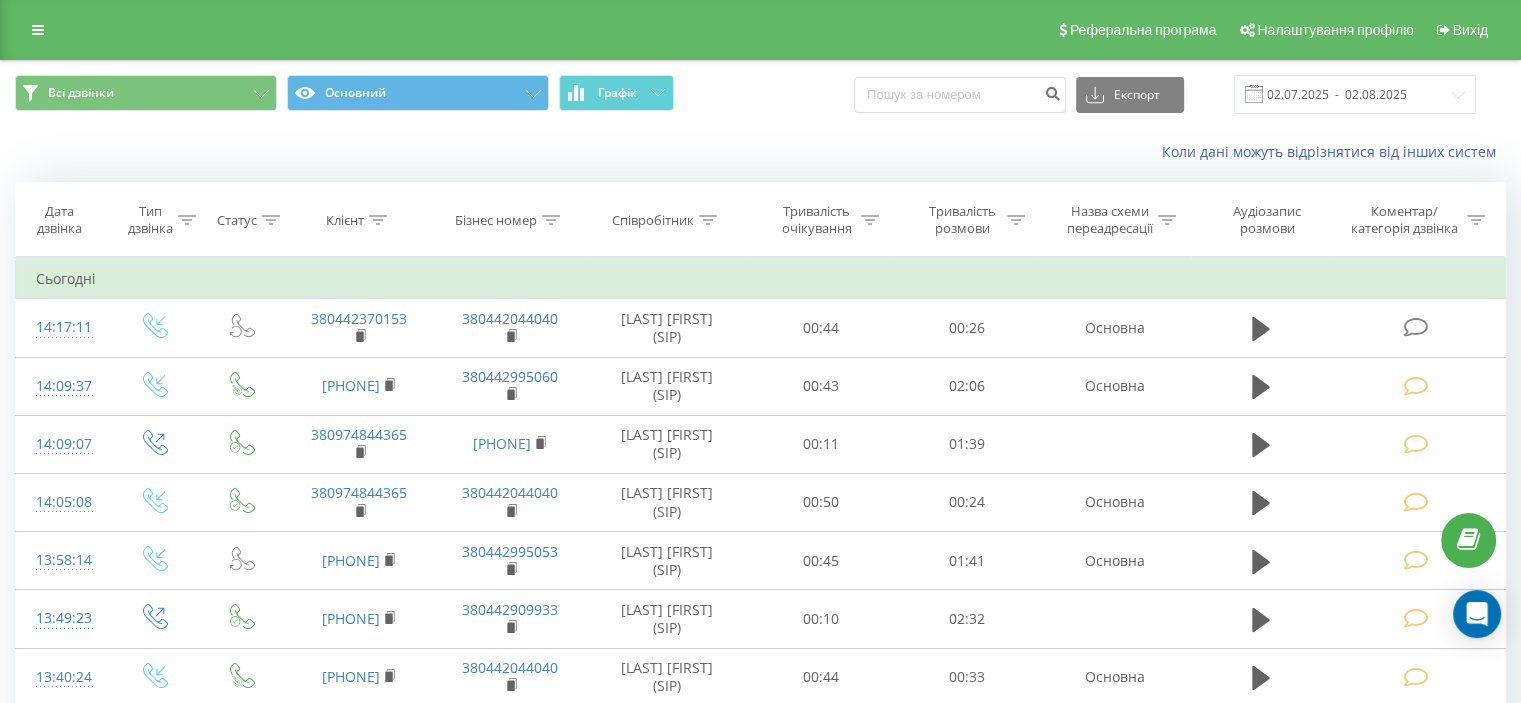 click on "Коли дані можуть відрізнятися вiд інших систем" at bounding box center (760, 152) 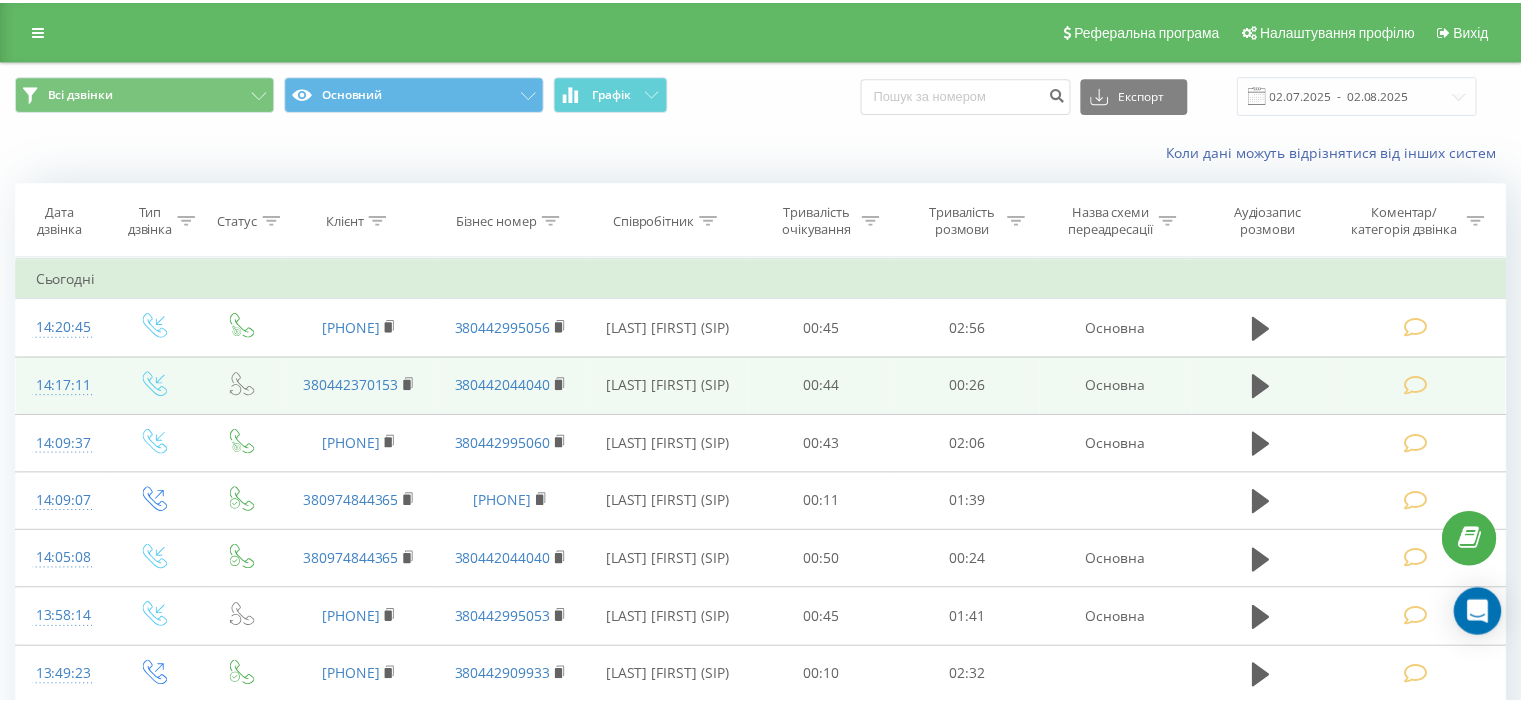 scroll, scrollTop: 0, scrollLeft: 0, axis: both 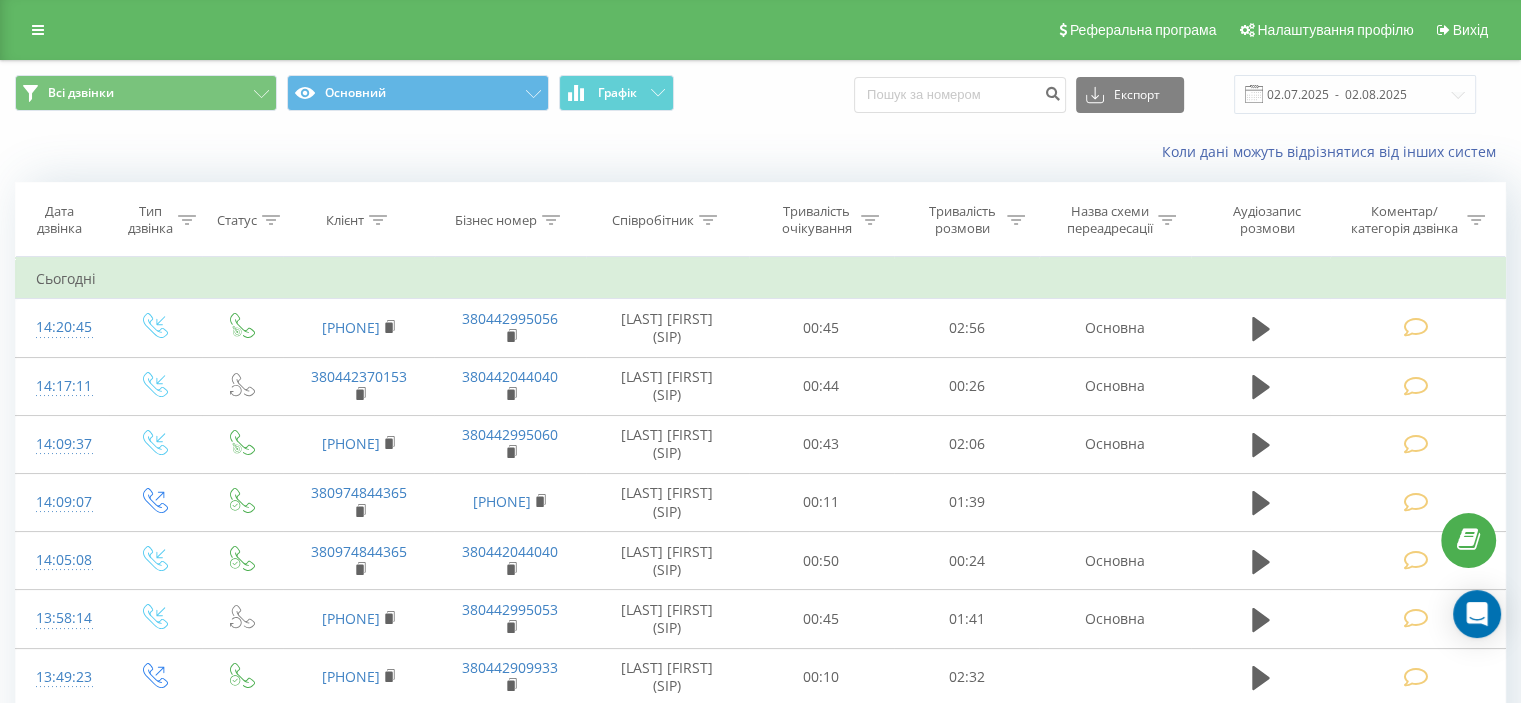 drag, startPoint x: 773, startPoint y: 138, endPoint x: 797, endPoint y: 149, distance: 26.400757 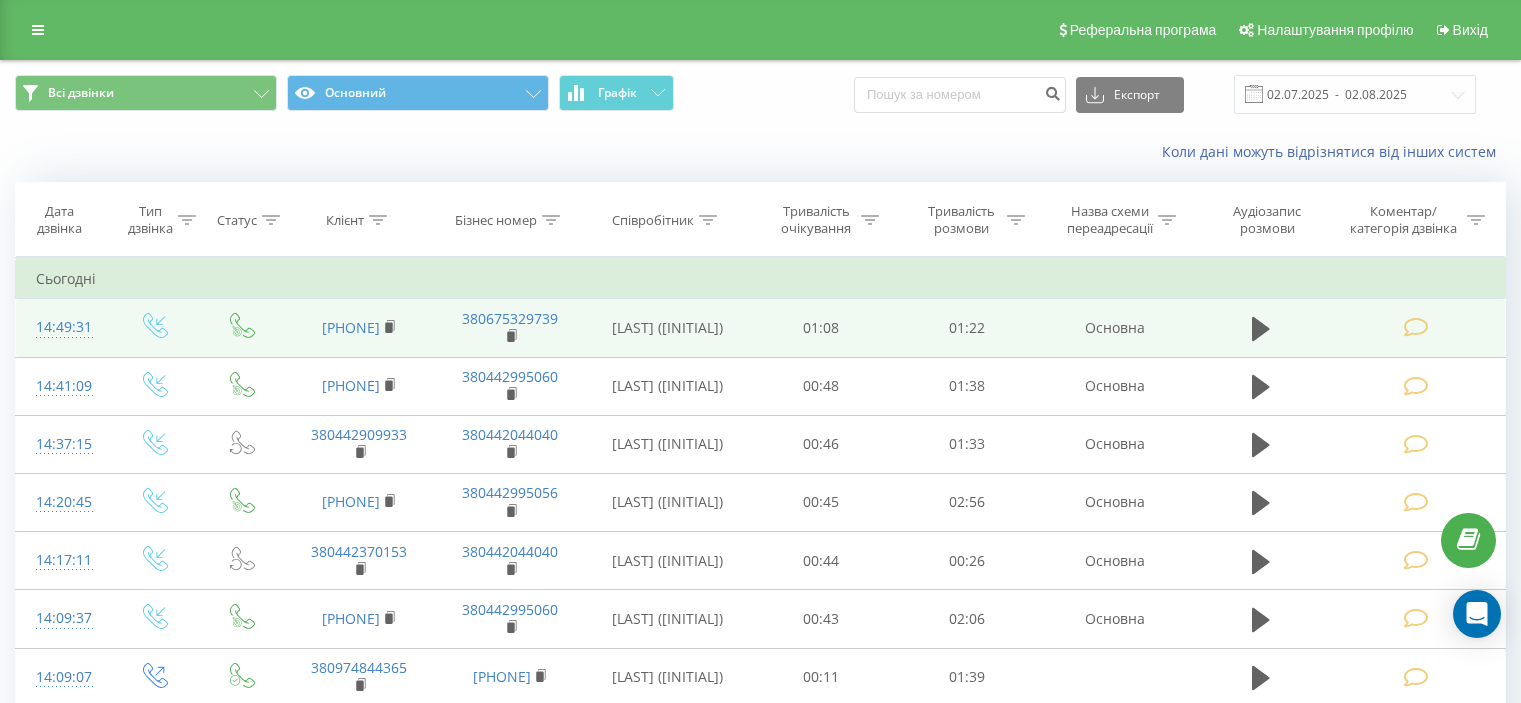 scroll, scrollTop: 0, scrollLeft: 0, axis: both 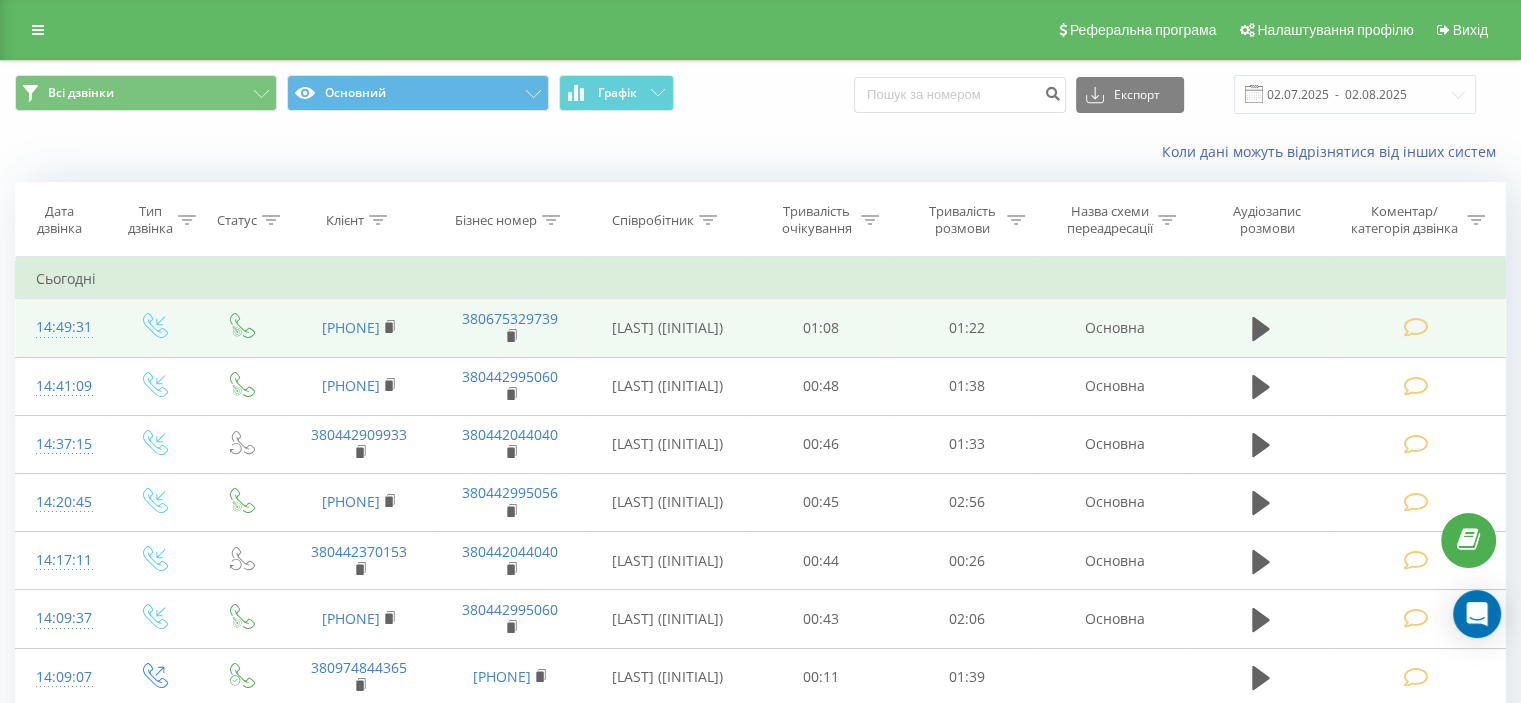 click at bounding box center [1415, 327] 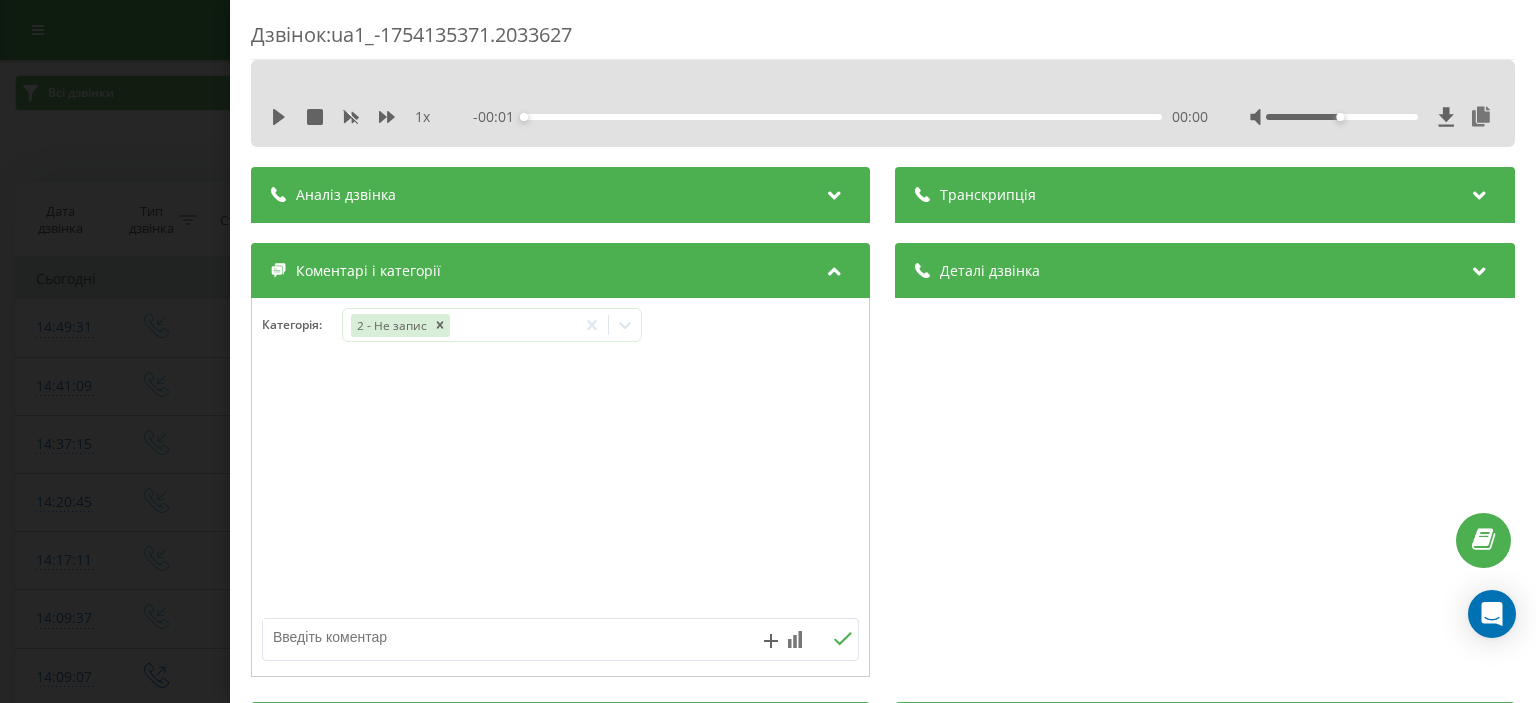 click at bounding box center (501, 637) 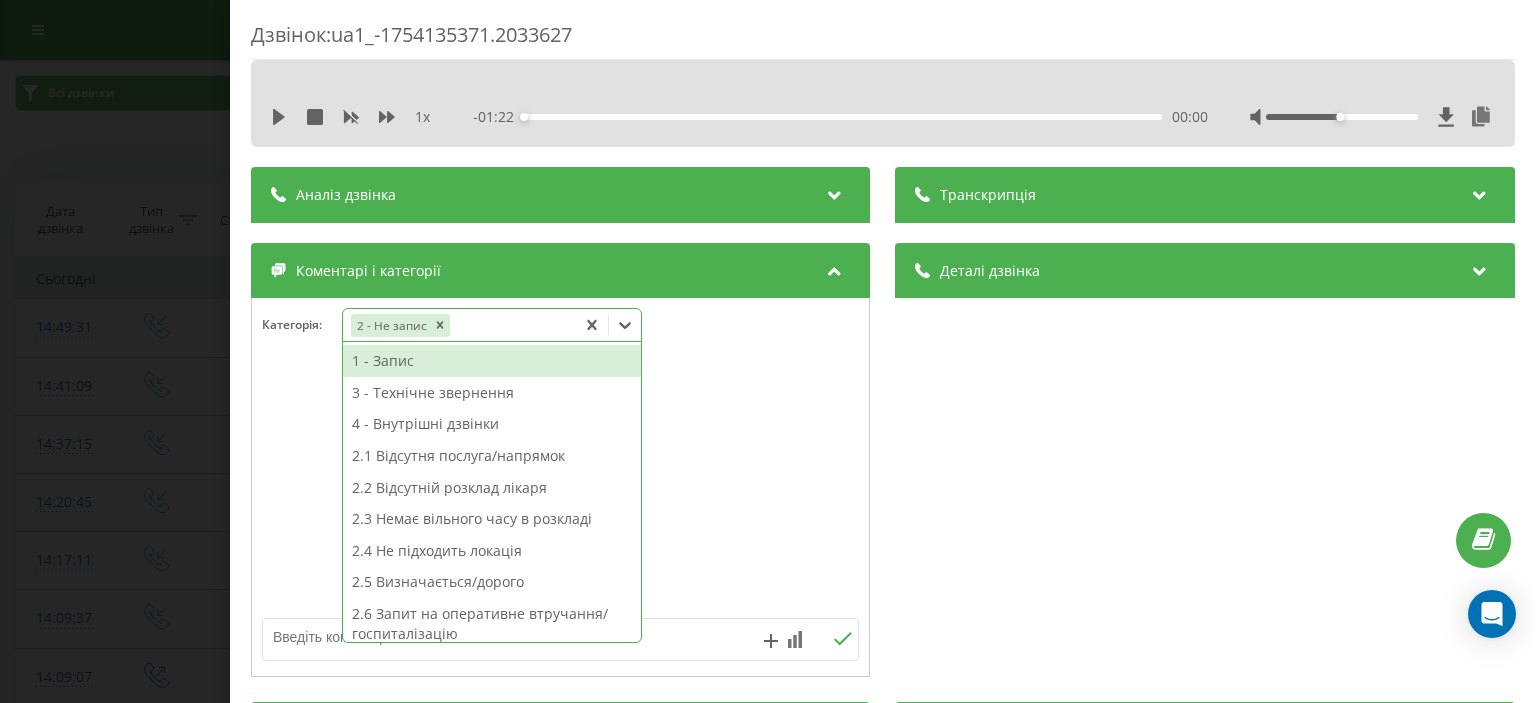 drag, startPoint x: 553, startPoint y: 319, endPoint x: 556, endPoint y: 335, distance: 16.27882 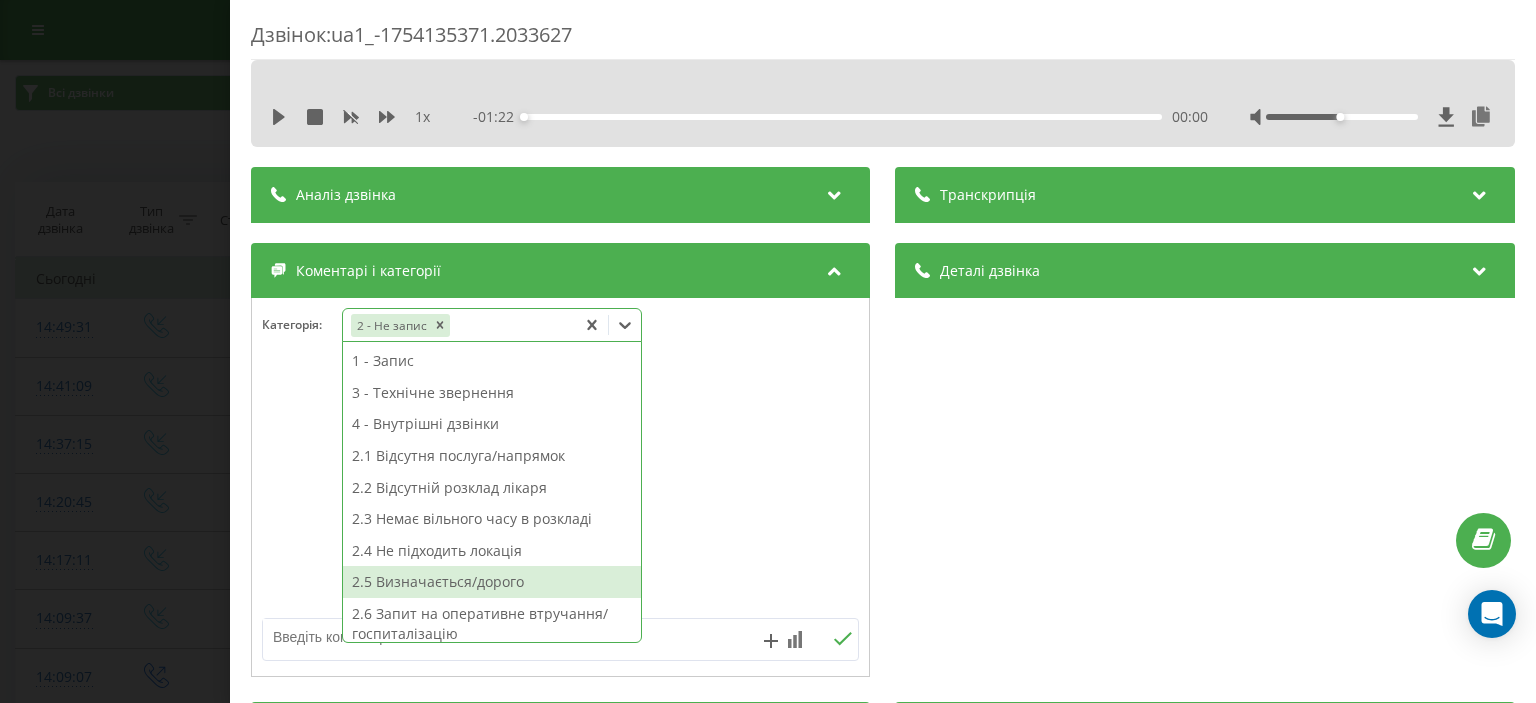 click on "2.5 Визначається/дорого" at bounding box center [492, 582] 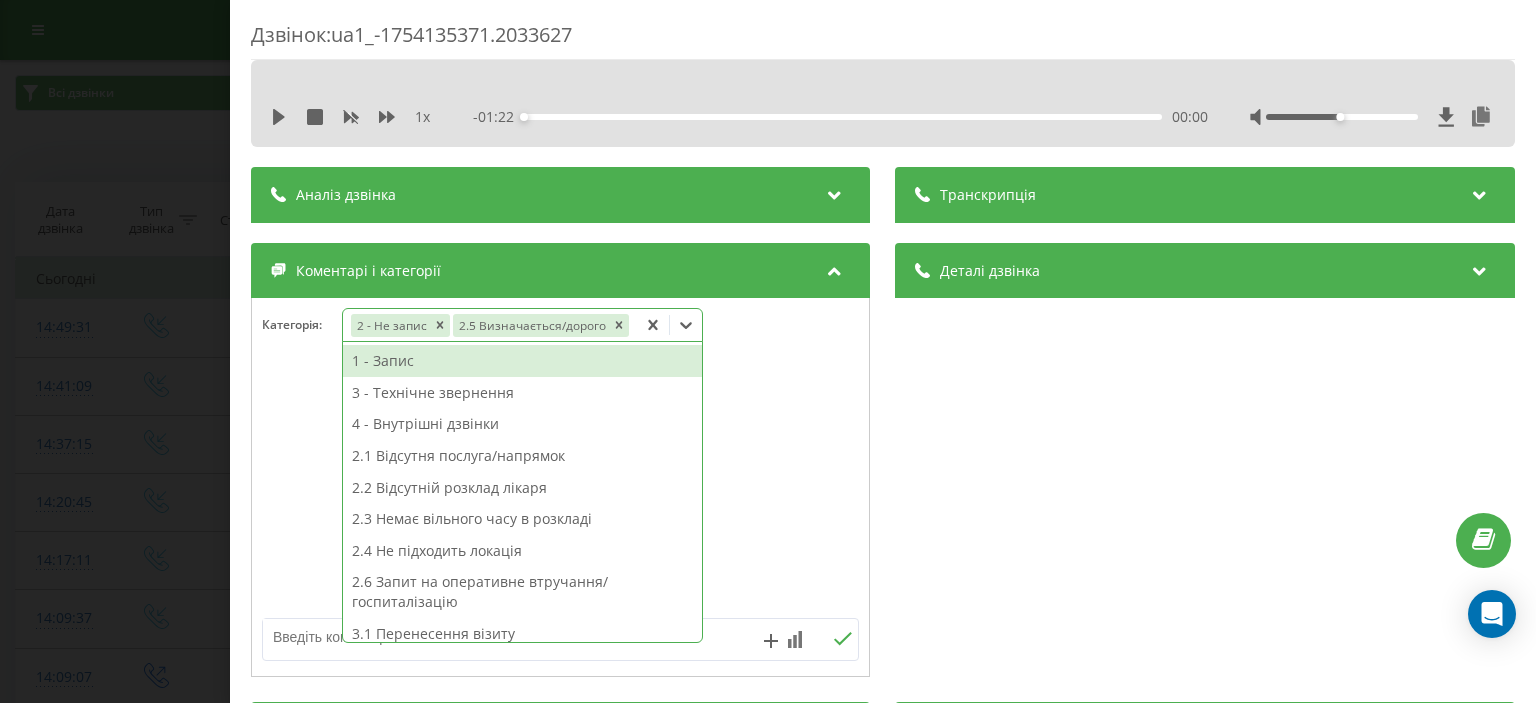 click on "Дзвінок : ua1_-1754135371.2033627 1 x - 01:22 00:00 00:00 Транскрипція Для AI-аналізу майбутніх дзвінків налаштуйте та активуйте профіль на сторінці . Якщо профіль вже є і дзвінок відповідає його умовам, оновіть сторінку через 10 хвилин - AI аналізує поточний дзвінок. Аналіз дзвінка Для AI-аналізу майбутніх дзвінків налаштуйте та активуйте профіль на сторінці . Якщо профіль вже є і дзвінок відповідає його умовам, оновіть сторінку через 10 хвилин - AI аналізує поточний дзвінок. Деталі дзвінка Загальне Дата дзвінка [DATE]-[MONTH]-[YEAR] [TIME] Тип дзвінка Вхідний Статус дзвінка Цільовий [PHONE] :" at bounding box center (768, 351) 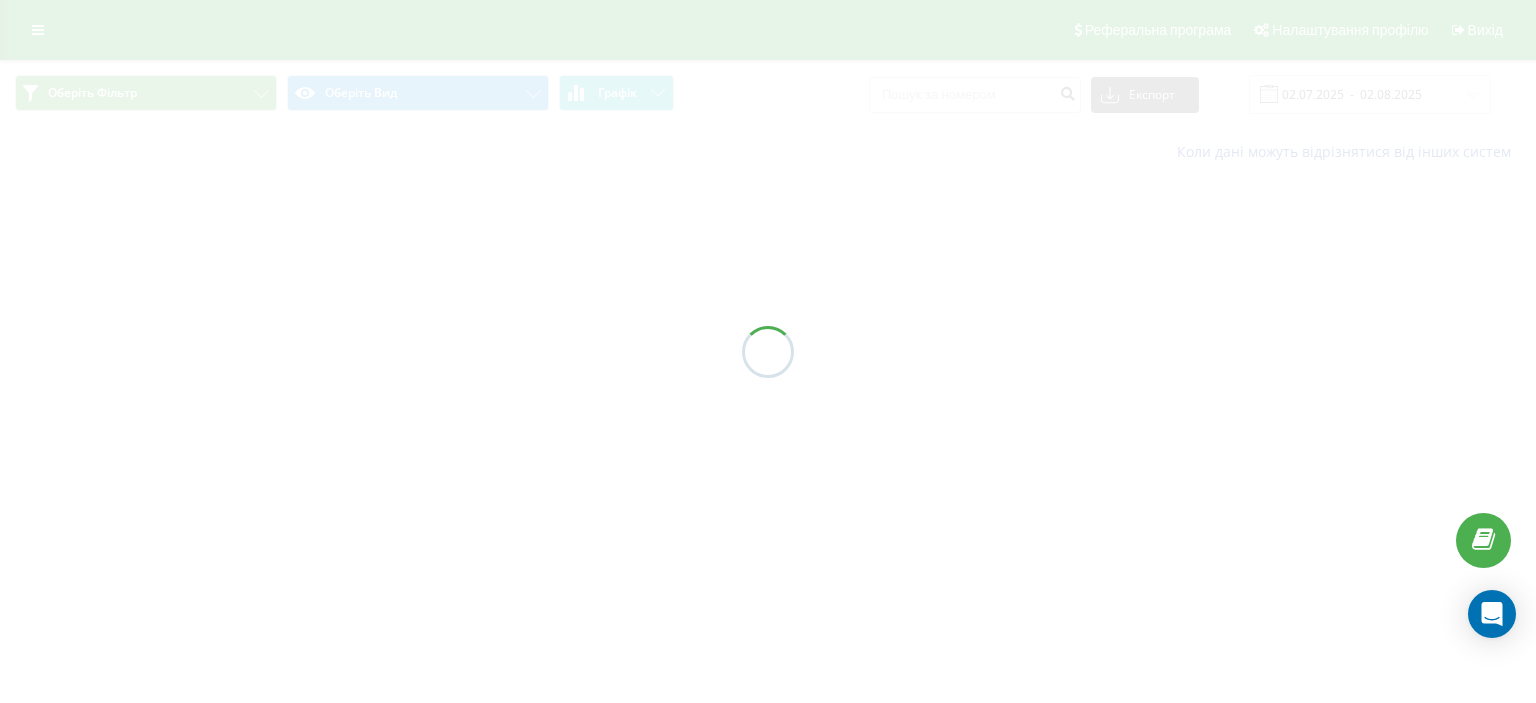 scroll, scrollTop: 0, scrollLeft: 0, axis: both 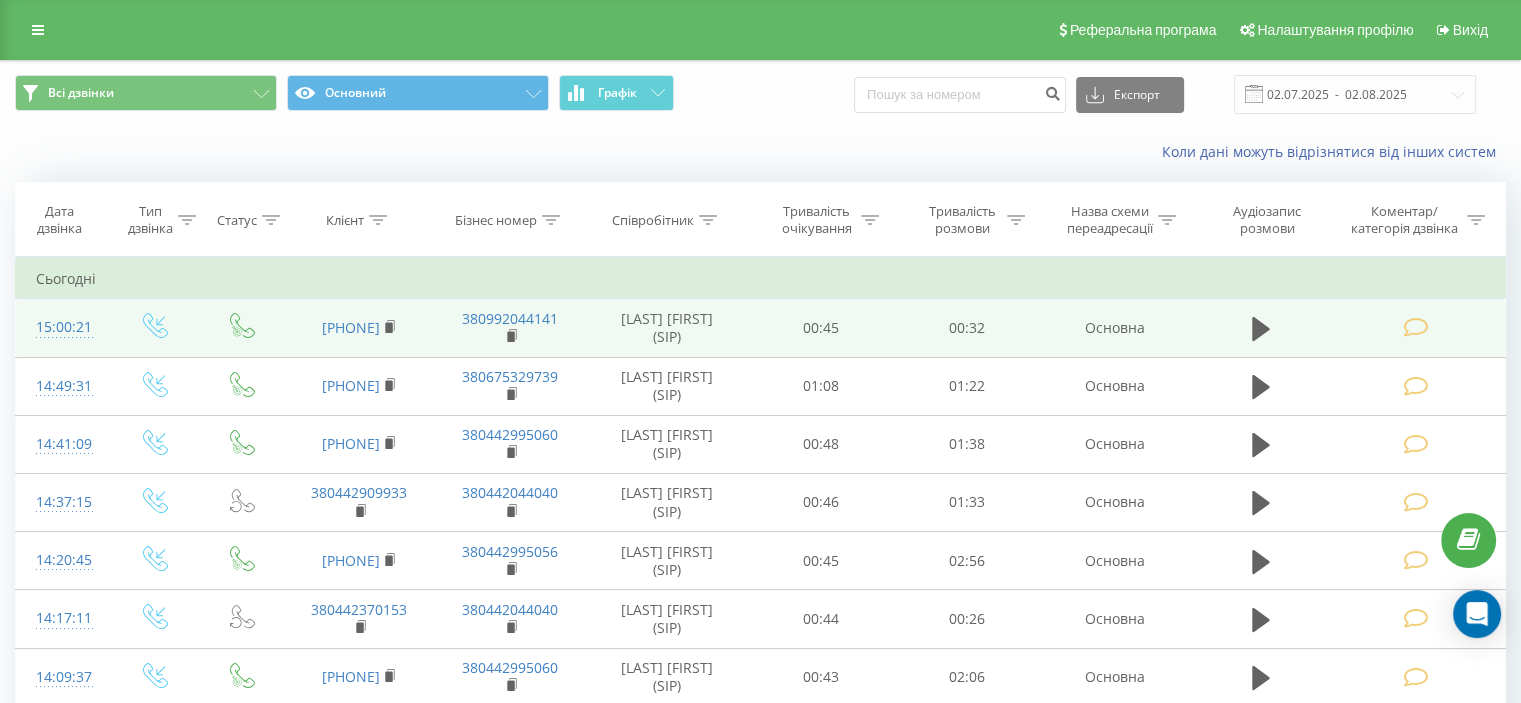 click at bounding box center (1415, 327) 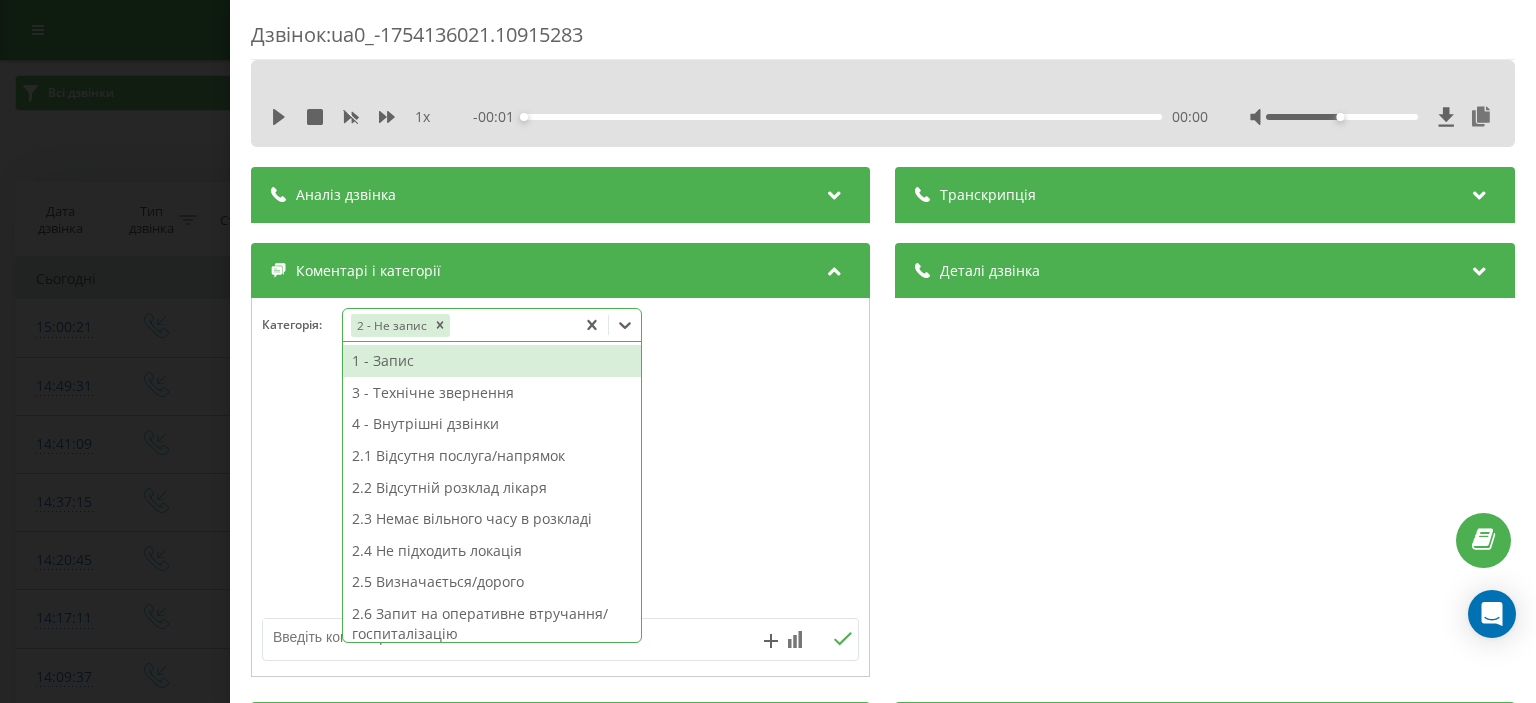 click on "2 - Не запис" at bounding box center (459, 325) 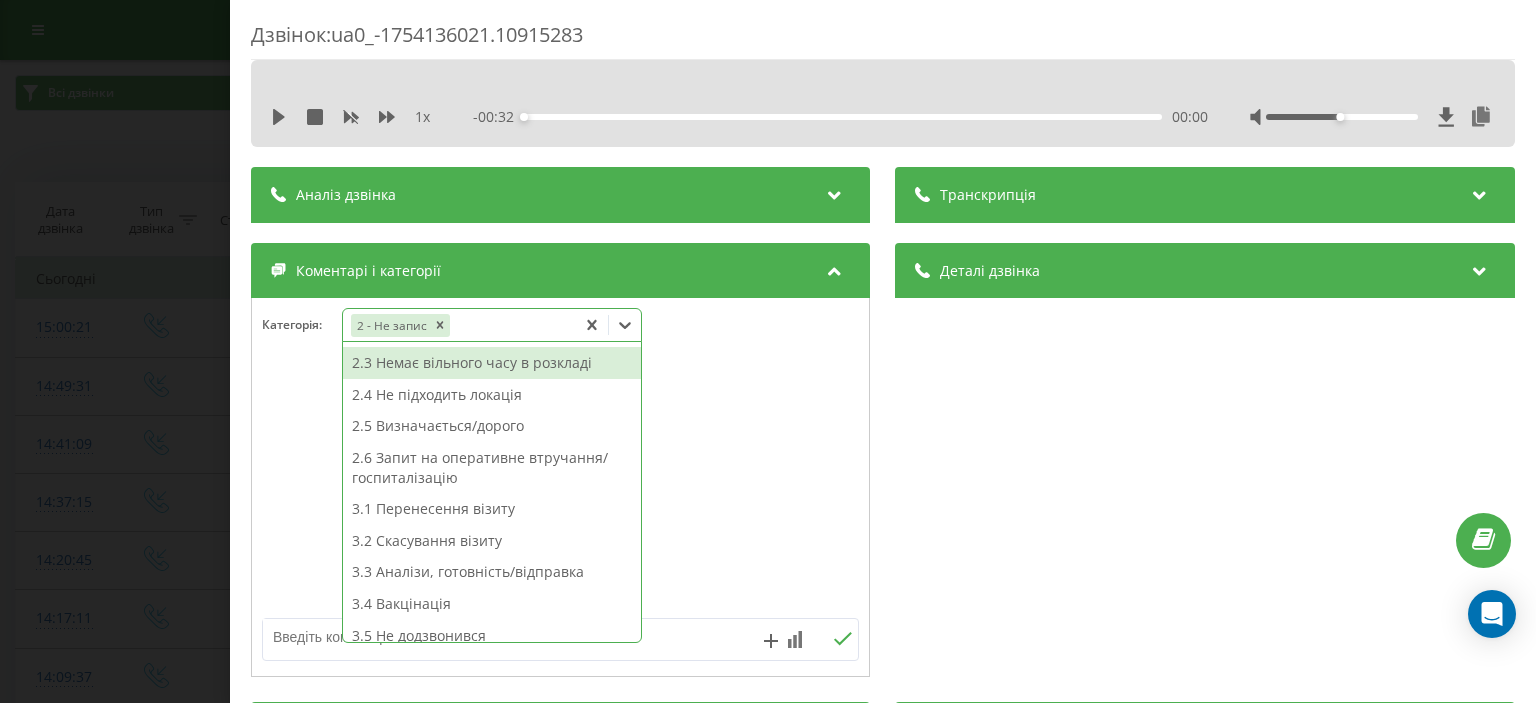 scroll, scrollTop: 313, scrollLeft: 0, axis: vertical 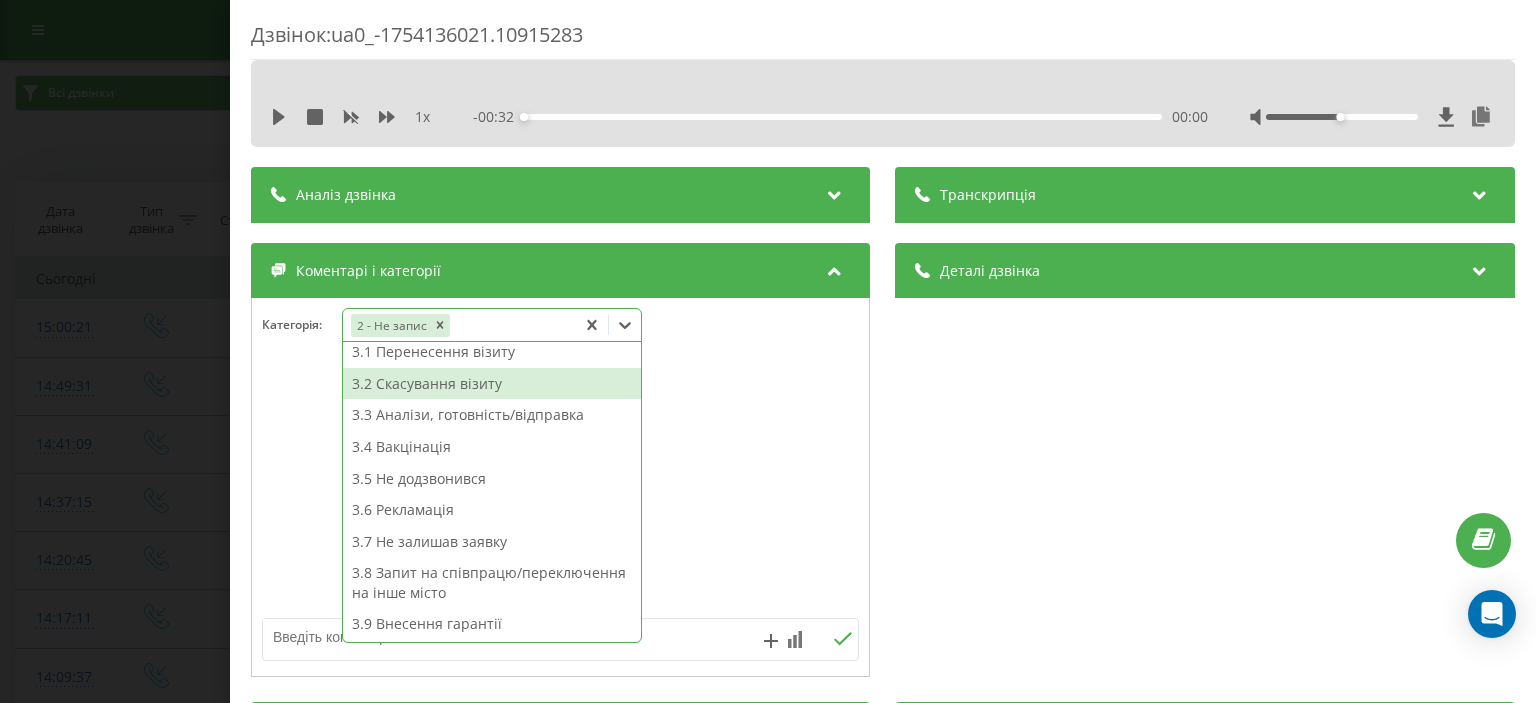 click on "3.2 Скасування візиту" at bounding box center [492, 384] 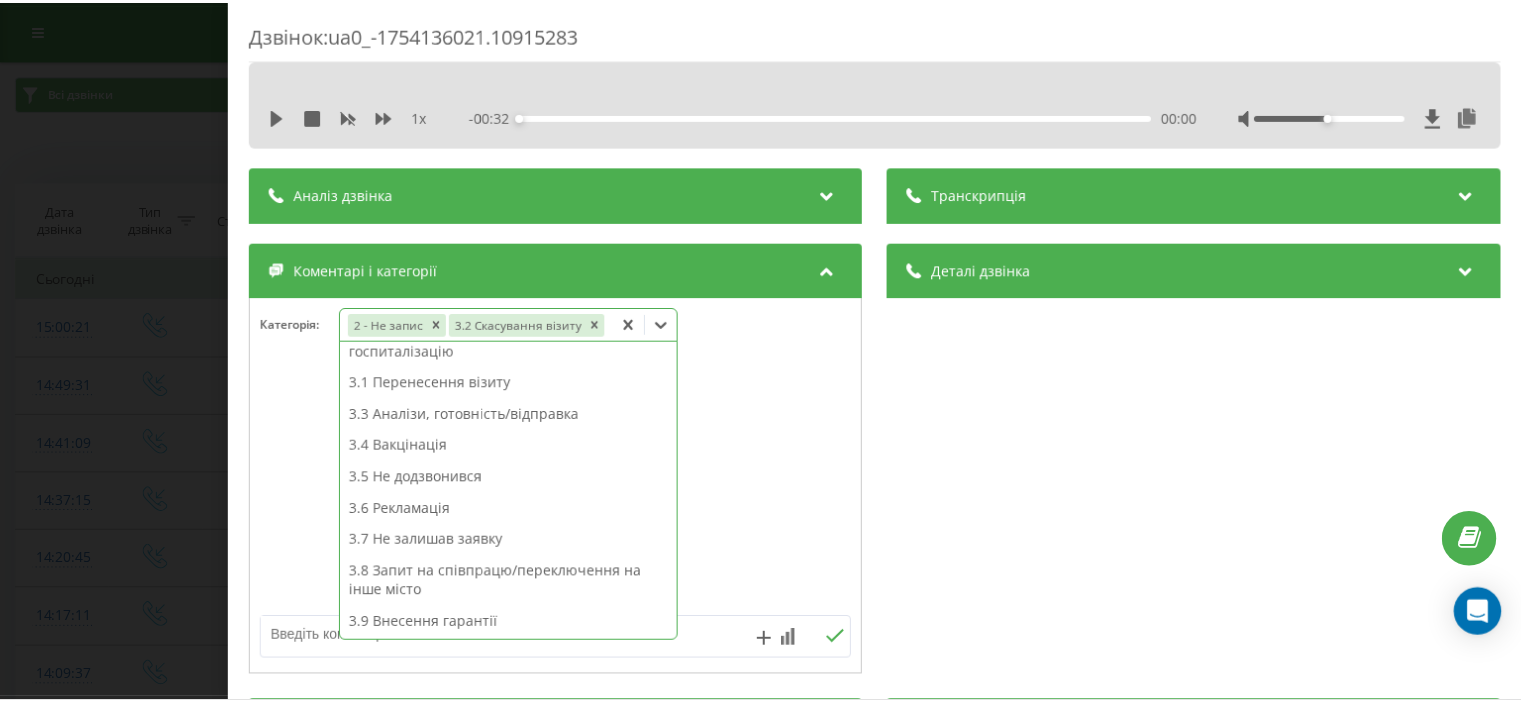 scroll, scrollTop: 282, scrollLeft: 0, axis: vertical 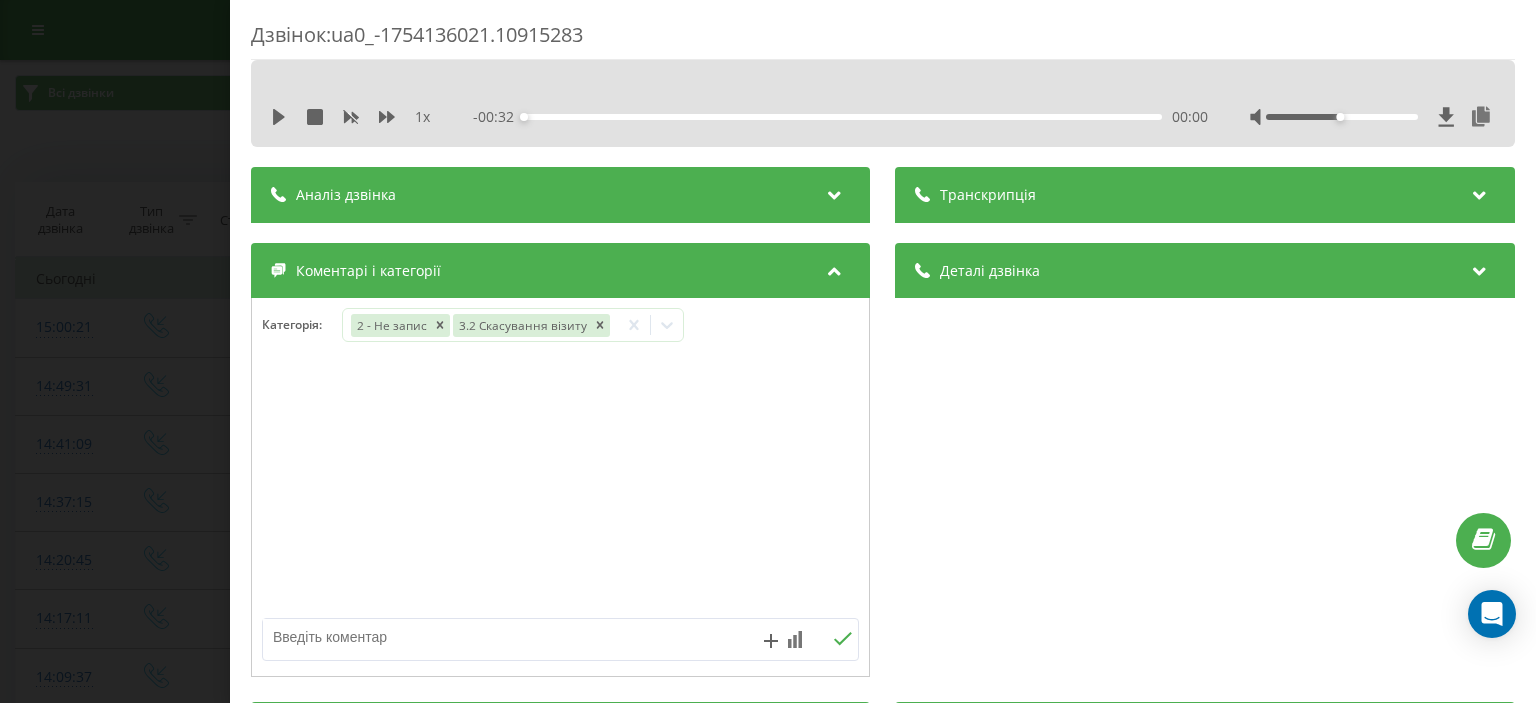 click on "Дзвінок :  ua0_-1754136021.10915283   1 x  - 00:32 00:00   00:00   Транскрипція Для AI-аналізу майбутніх дзвінків  налаштуйте та активуйте профіль на сторінці . Якщо профіль вже є і дзвінок відповідає його умовам, оновіть сторінку через 10 хвилин - AI аналізує поточний дзвінок. Аналіз дзвінка Для AI-аналізу майбутніх дзвінків  налаштуйте та активуйте профіль на сторінці . Якщо профіль вже є і дзвінок відповідає його умовам, оновіть сторінку через 10 хвилин - AI аналізує поточний дзвінок. Деталі дзвінка Загальне Дата дзвінка 2025-08-02 15:00:21 Тип дзвінка Вхідний Статус дзвінка Цільовий 380506112186 :" at bounding box center (768, 351) 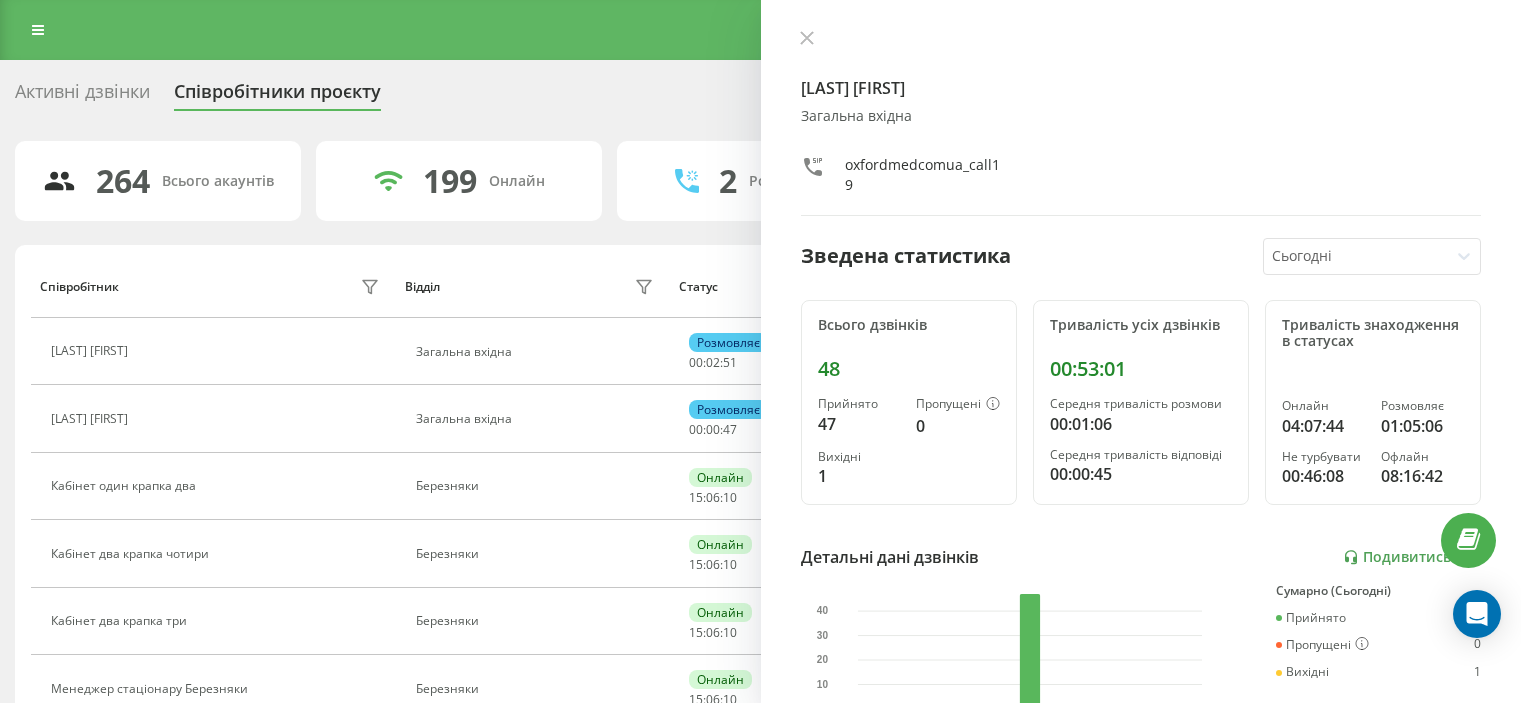 scroll, scrollTop: 43, scrollLeft: 0, axis: vertical 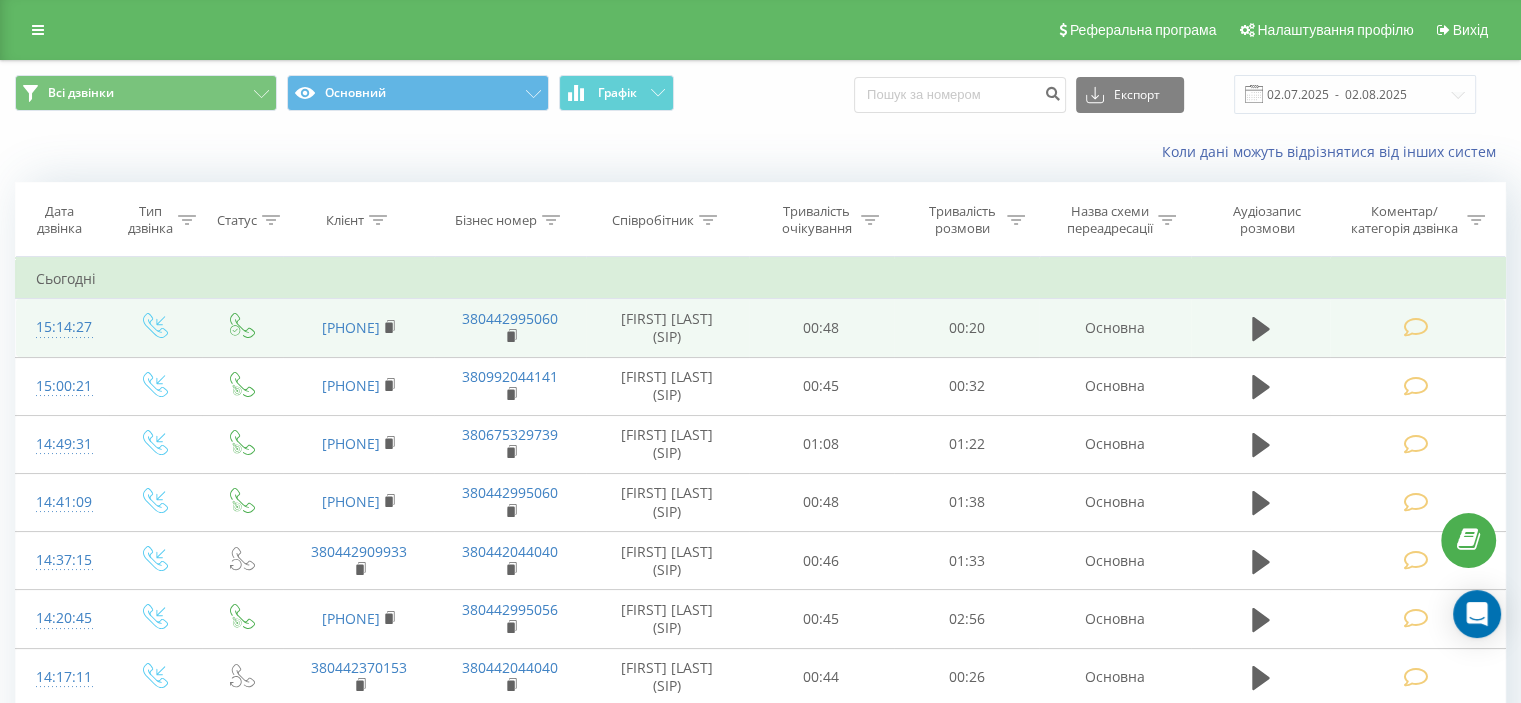 click at bounding box center (1415, 327) 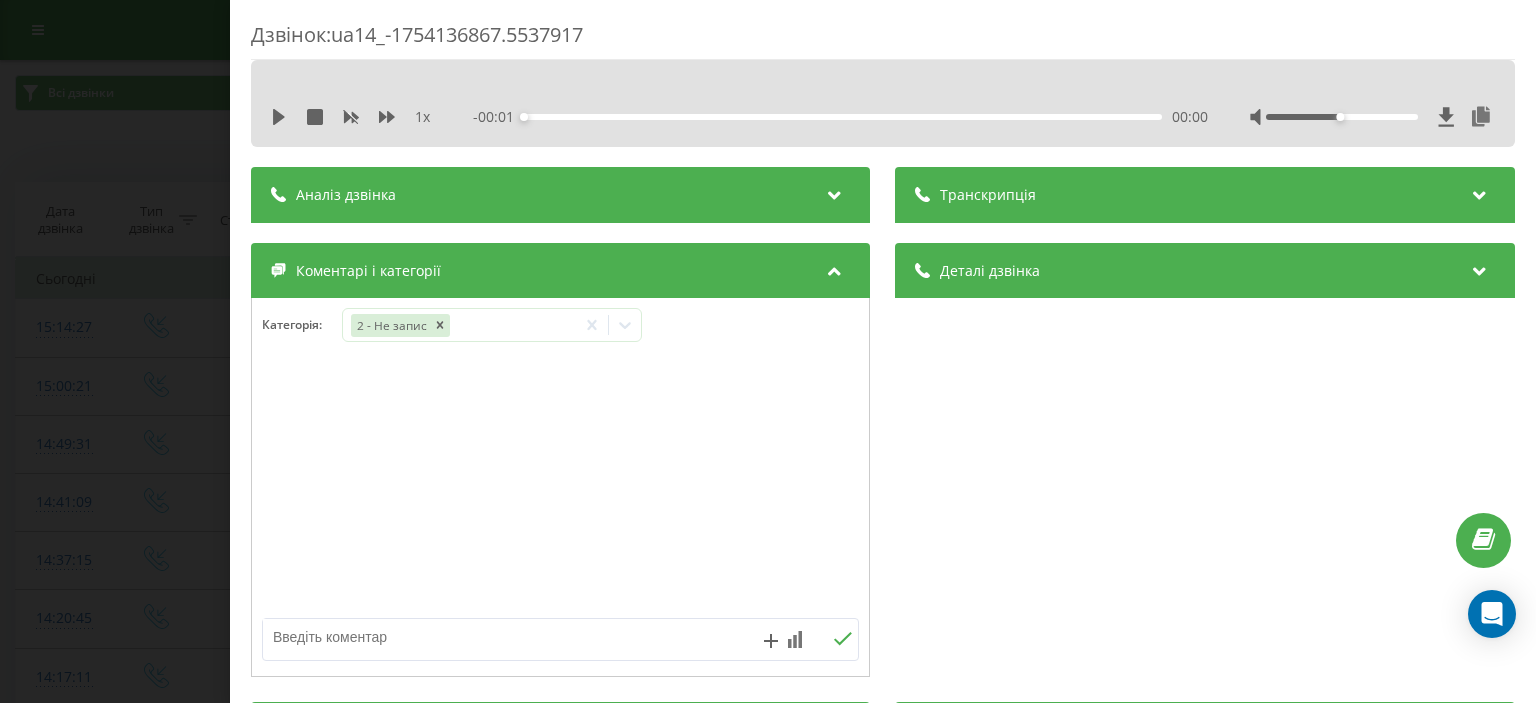 click at bounding box center (501, 637) 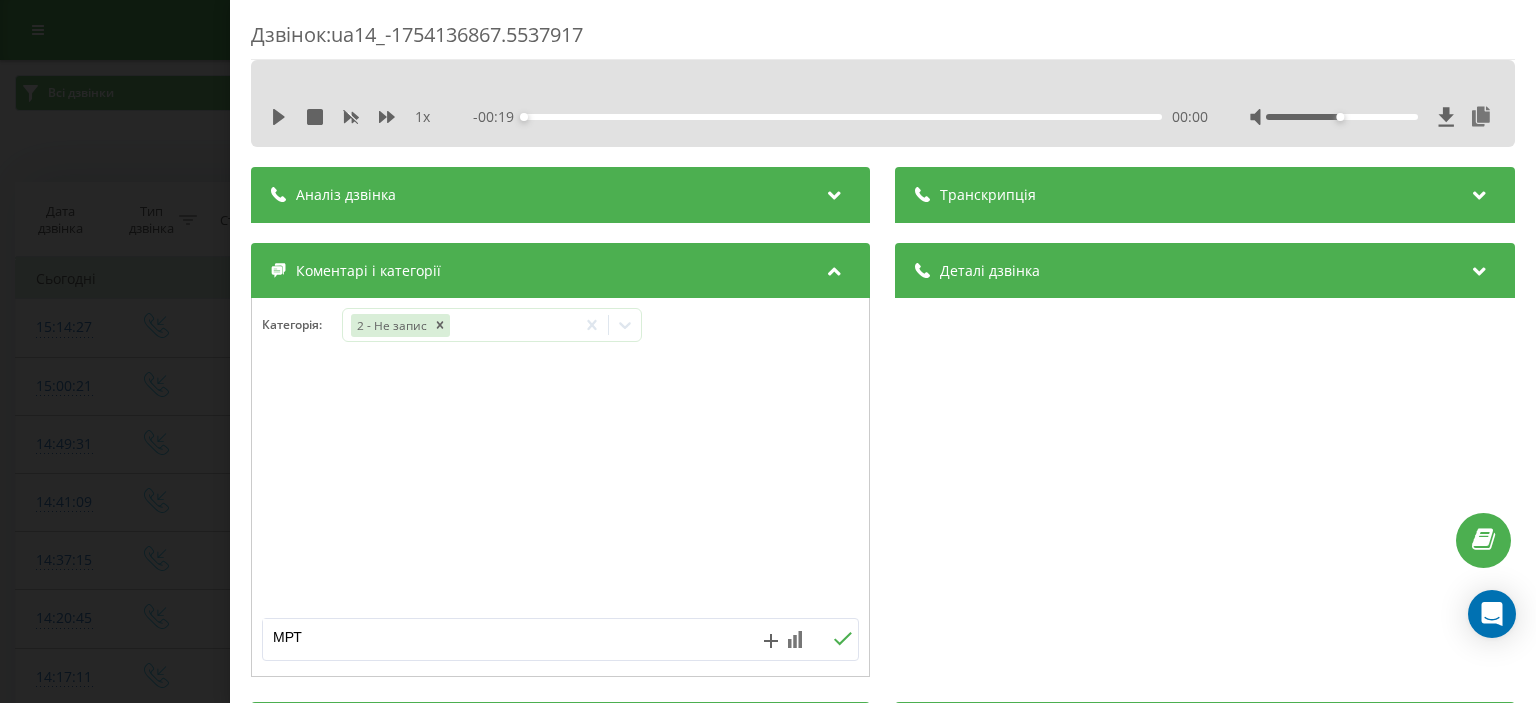 type on "МРТ" 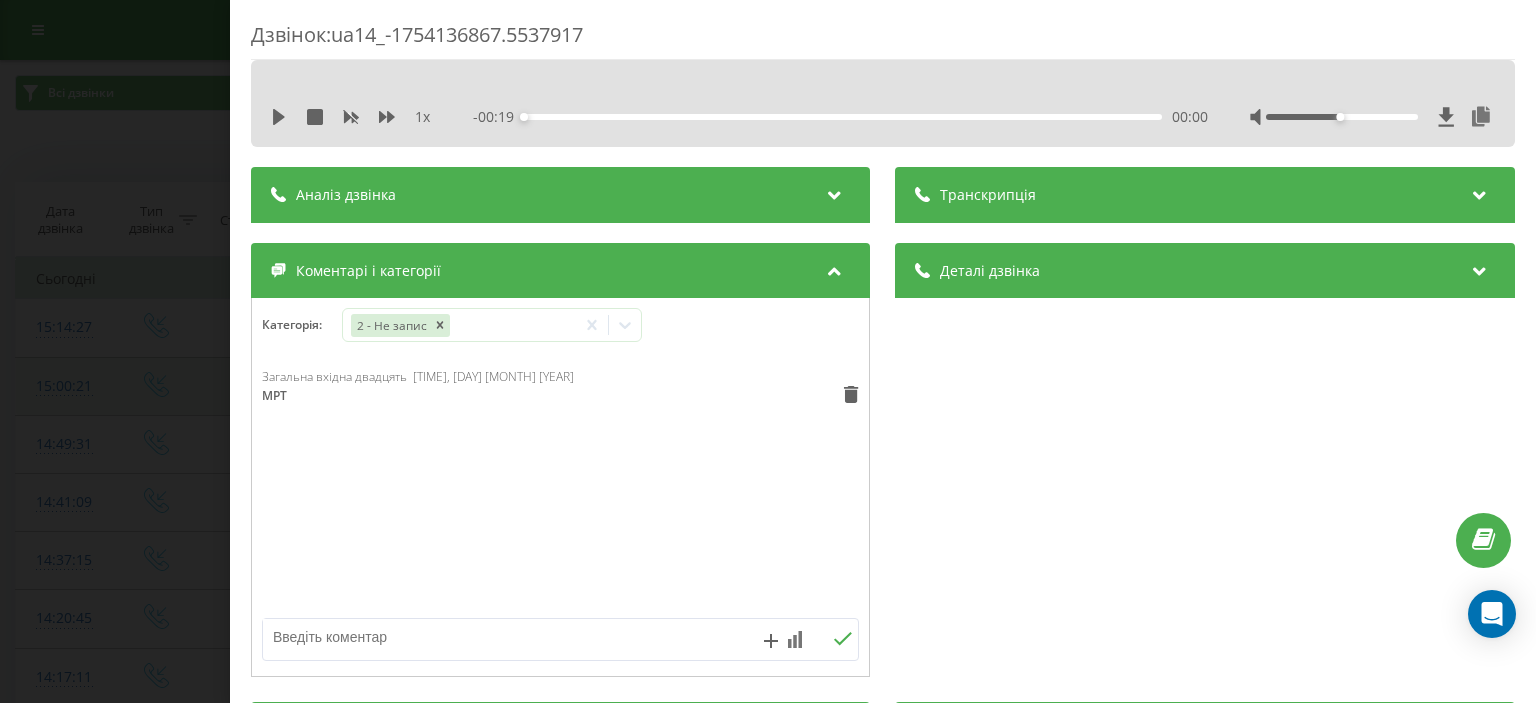 drag, startPoint x: 128, startPoint y: 327, endPoint x: 200, endPoint y: 387, distance: 93.723 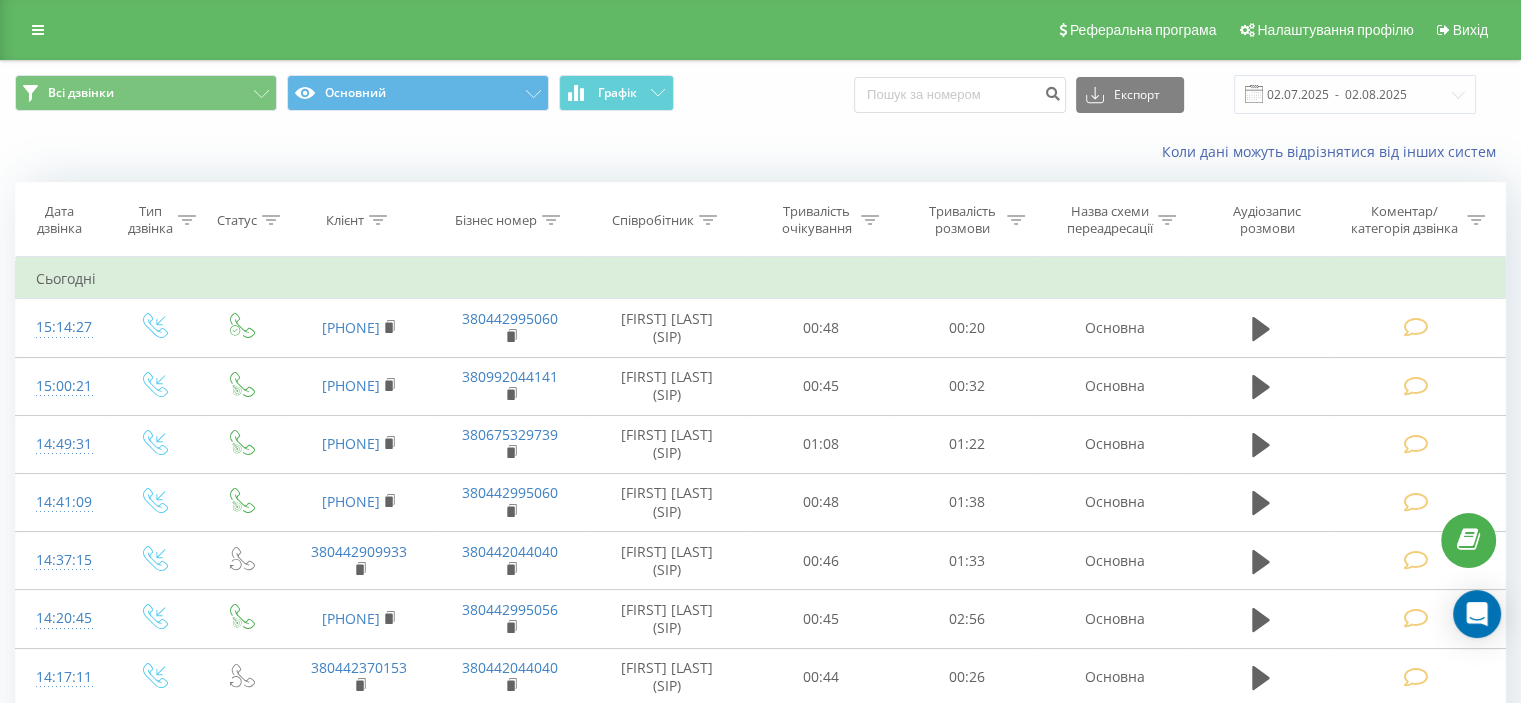 click on "Коли дані можуть відрізнятися вiд інших систем" at bounding box center [1045, 152] 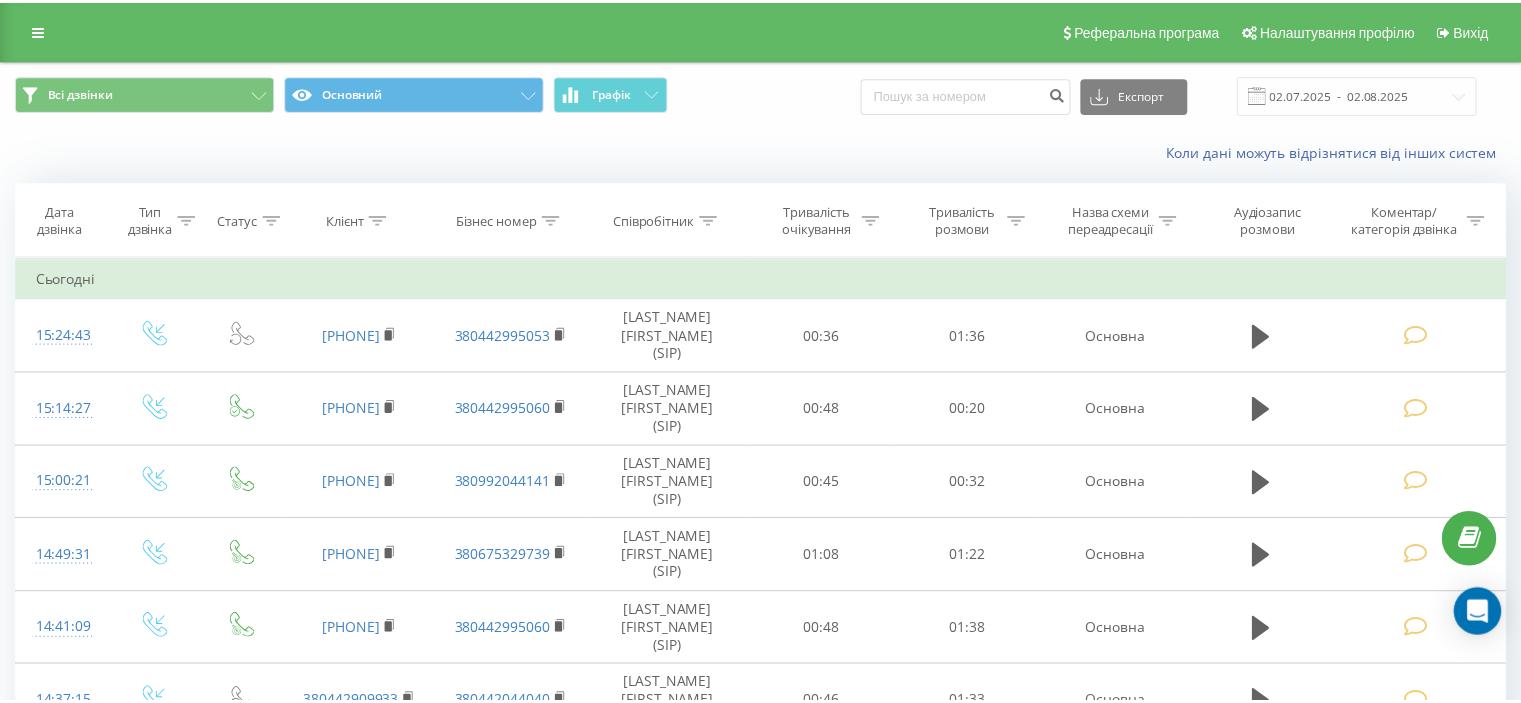 scroll, scrollTop: 0, scrollLeft: 0, axis: both 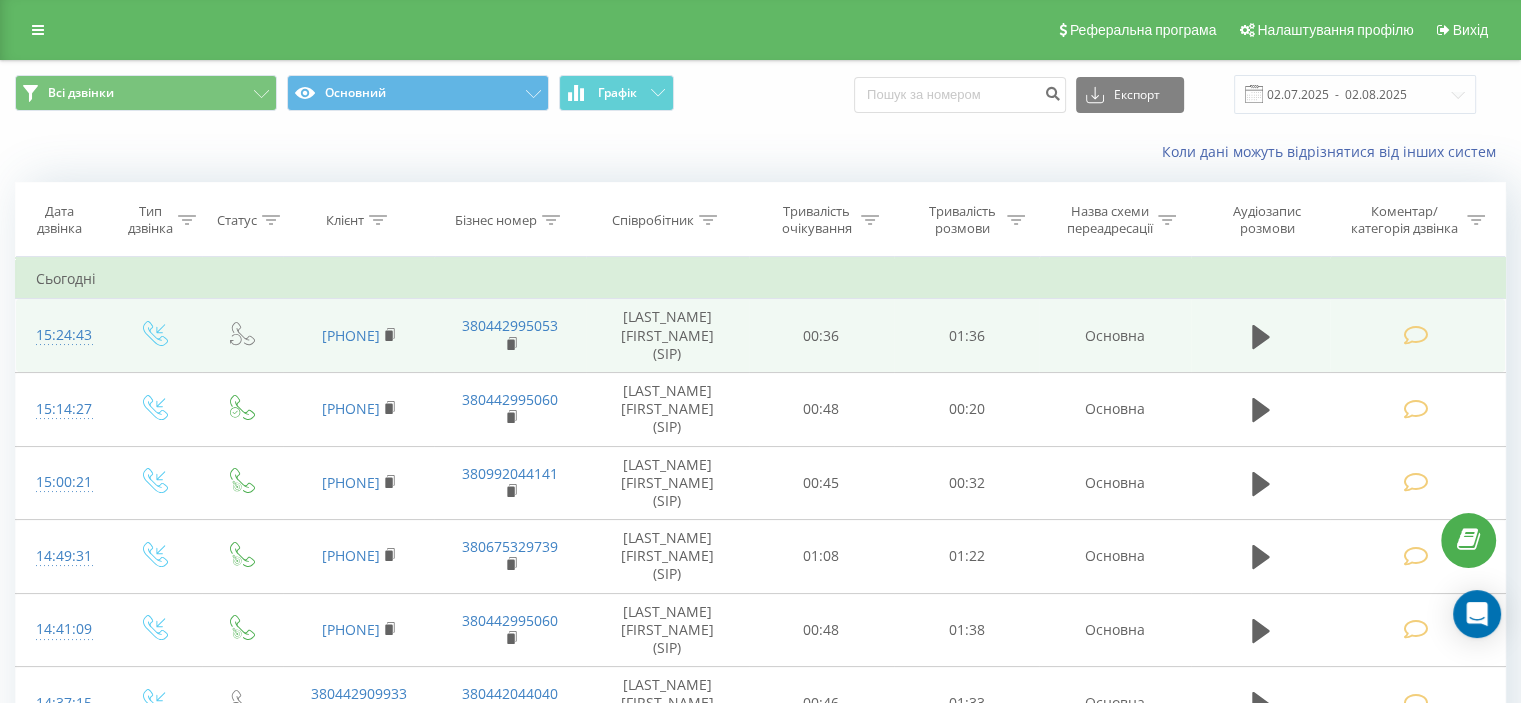 click at bounding box center [1415, 335] 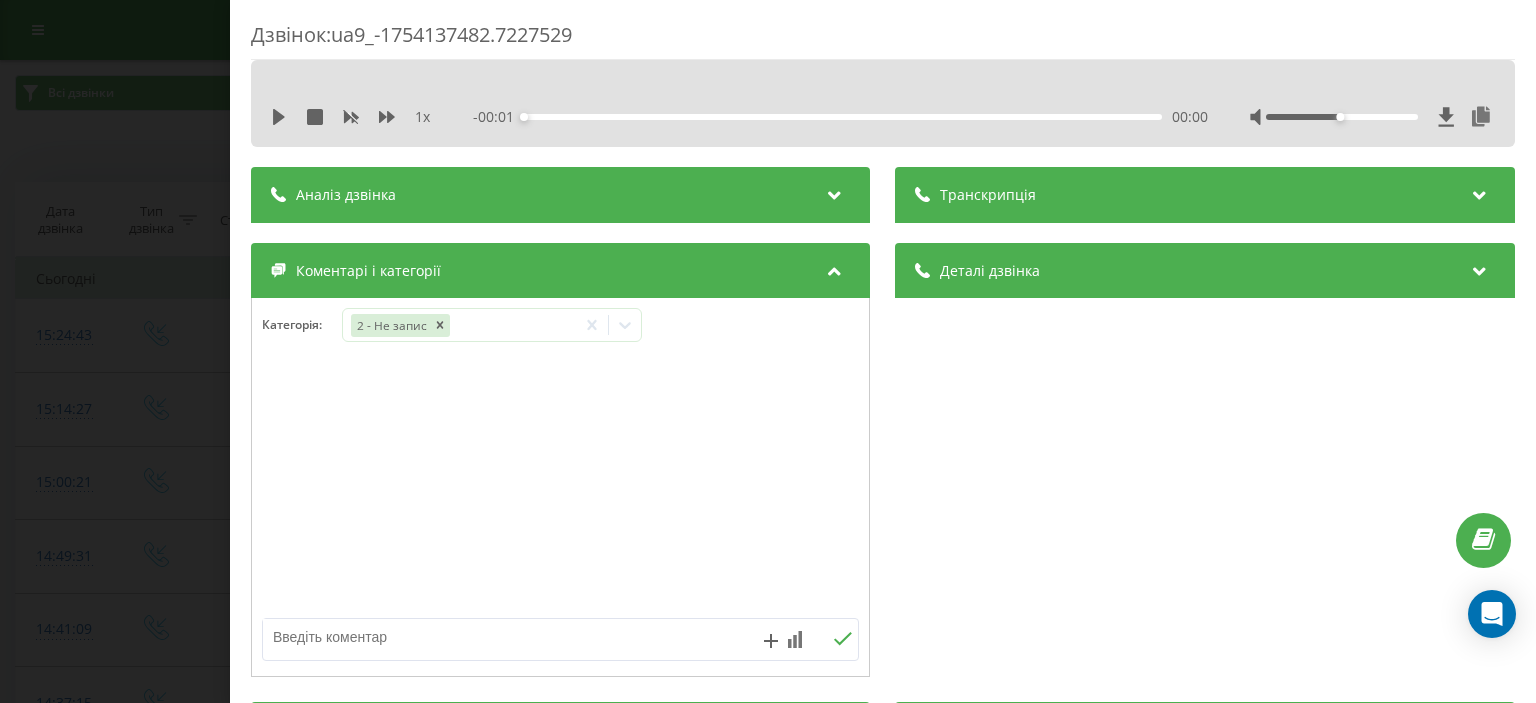 click on "Дзвінок : ua9_-1754137482.7227529 1 x - 00:01 00:00 00:00 Транскрипція Для AI-аналізу майбутніх дзвінків налаштуйте та активуйте профіль на сторінці . Якщо профіль вже є і дзвінок відповідає його умовам, оновіть сторінку через 10 хвилин - AI аналізує поточний дзвінок. Аналіз дзвінка Для AI-аналізу майбутніх дзвінків налаштуйте та активуйте профіль на сторінці . Якщо профіль вже є і дзвінок відповідає його умовам, оновіть сторінку через 10 хвилин - AI аналізує поточний дзвінок. Деталі дзвінка Загальне Дата дзвінка [DATE] [TIME] Тип дзвінка Вхідний Статус дзвінка Повторний [PHONE]" at bounding box center [768, 351] 